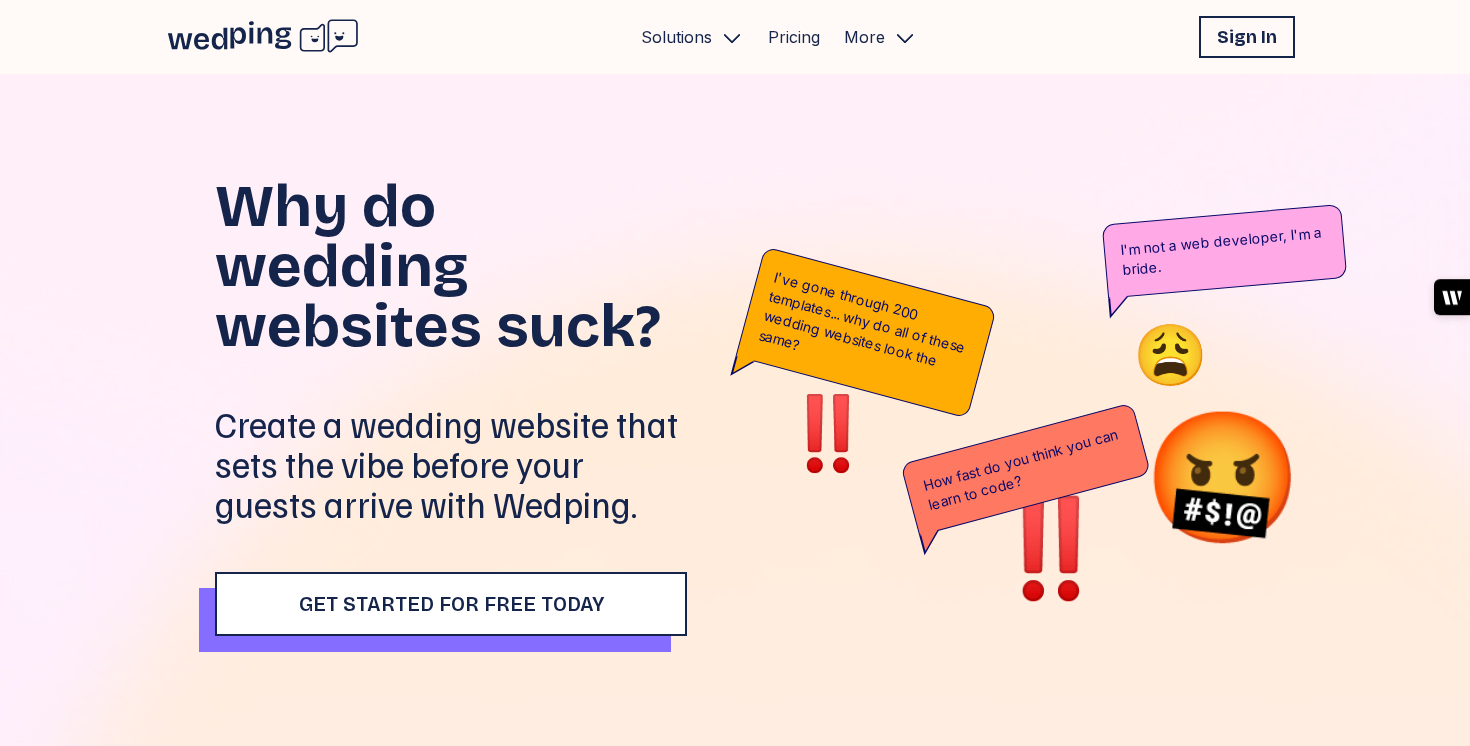 scroll, scrollTop: 0, scrollLeft: 0, axis: both 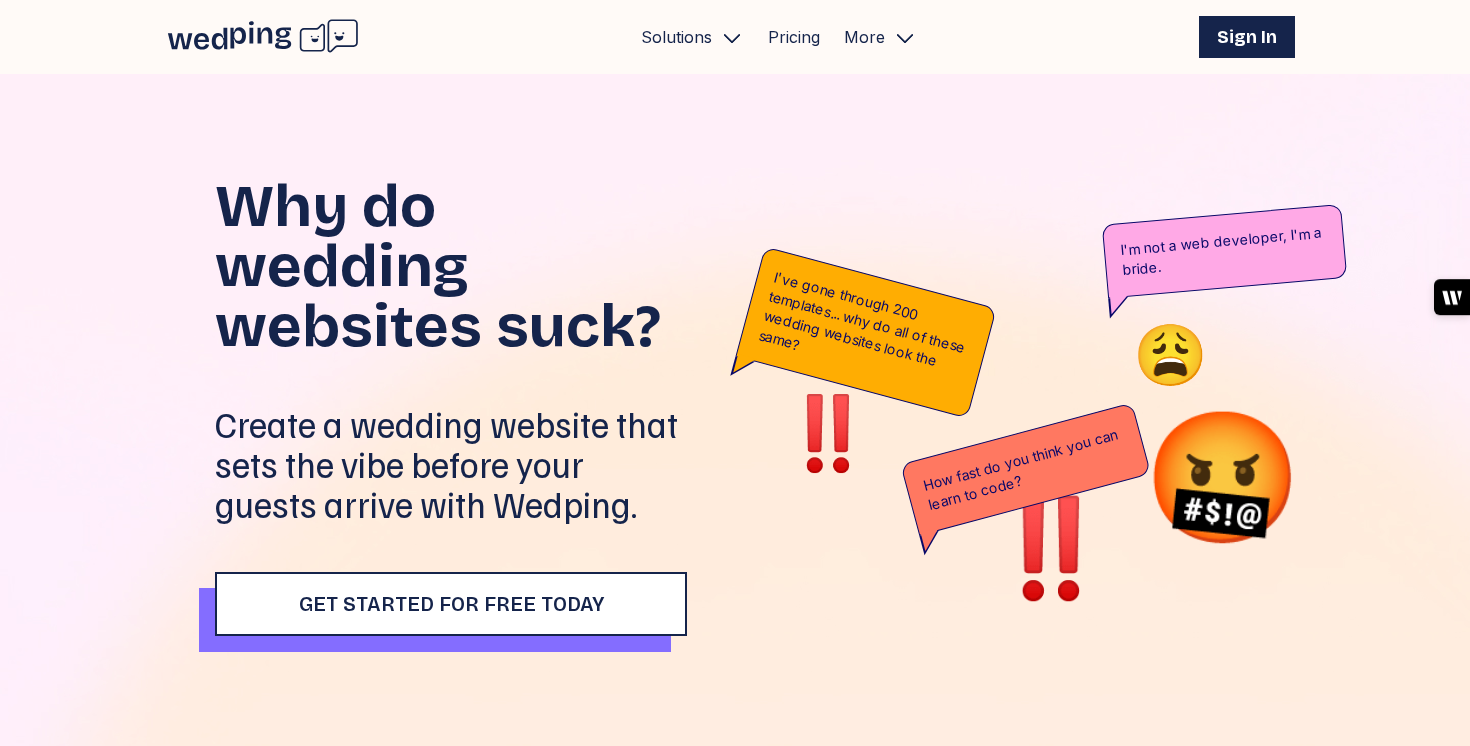 click on "Sign In" at bounding box center [1247, 37] 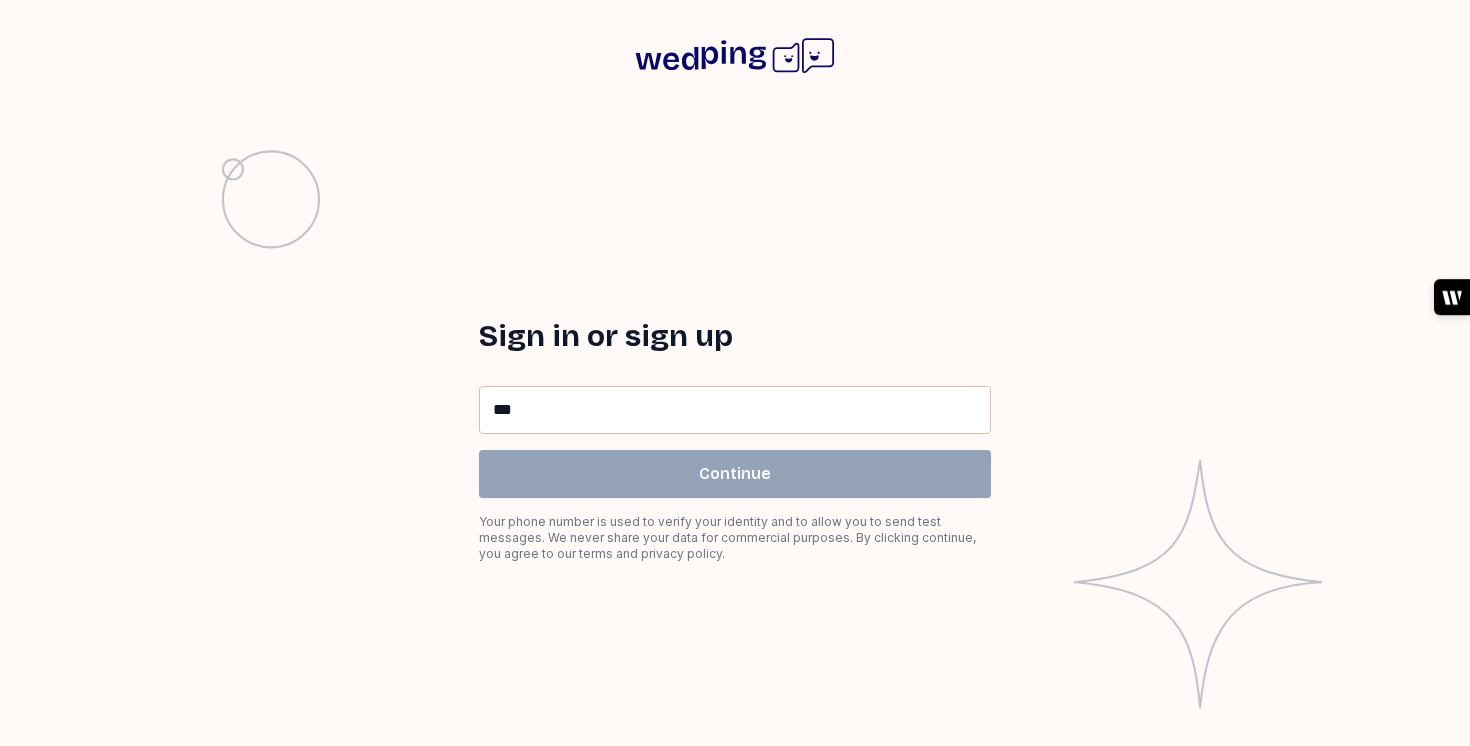click on "**" at bounding box center [735, 410] 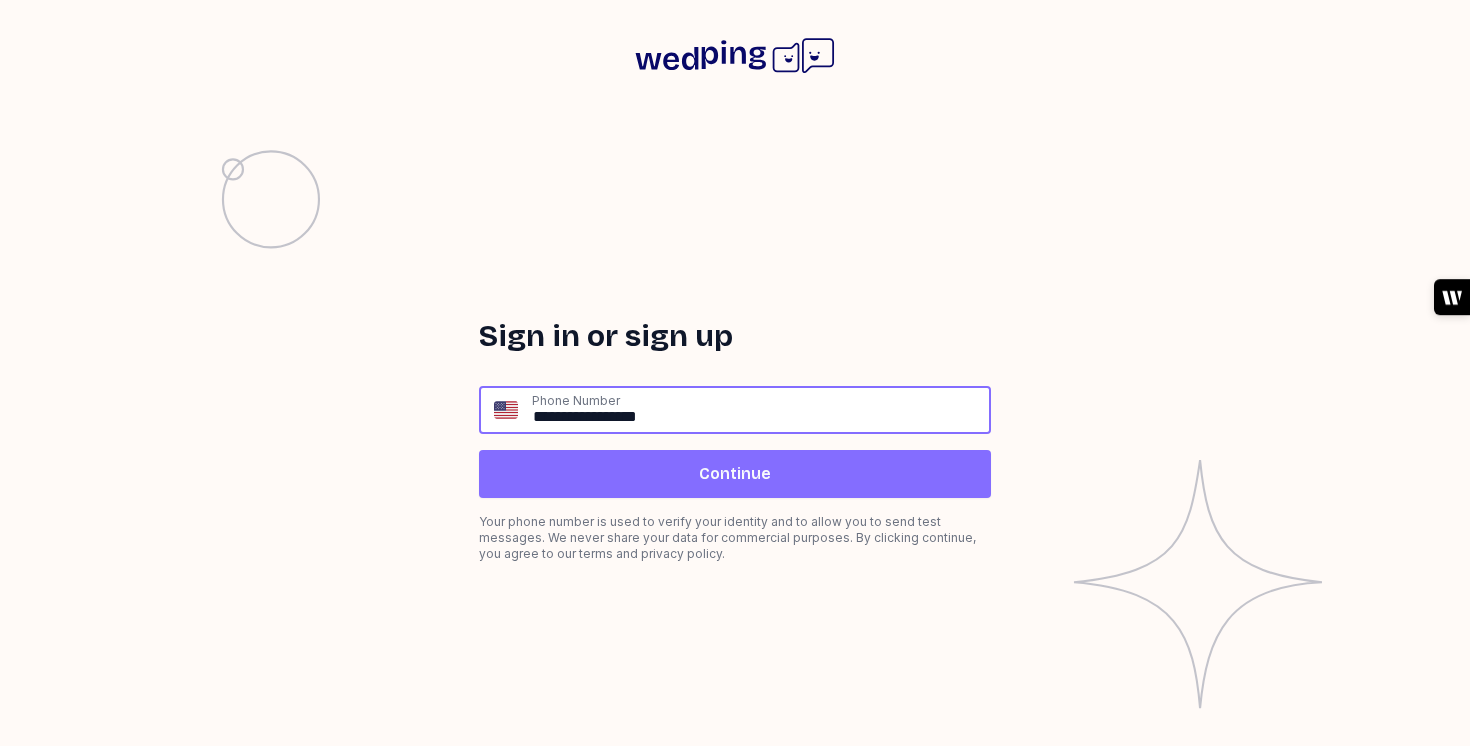 type on "**********" 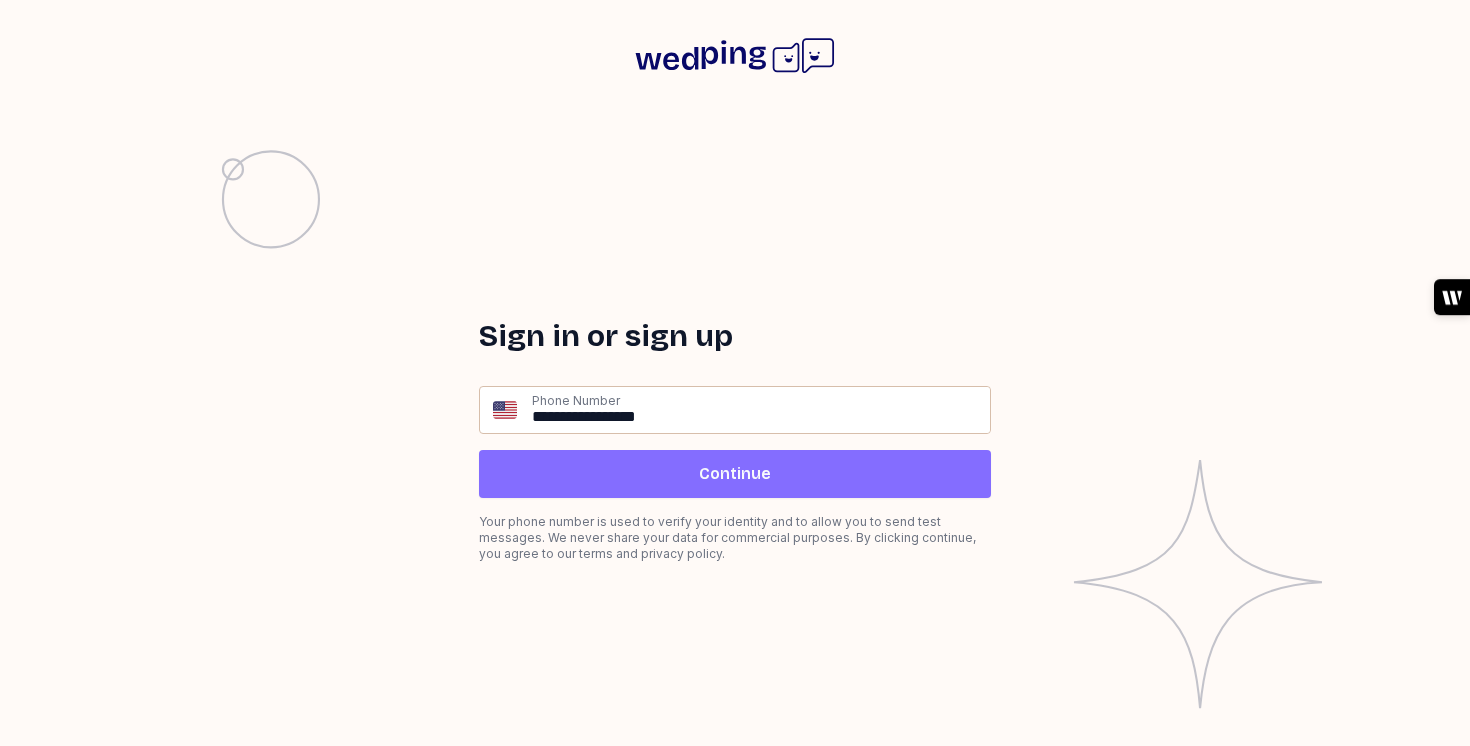 click on "Continue" at bounding box center (735, 474) 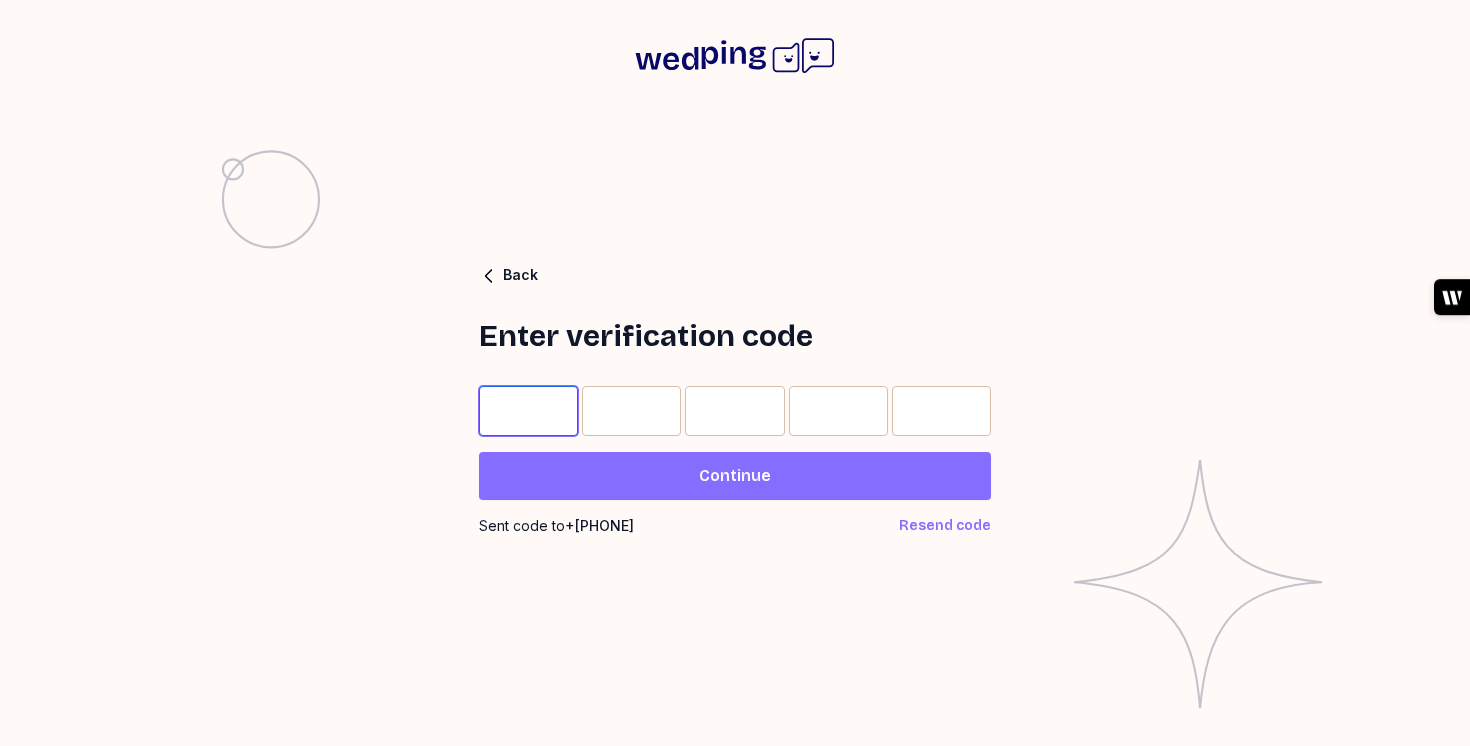 click at bounding box center (528, 411) 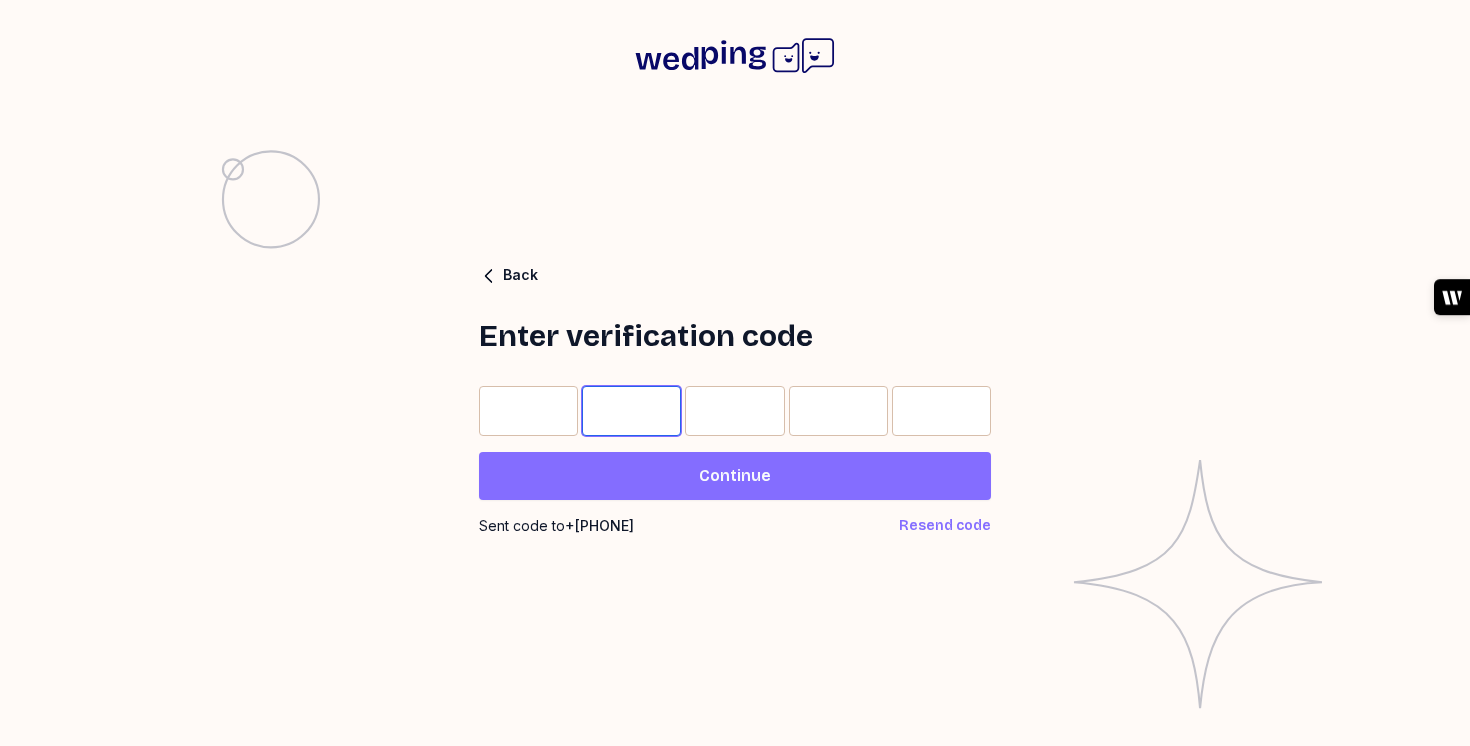 type on "*" 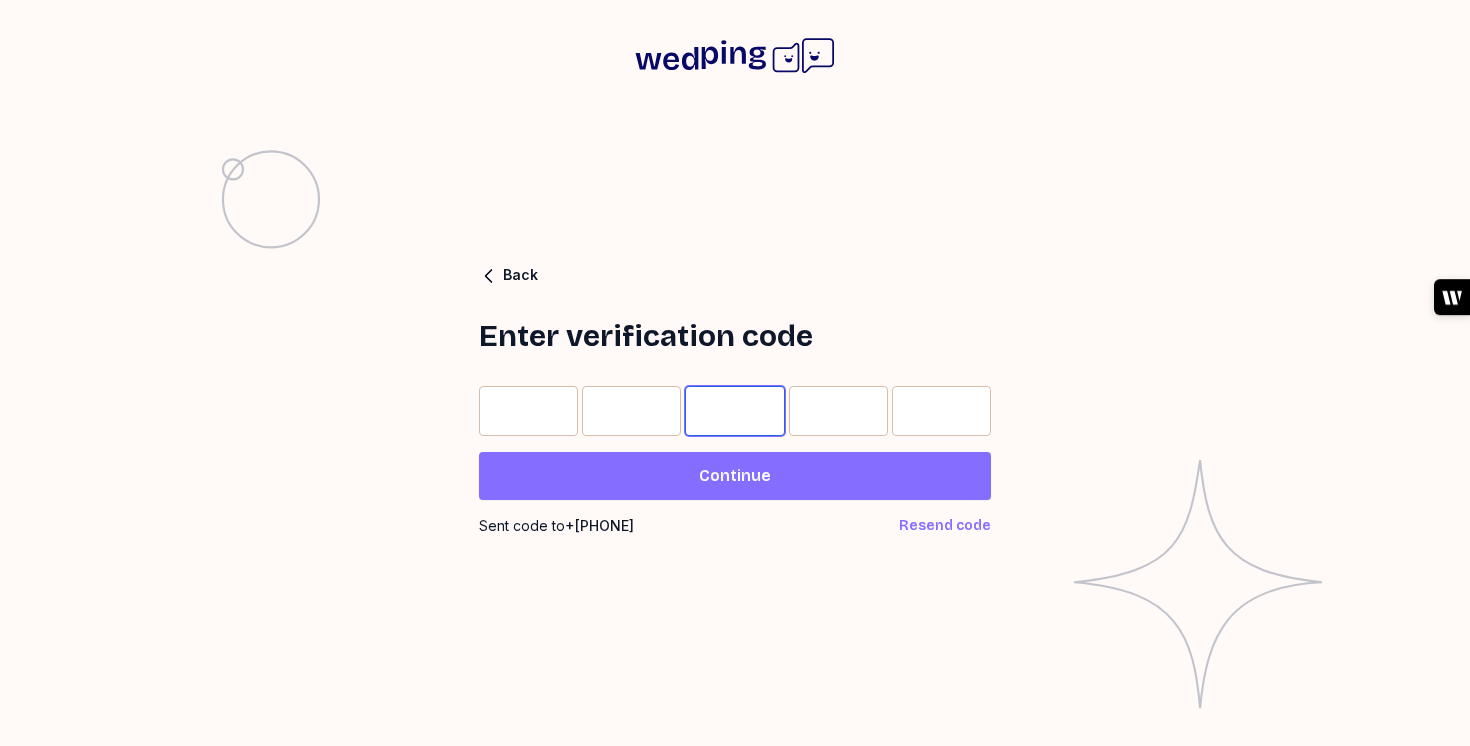 type on "*" 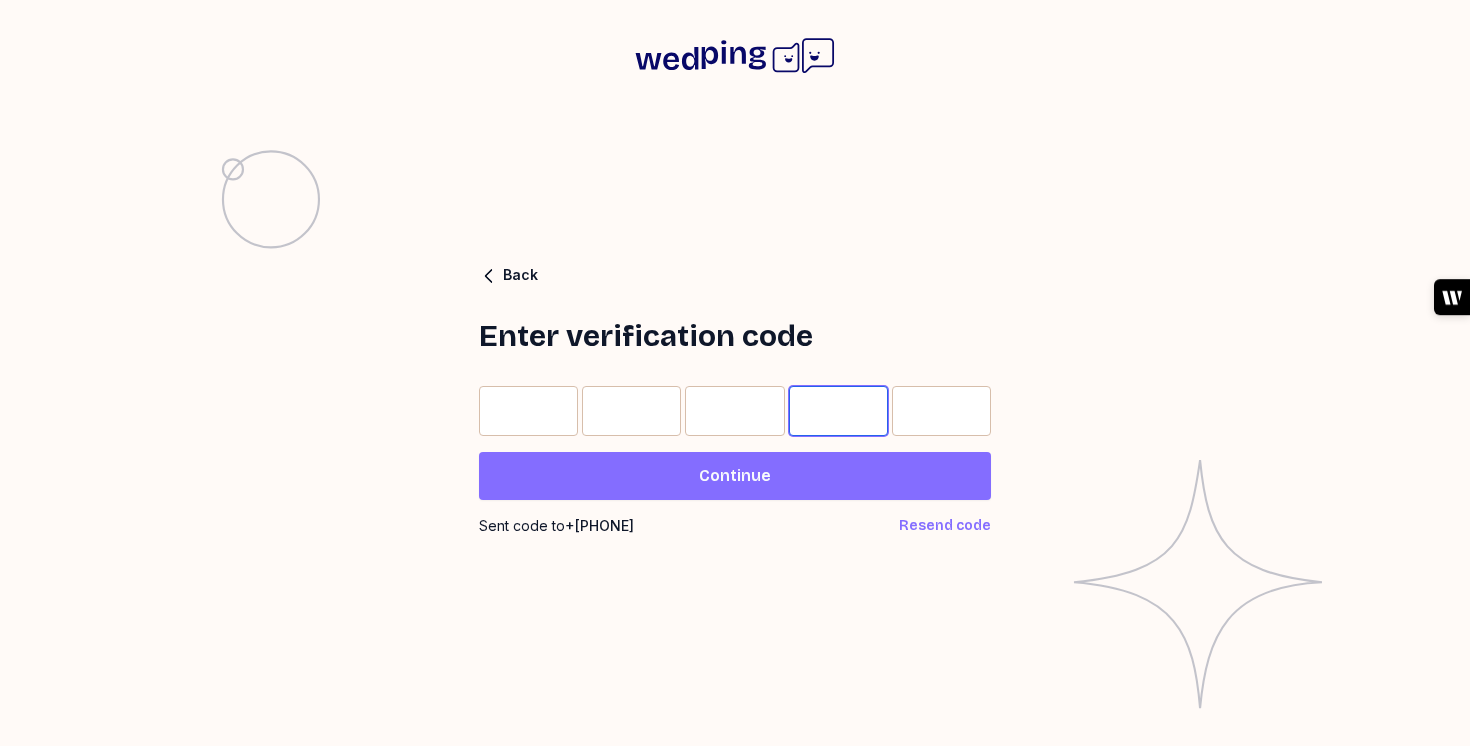 type on "*" 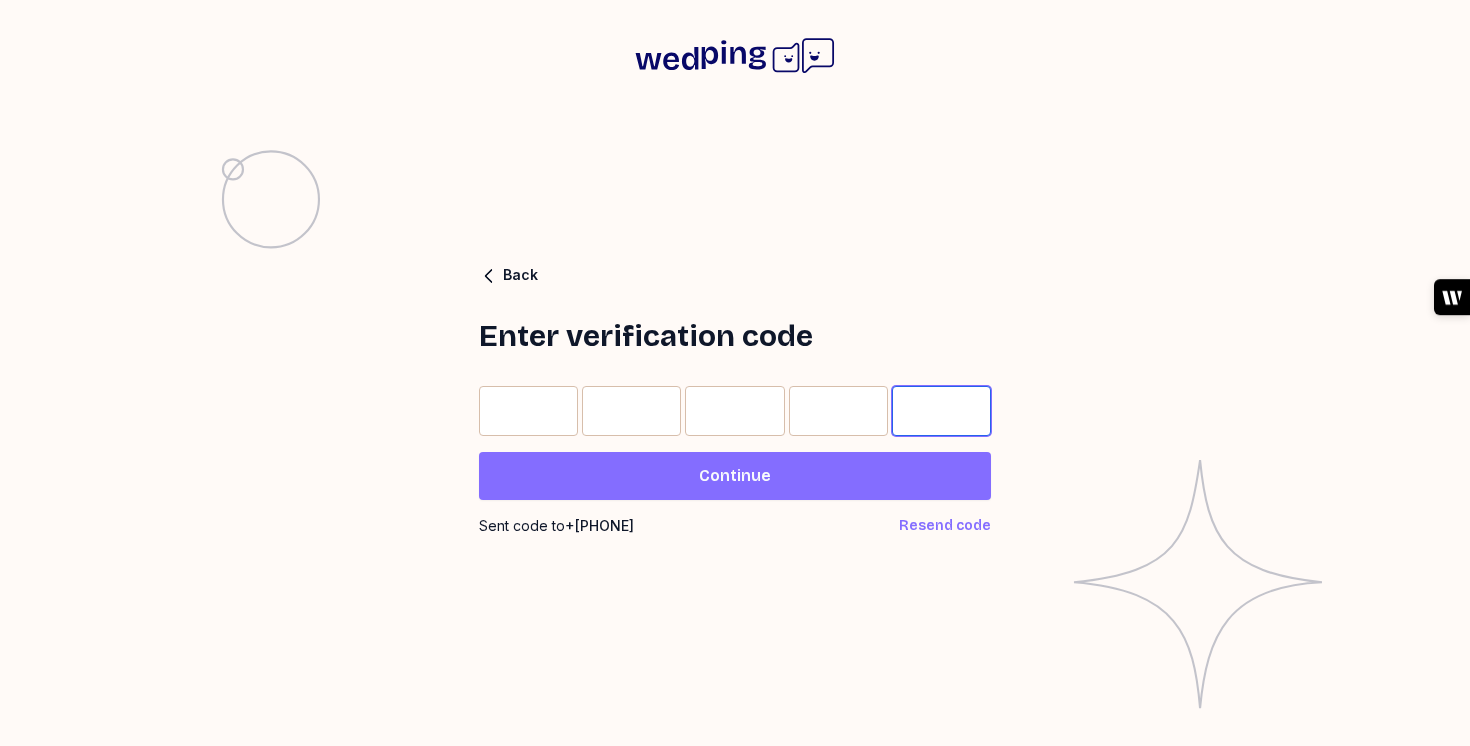 type on "*" 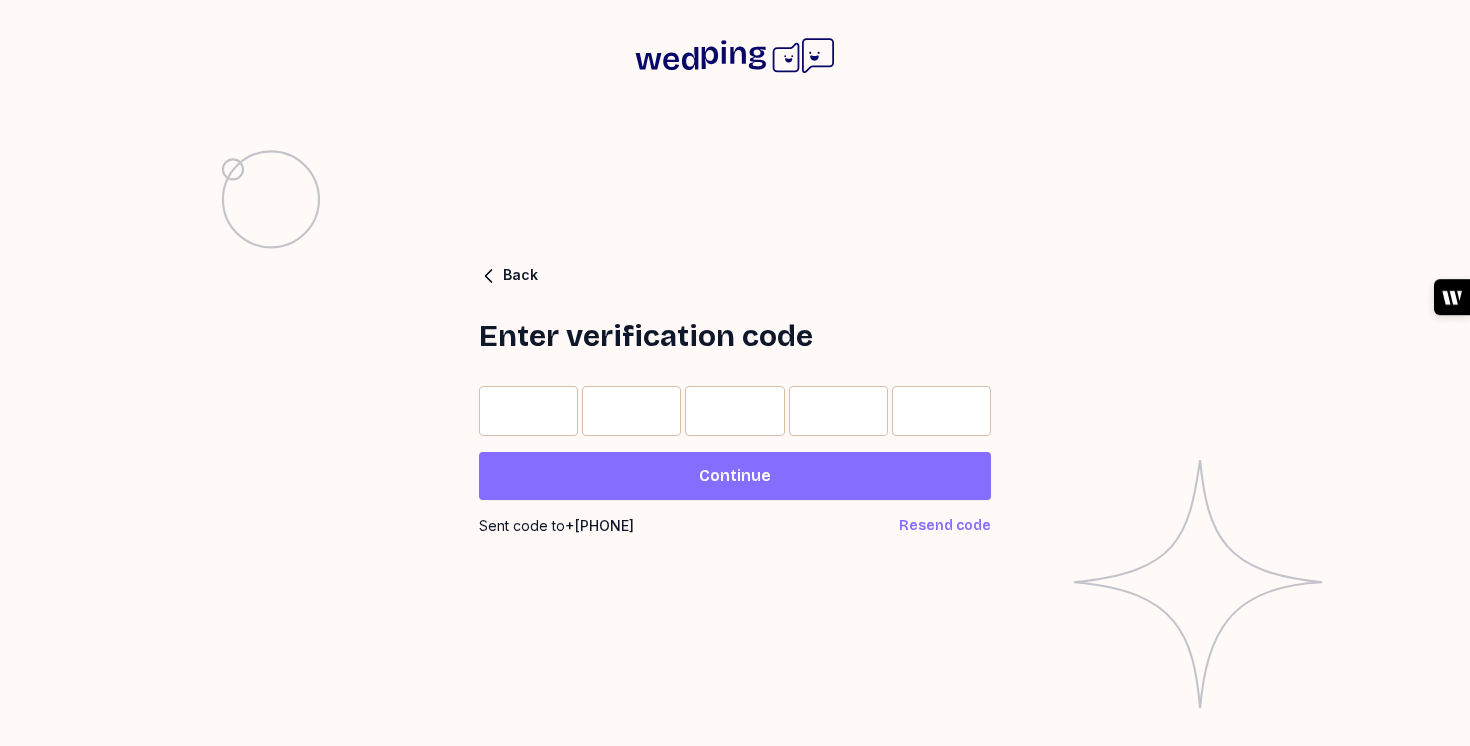 click on "Continue" at bounding box center [735, 476] 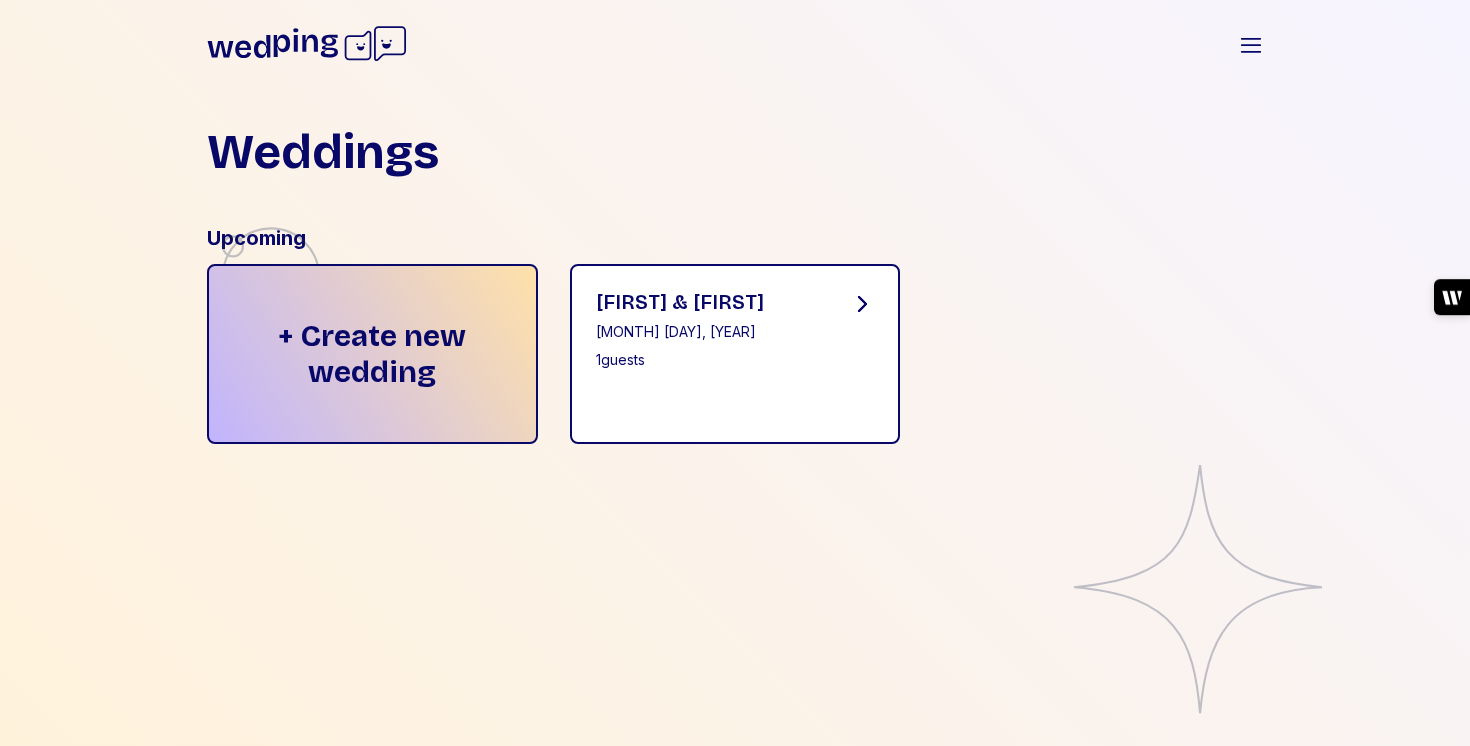 click on "Caroline & Kathryn  July 26, 2025 1  guests" at bounding box center [680, 330] 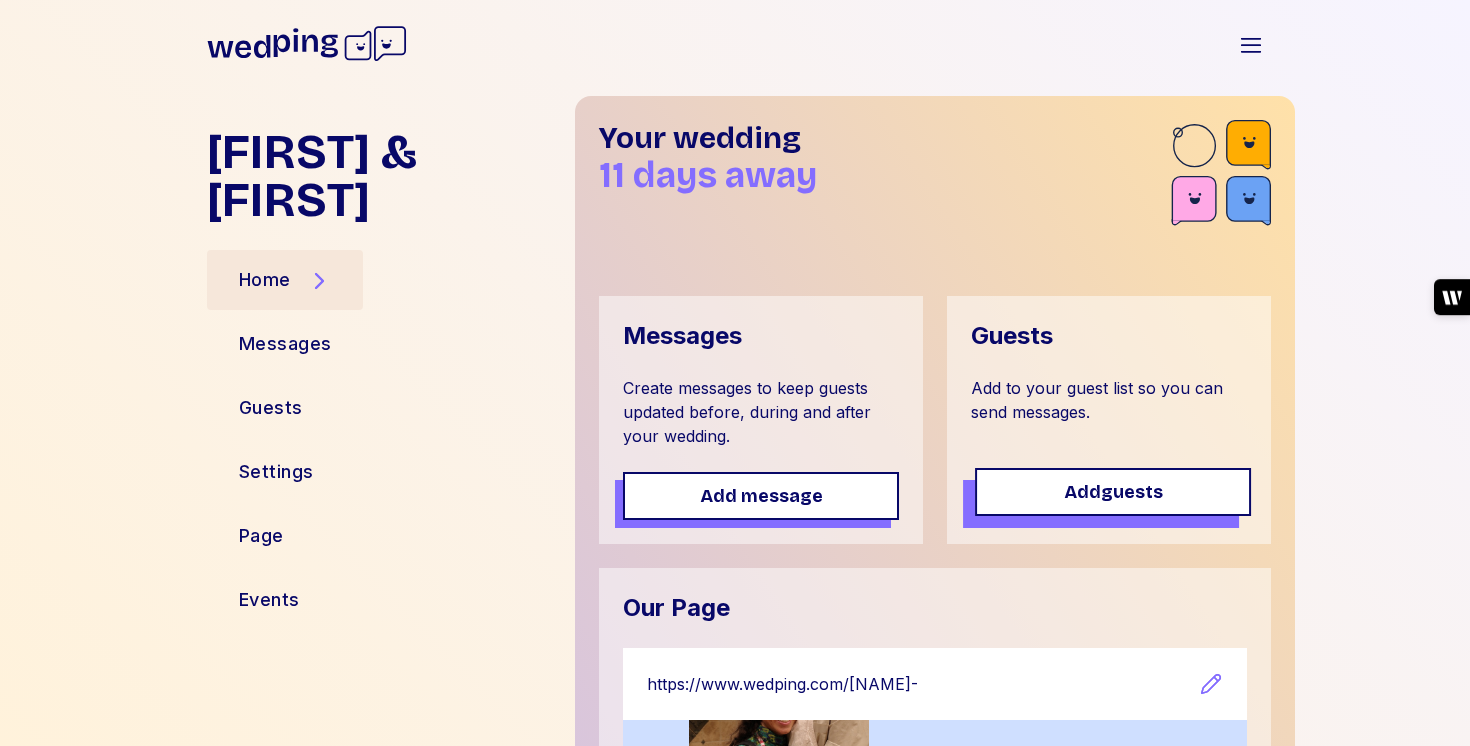 click on "Add  guests" at bounding box center [1113, 492] 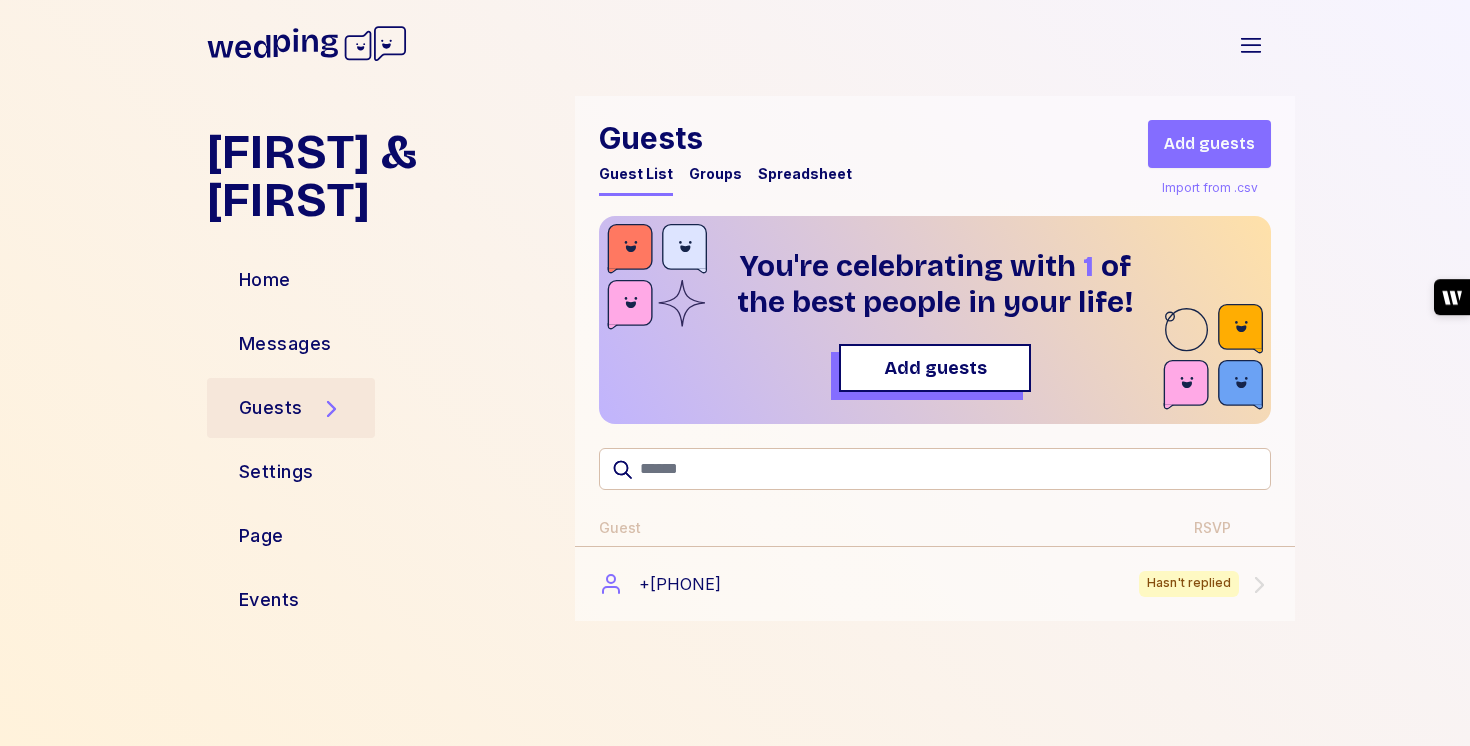 click on "Spreadsheet" at bounding box center (805, 174) 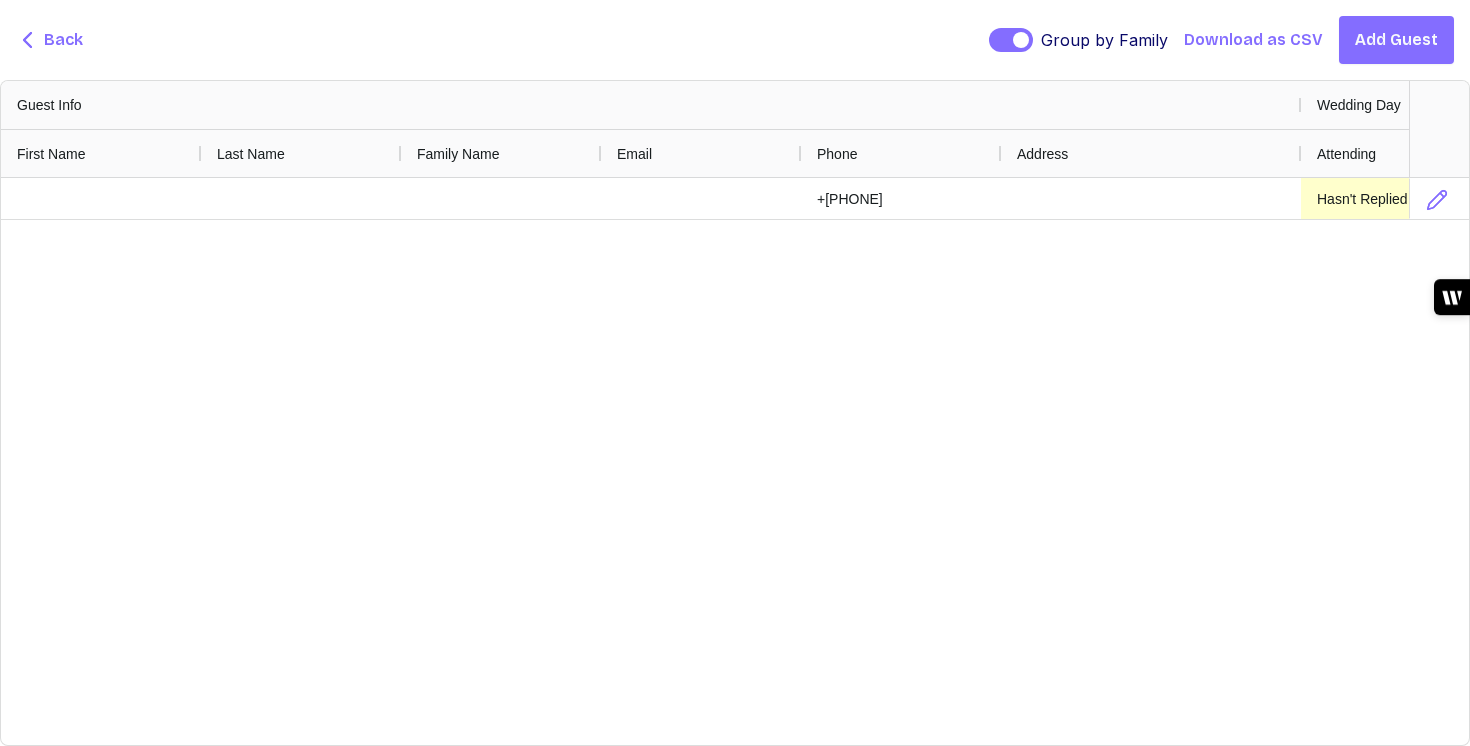 click on "Back Group by Family Group by Family Download as CSV Add Guest" at bounding box center [735, 40] 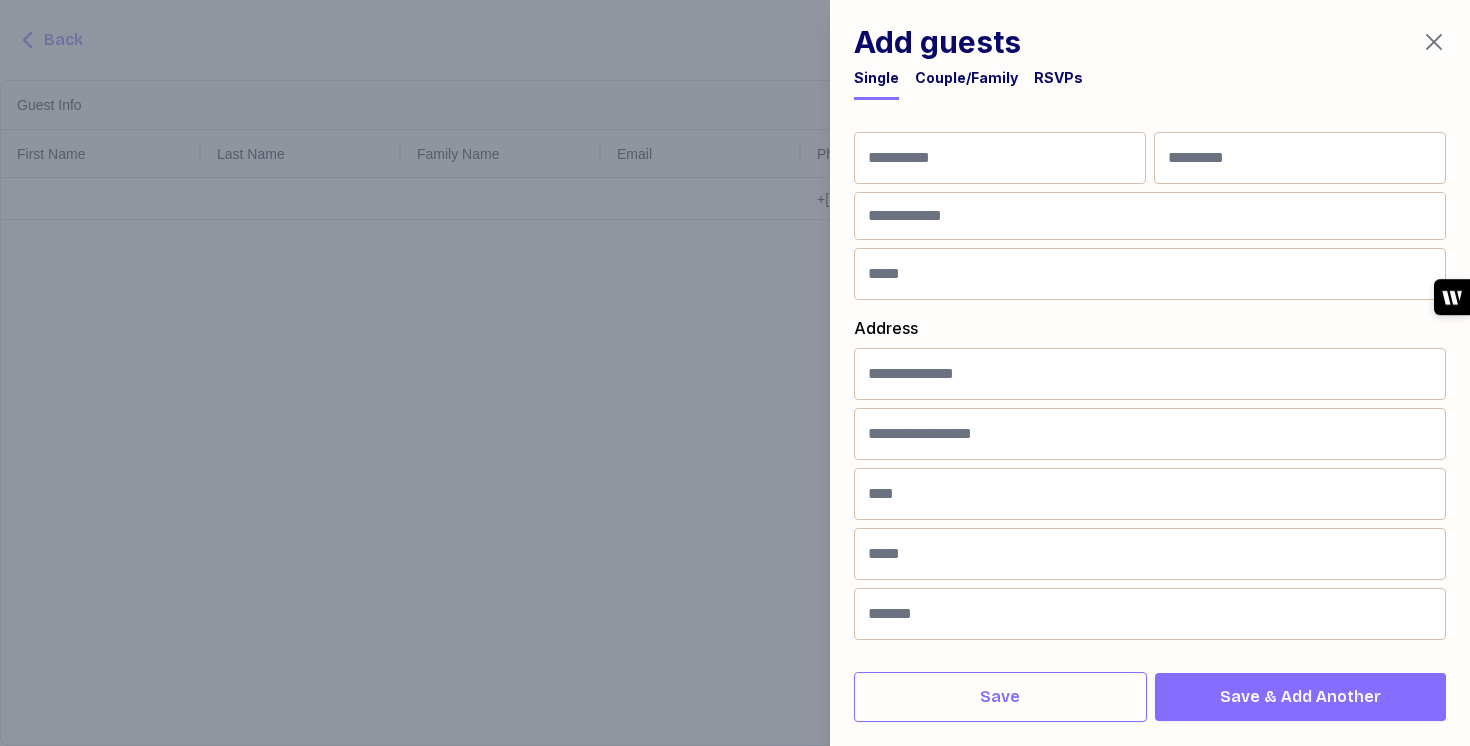 scroll, scrollTop: 60, scrollLeft: 0, axis: vertical 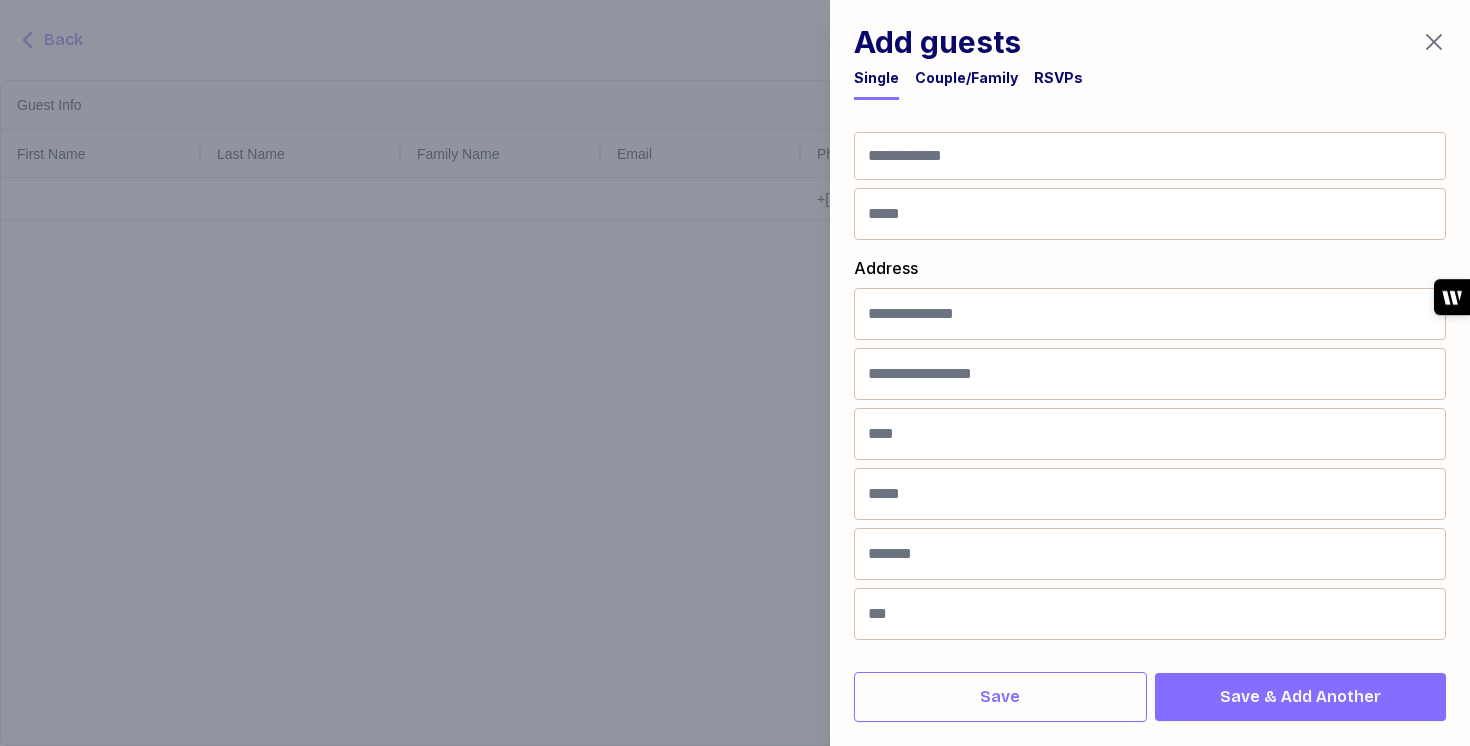 click 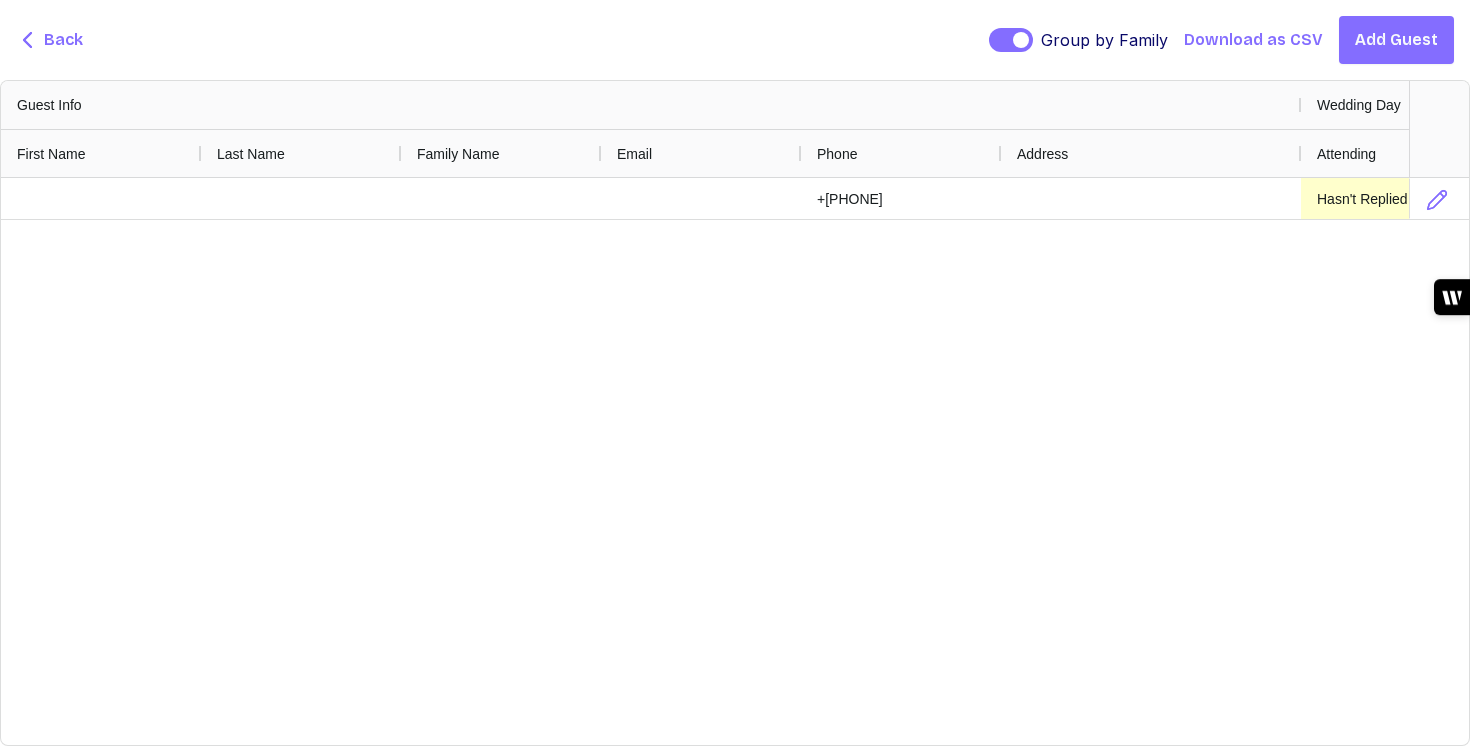click on "Back" at bounding box center [63, 40] 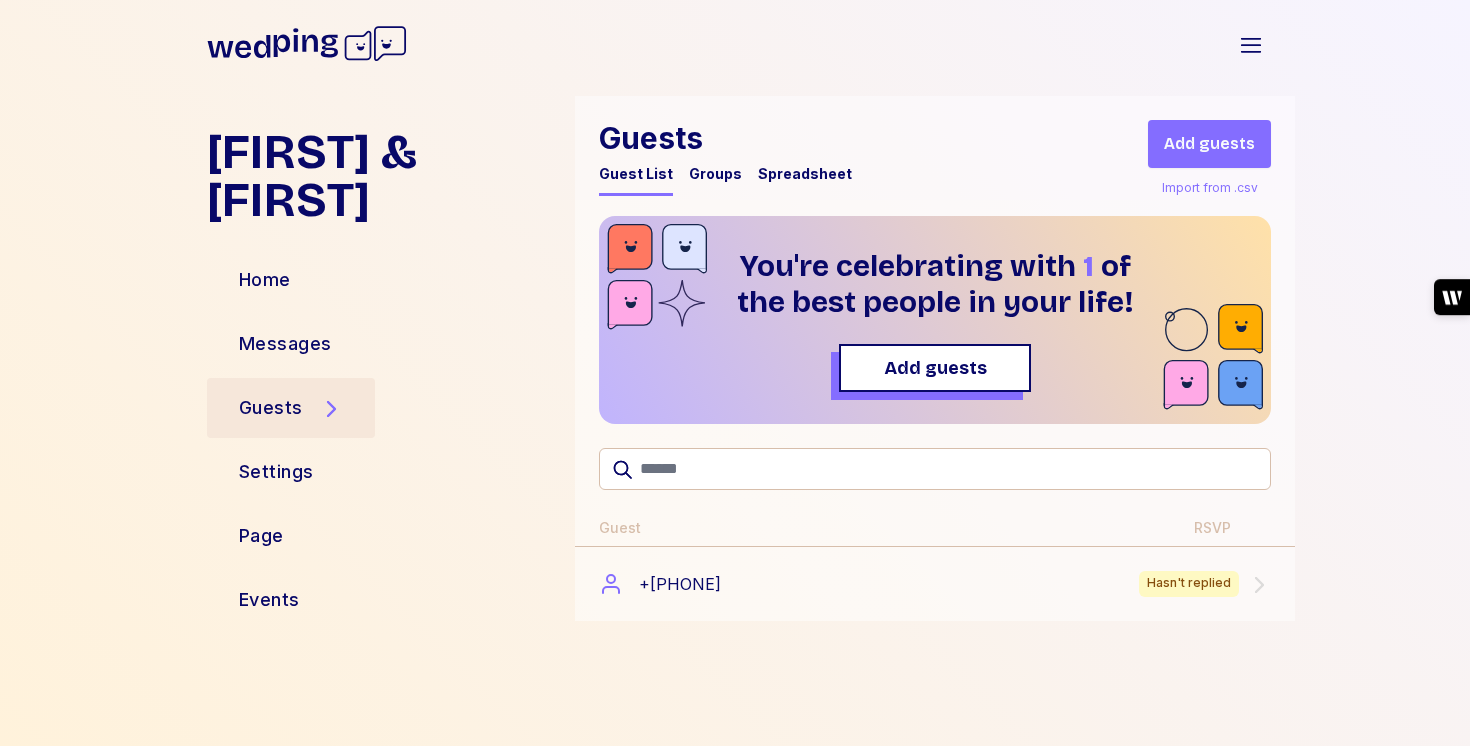 click on "Spreadsheet" at bounding box center [805, 174] 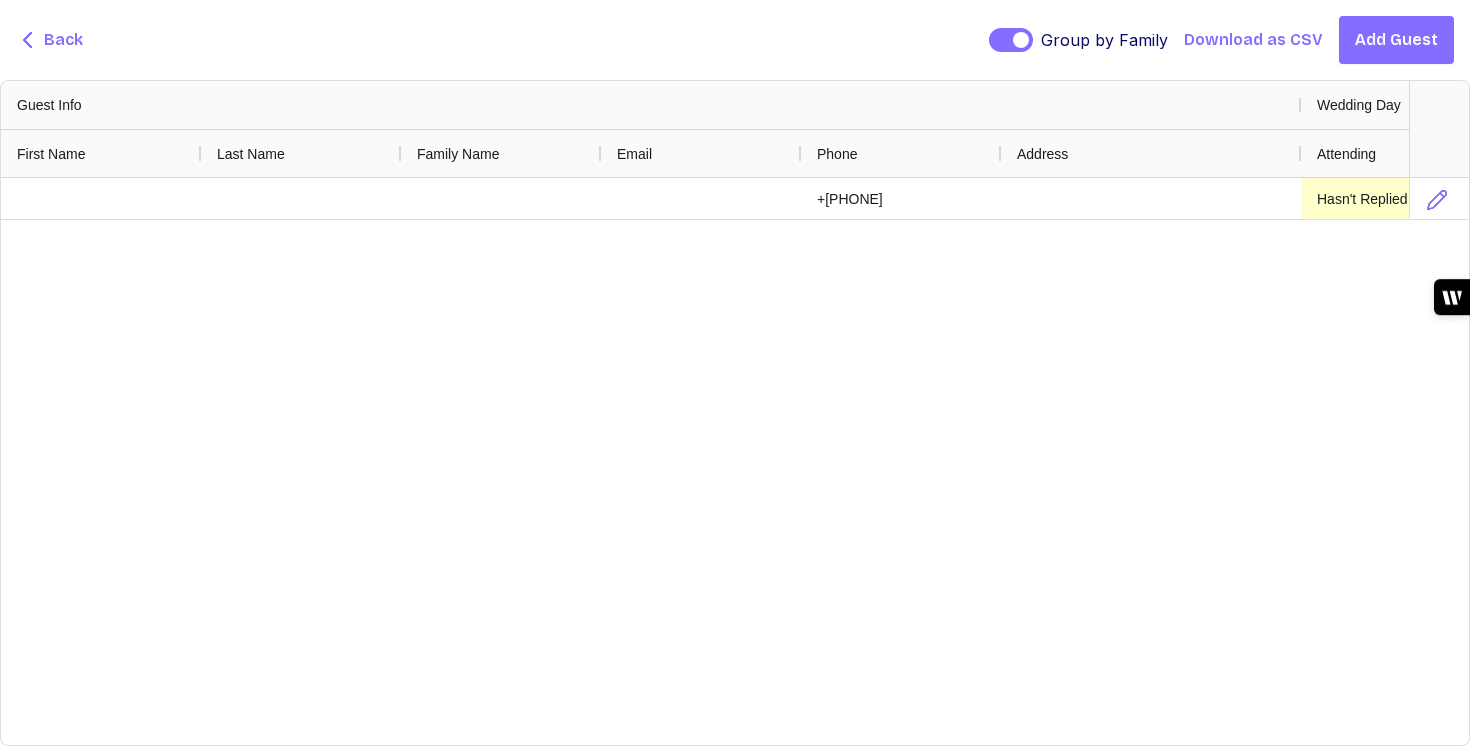 click on "Add Guest" at bounding box center [1396, 40] 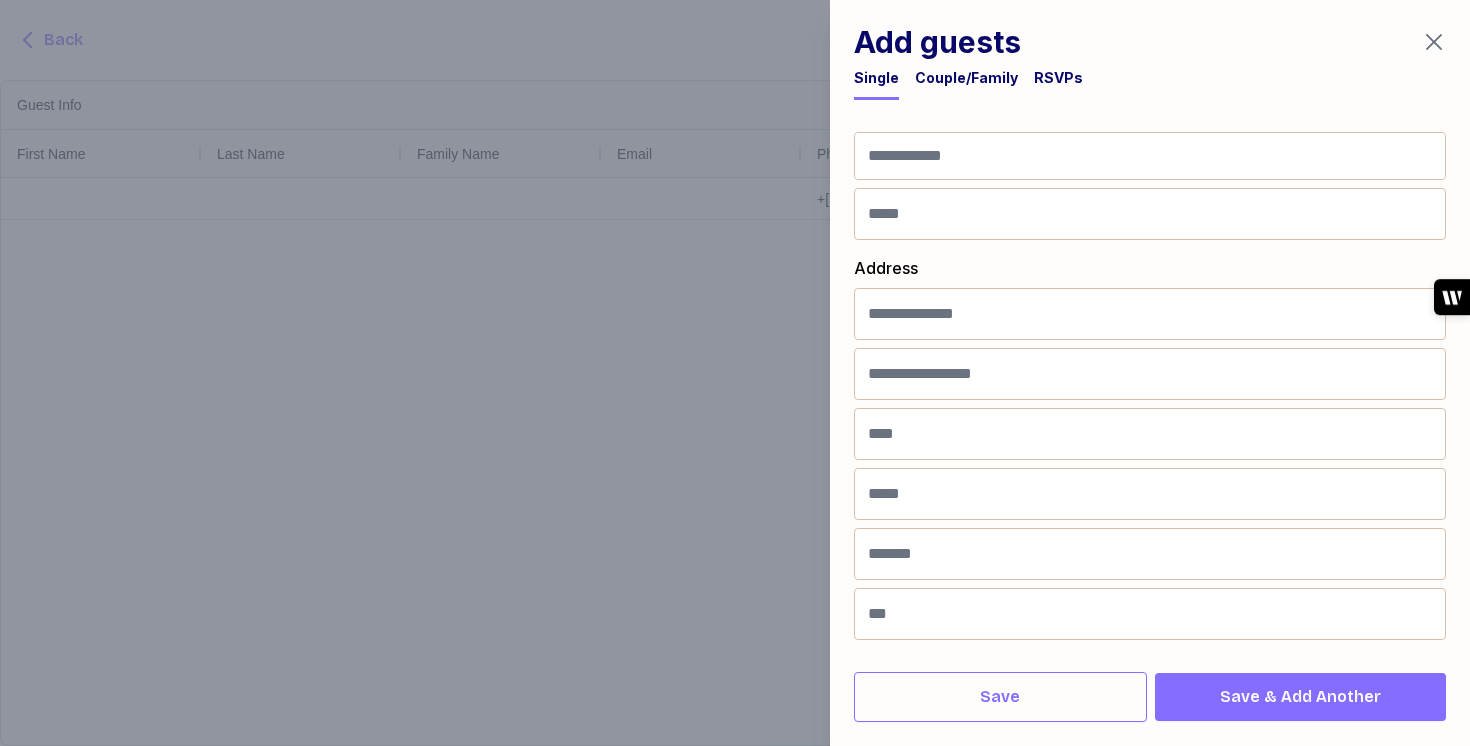 scroll, scrollTop: 0, scrollLeft: 0, axis: both 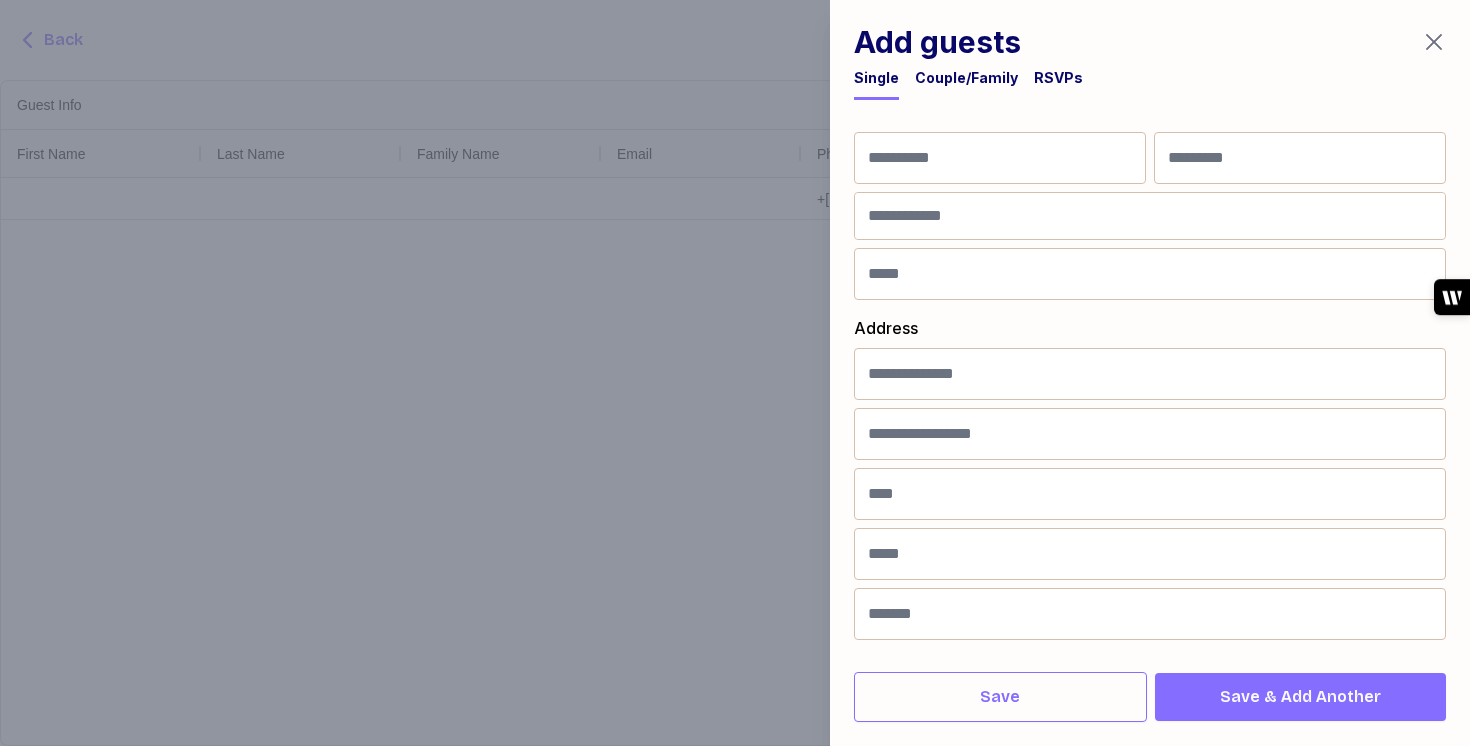 click 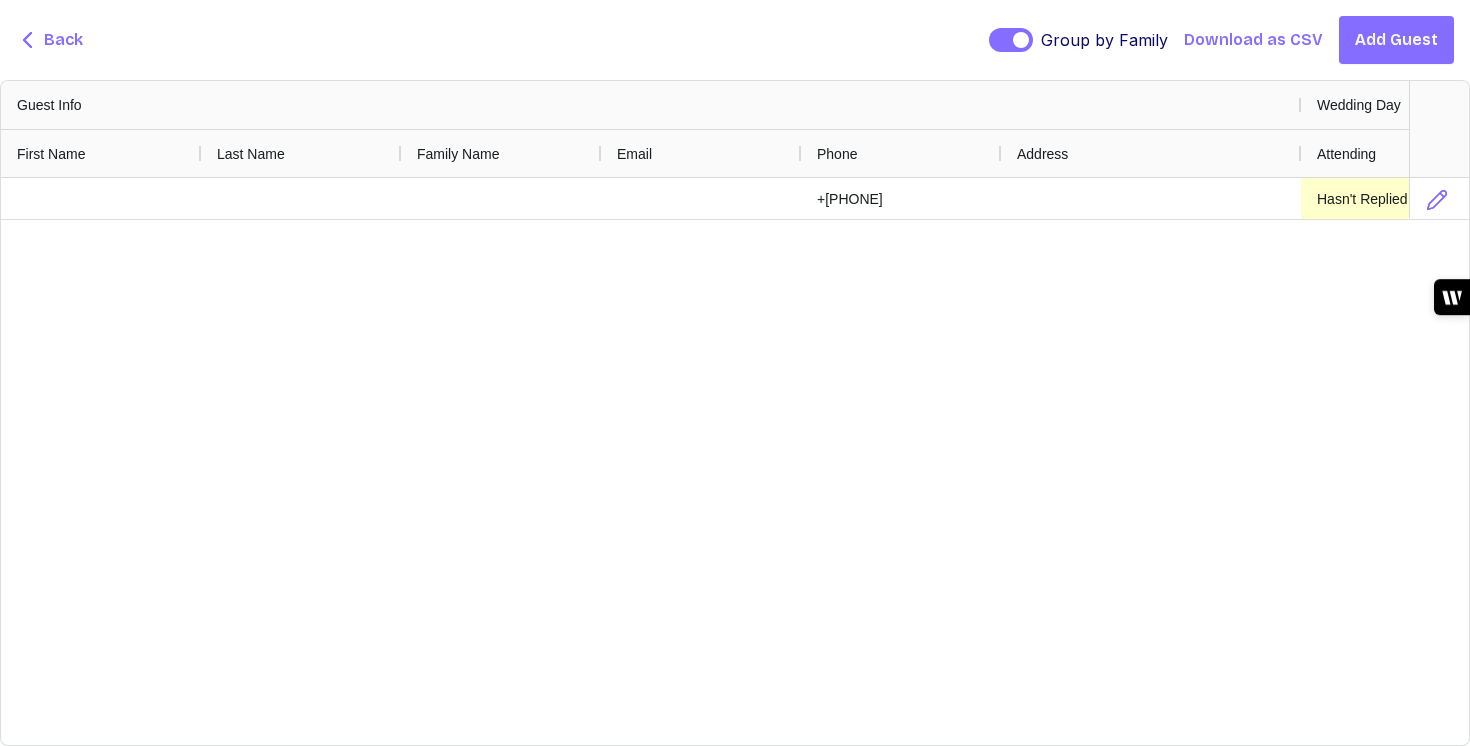 click on "Download as CSV" at bounding box center [1253, 40] 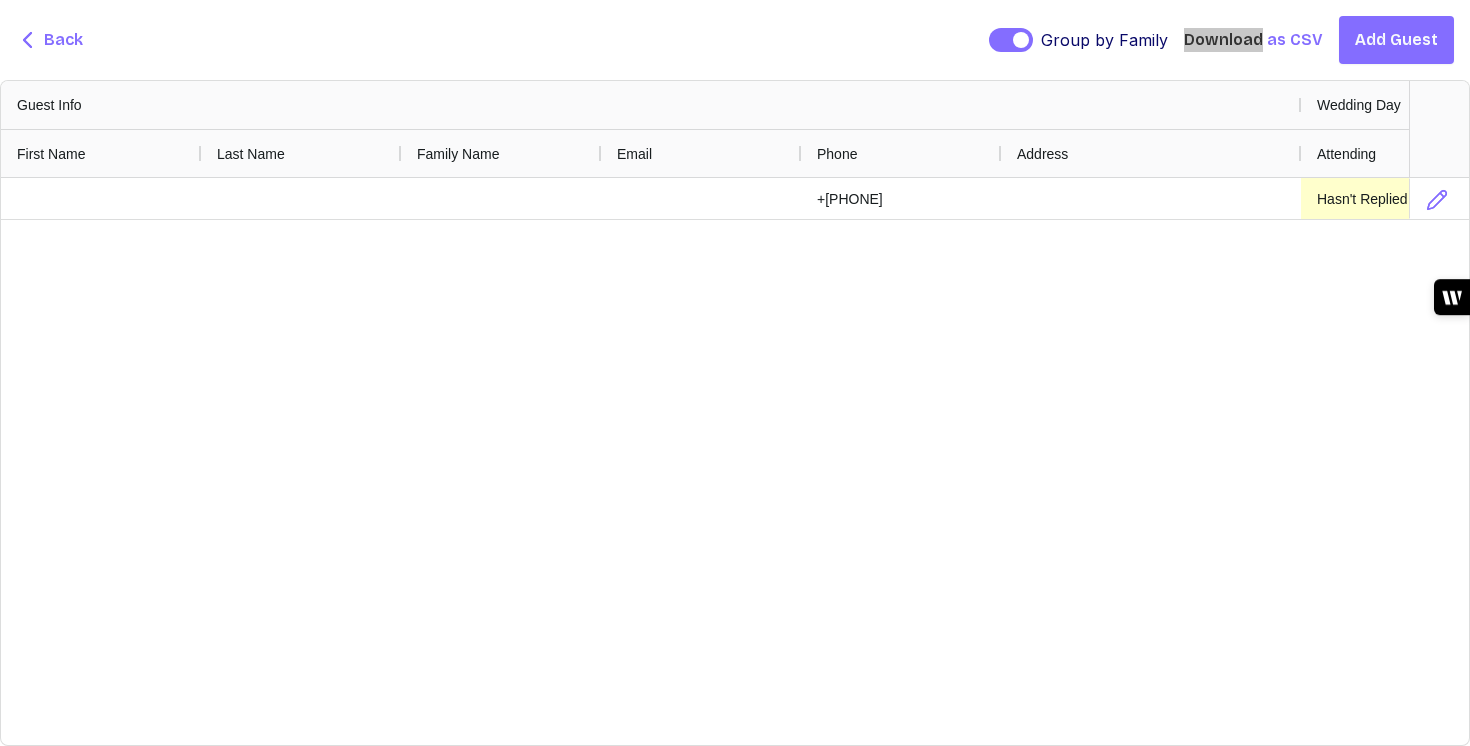 click on "Group by Family Group by Family Download as CSV Add Guest" at bounding box center [1221, 40] 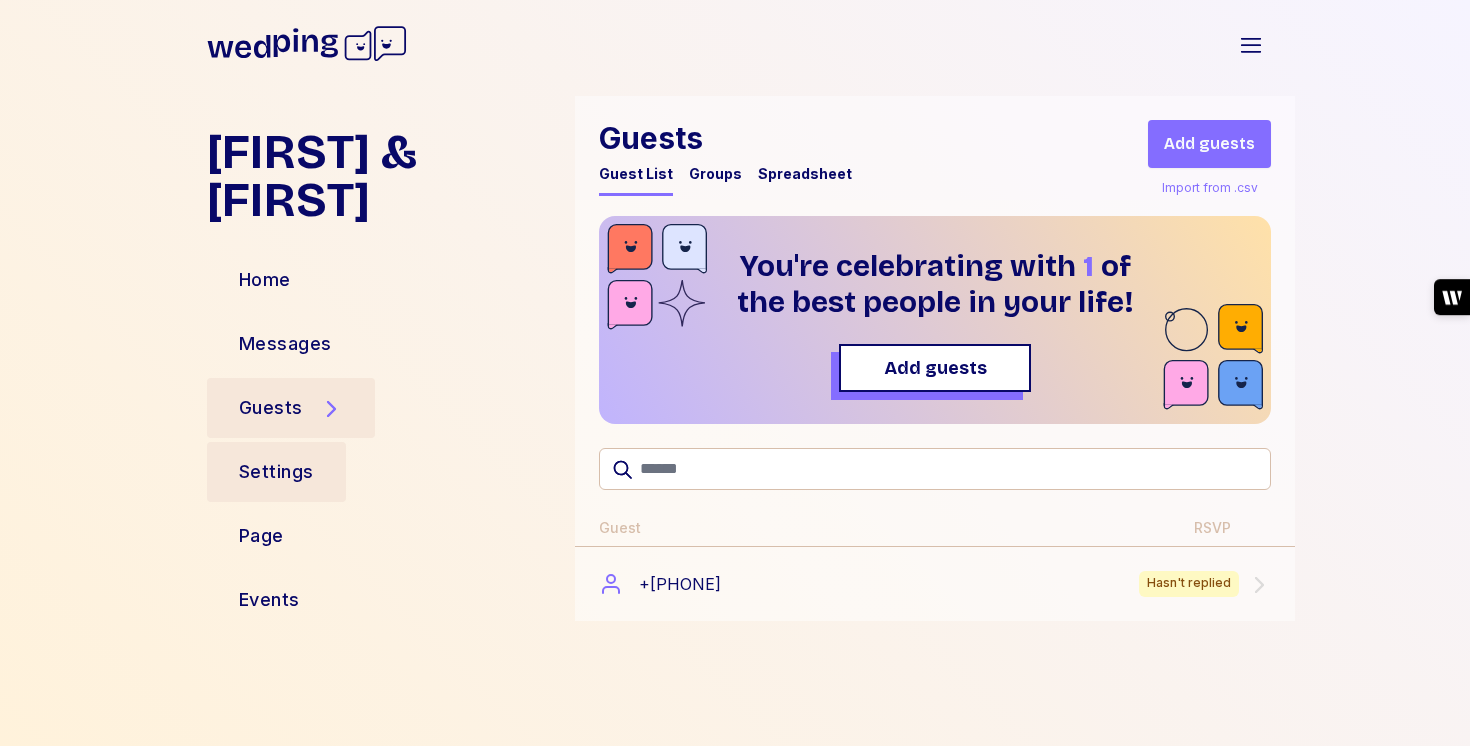 click on "Settings" at bounding box center [276, 472] 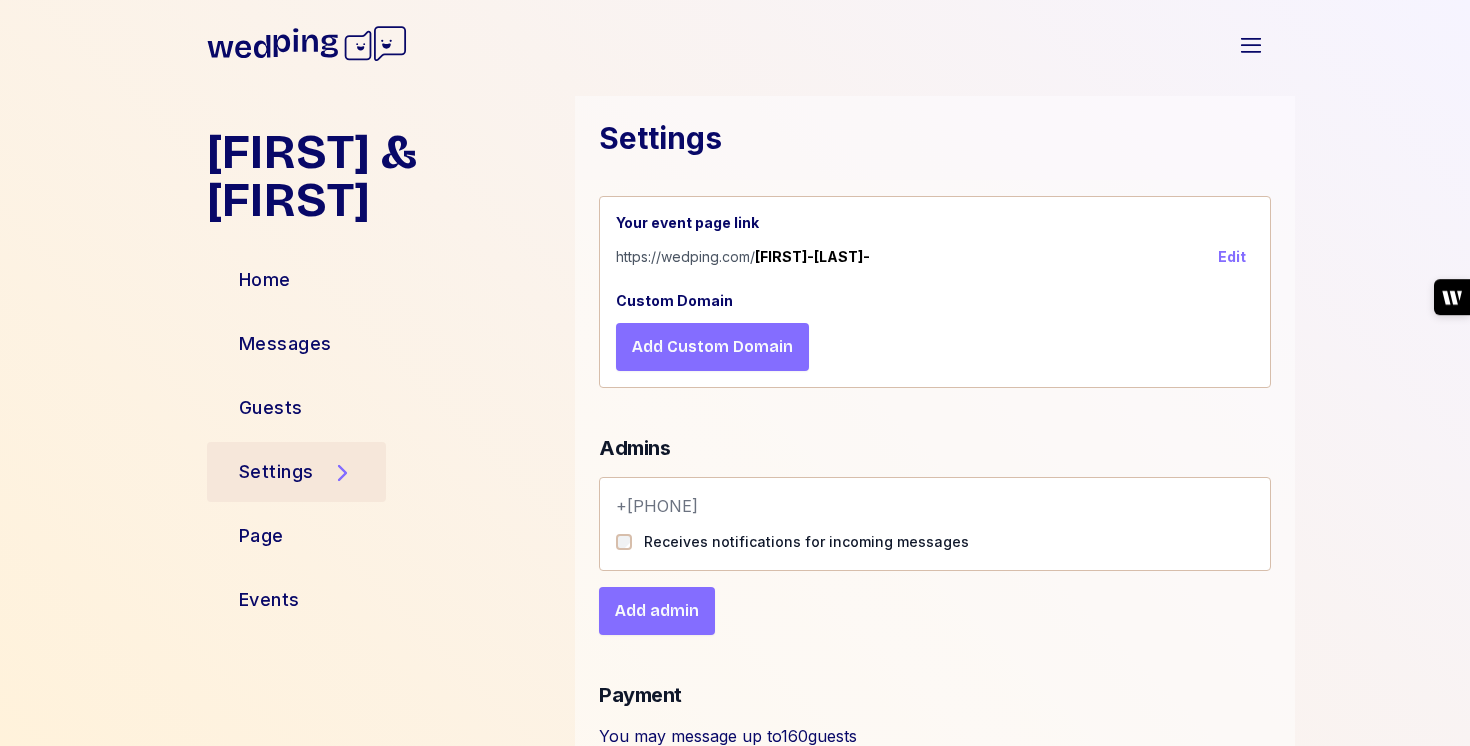 scroll, scrollTop: 58, scrollLeft: 0, axis: vertical 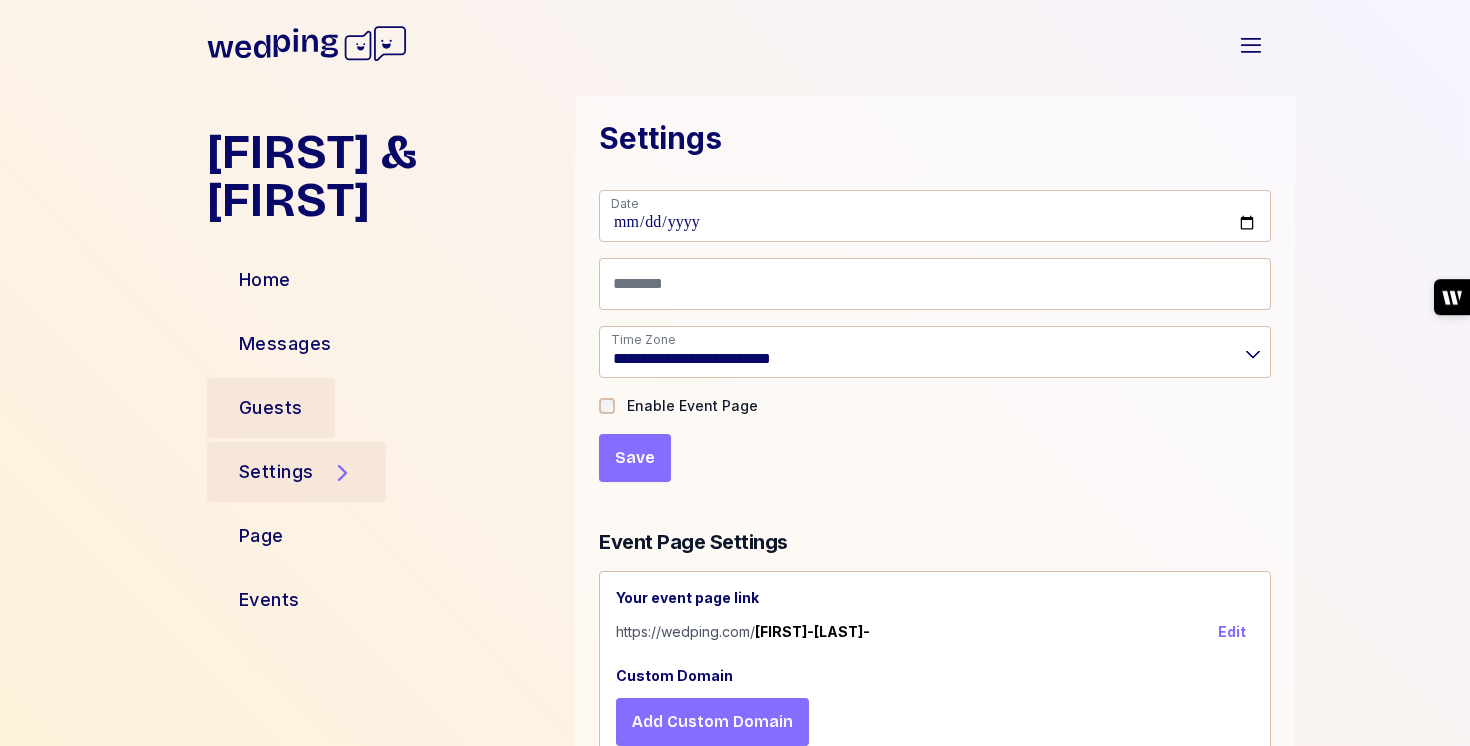 click on "Guests" at bounding box center (271, 408) 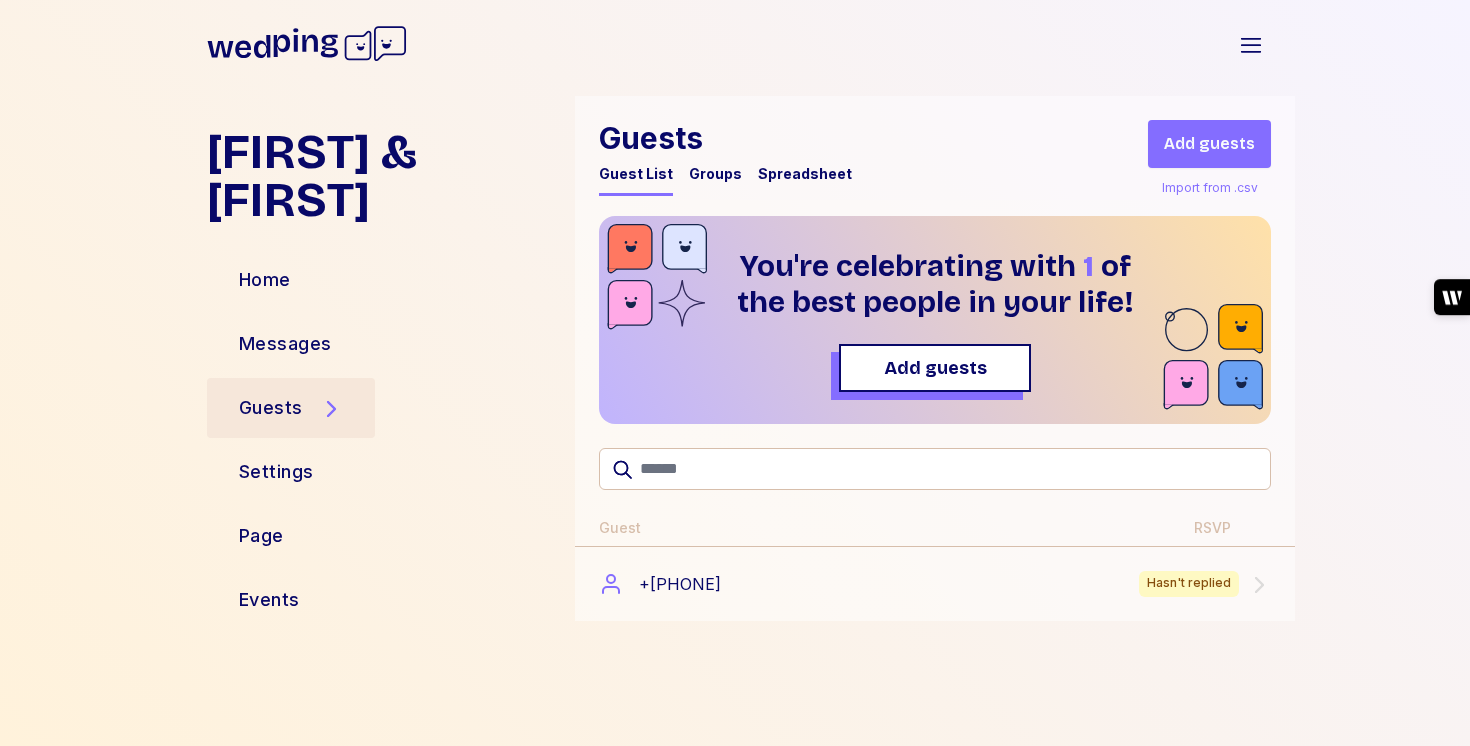click on "Import from .csv" at bounding box center (1210, 188) 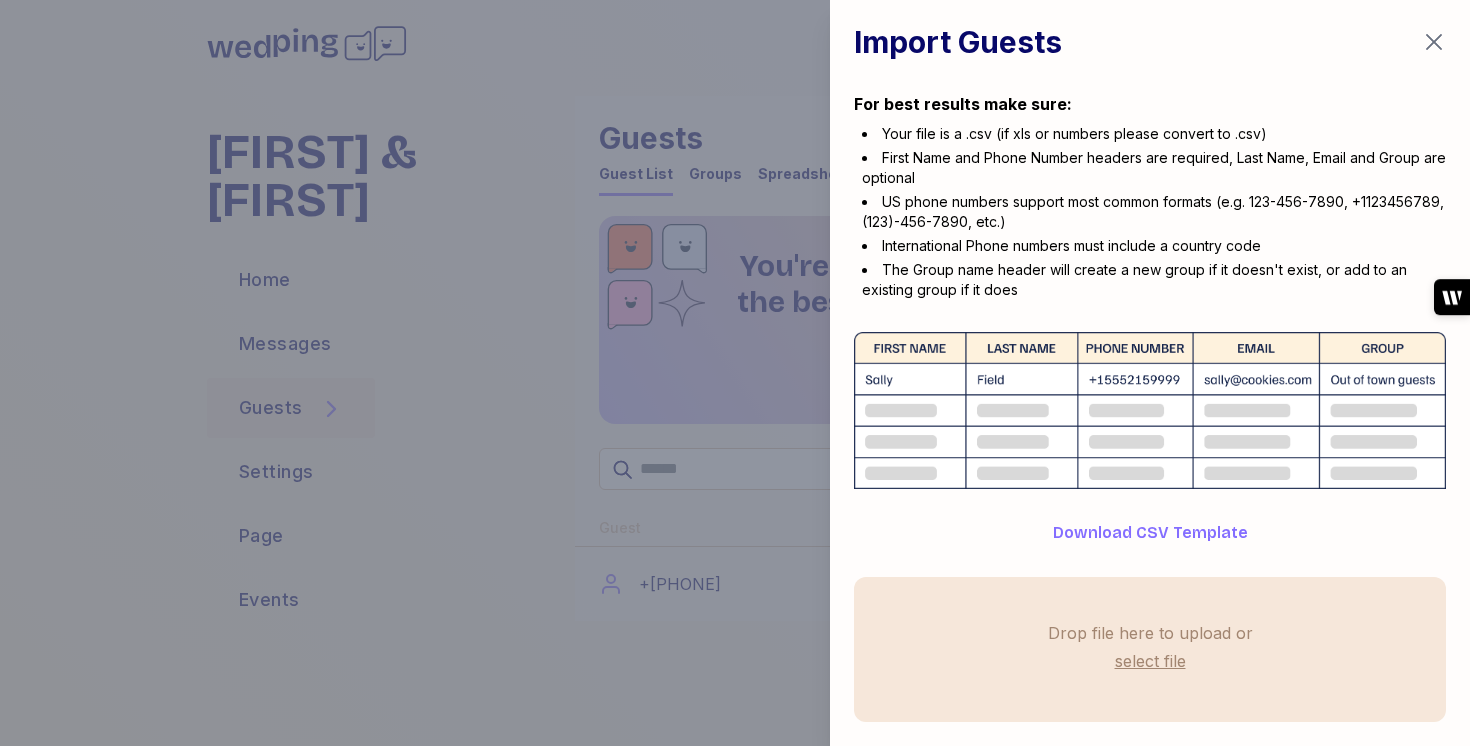 click on "Download CSV Template" at bounding box center (1150, 533) 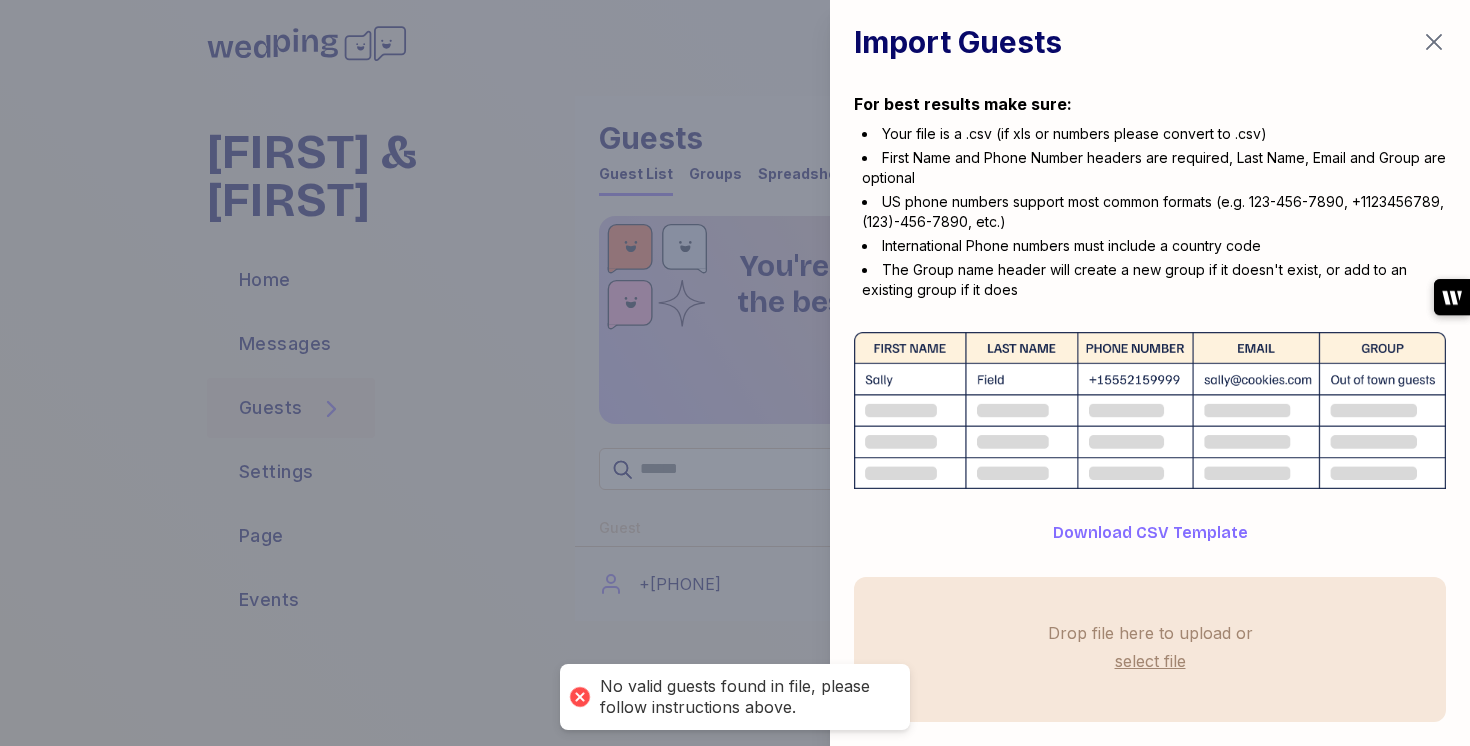 click on "No valid guests found in file, please follow instructions above." at bounding box center [745, 697] 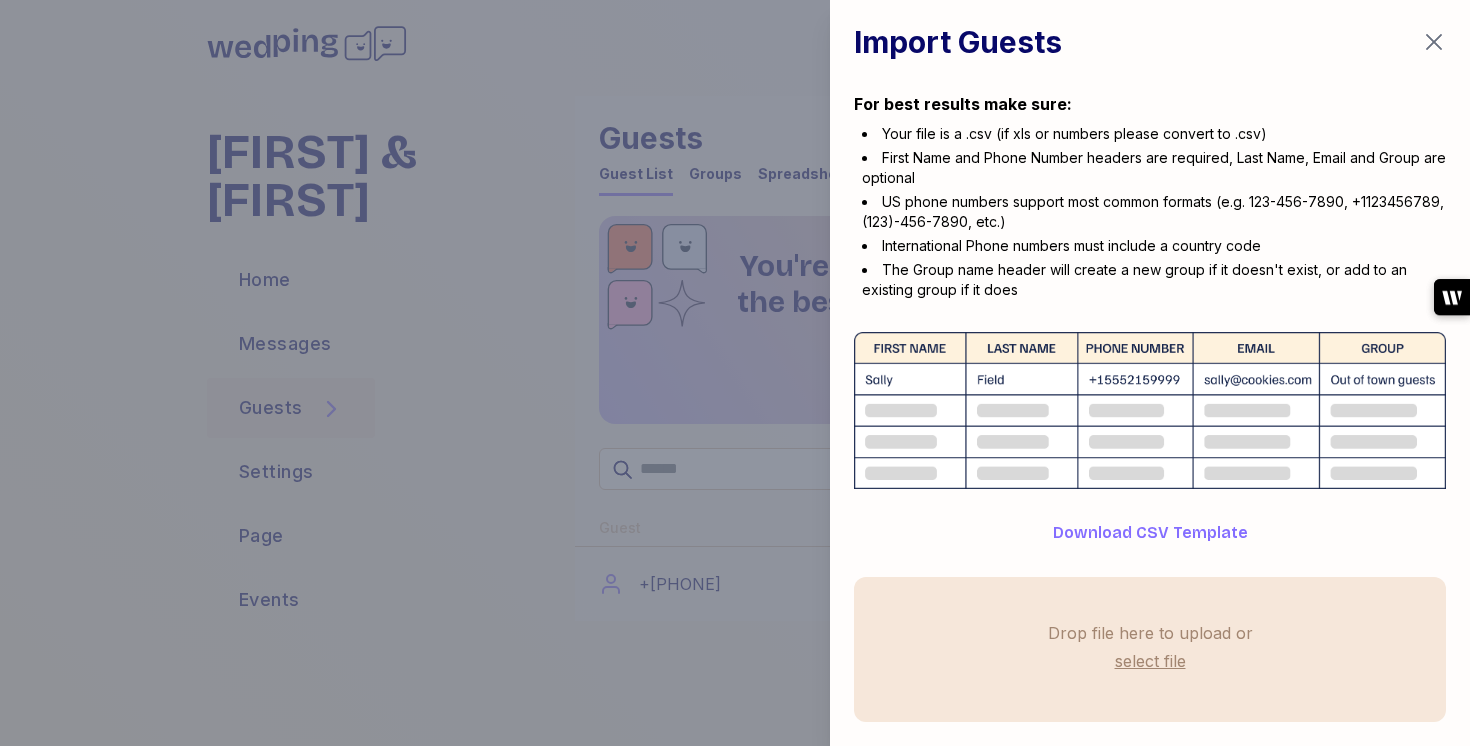 click on "select file" at bounding box center (1150, 661) 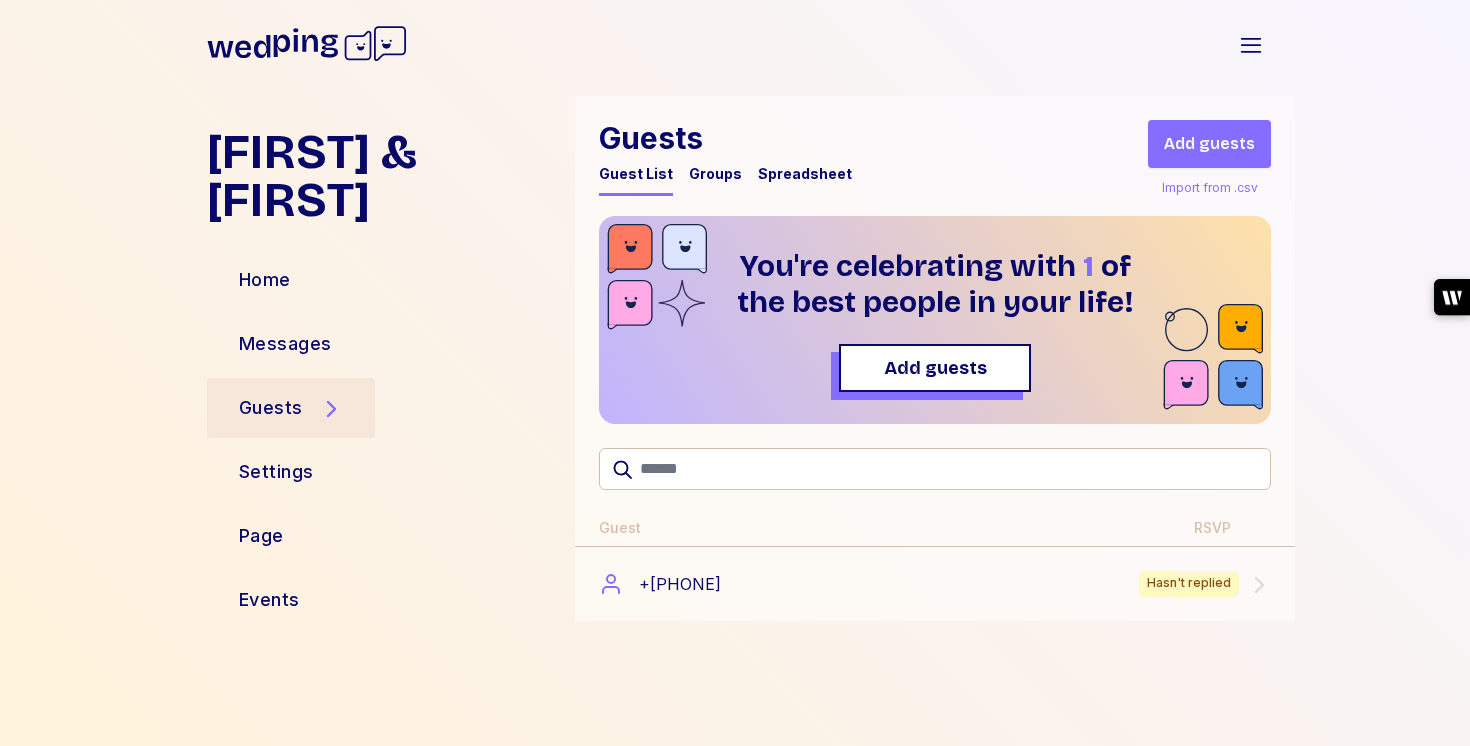 click on "Import from .csv" at bounding box center [1210, 188] 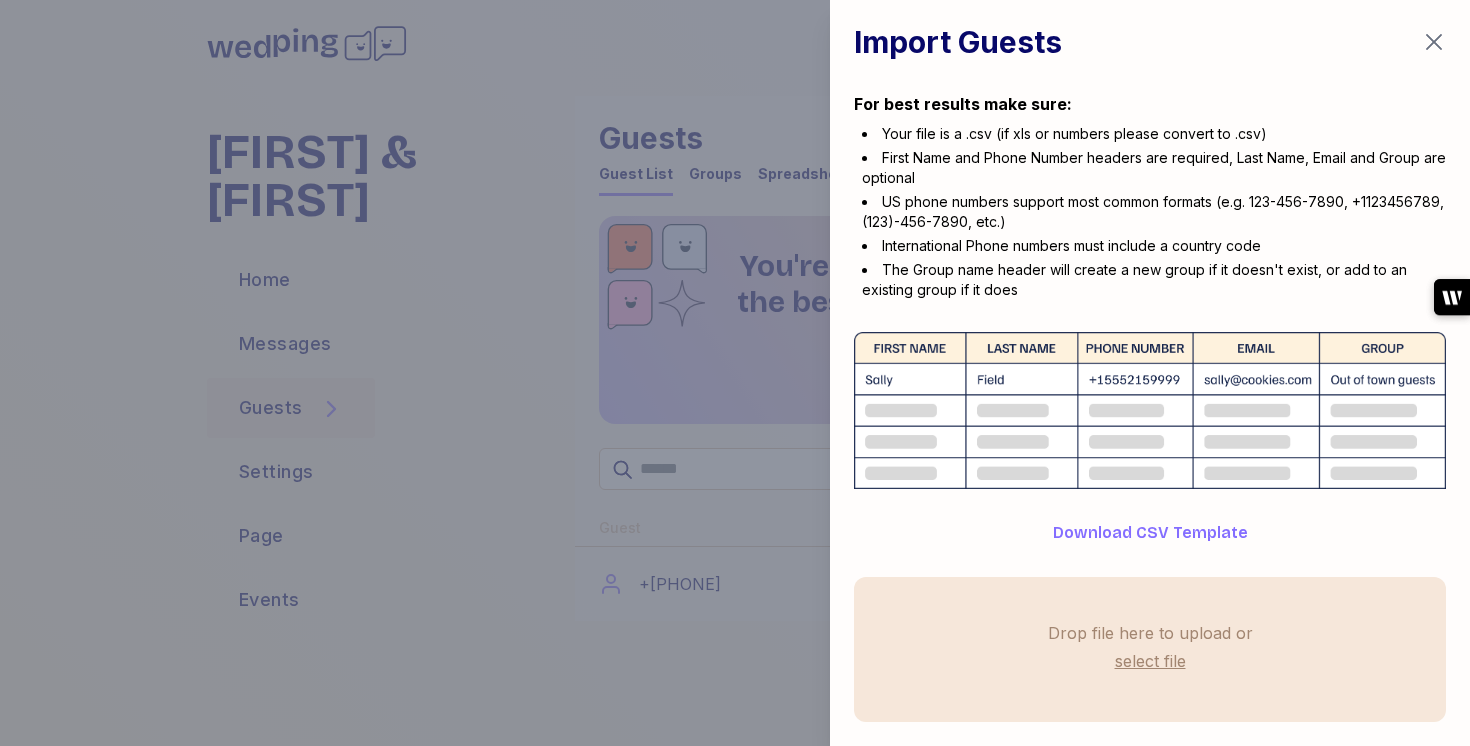click on "select file" at bounding box center [1150, 661] 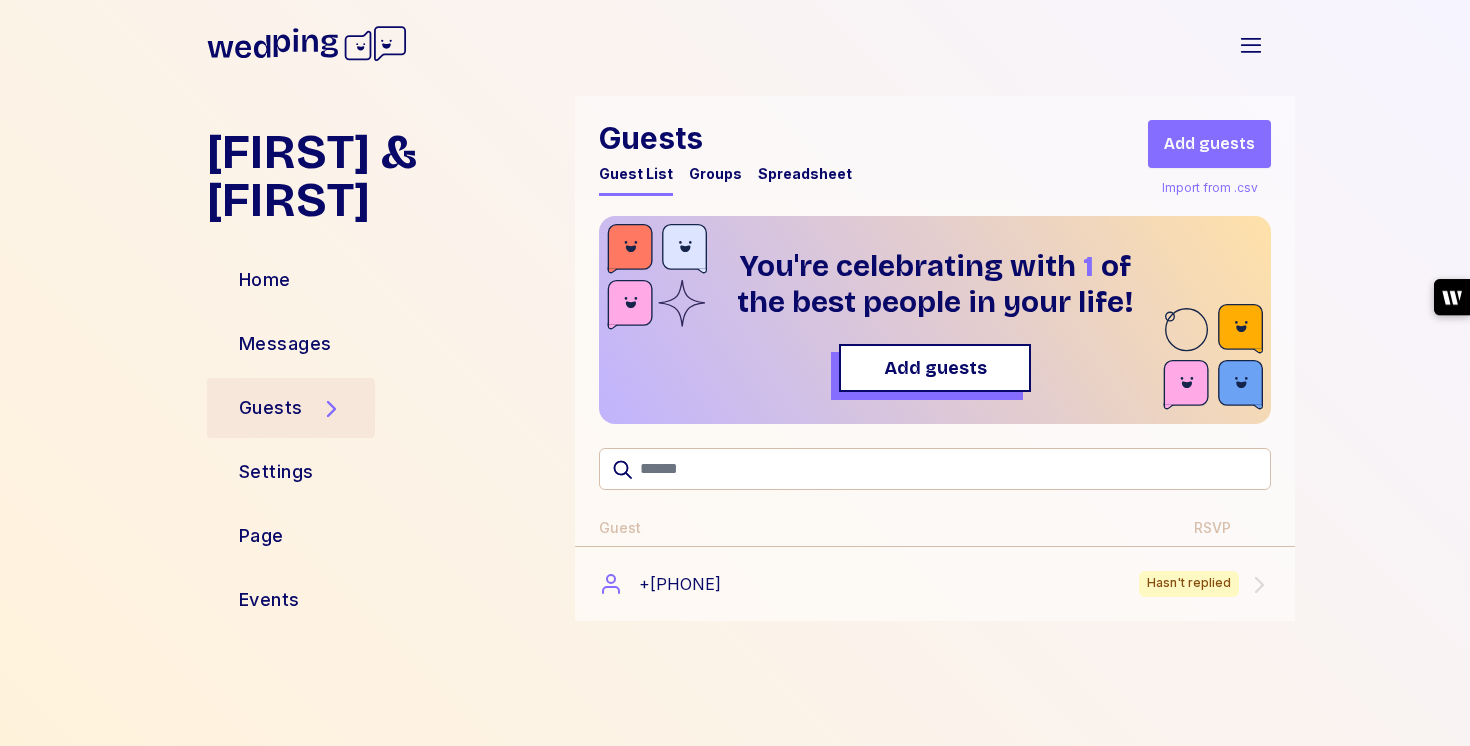 click on "Import from .csv" at bounding box center (1210, 188) 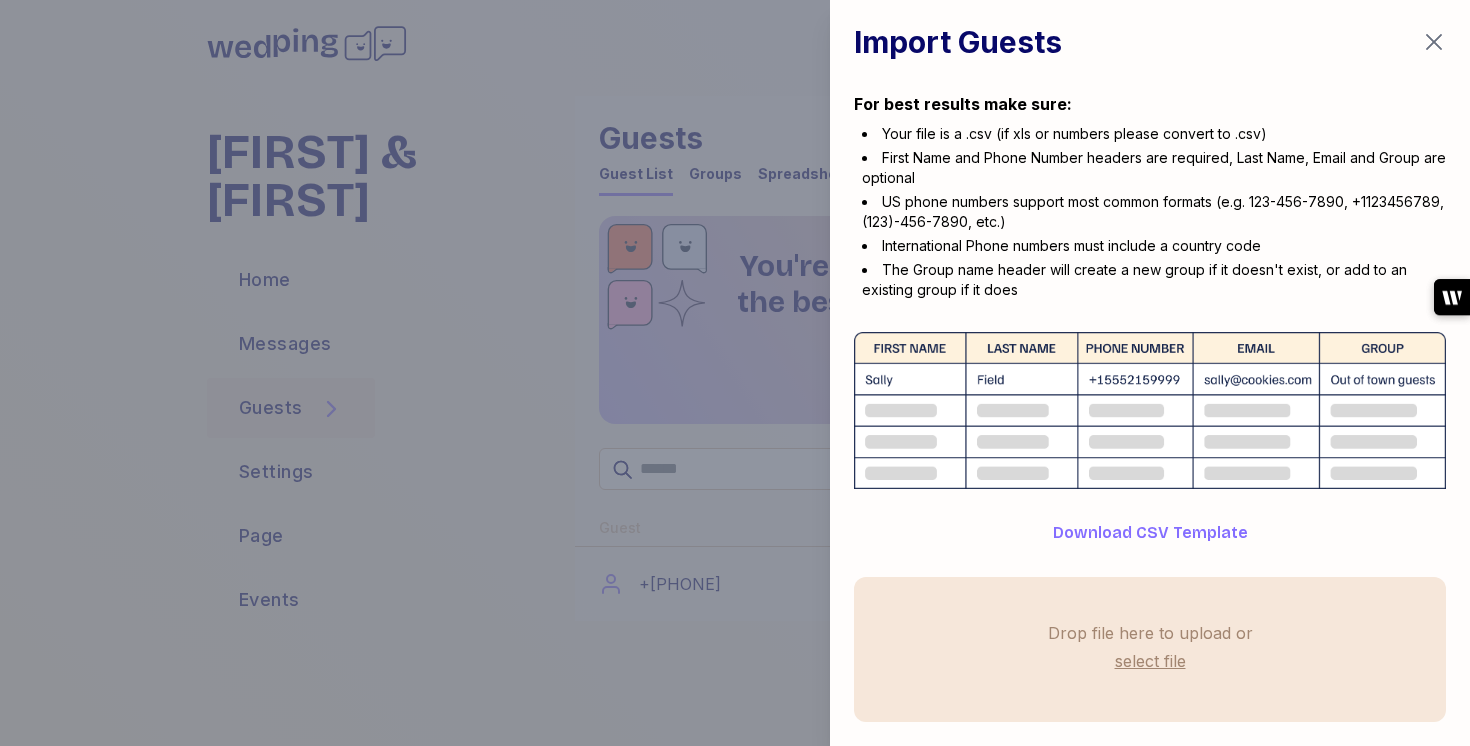 click on "Import Guests For best results make sure: Your file is a .csv (if xls or numbers please convert to .csv) First Name and Phone Number headers are required, Last Name, Email and Group are optional US phone numbers support most common formats (e.g. 123-456-7890, +1123456789, (123)-456-7890, etc.) International Phone numbers must include a country code The Group name header will create a new group if it doesn't exist, or add to an existing group if it does Download CSV Template Drop file here to upload or select file" at bounding box center (1150, 373) 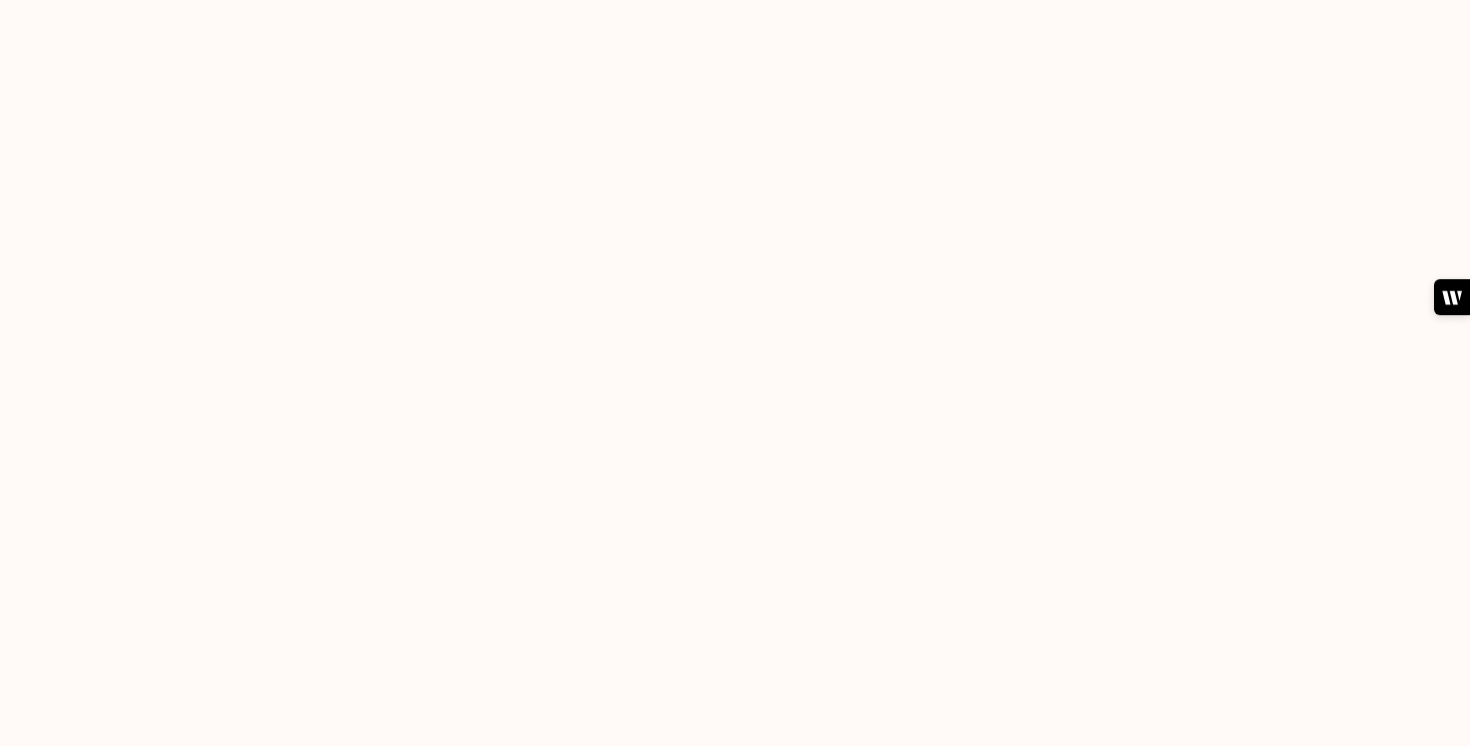 scroll, scrollTop: 0, scrollLeft: 0, axis: both 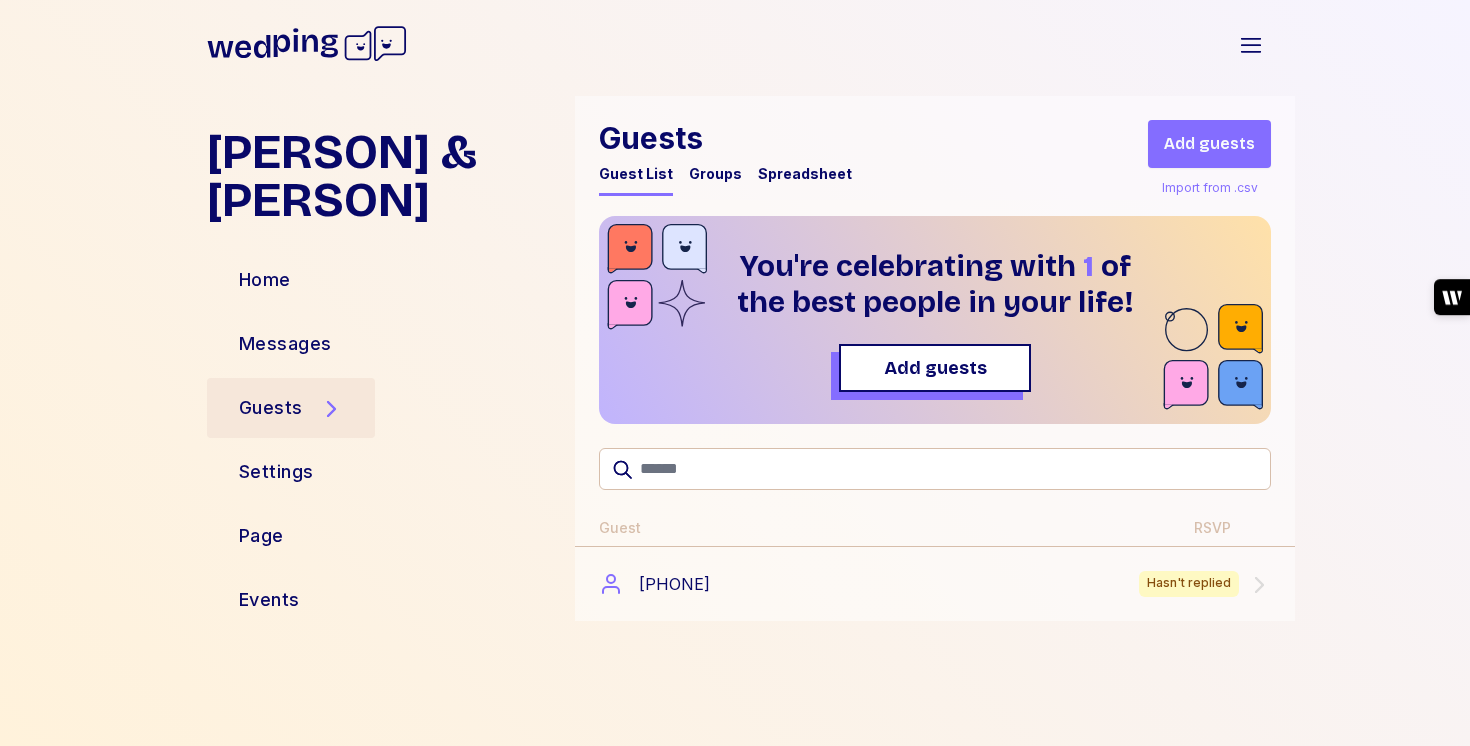 click on "Groups" at bounding box center (715, 174) 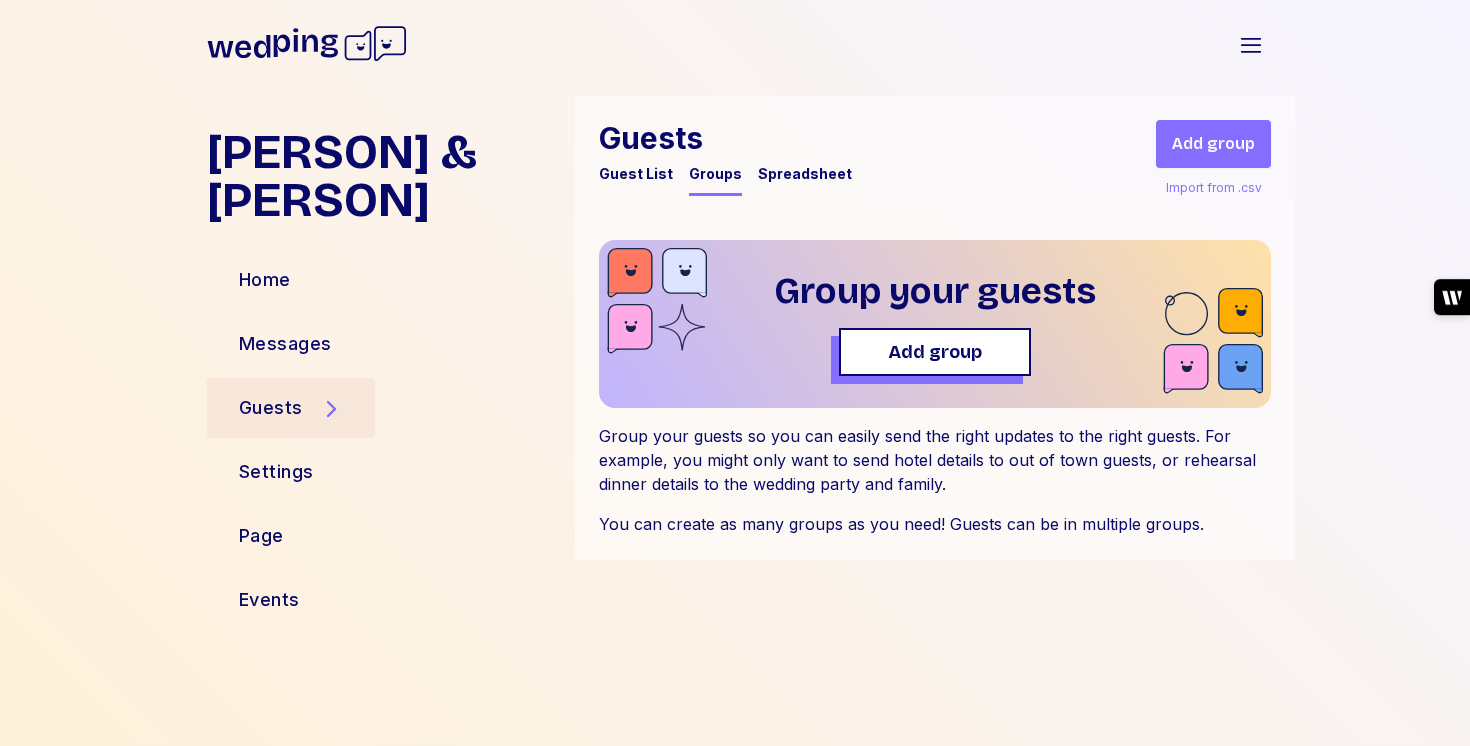 click on "Spreadsheet" at bounding box center [805, 174] 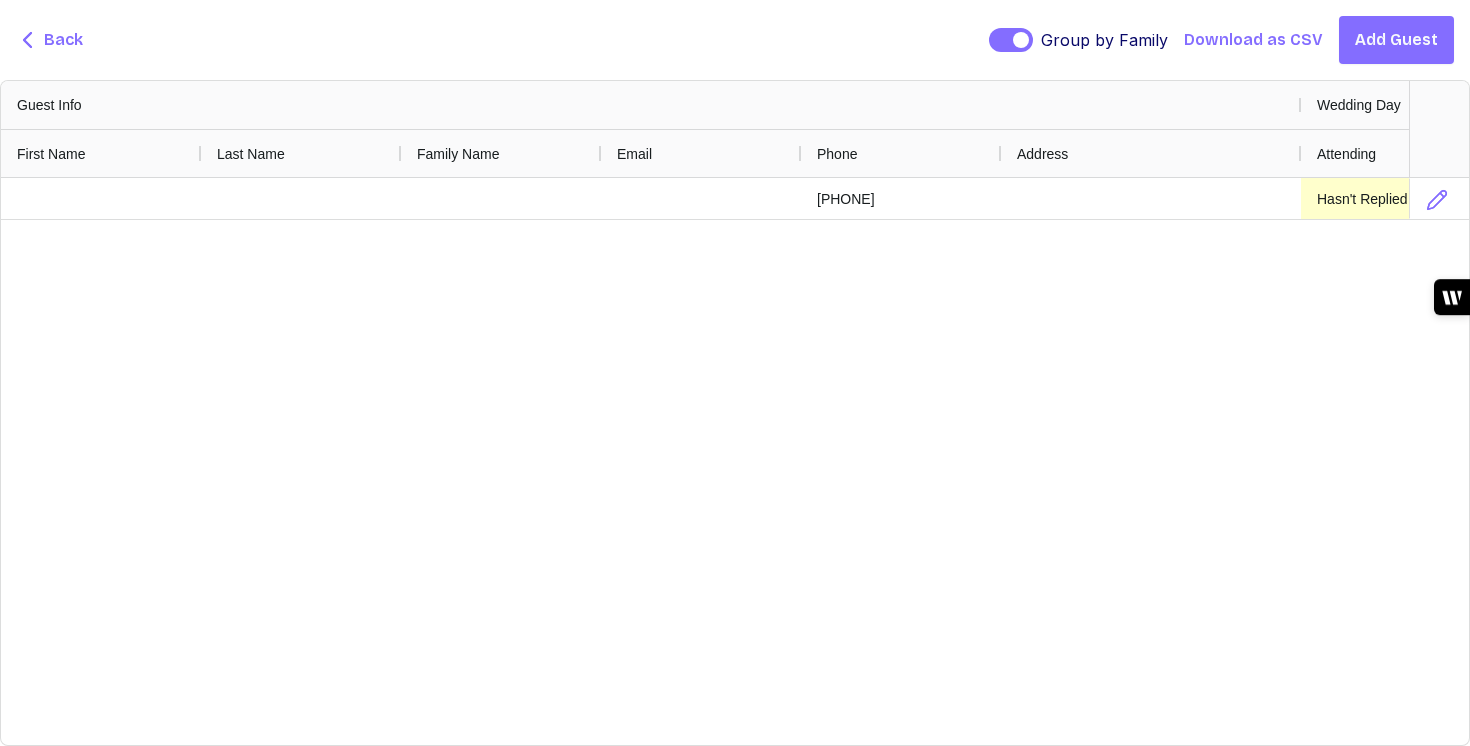 click on "Back" at bounding box center [63, 40] 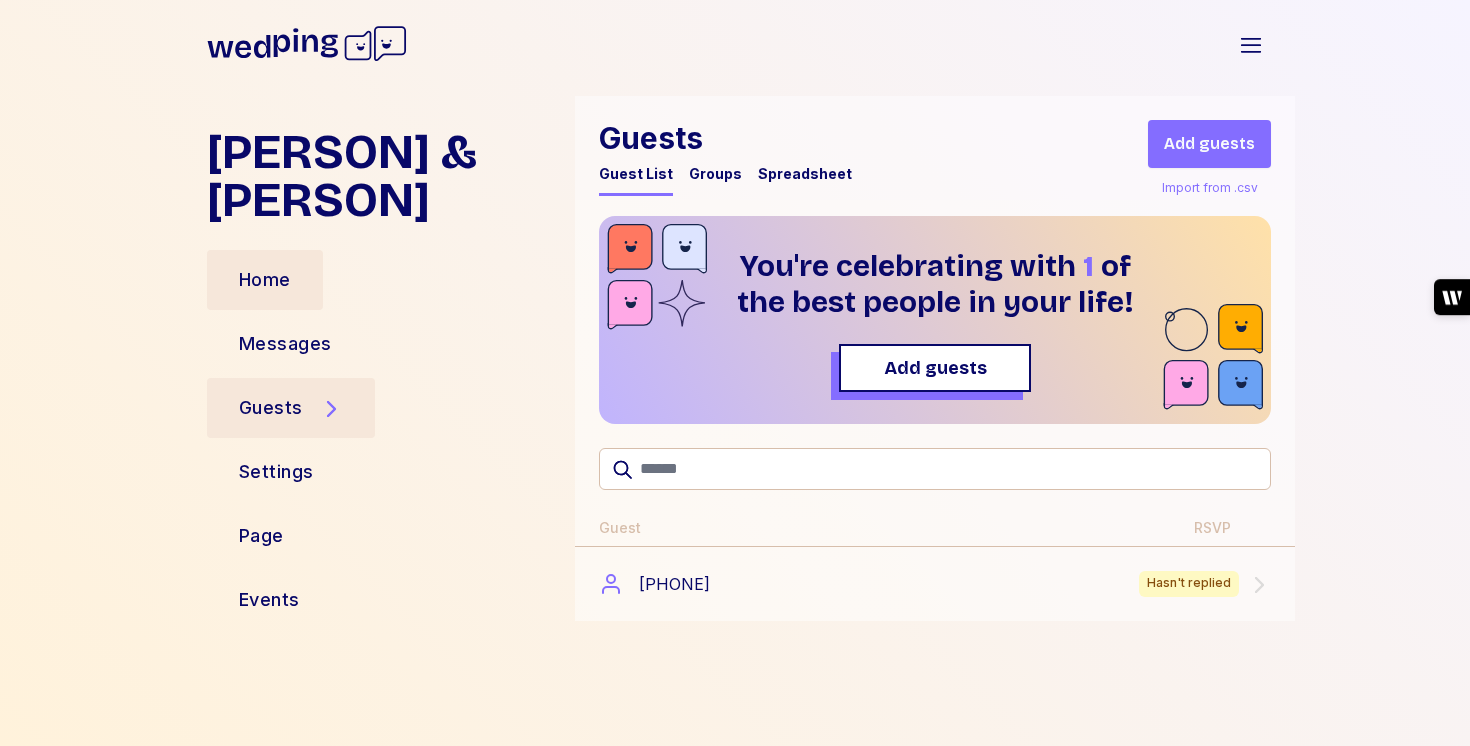 click on "Home" at bounding box center [265, 280] 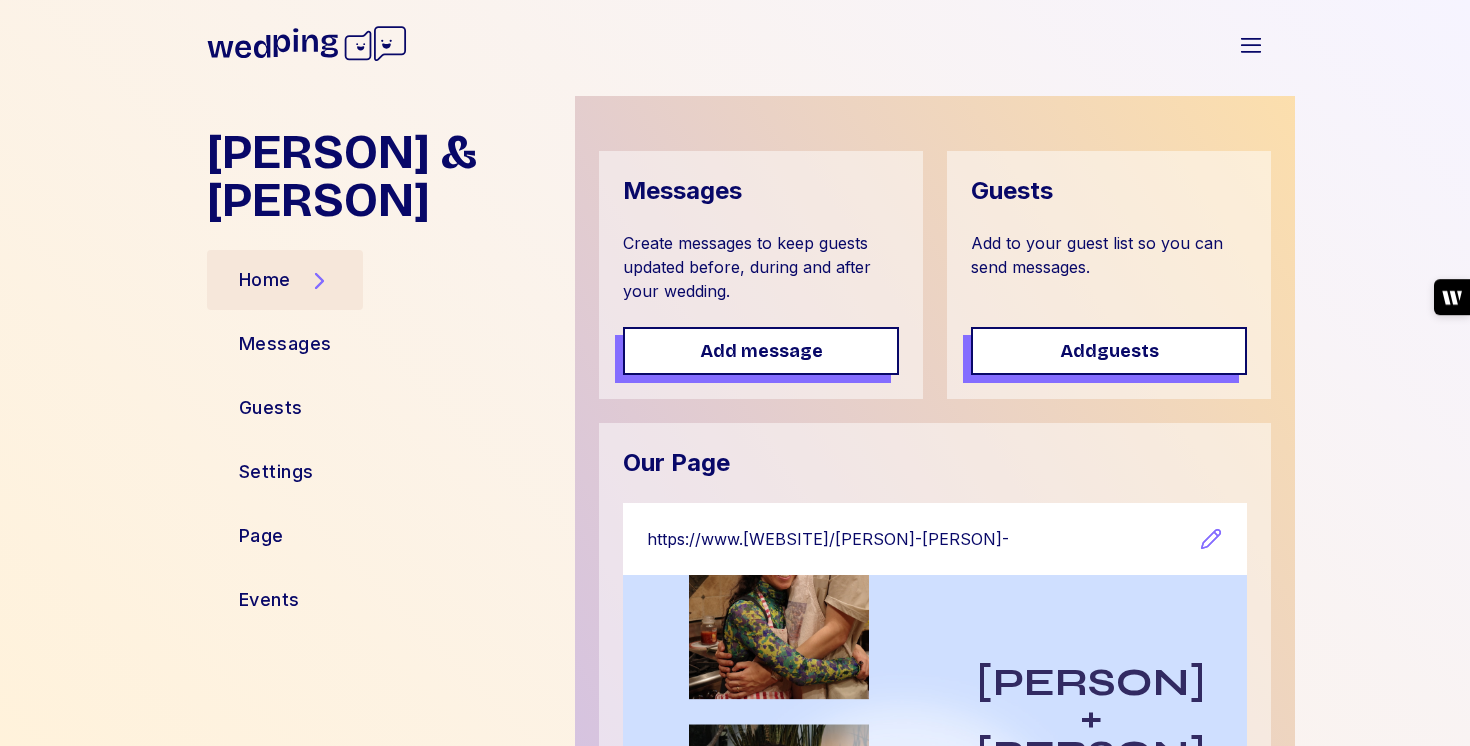 scroll, scrollTop: 0, scrollLeft: 0, axis: both 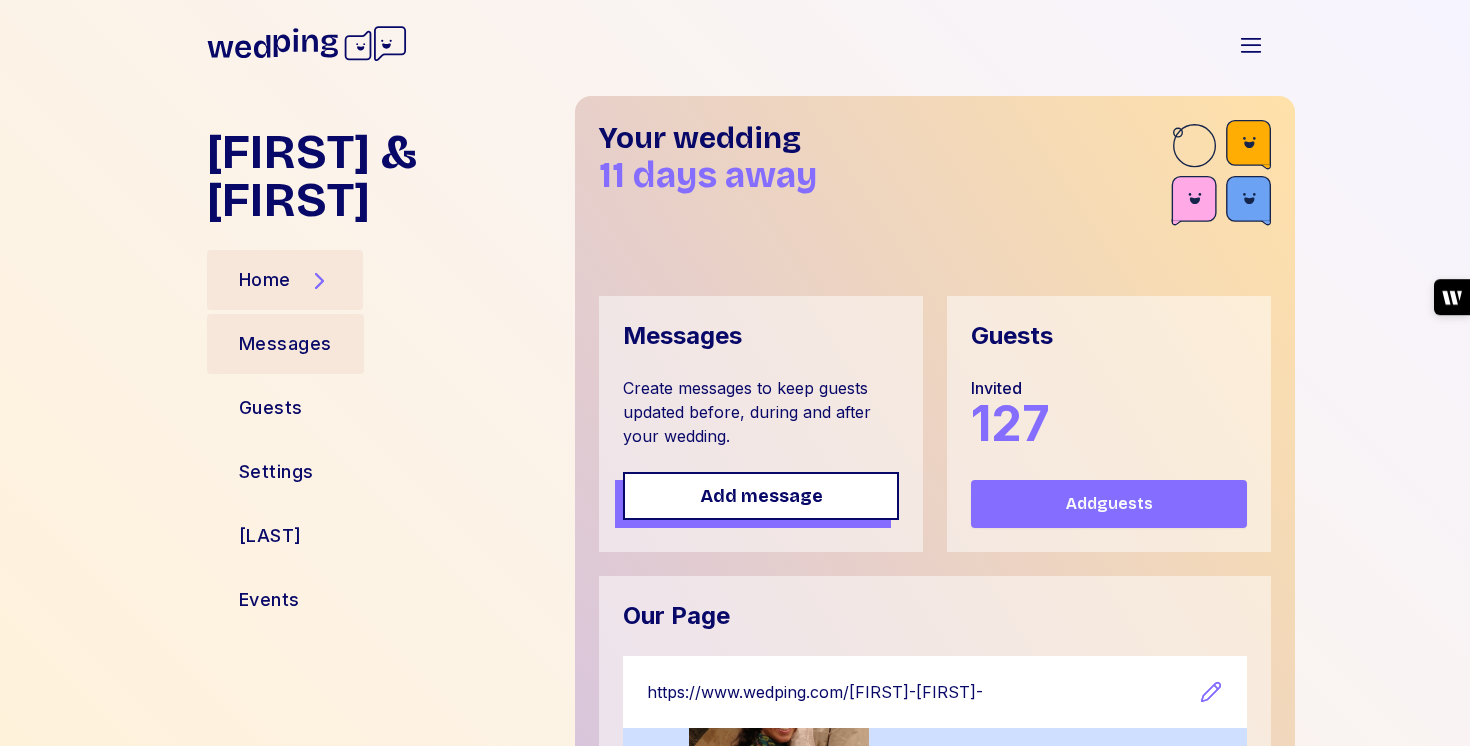 click on "Messages" at bounding box center [285, 344] 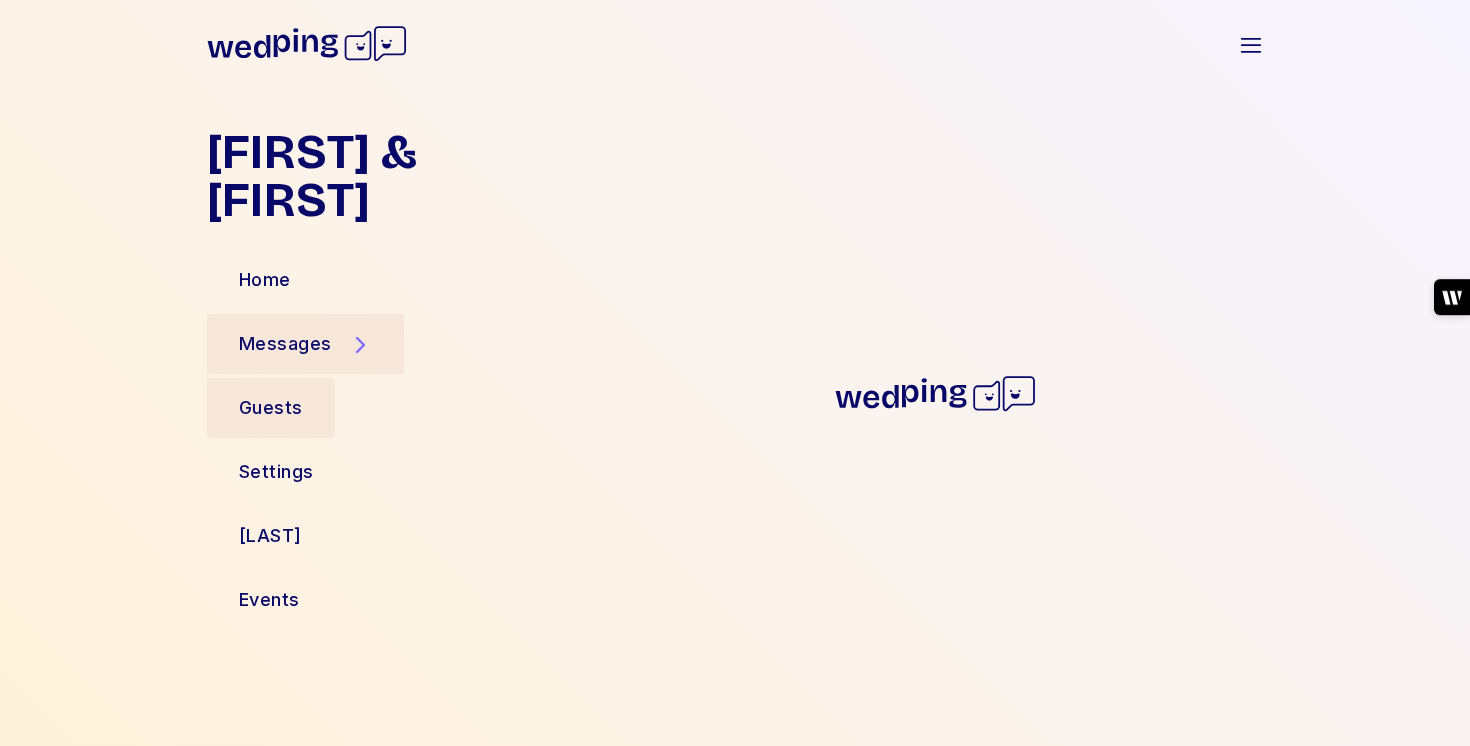 click on "Guests" at bounding box center [271, 408] 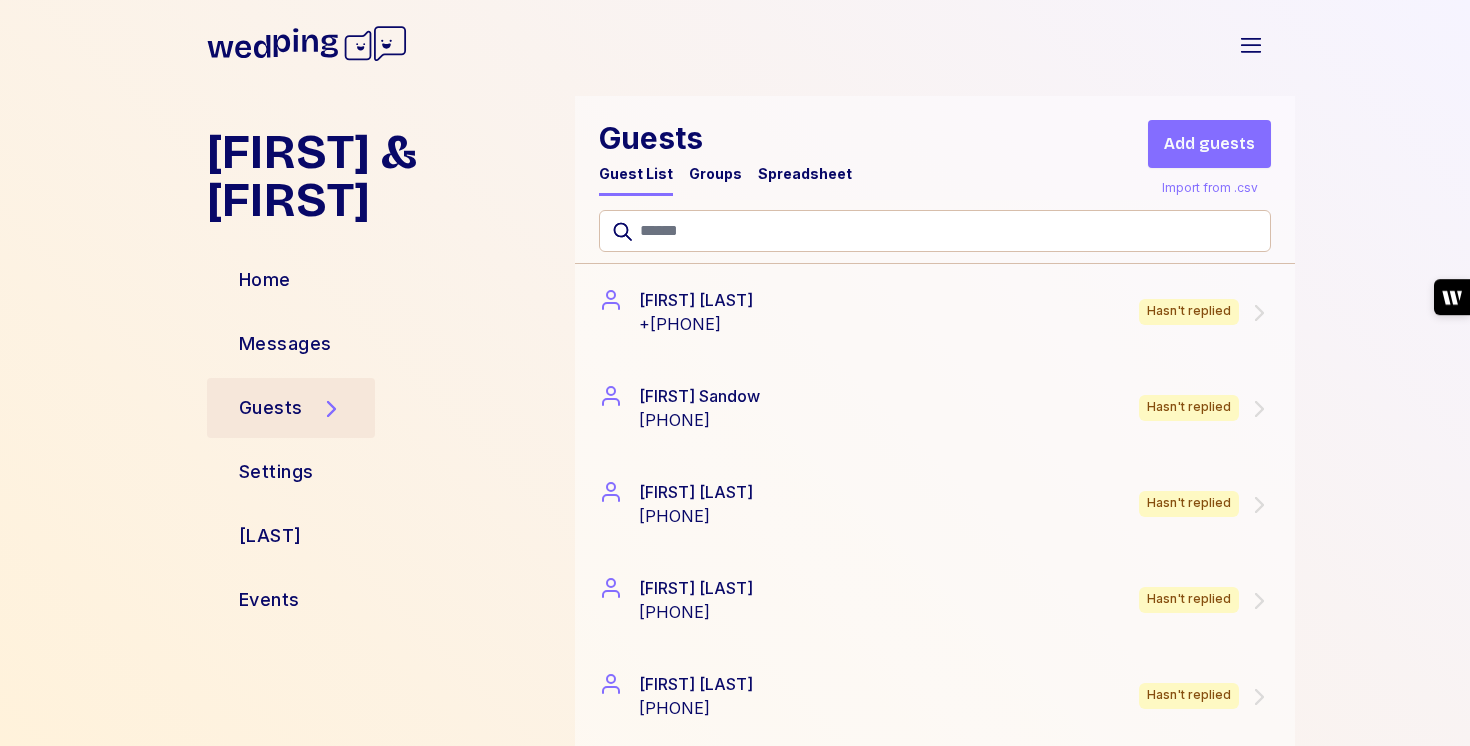 scroll, scrollTop: 0, scrollLeft: 0, axis: both 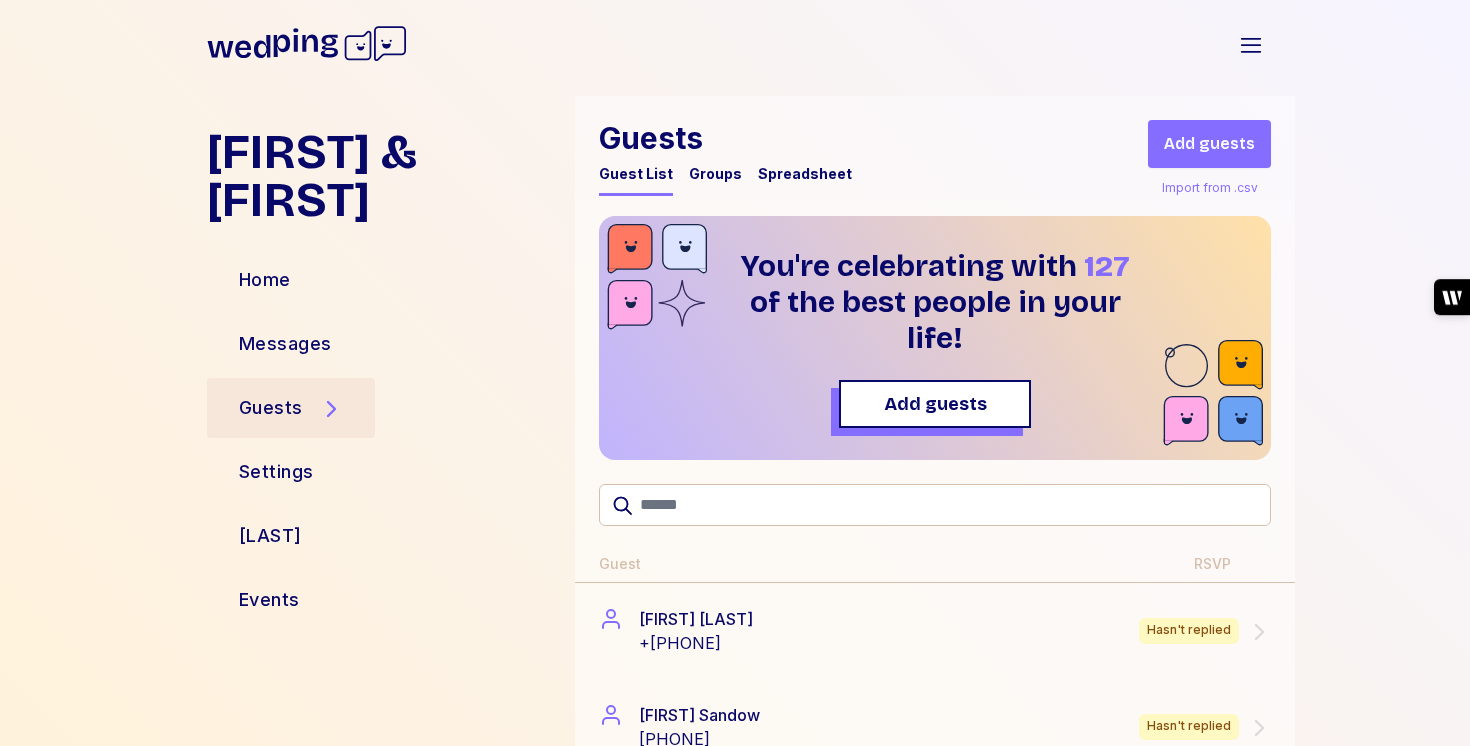 click on "Groups" at bounding box center [715, 174] 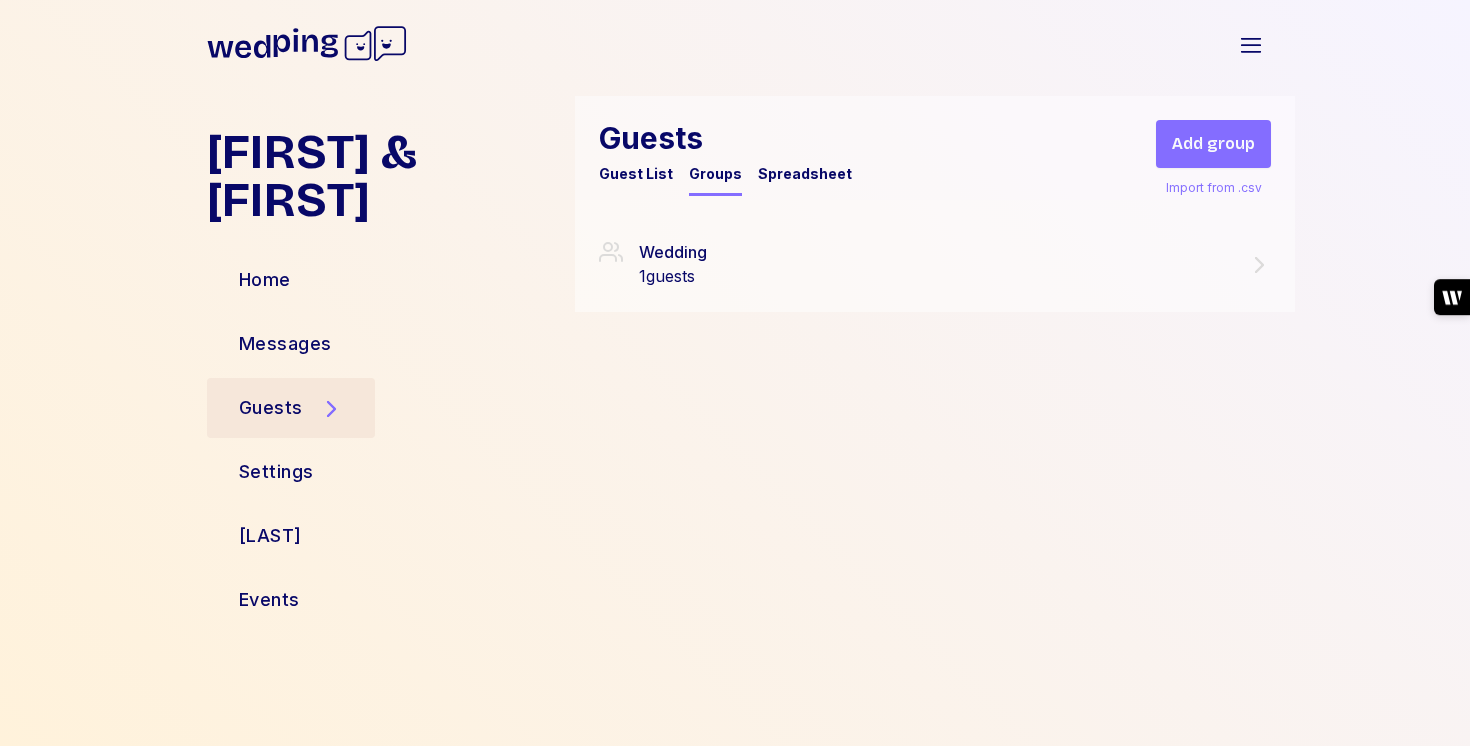 click on "Spreadsheet" at bounding box center [805, 174] 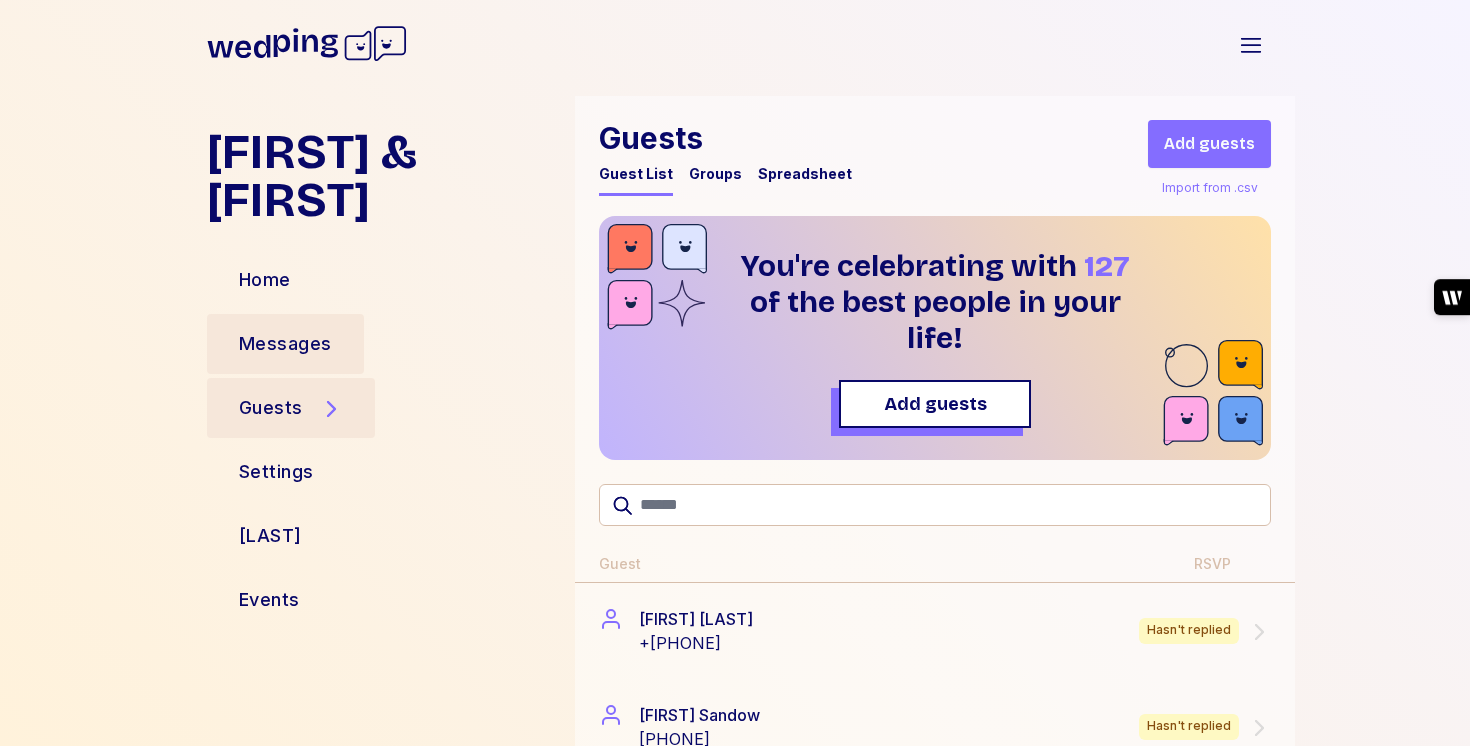 click on "Messages" at bounding box center [285, 344] 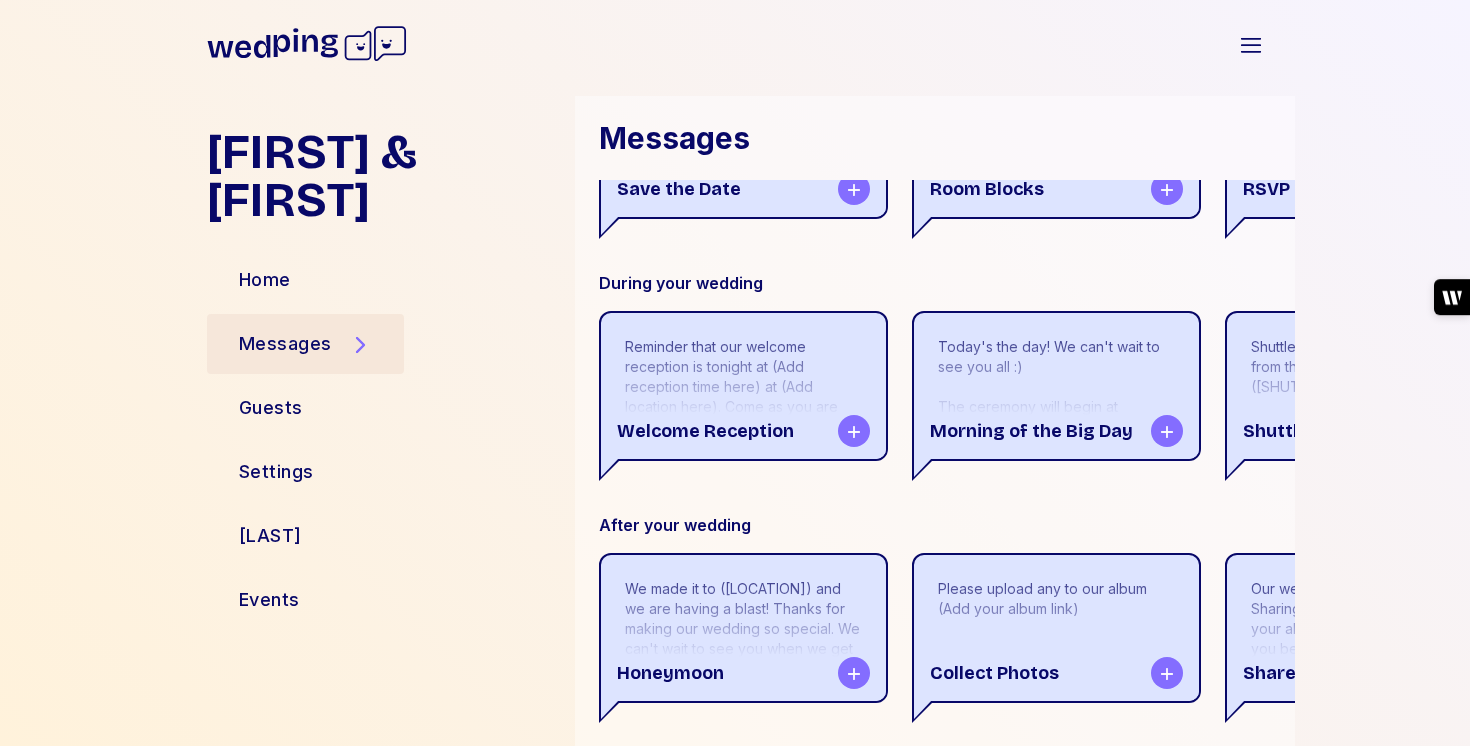scroll, scrollTop: 564, scrollLeft: 0, axis: vertical 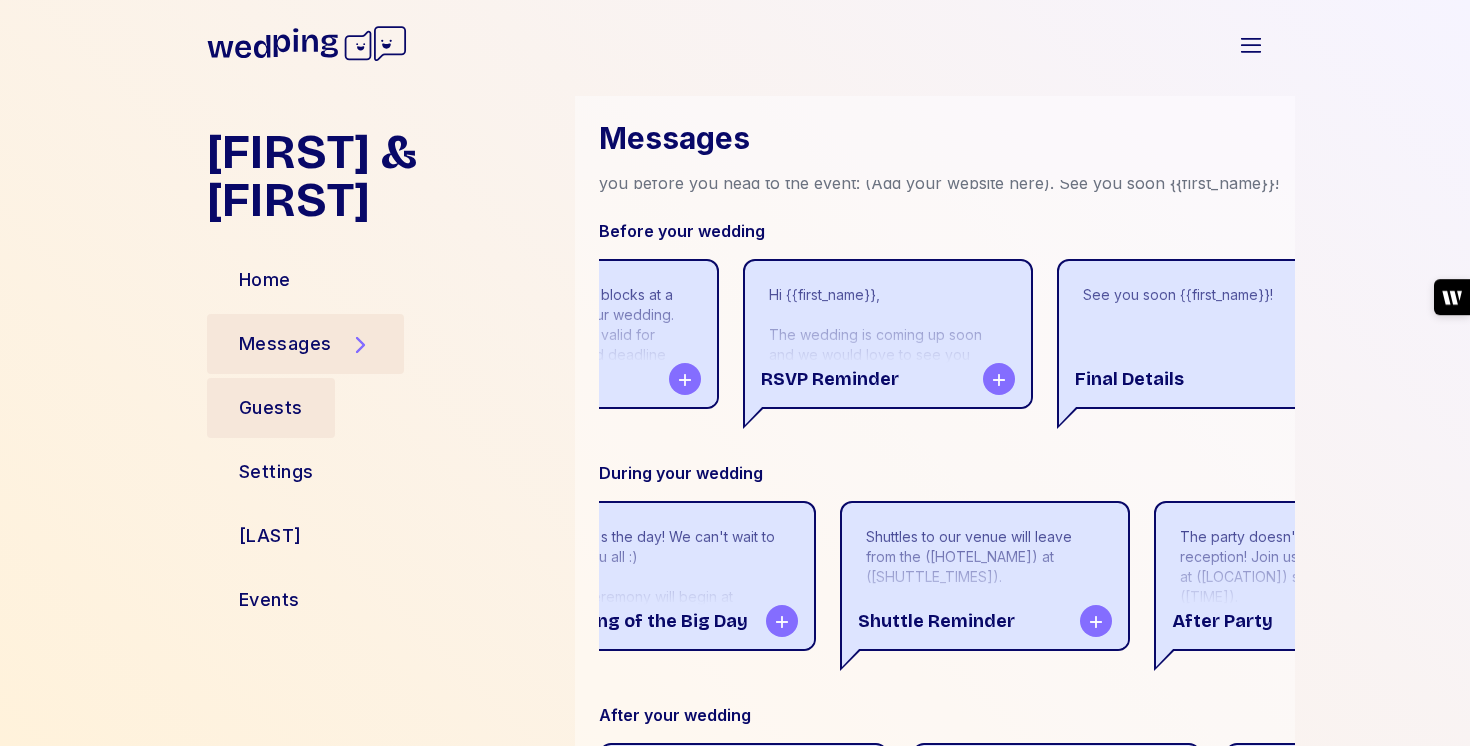 click on "Guests" at bounding box center [271, 408] 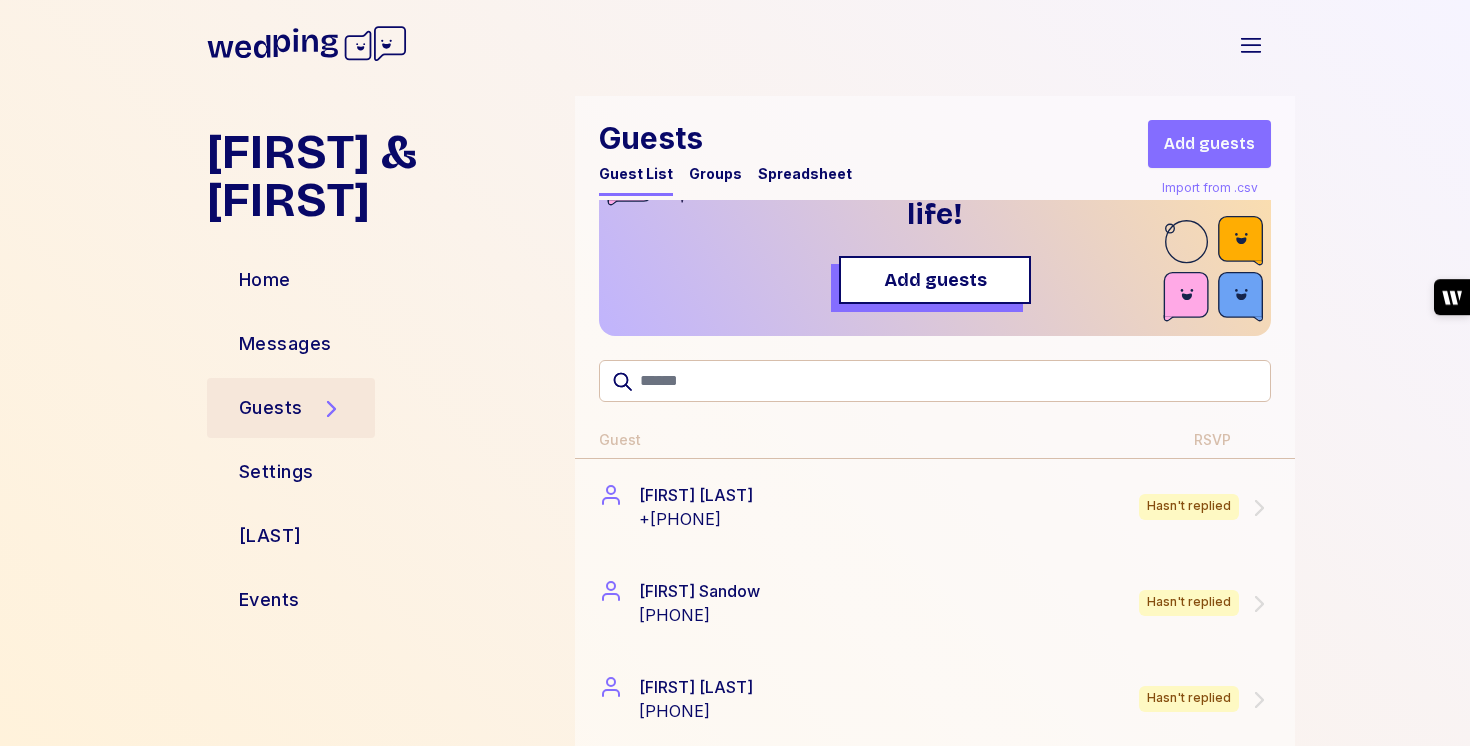 scroll, scrollTop: 10, scrollLeft: 0, axis: vertical 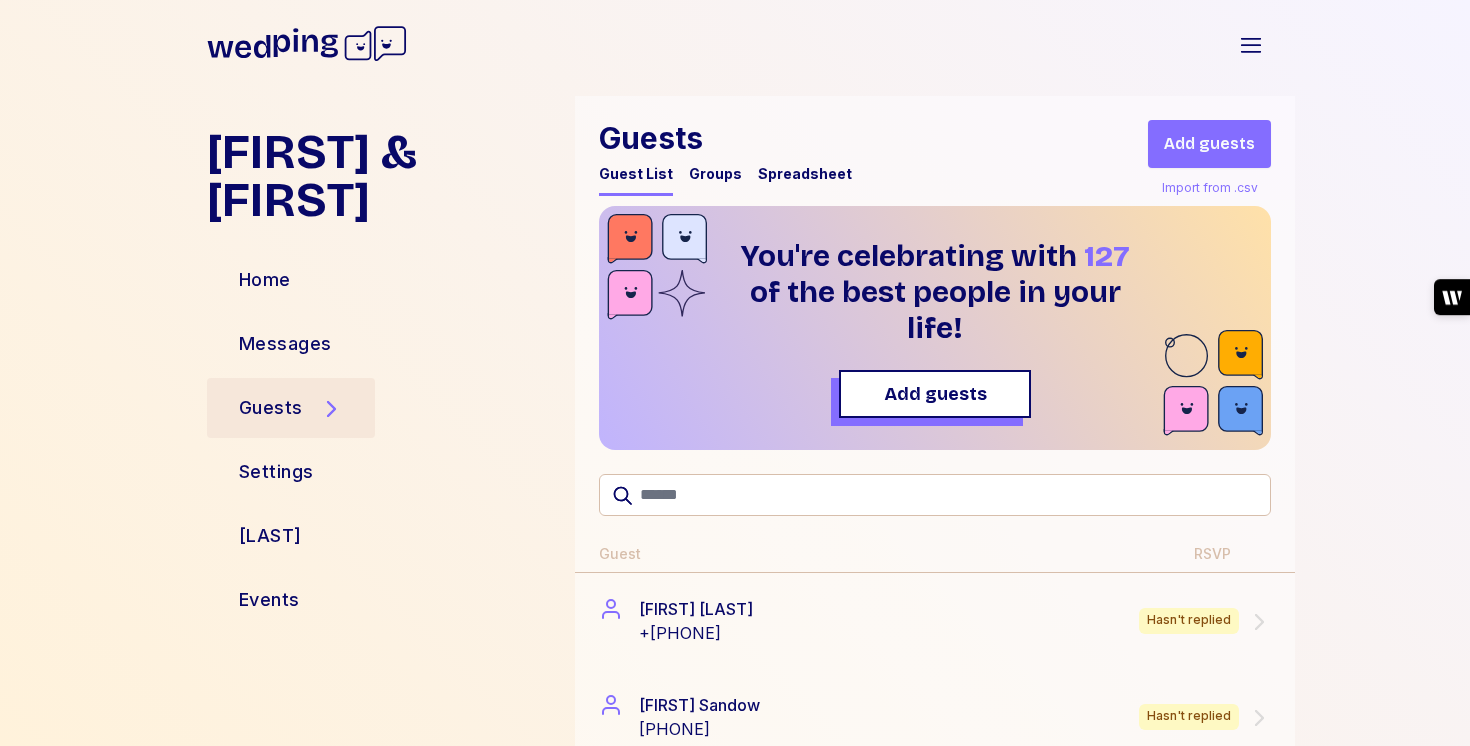 click on "Groups" at bounding box center (715, 174) 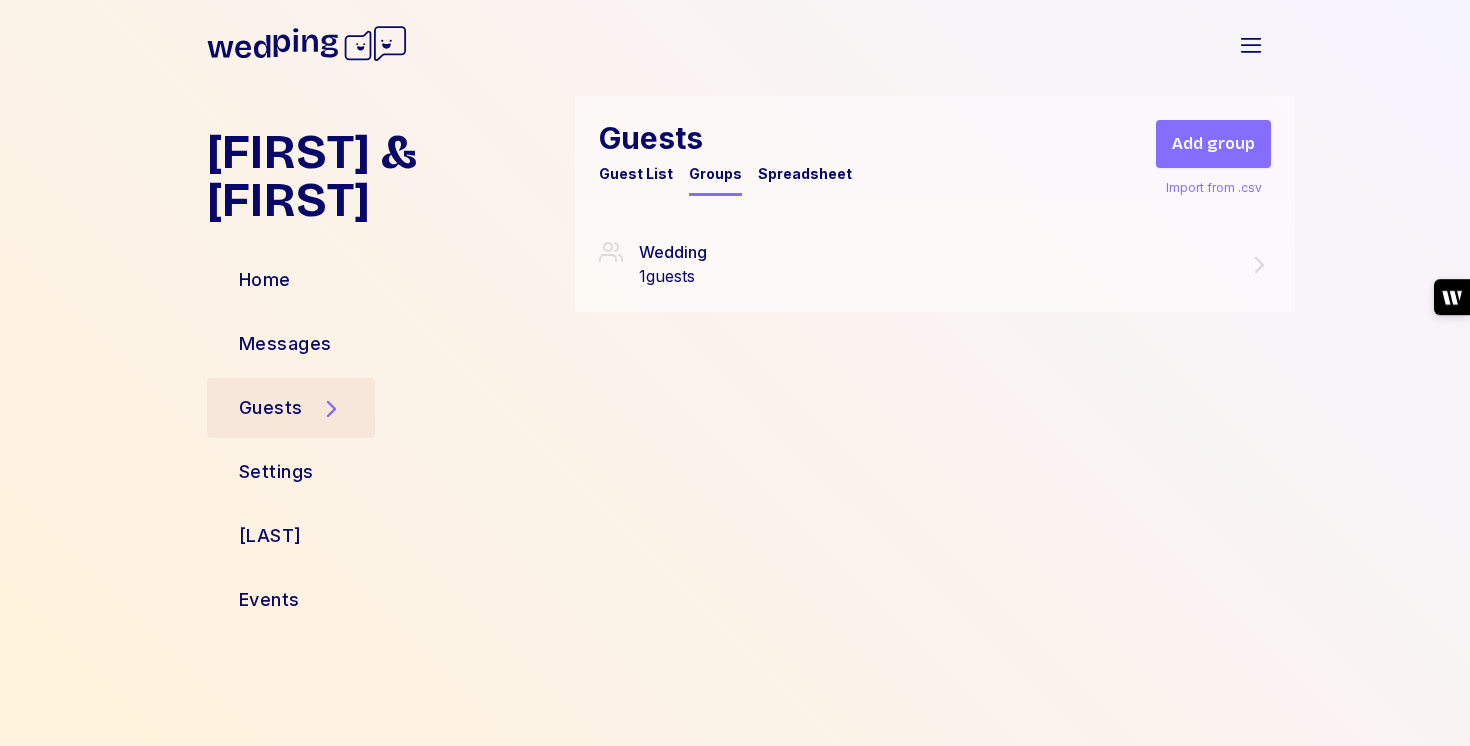 scroll, scrollTop: 0, scrollLeft: 0, axis: both 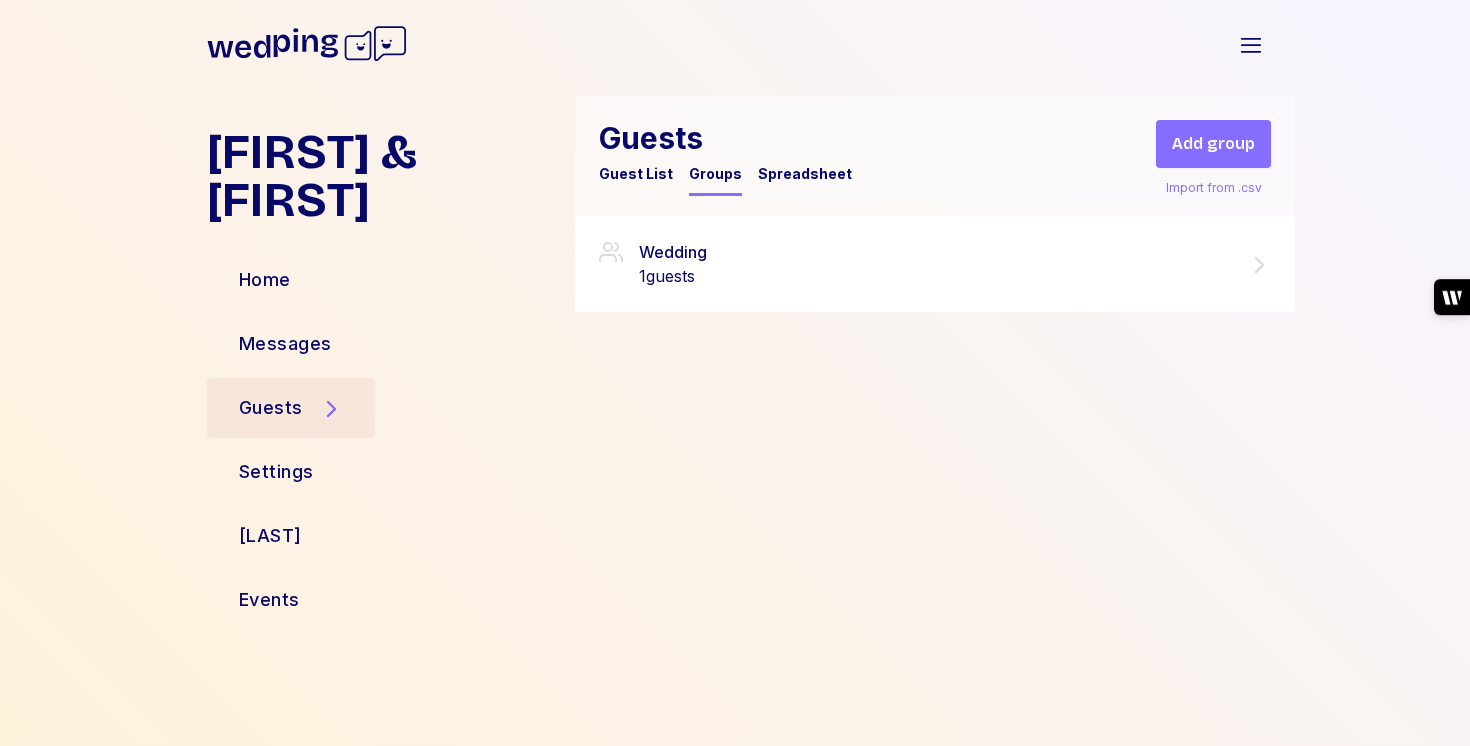 click on "Wedding 1  guests" at bounding box center [935, 264] 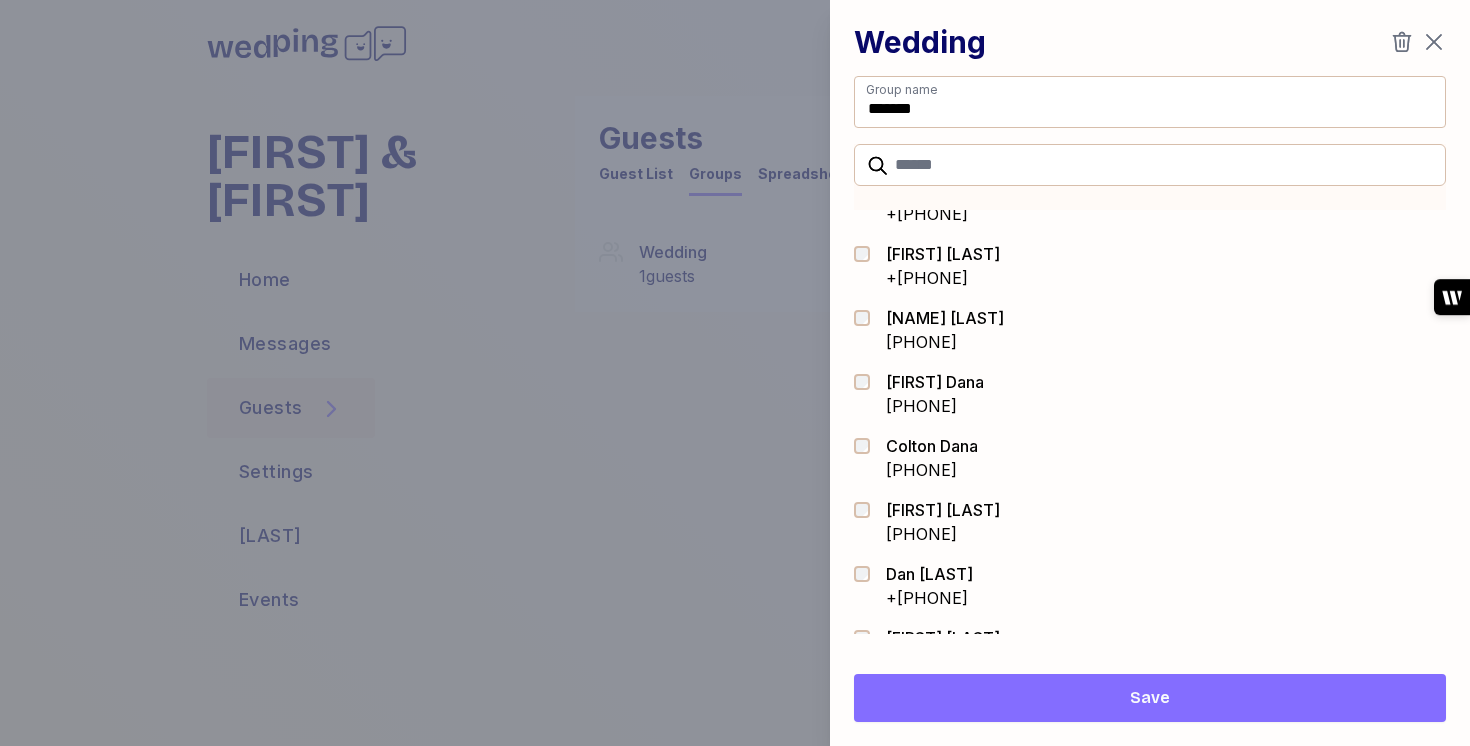 scroll, scrollTop: 0, scrollLeft: 0, axis: both 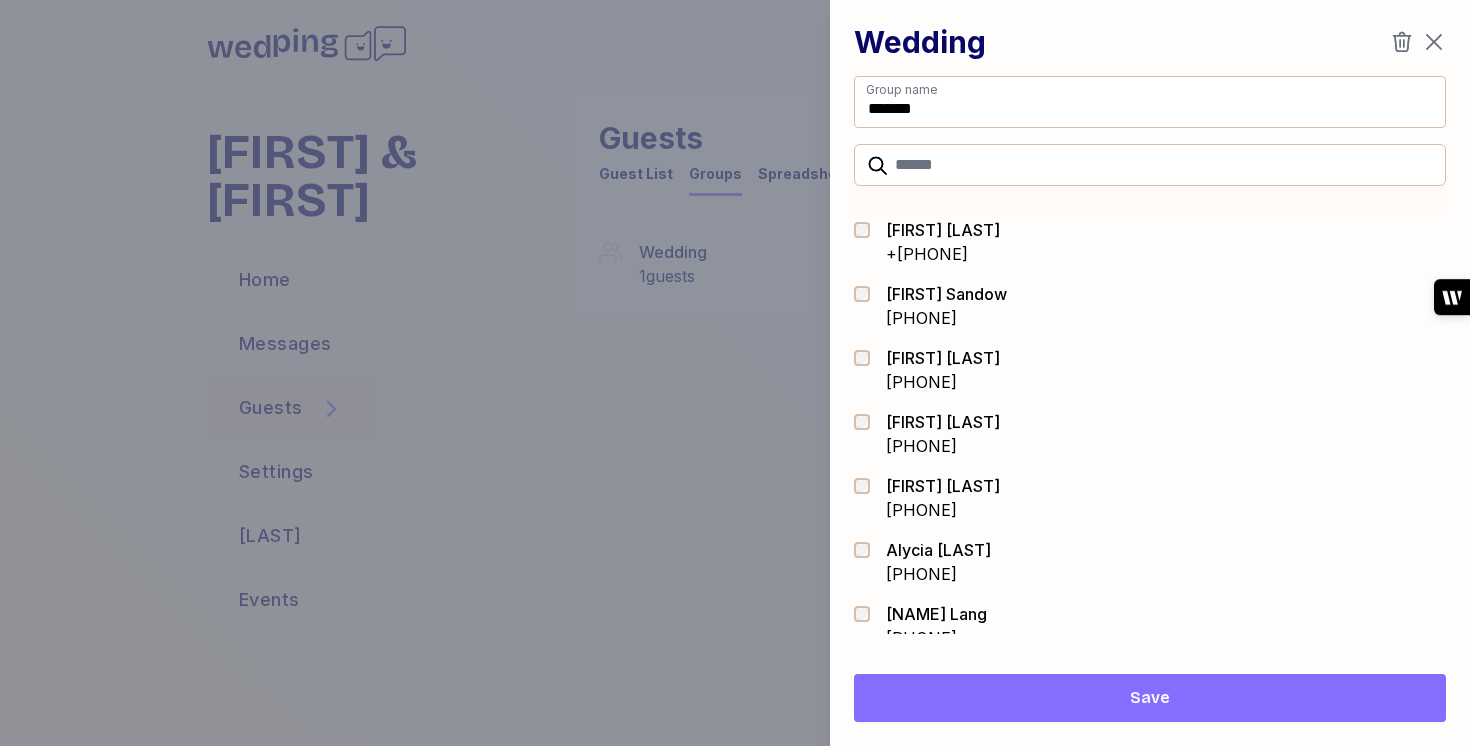 click 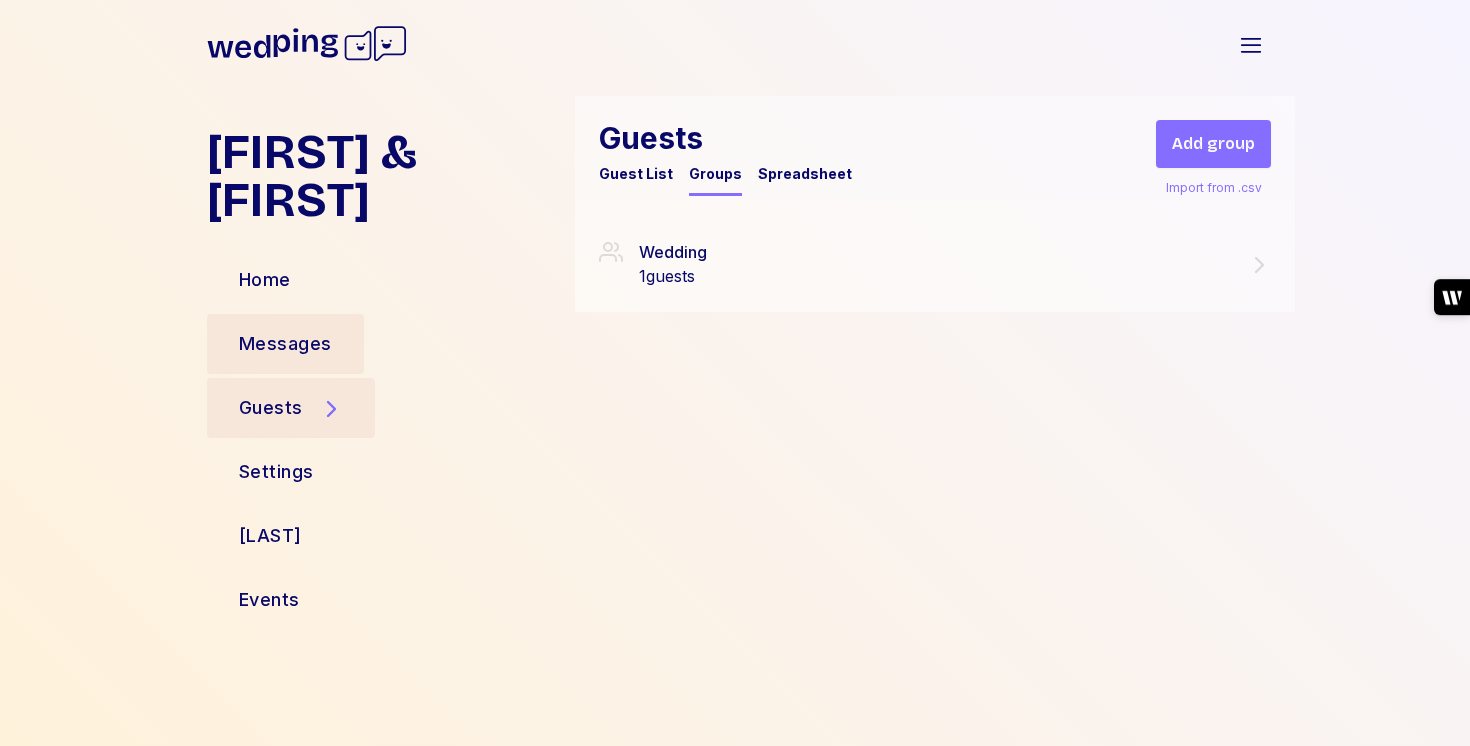 click on "Messages" at bounding box center (285, 344) 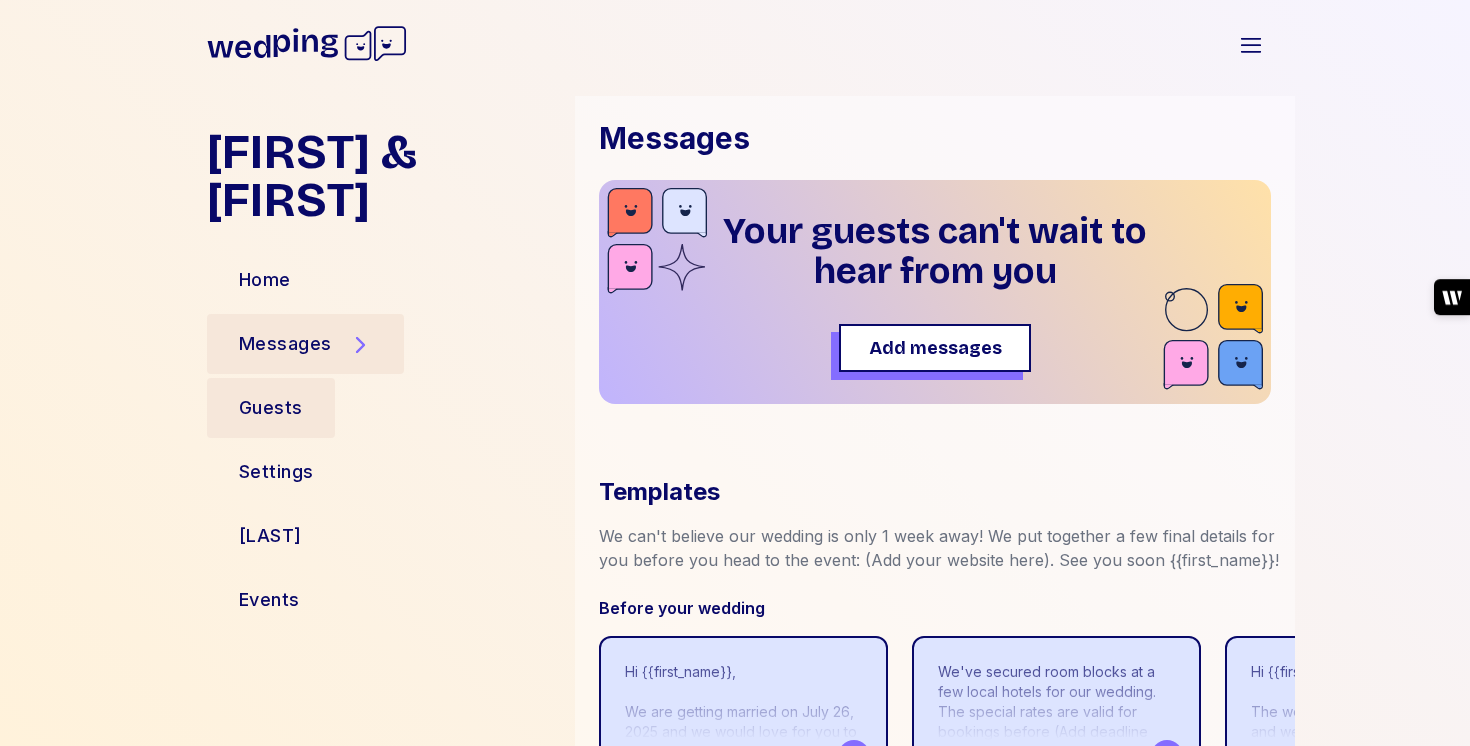 click on "Guests" at bounding box center (271, 408) 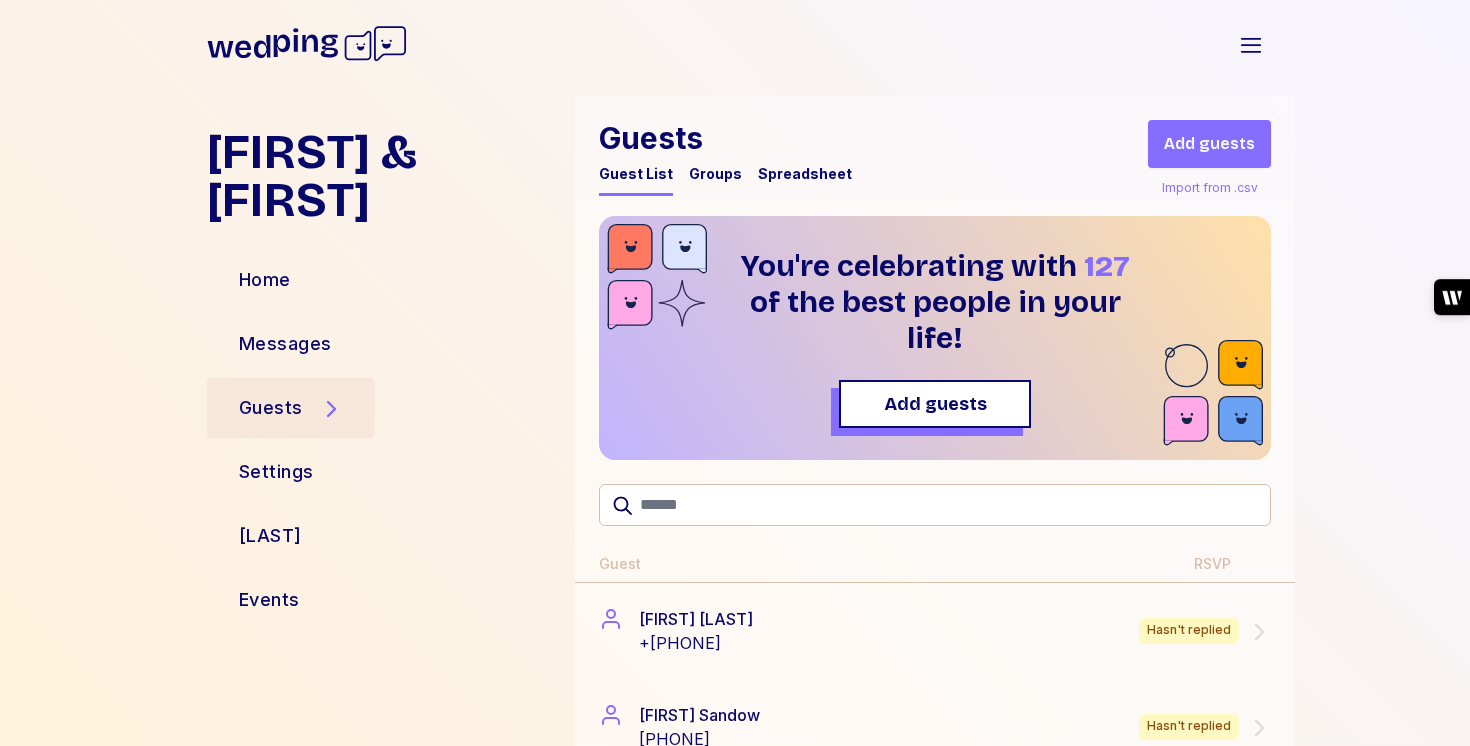 click on "Groups" at bounding box center [715, 174] 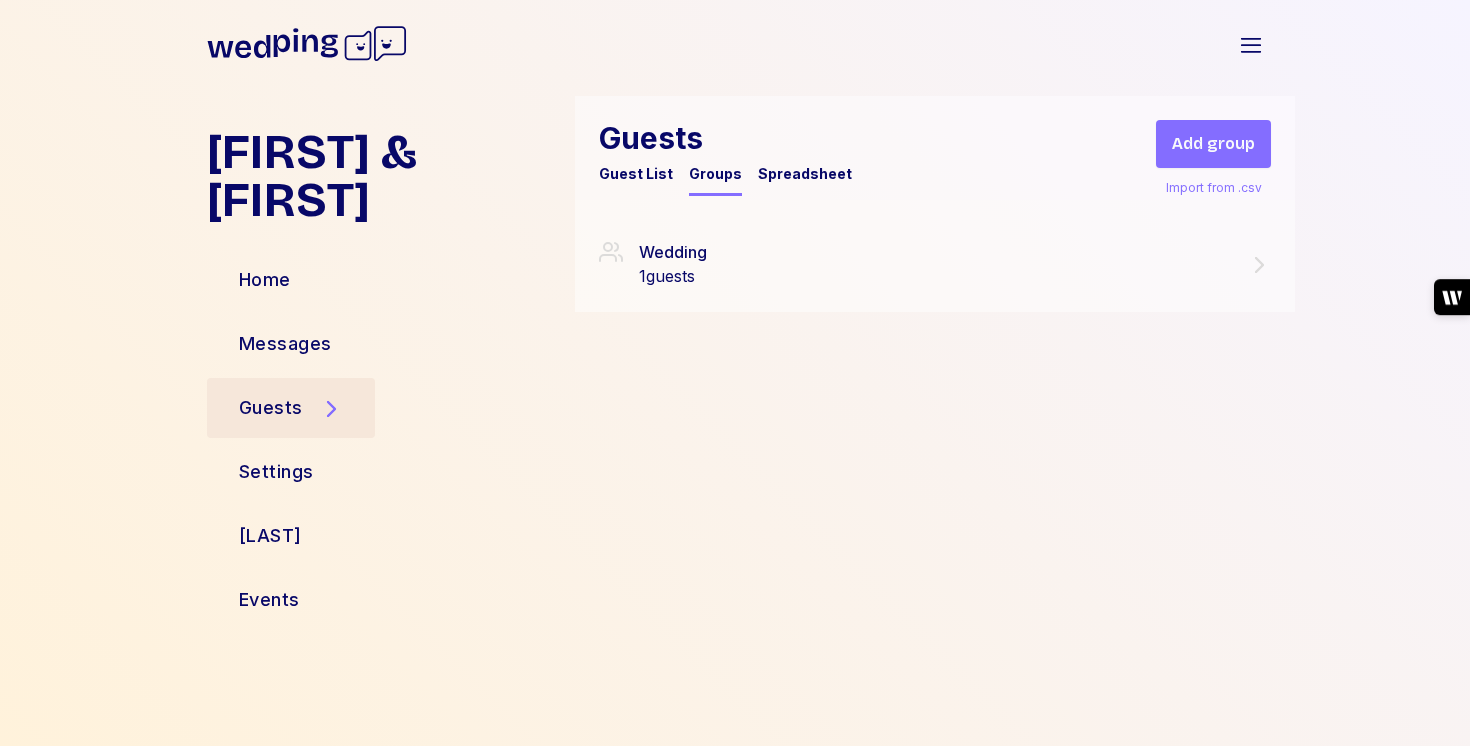 click on "Spreadsheet" at bounding box center [805, 174] 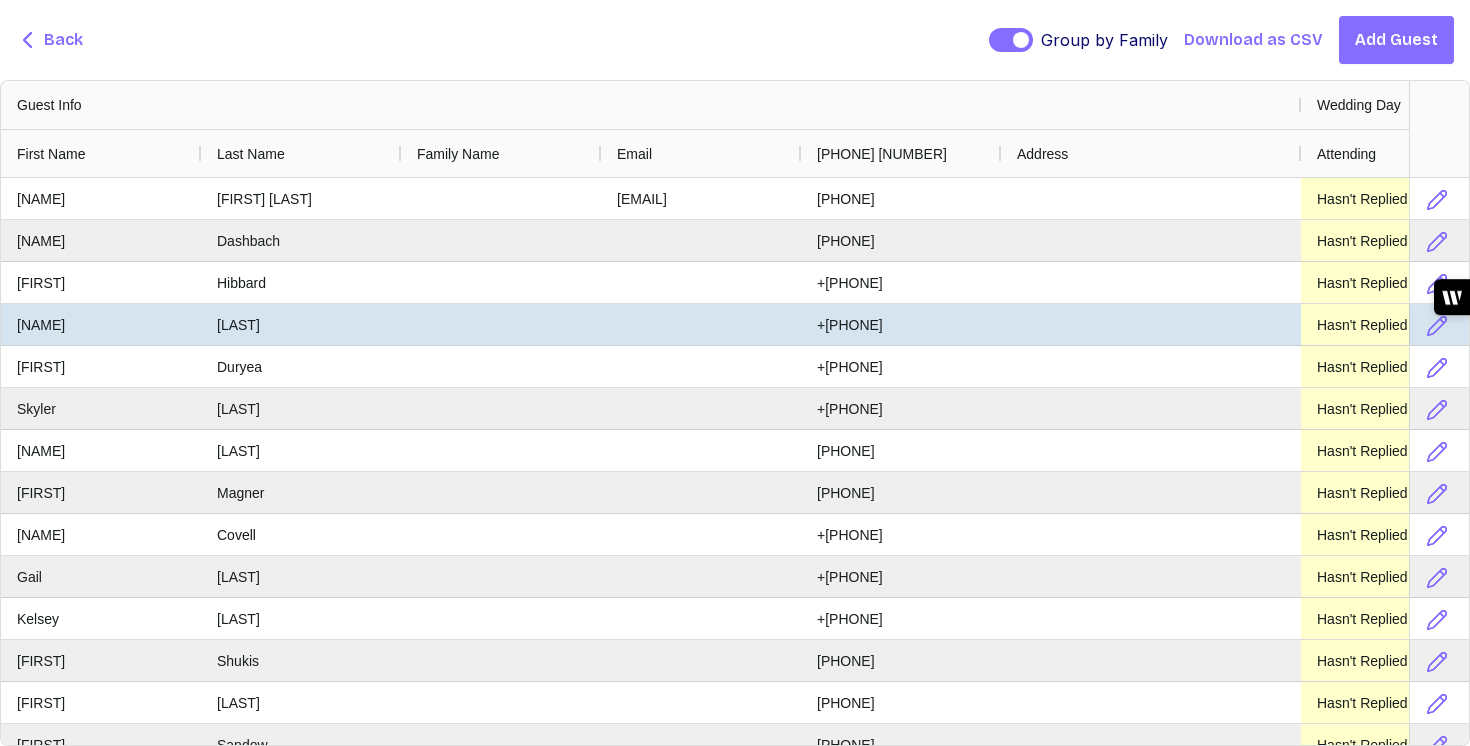 scroll, scrollTop: 273, scrollLeft: 0, axis: vertical 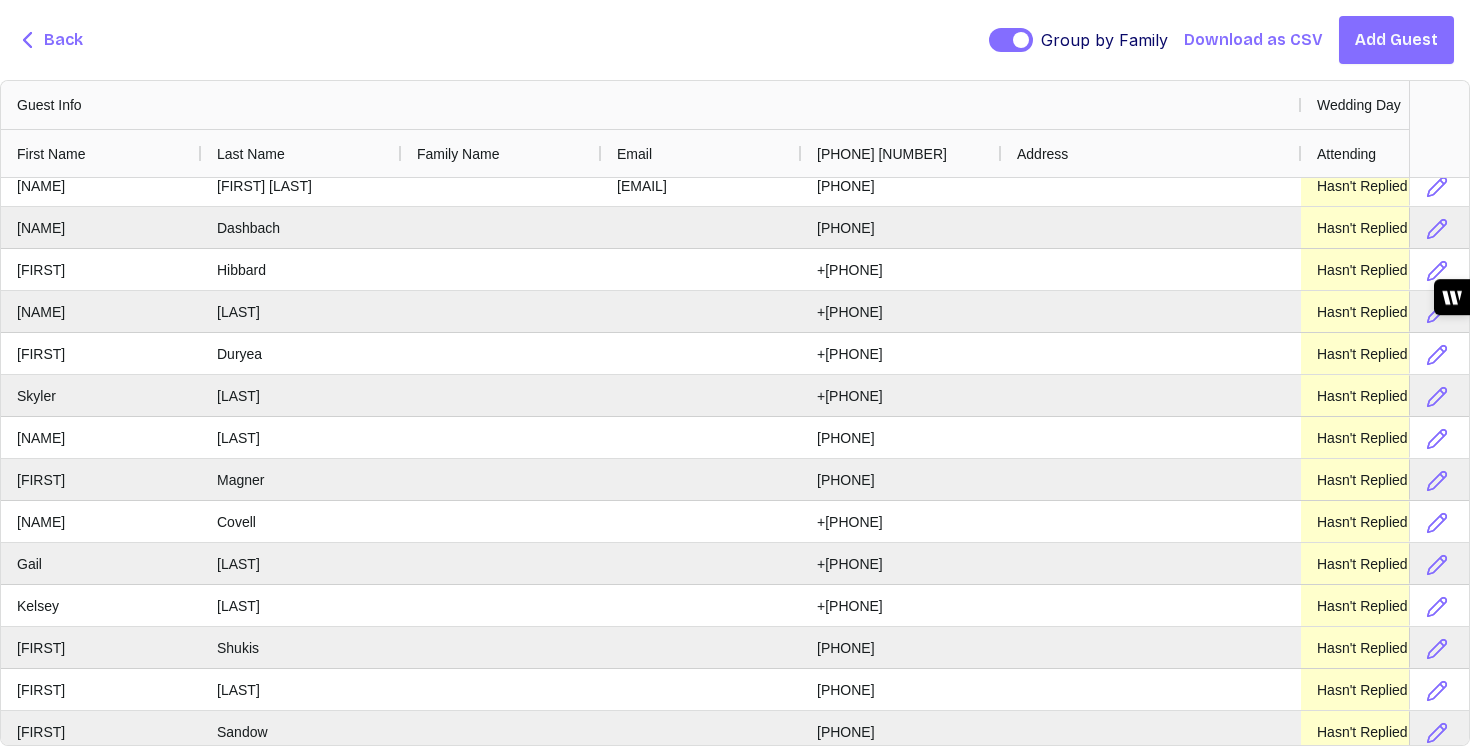 click on "Back" at bounding box center [63, 40] 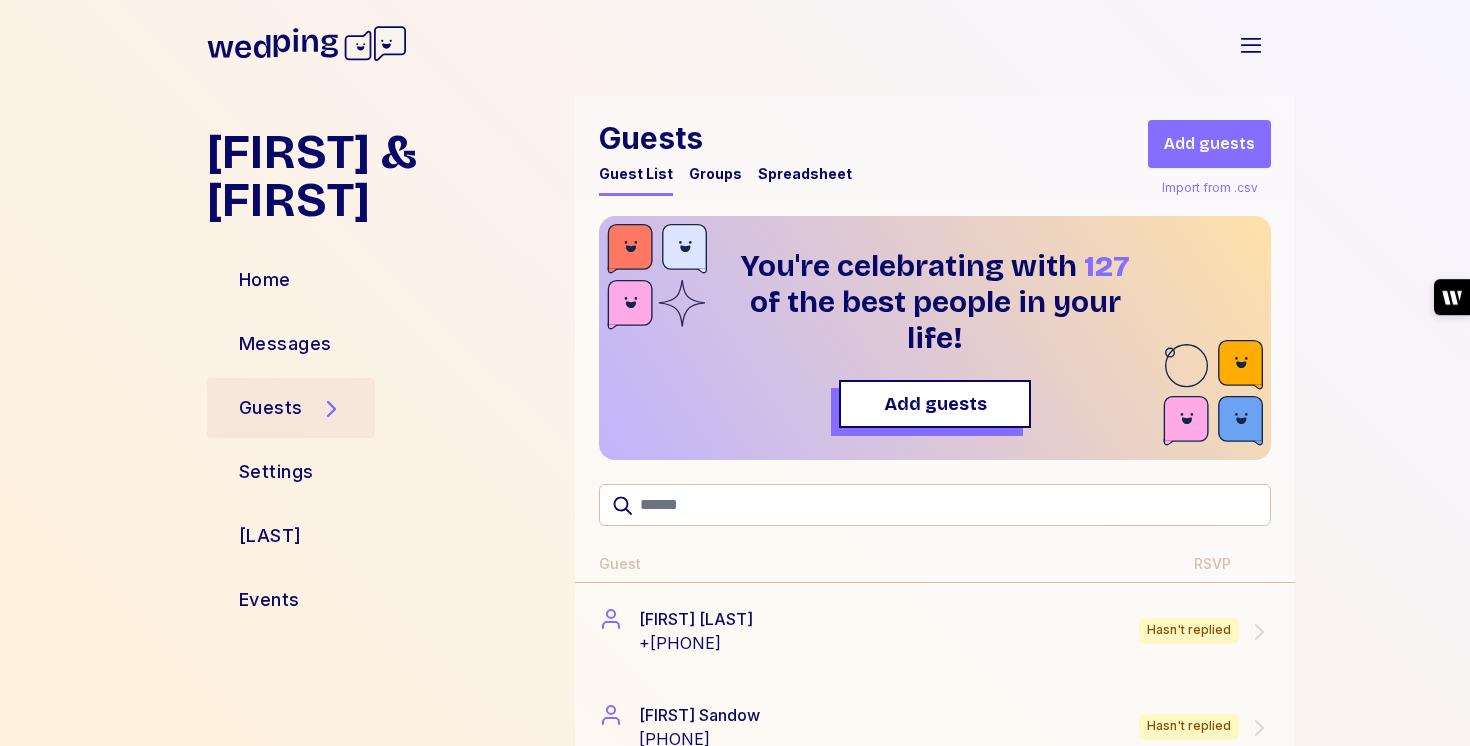 click on "Groups" at bounding box center (715, 180) 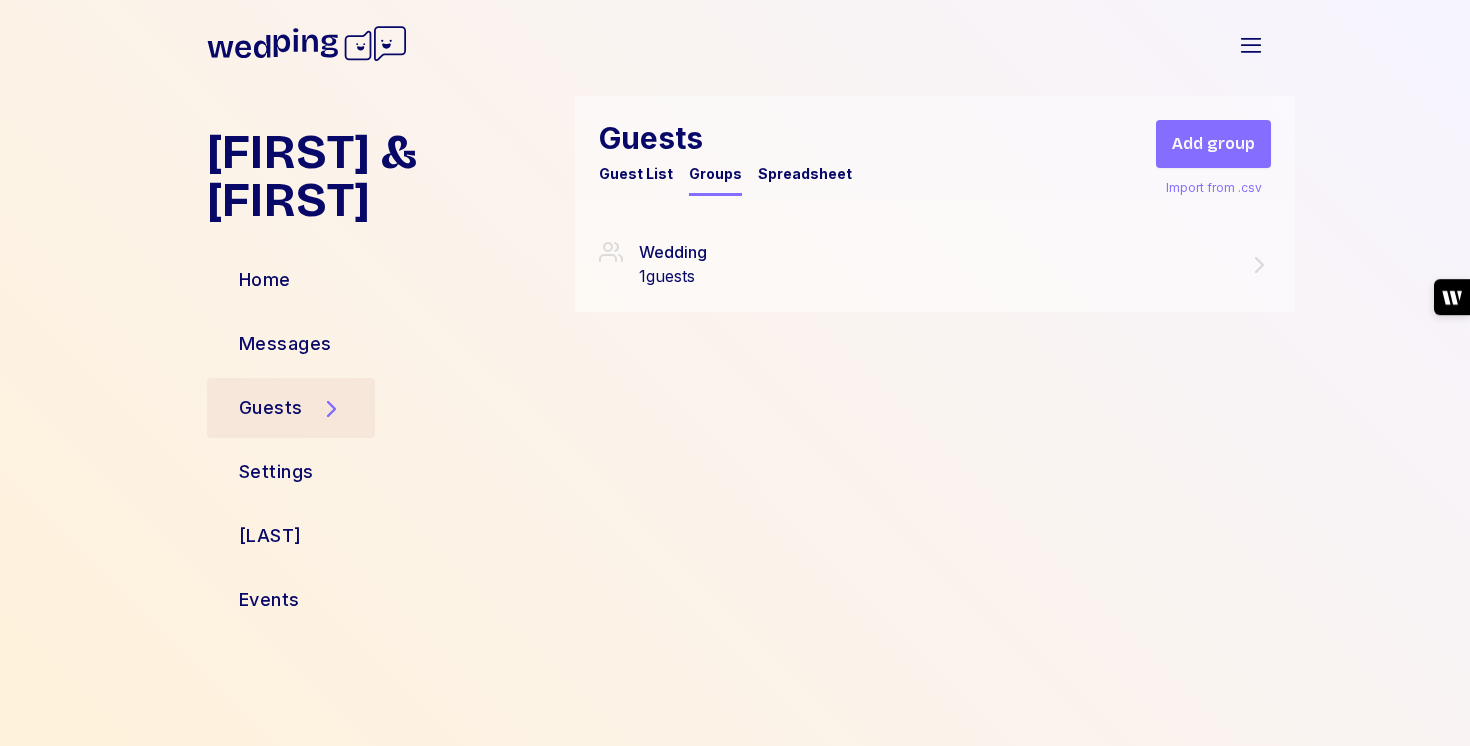 click on "Guest List" at bounding box center [636, 174] 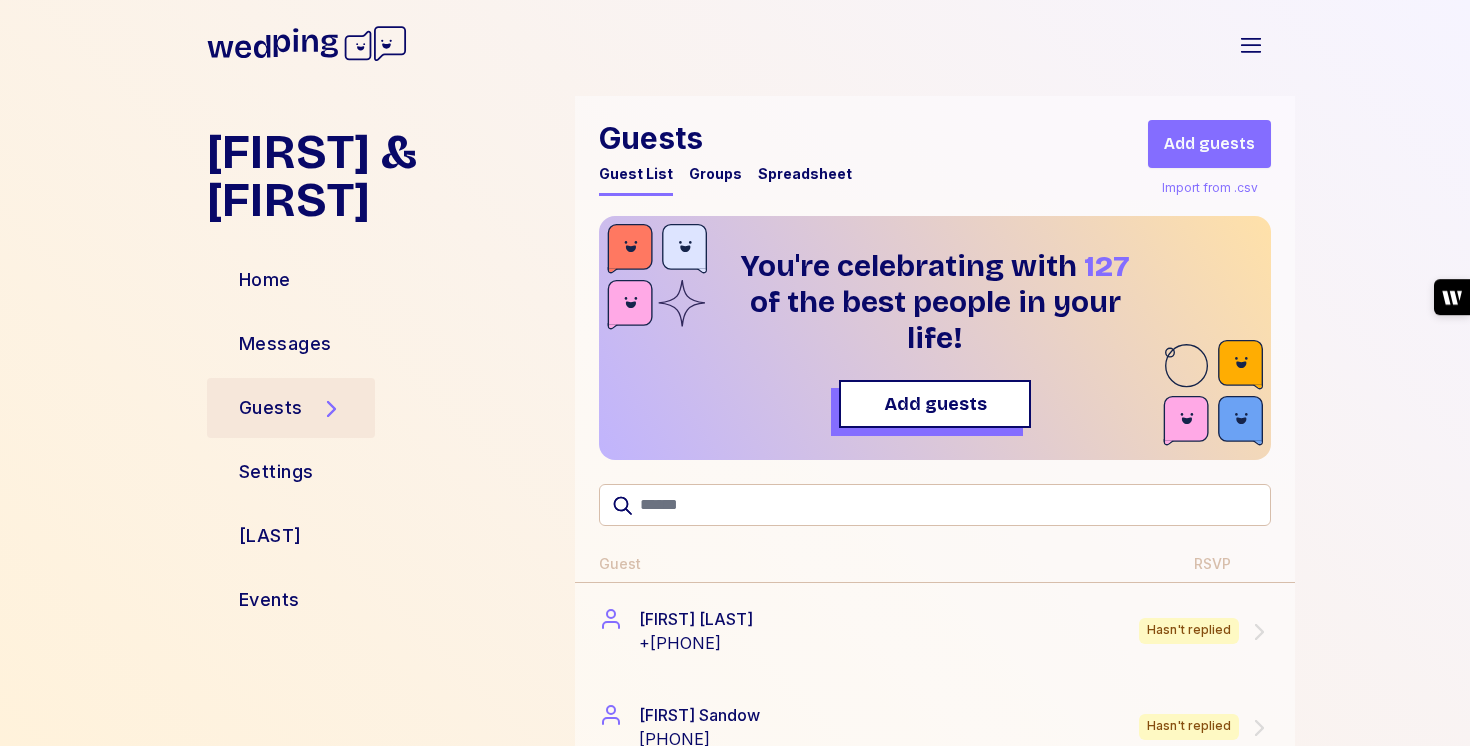 click on "Groups" at bounding box center (715, 174) 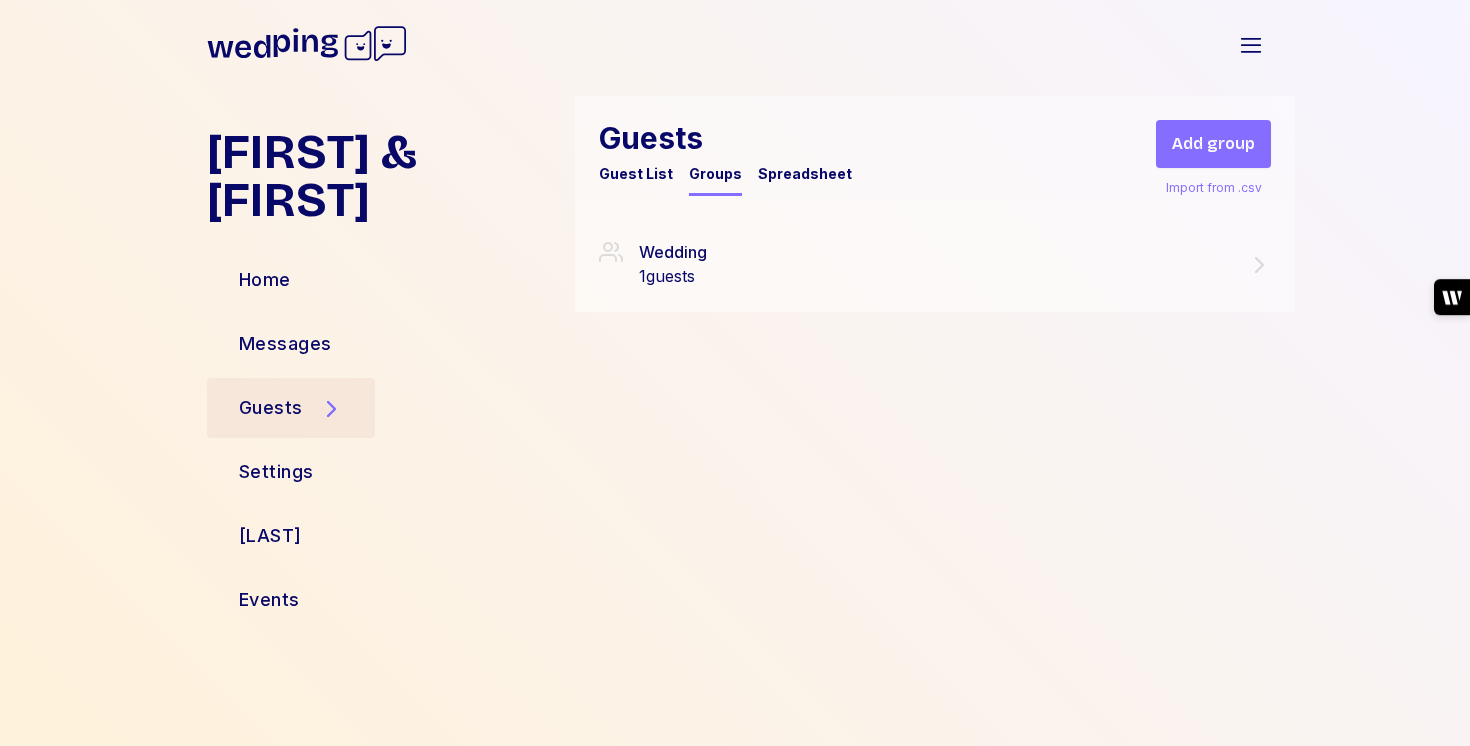 click on "Spreadsheet" at bounding box center (805, 174) 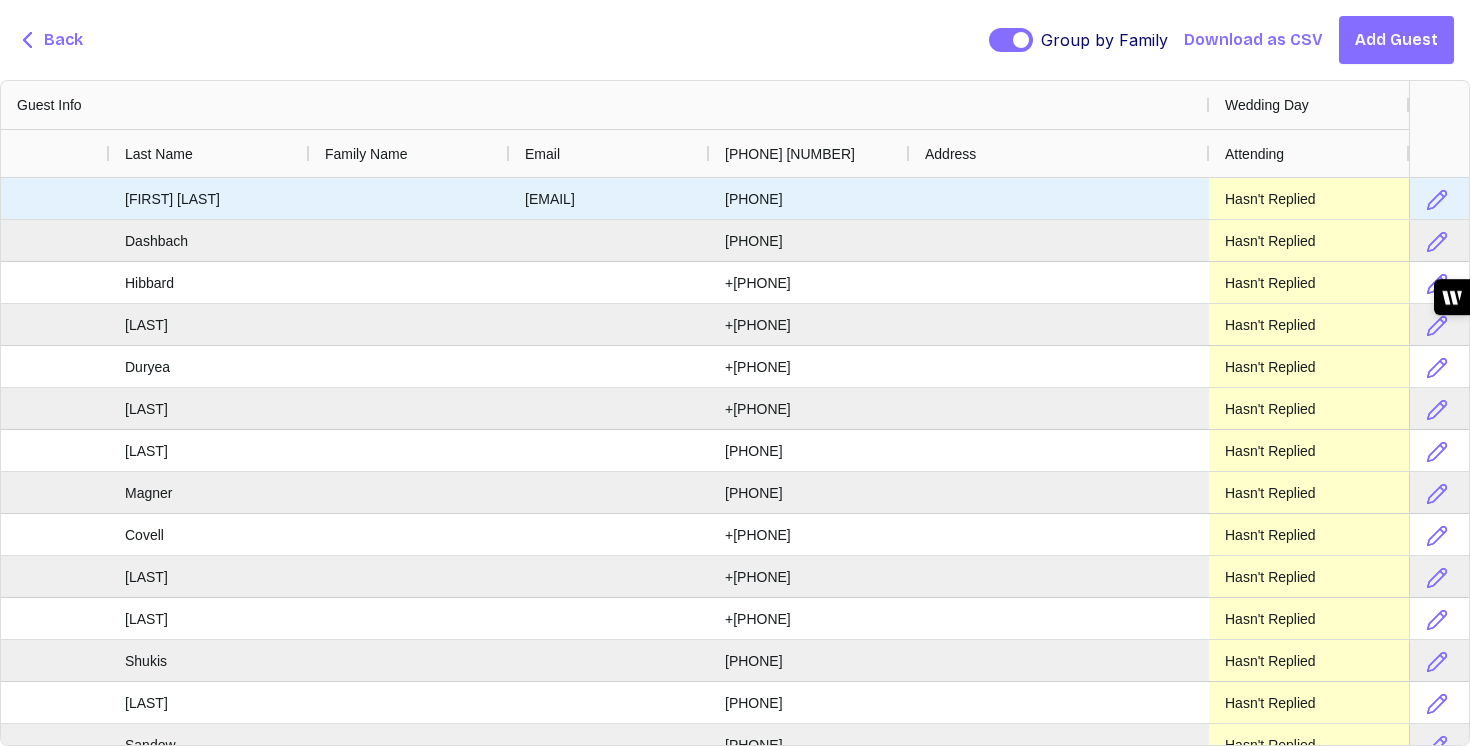 click 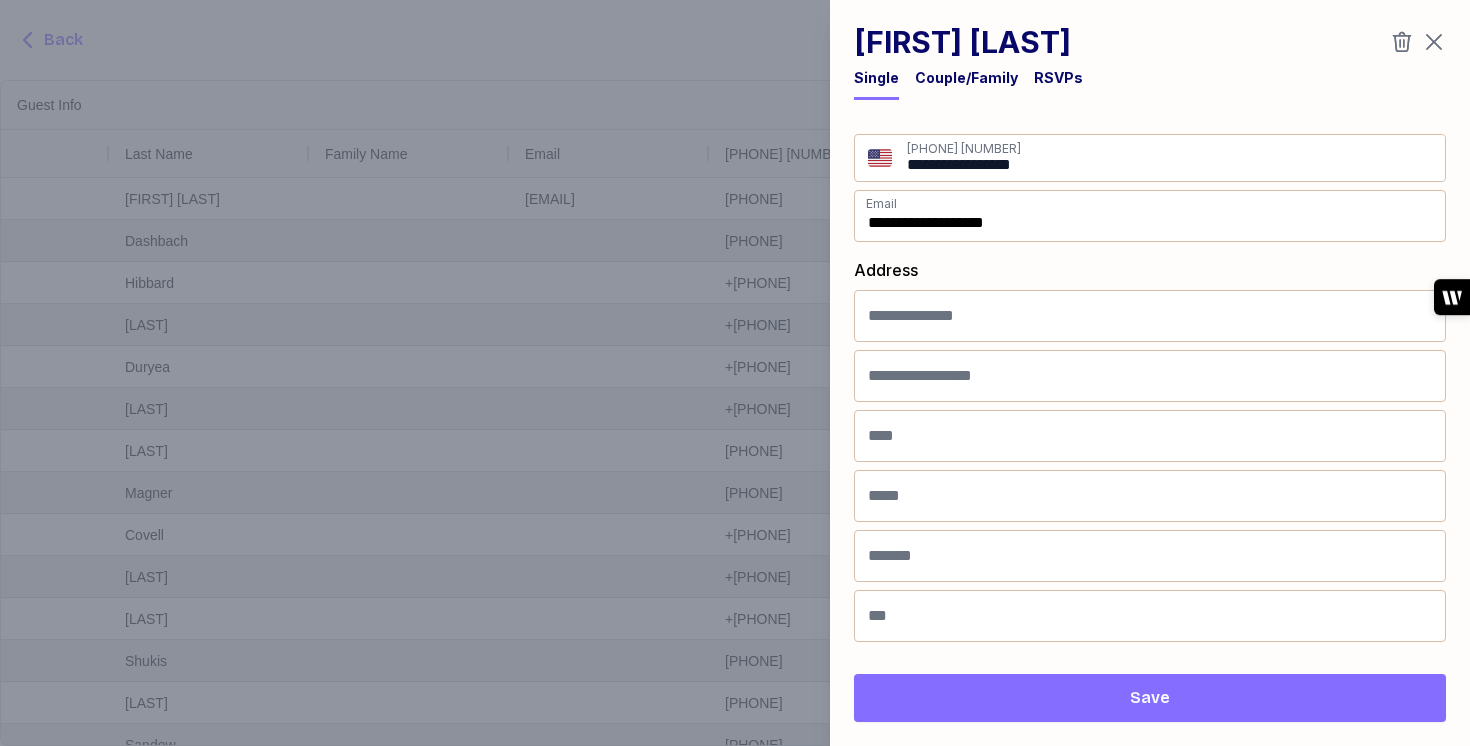 click 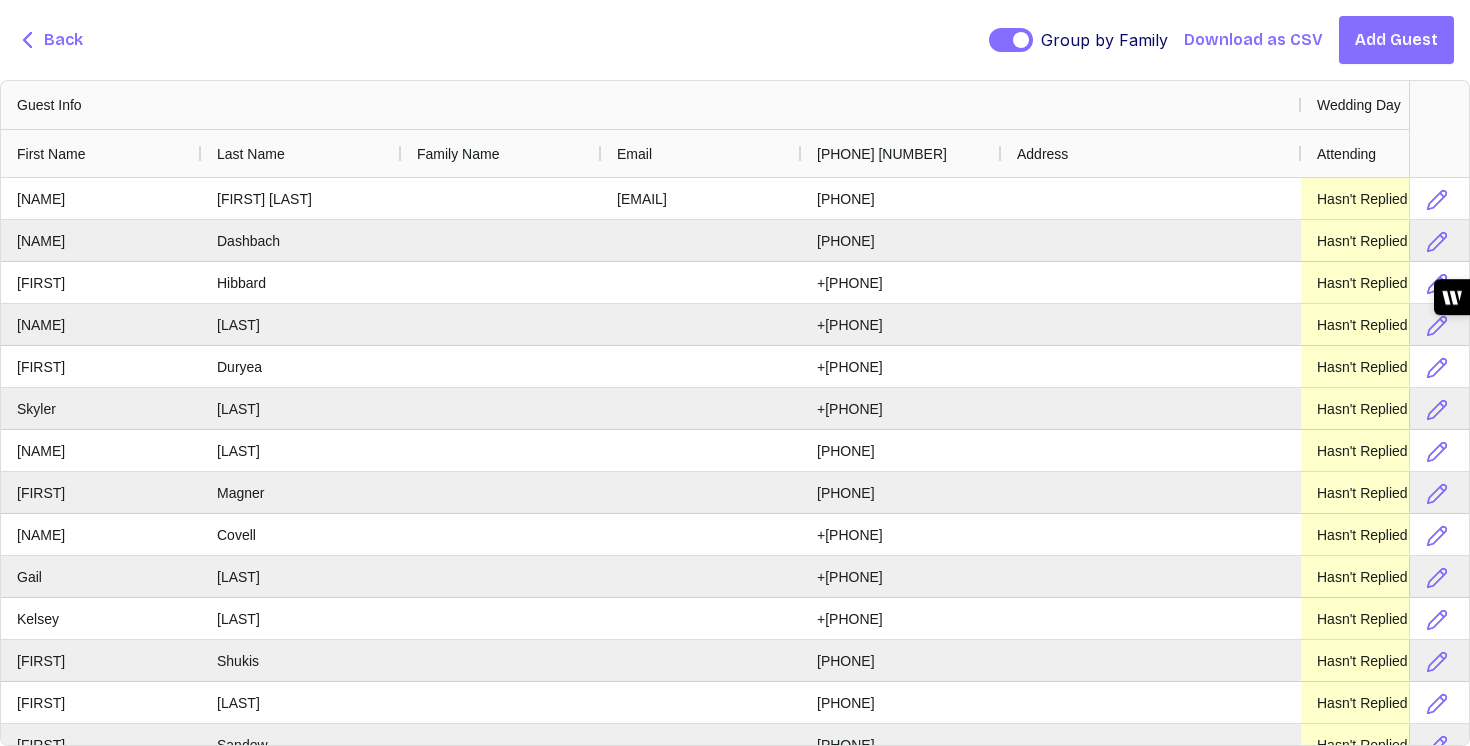 click on "Back Group by Family Group by Family Download as CSV Add Guest" at bounding box center (735, 40) 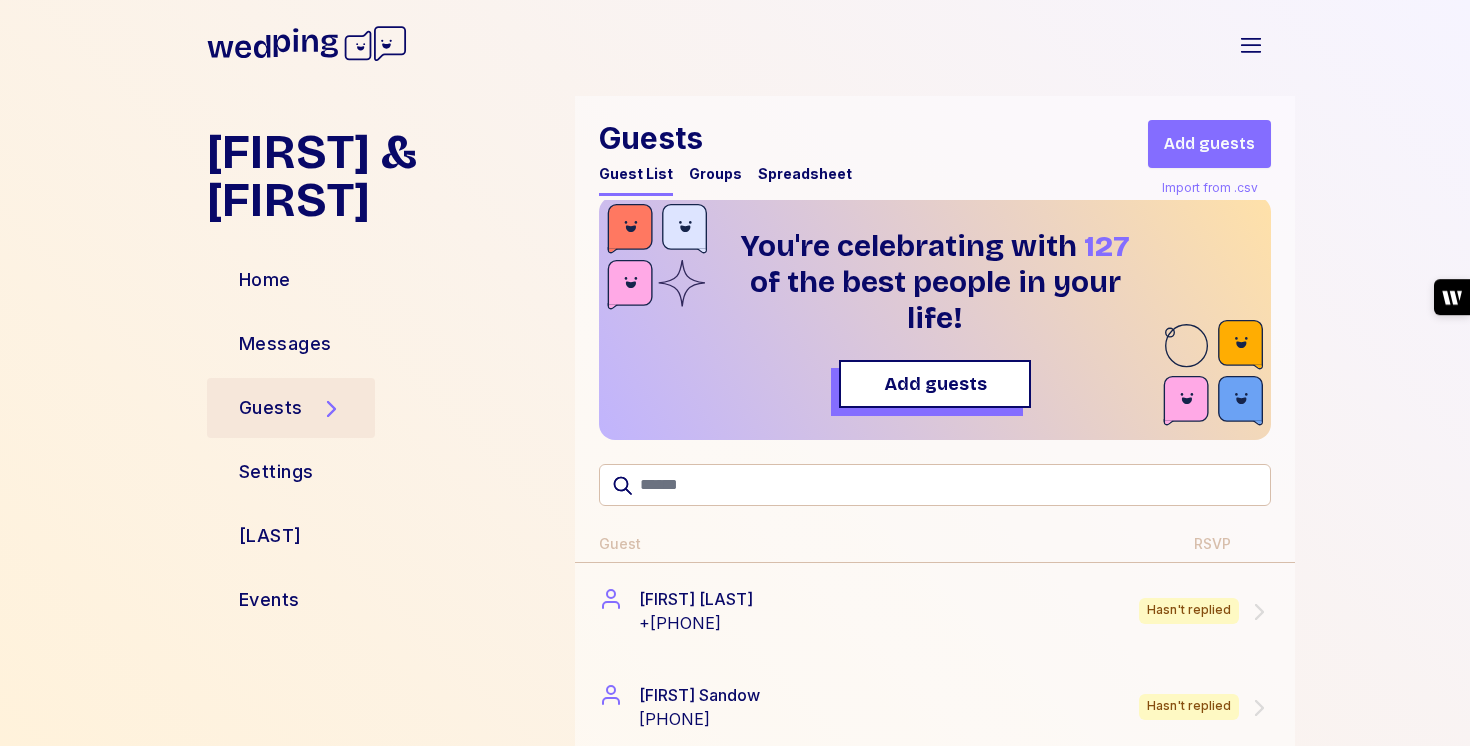 click on "Guests Guest List Groups Spreadsheet" at bounding box center (725, 158) 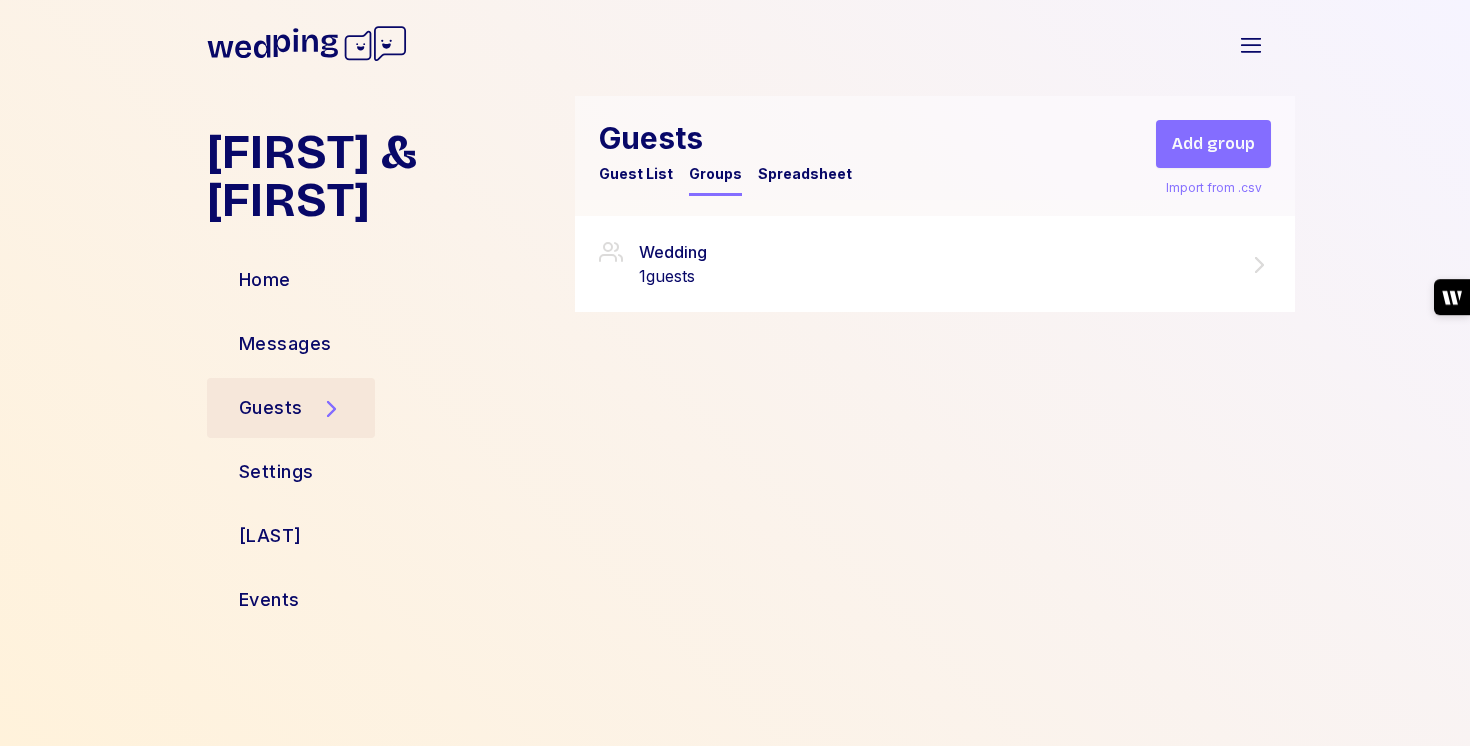click on "1  guests" at bounding box center (673, 276) 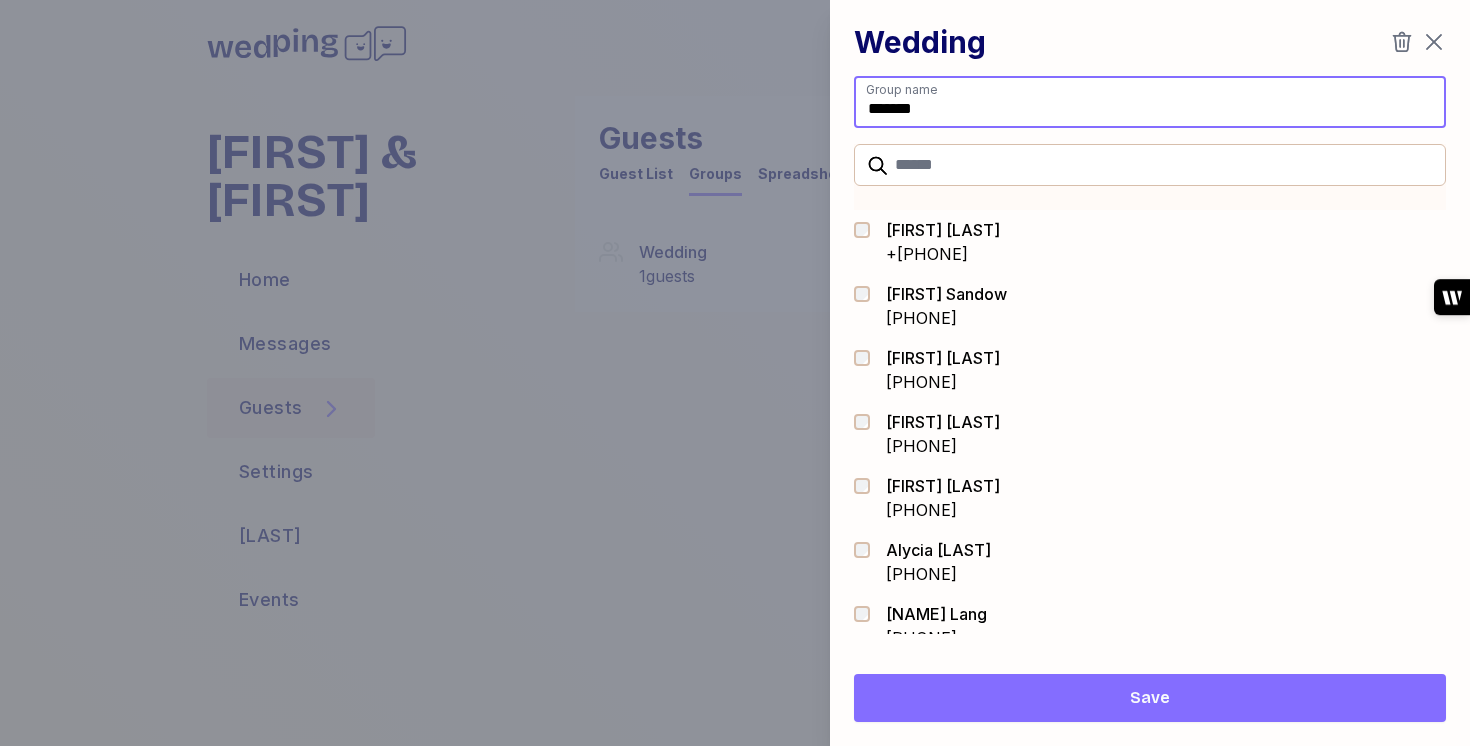 click on "*******" at bounding box center (1150, 102) 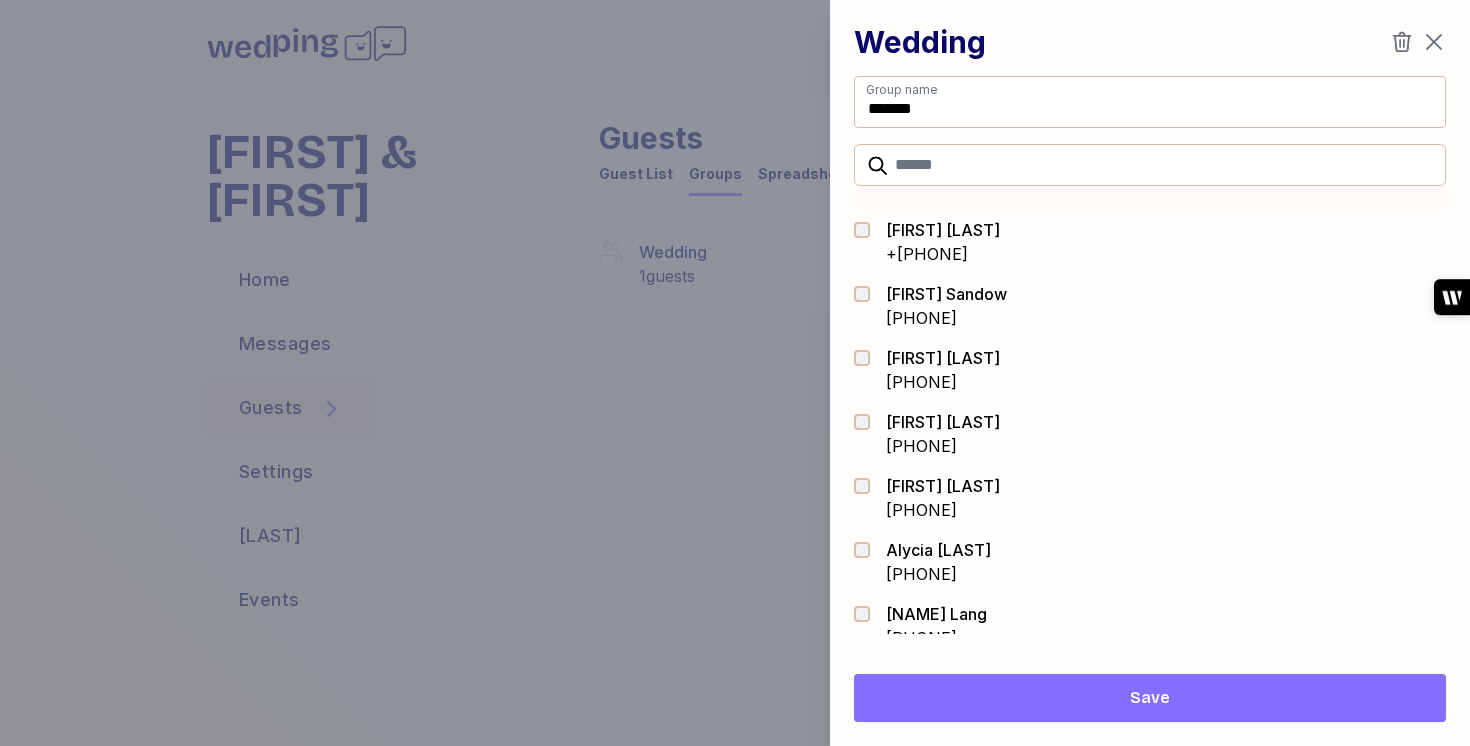 click at bounding box center [735, 373] 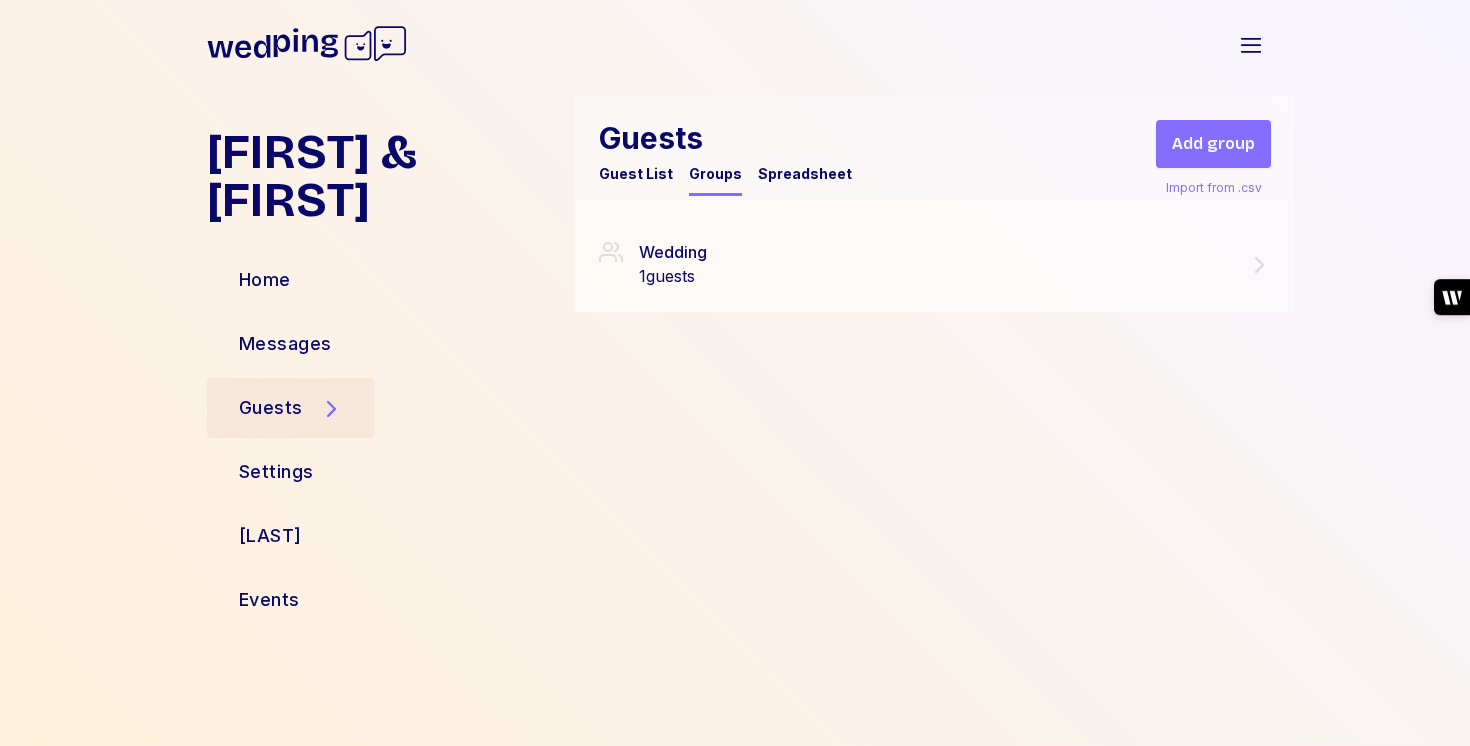 click on "Add group" at bounding box center (1213, 144) 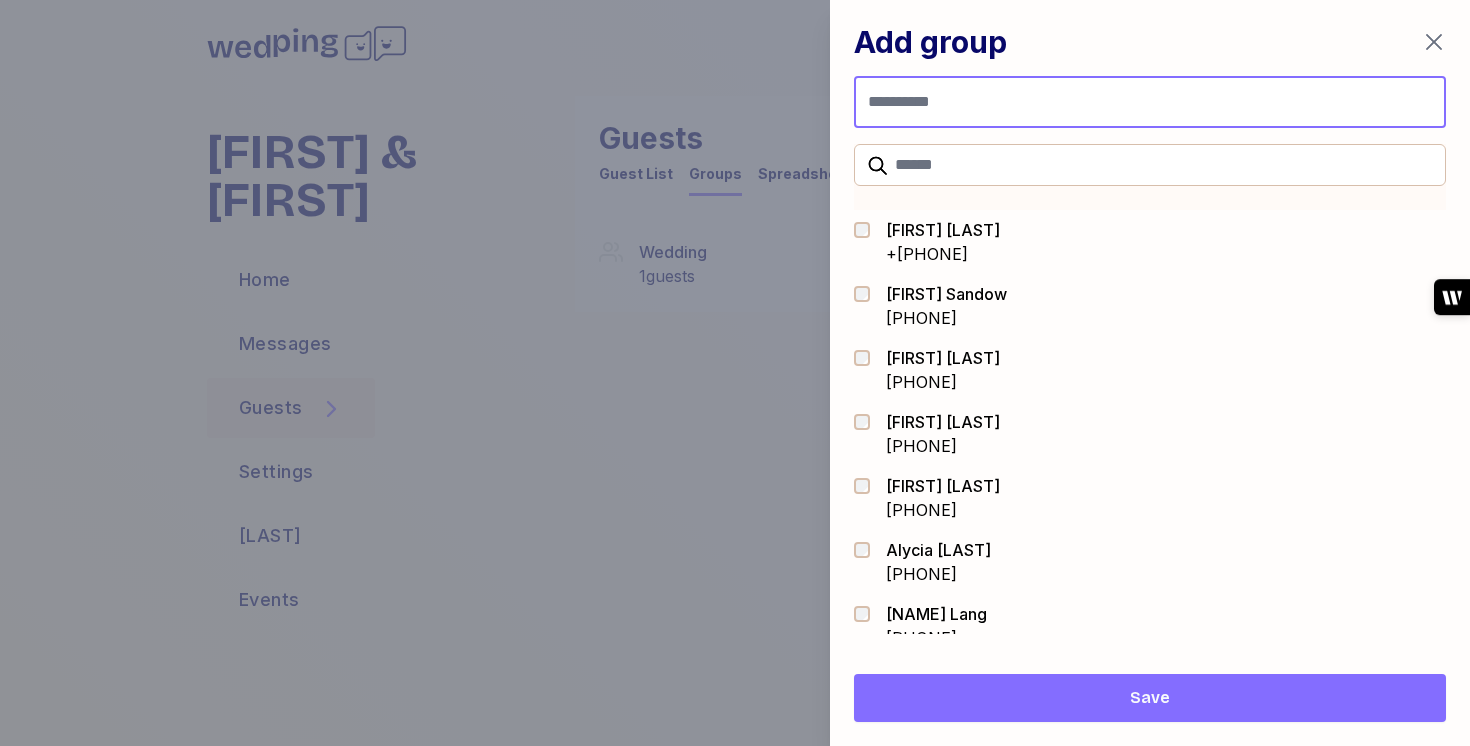 click at bounding box center (1150, 102) 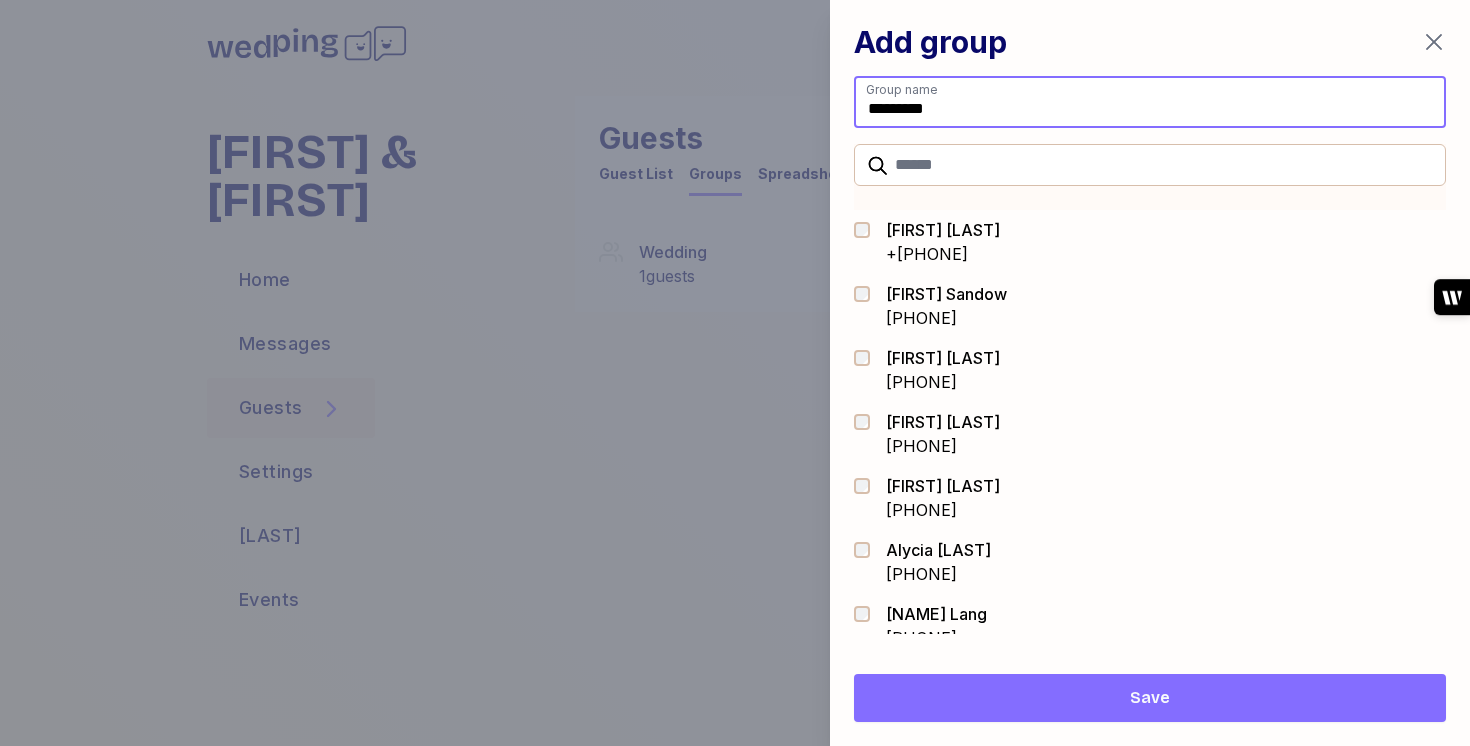 type on "*********" 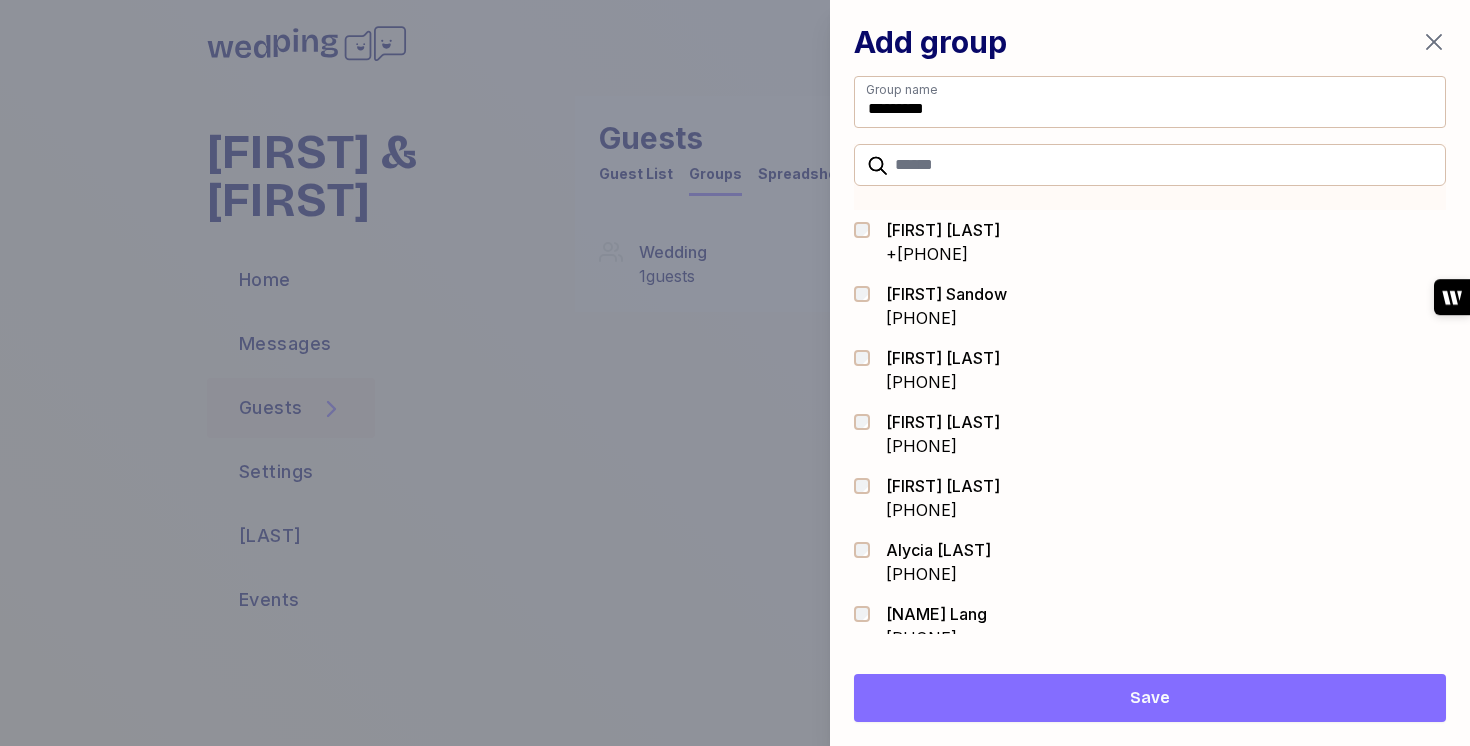 click on "Save" at bounding box center (1150, 698) 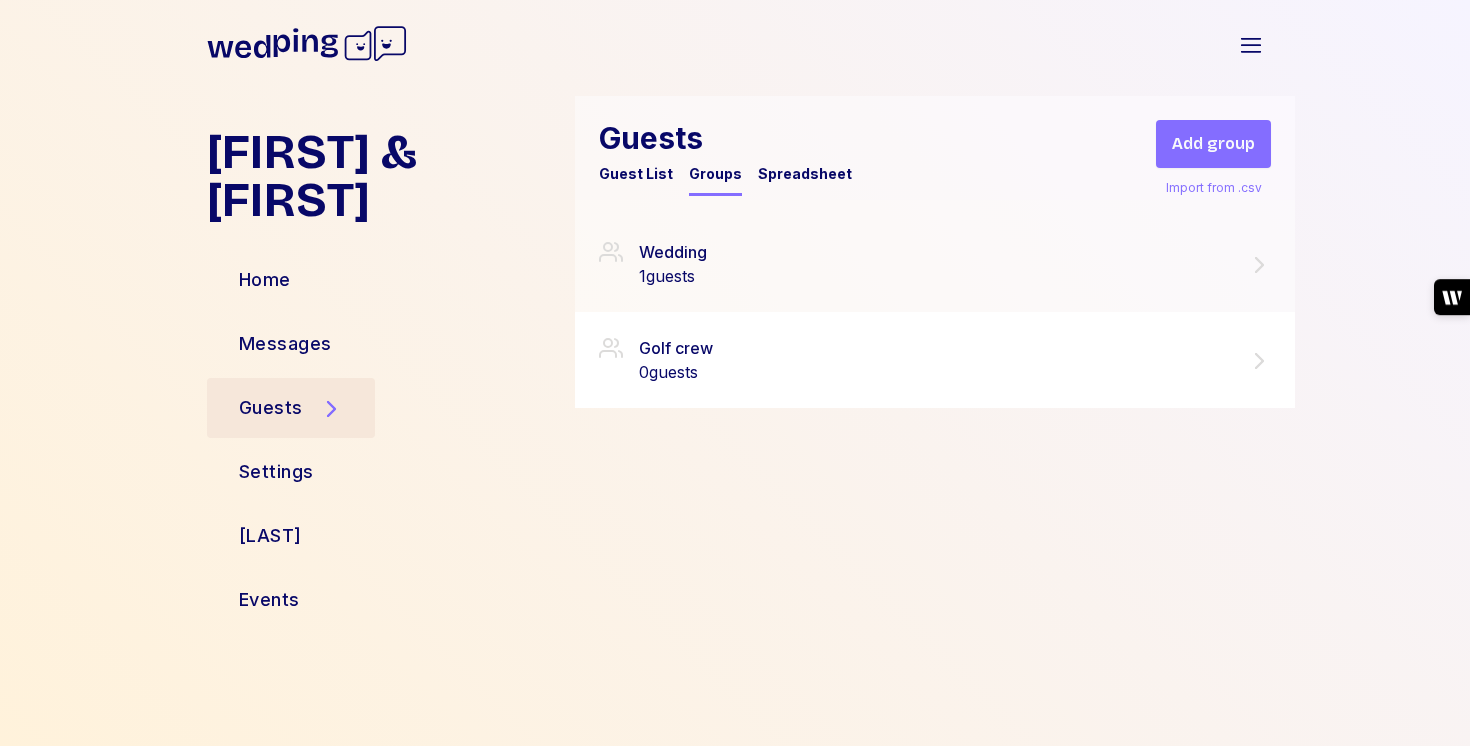 click on "Golf crew 0  guests" at bounding box center [935, 360] 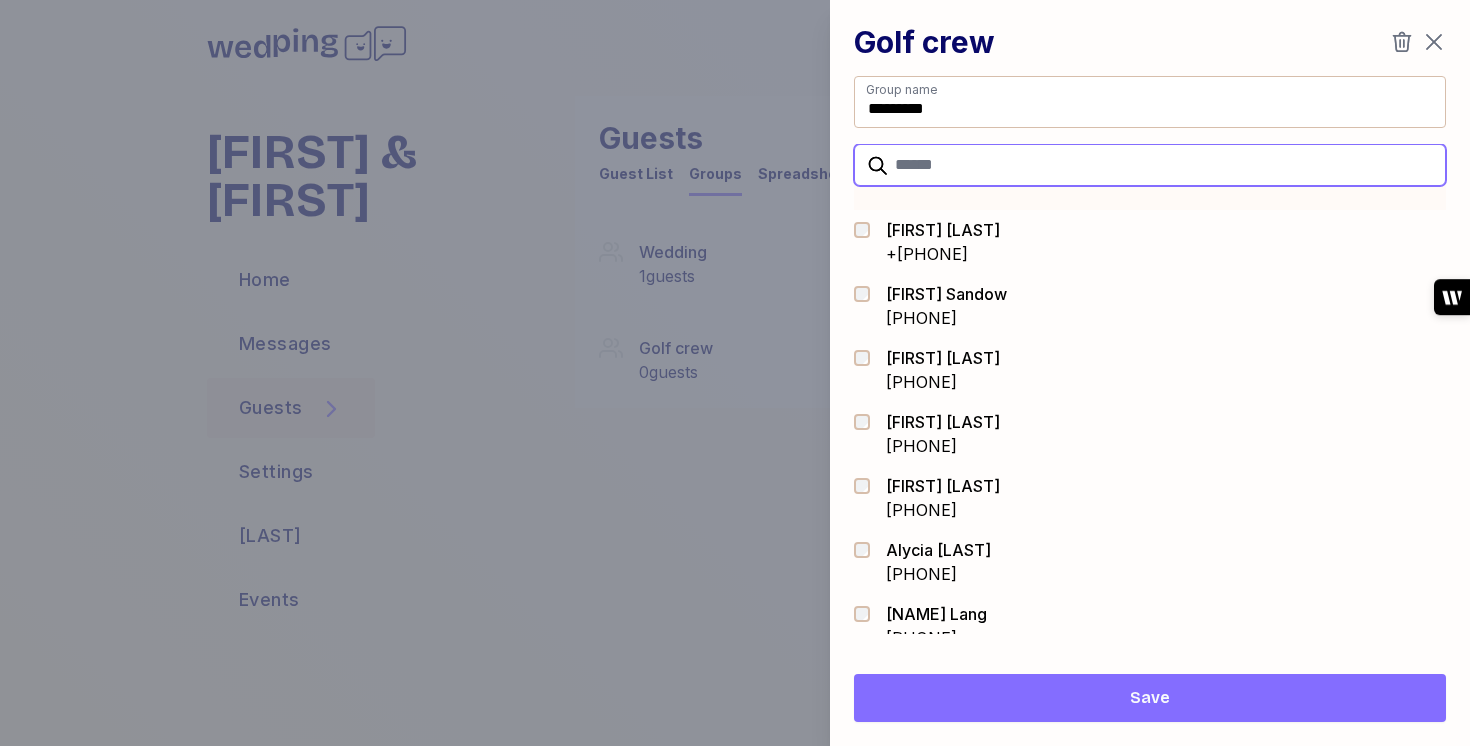 click at bounding box center (1150, 165) 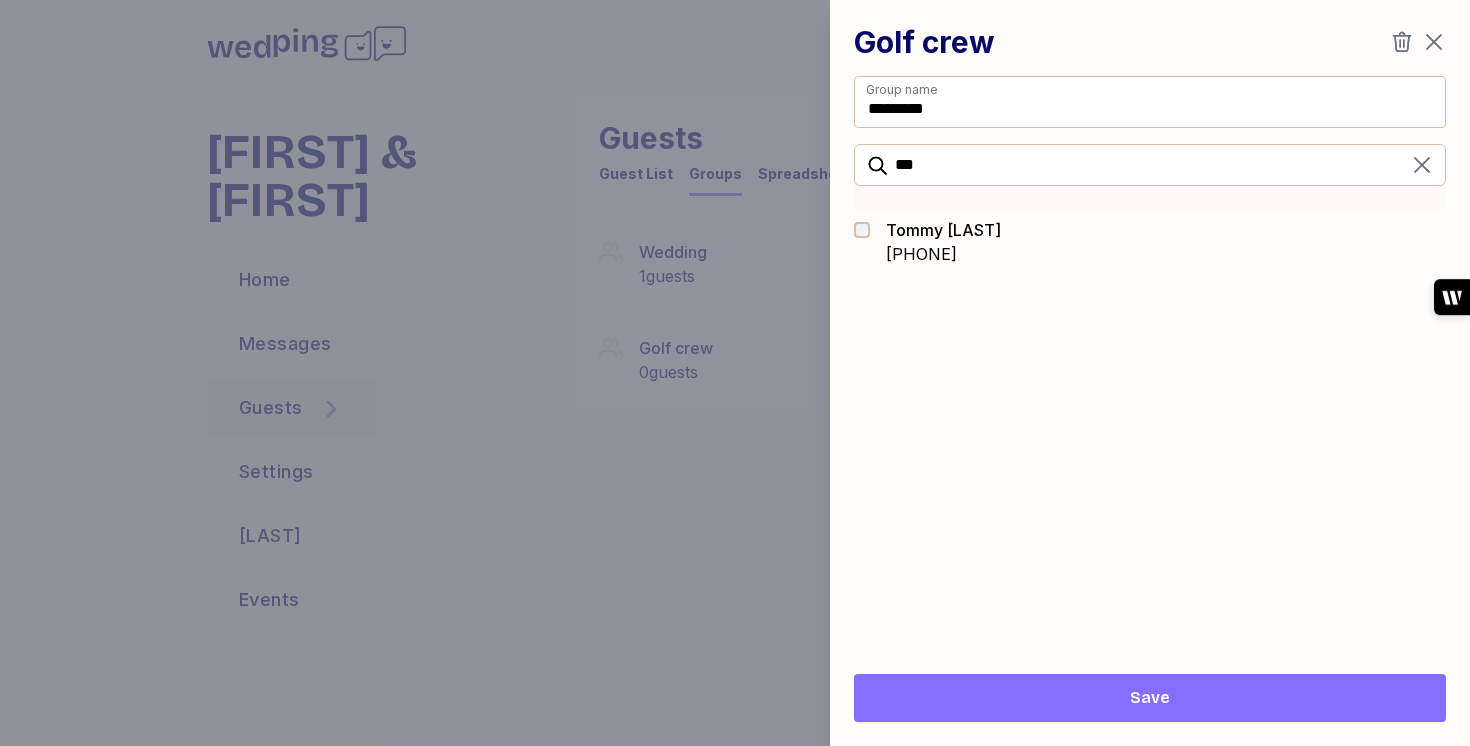 click on "[PHONE]" at bounding box center (943, 254) 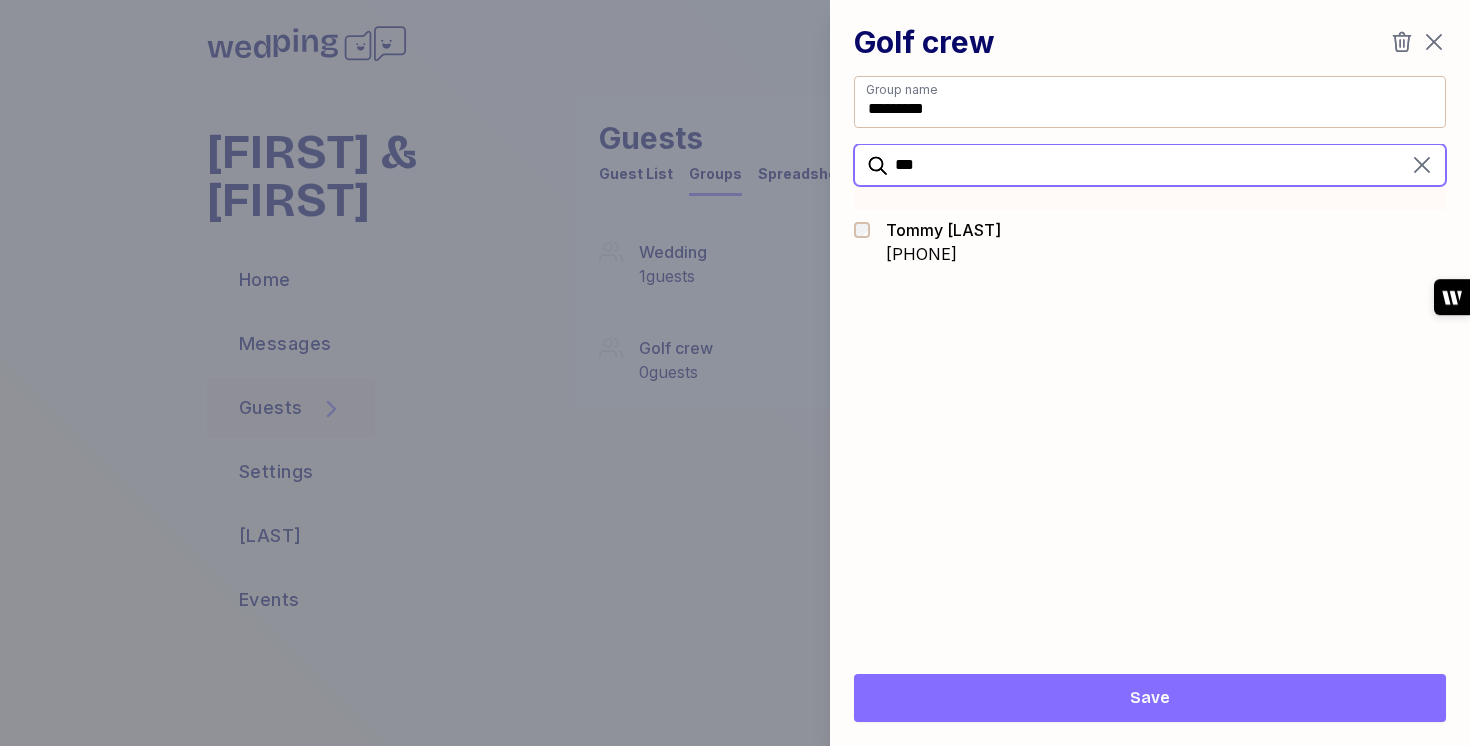 click on "***" at bounding box center [1150, 165] 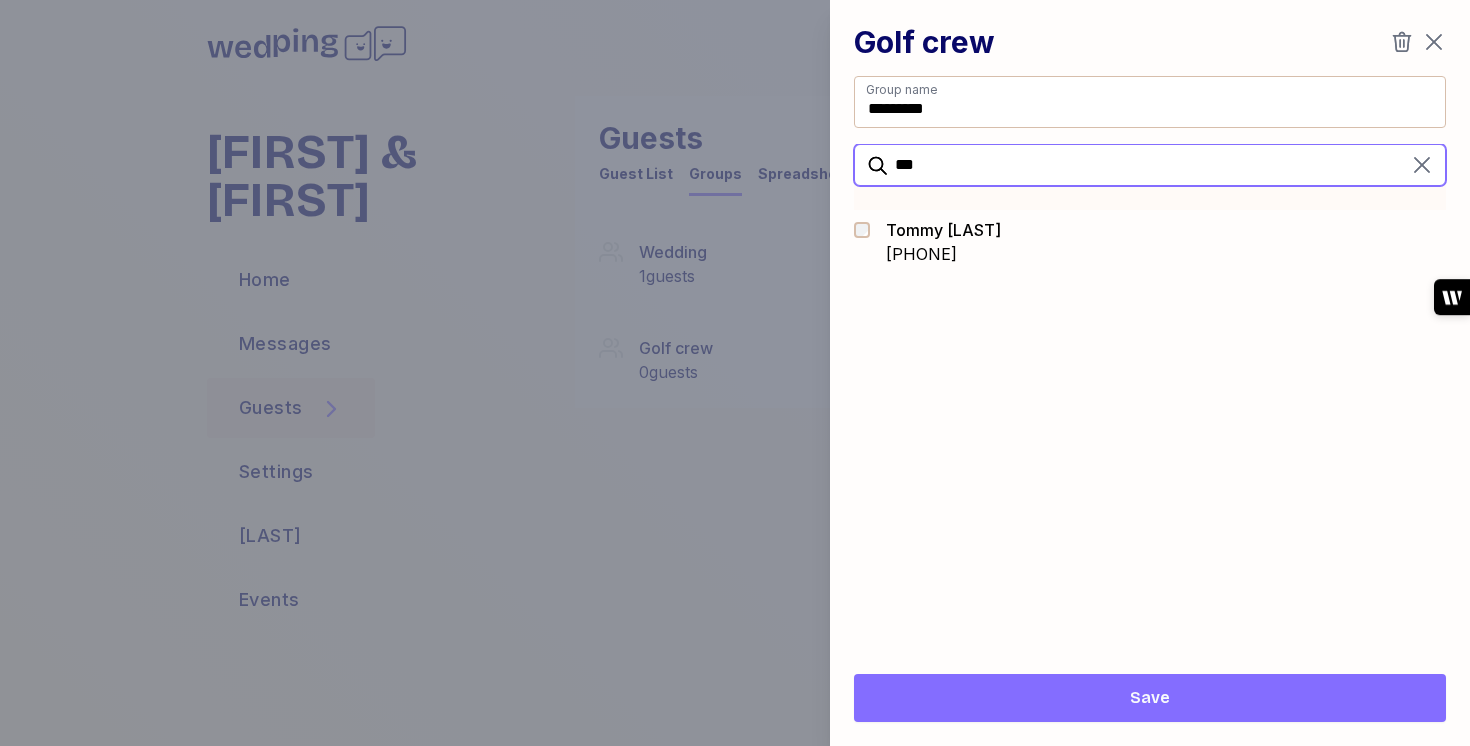 click on "***" at bounding box center [1150, 165] 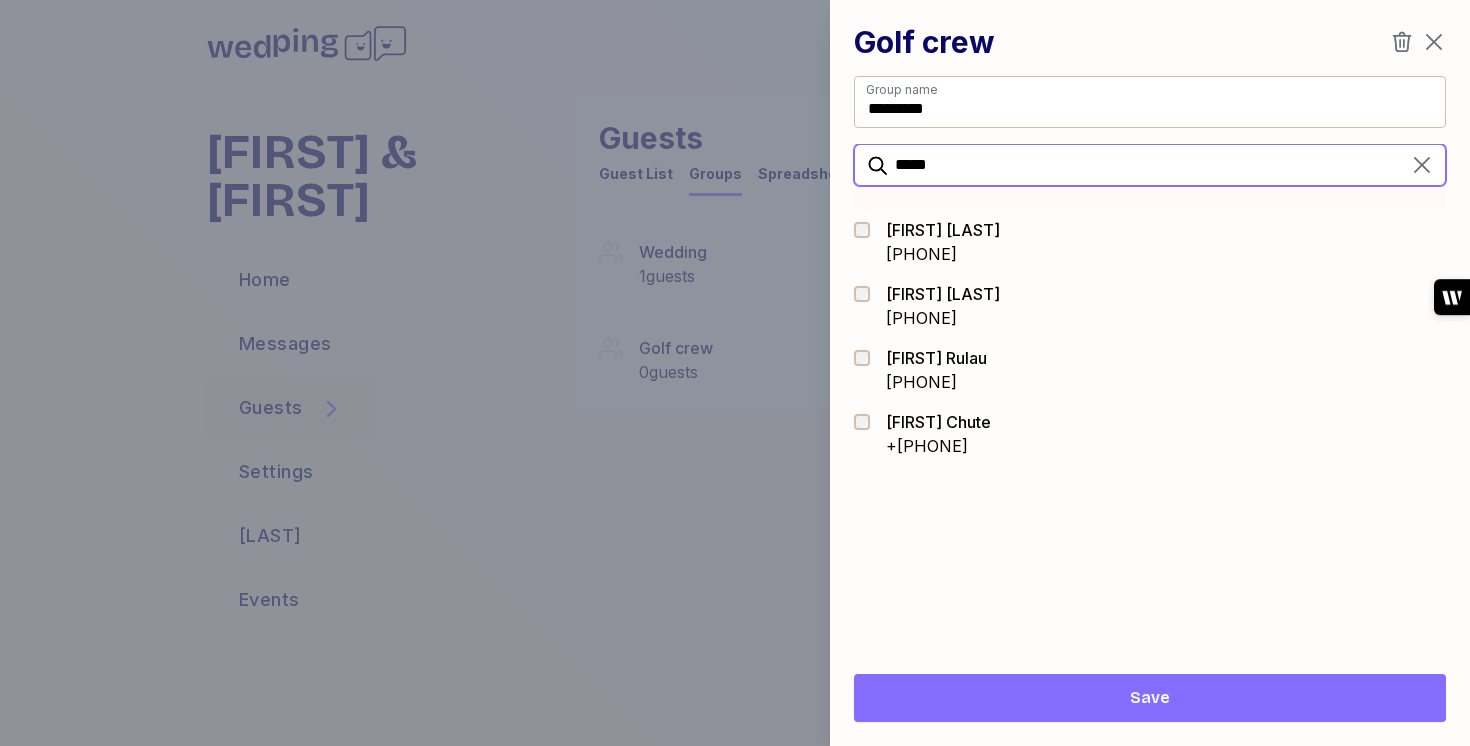 type on "*****" 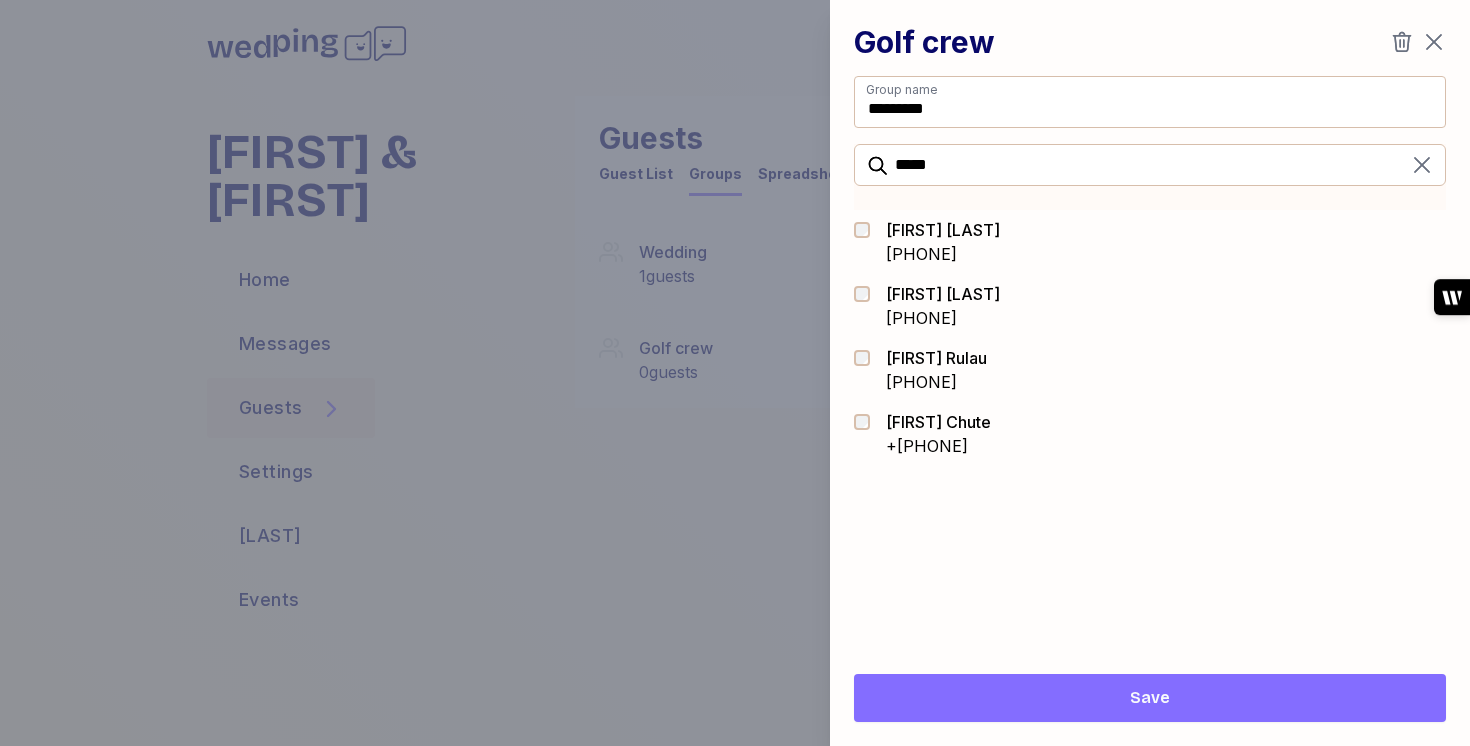 click on "[FIRST]   [LAST]" at bounding box center (943, 294) 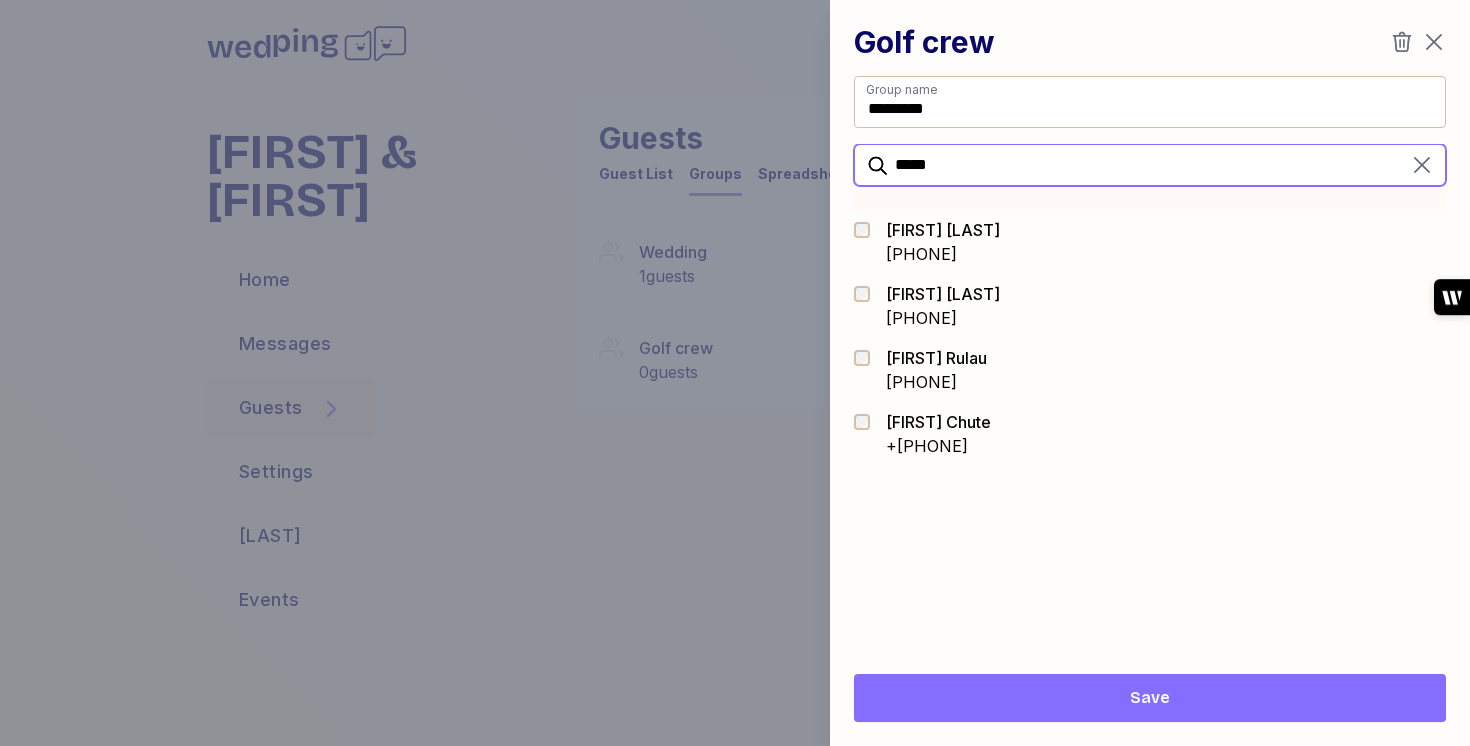 click on "*****" at bounding box center (1150, 165) 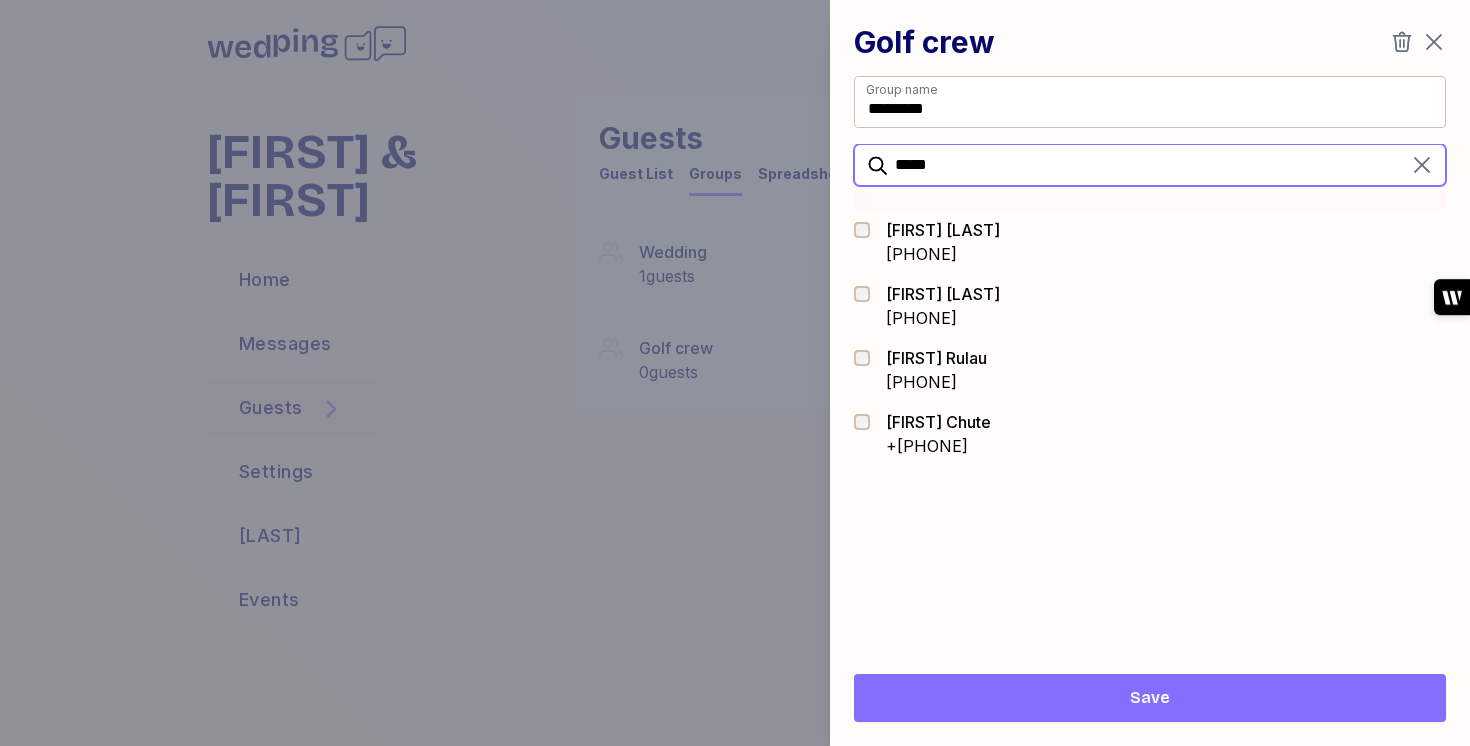 click on "*****" at bounding box center (1150, 165) 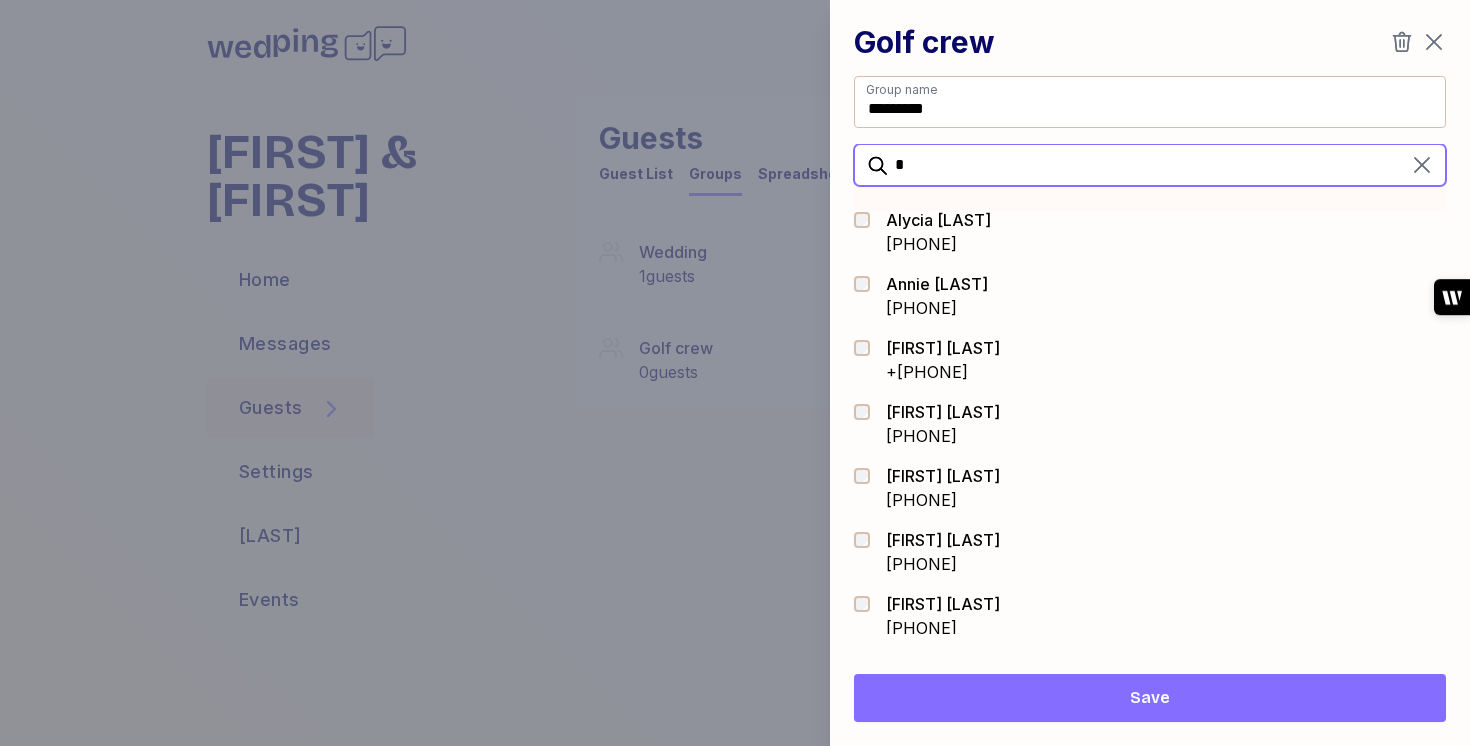 scroll, scrollTop: 0, scrollLeft: 0, axis: both 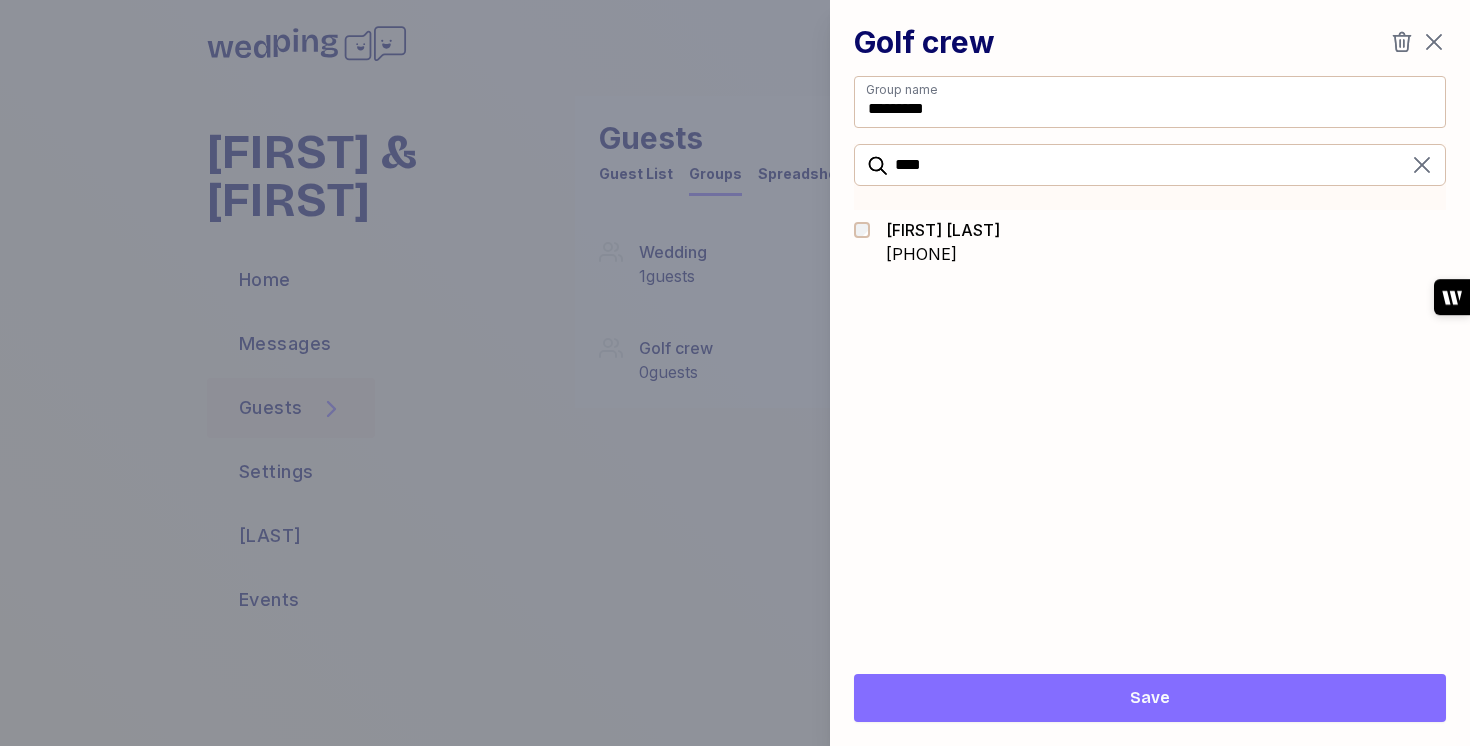 click on "[PHONE]" at bounding box center [943, 254] 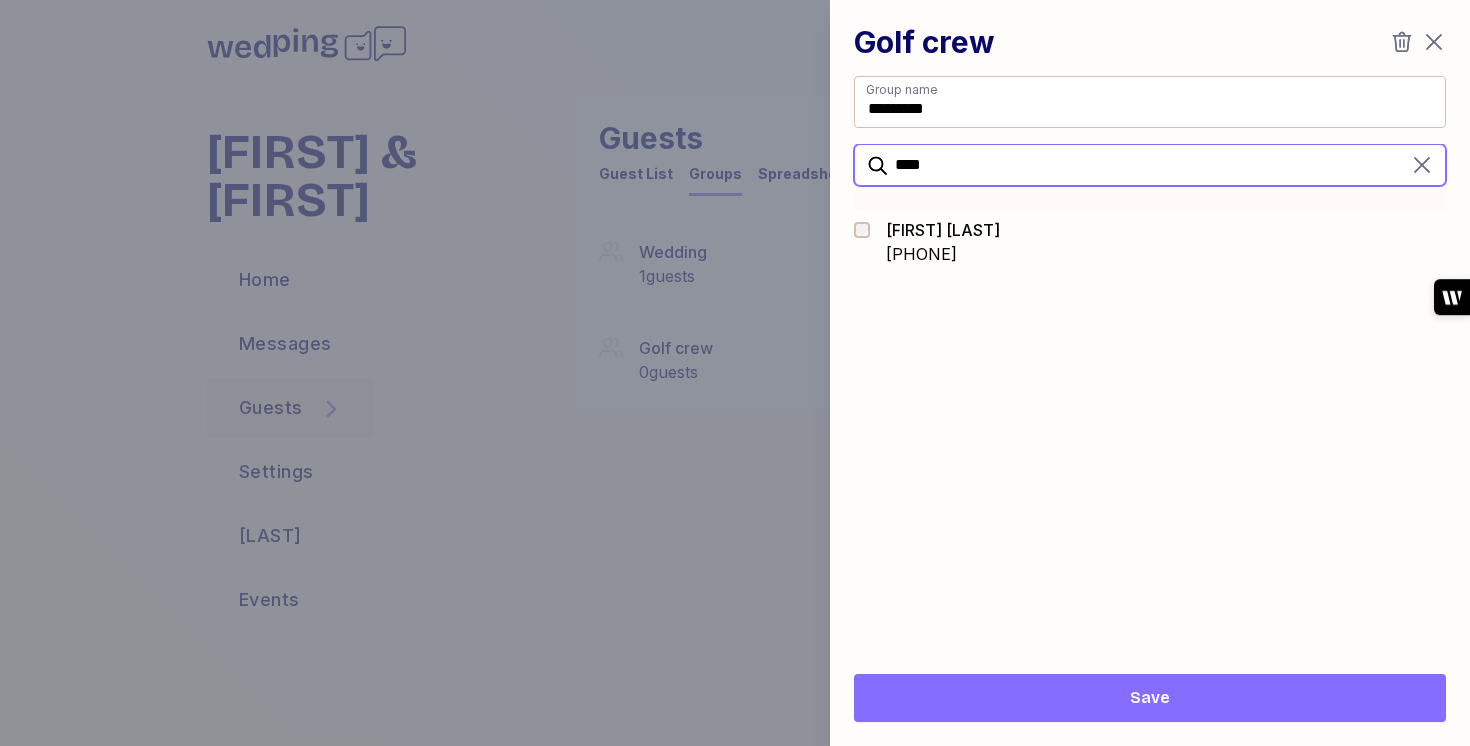 click on "****" at bounding box center (1150, 165) 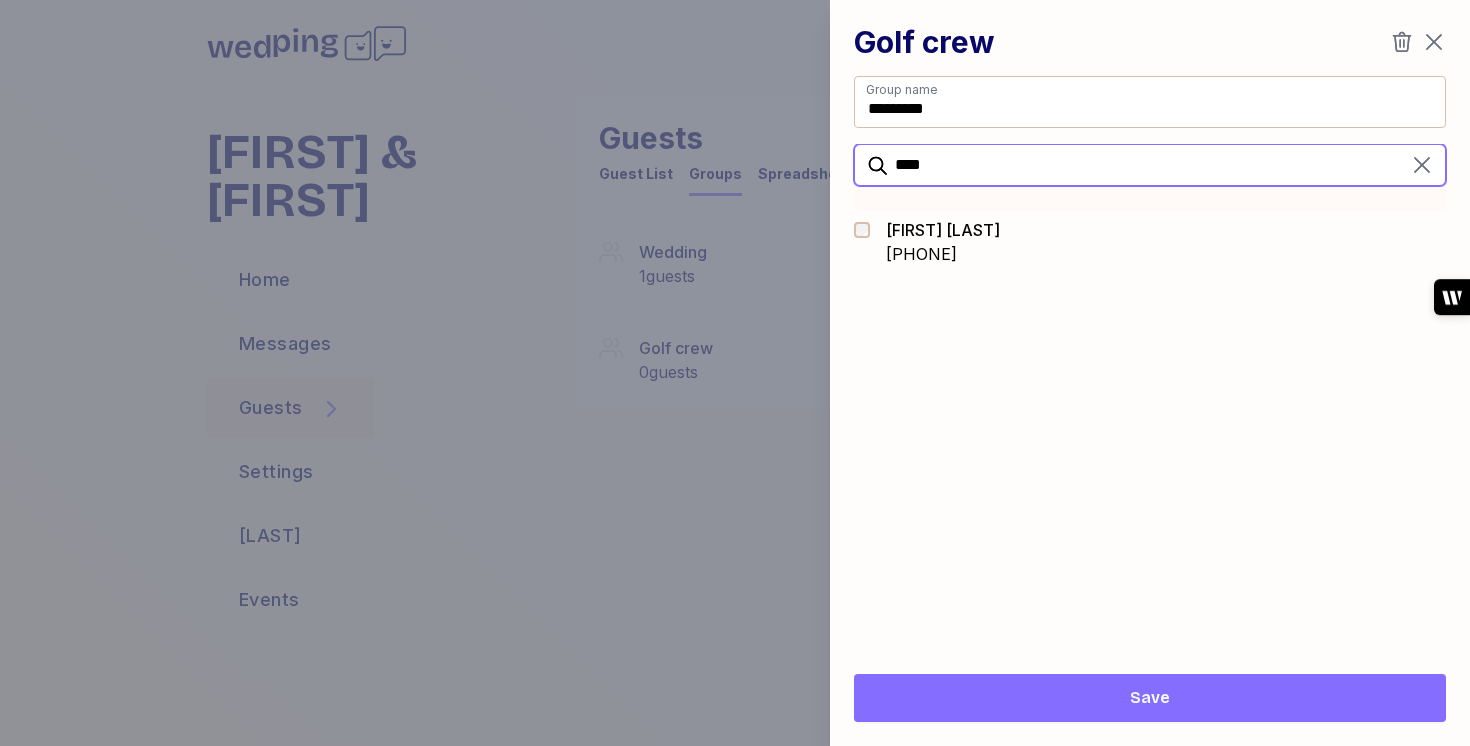 click on "****" at bounding box center (1150, 165) 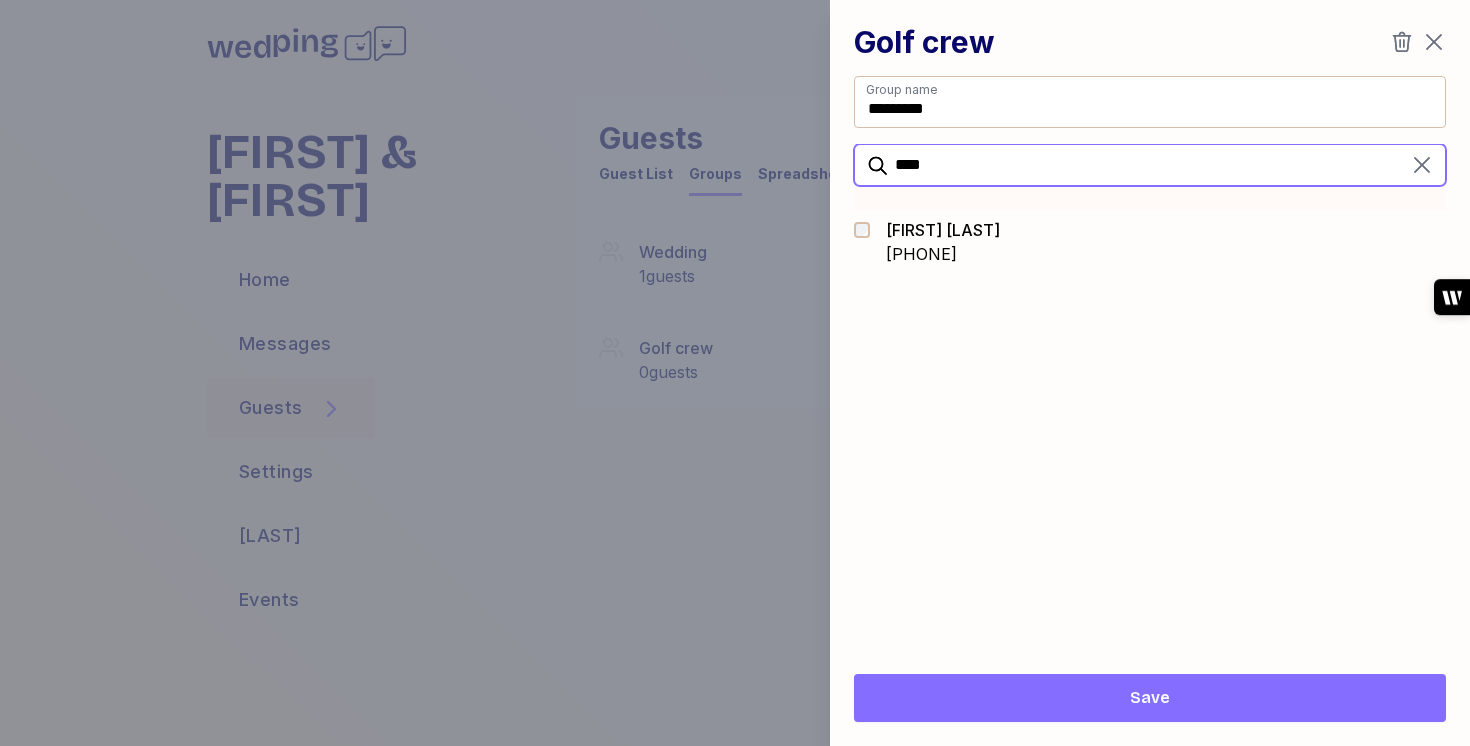 type on "****" 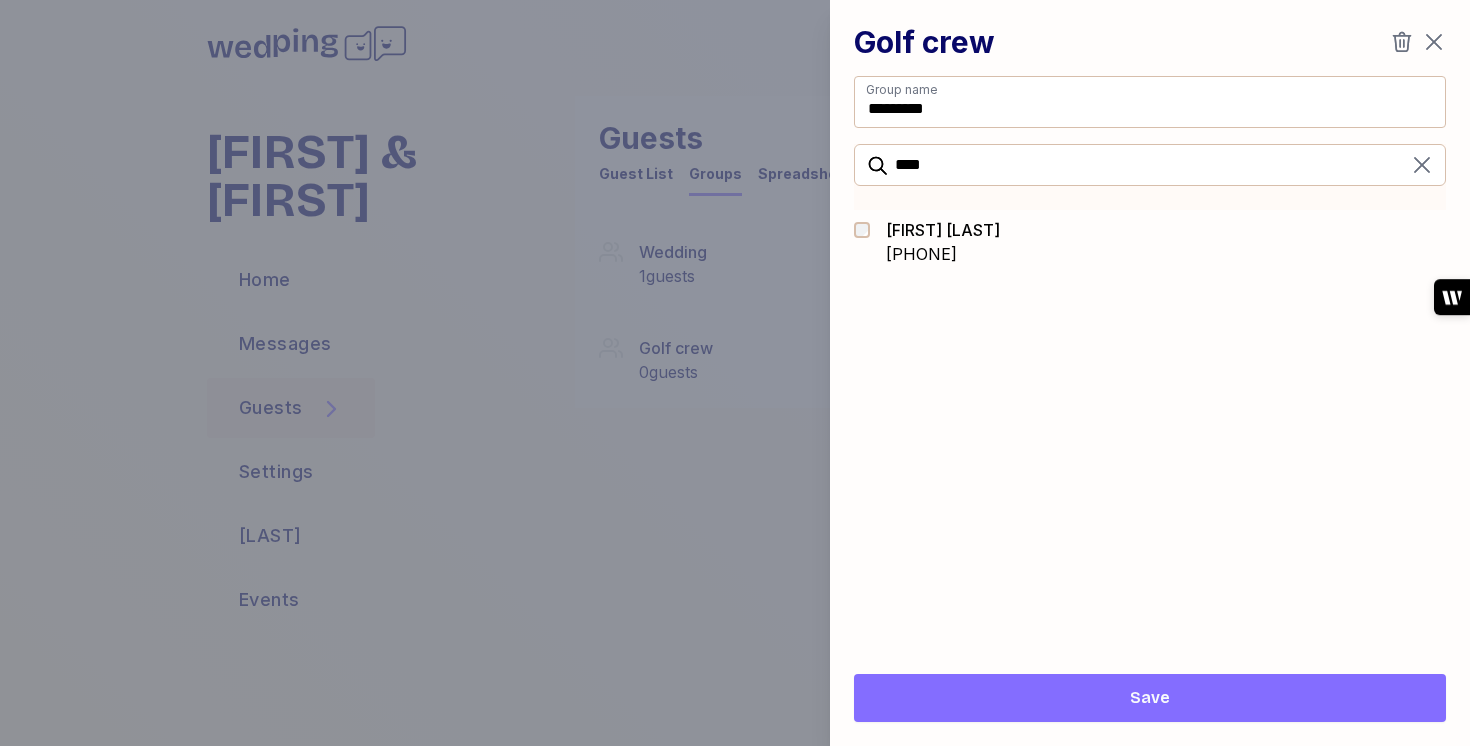 click on "[PHONE]" at bounding box center (943, 254) 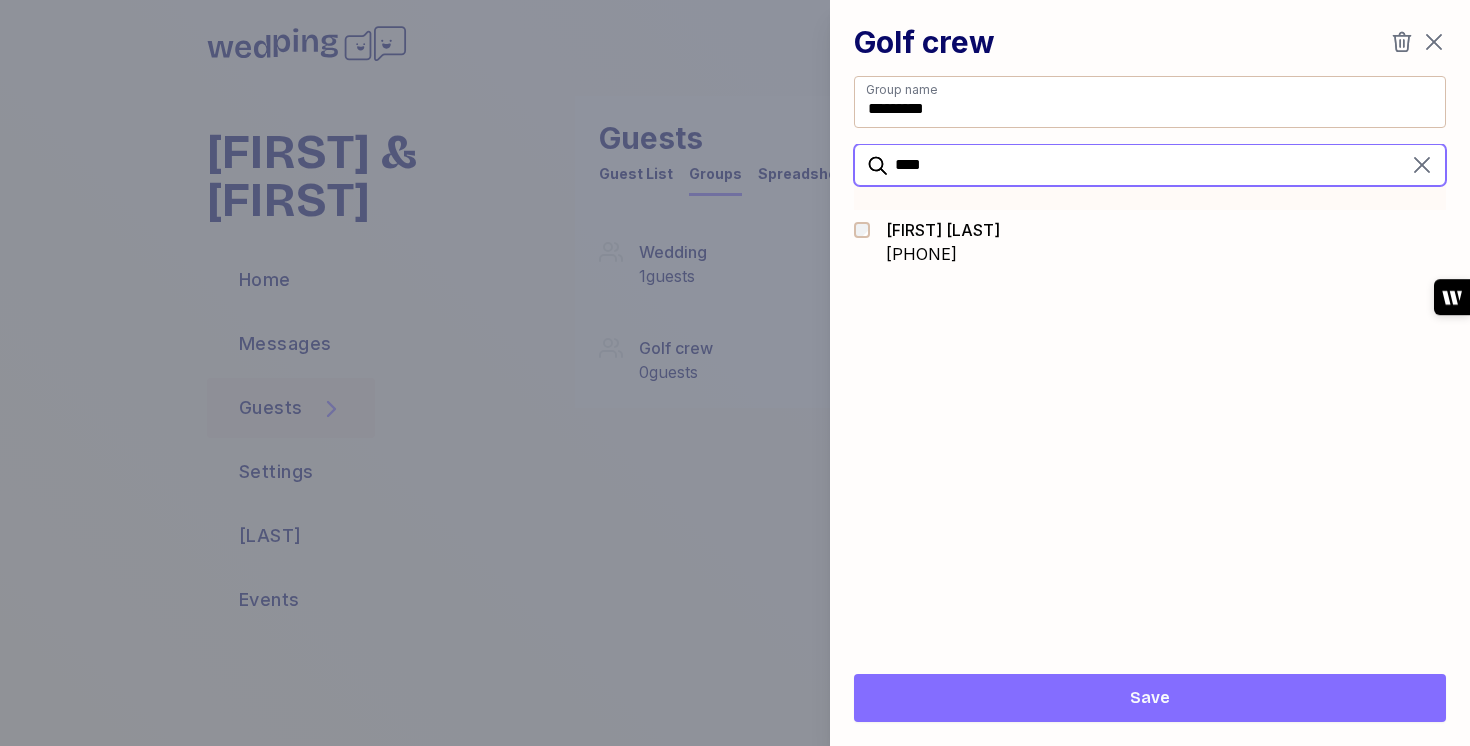 click on "****" at bounding box center (1150, 165) 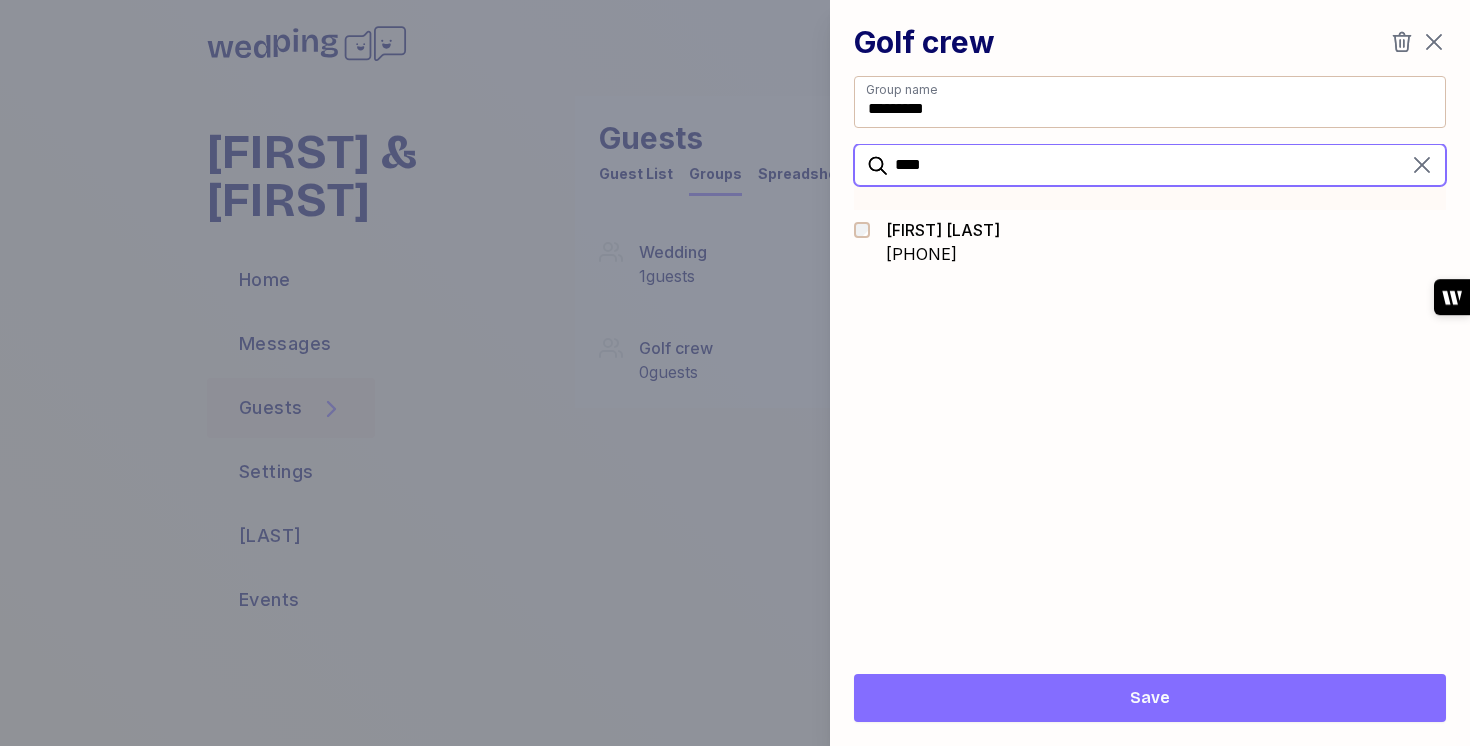 click on "****" at bounding box center (1150, 165) 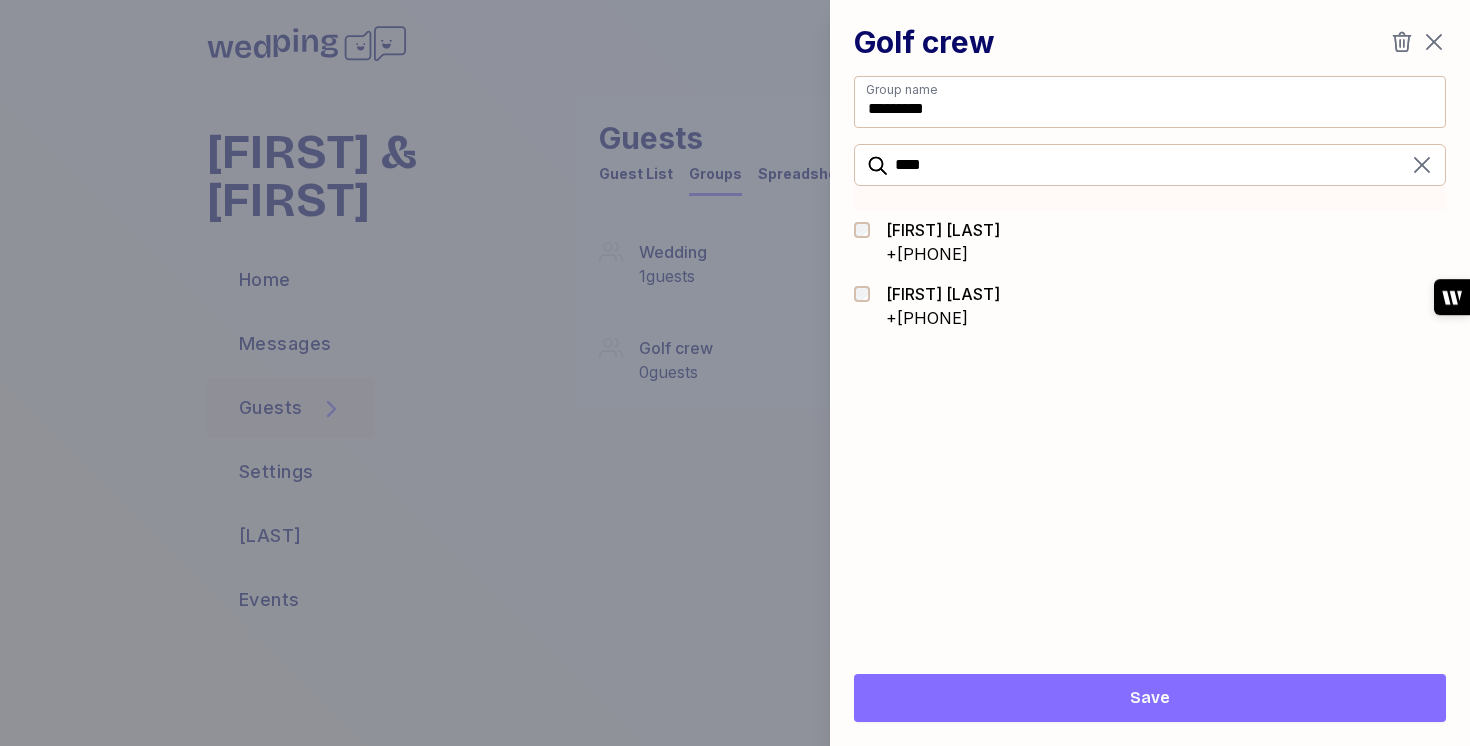 click on "[FIRST]   [LAST] [PHONE]" at bounding box center [1150, 242] 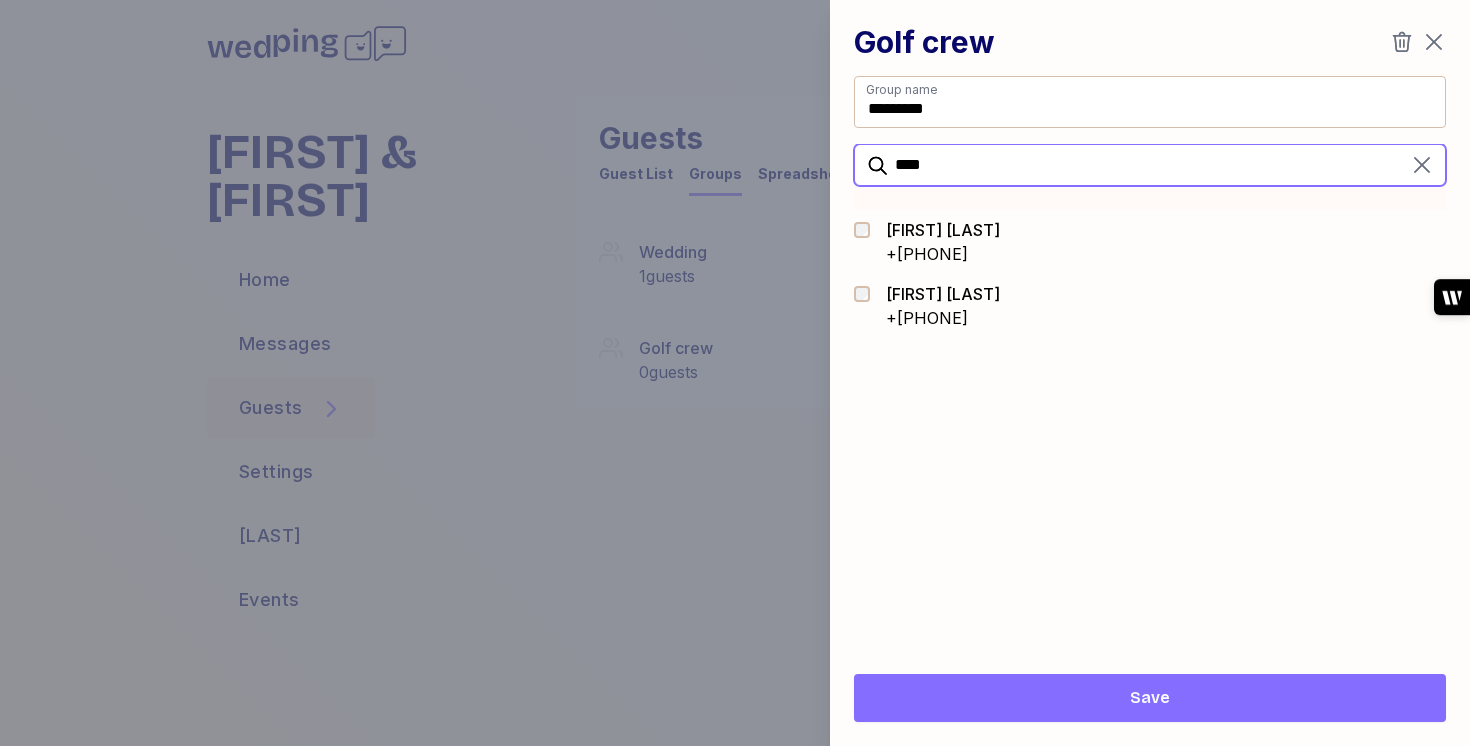 click on "****" at bounding box center (1150, 165) 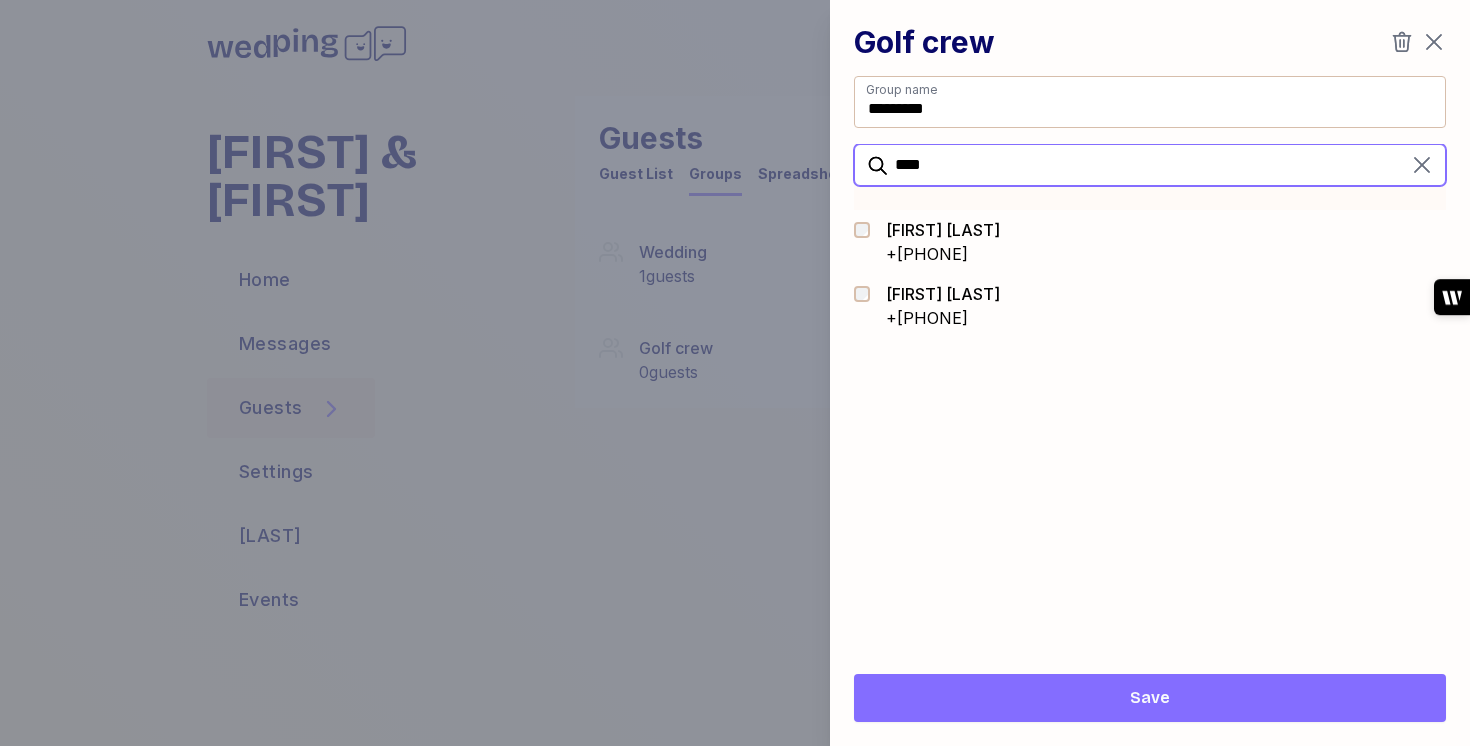 click on "****" at bounding box center [1150, 165] 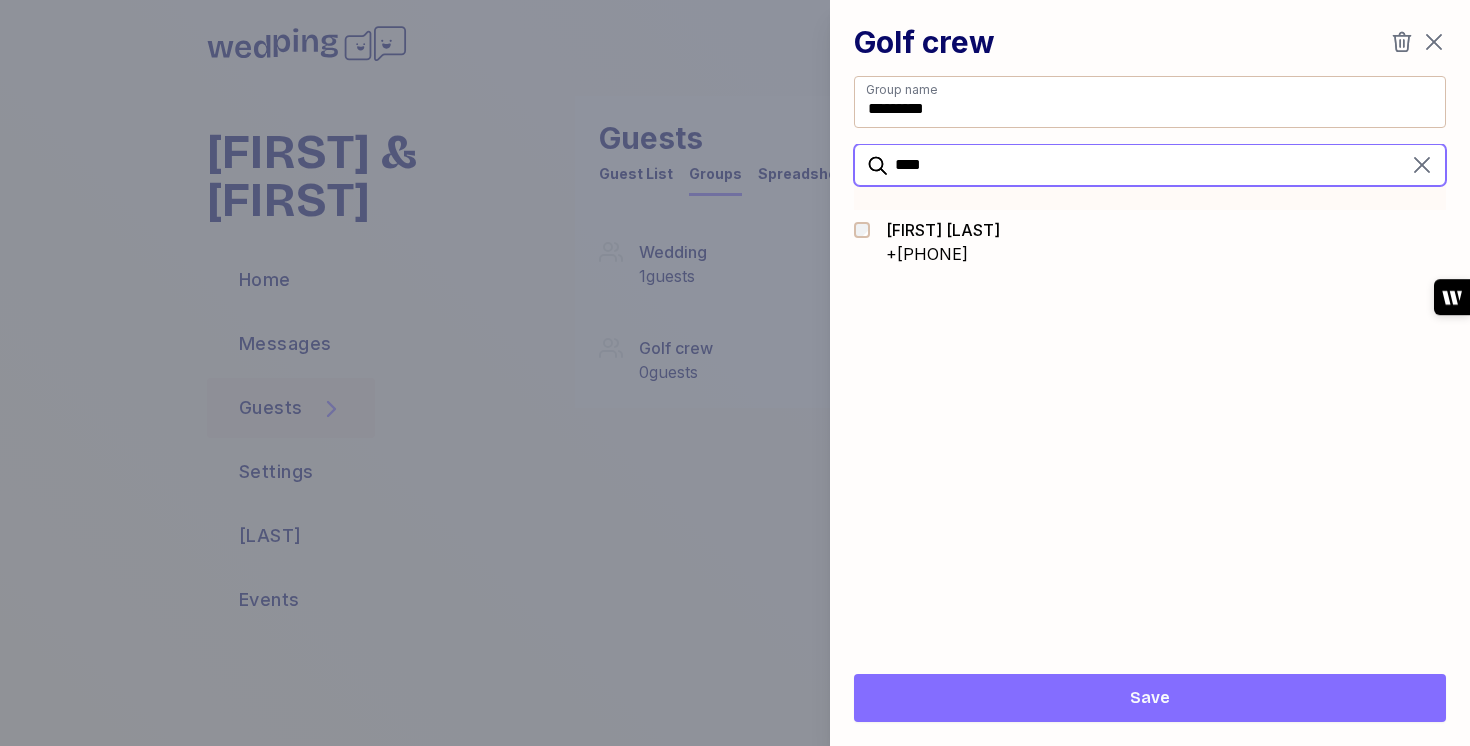 type on "****" 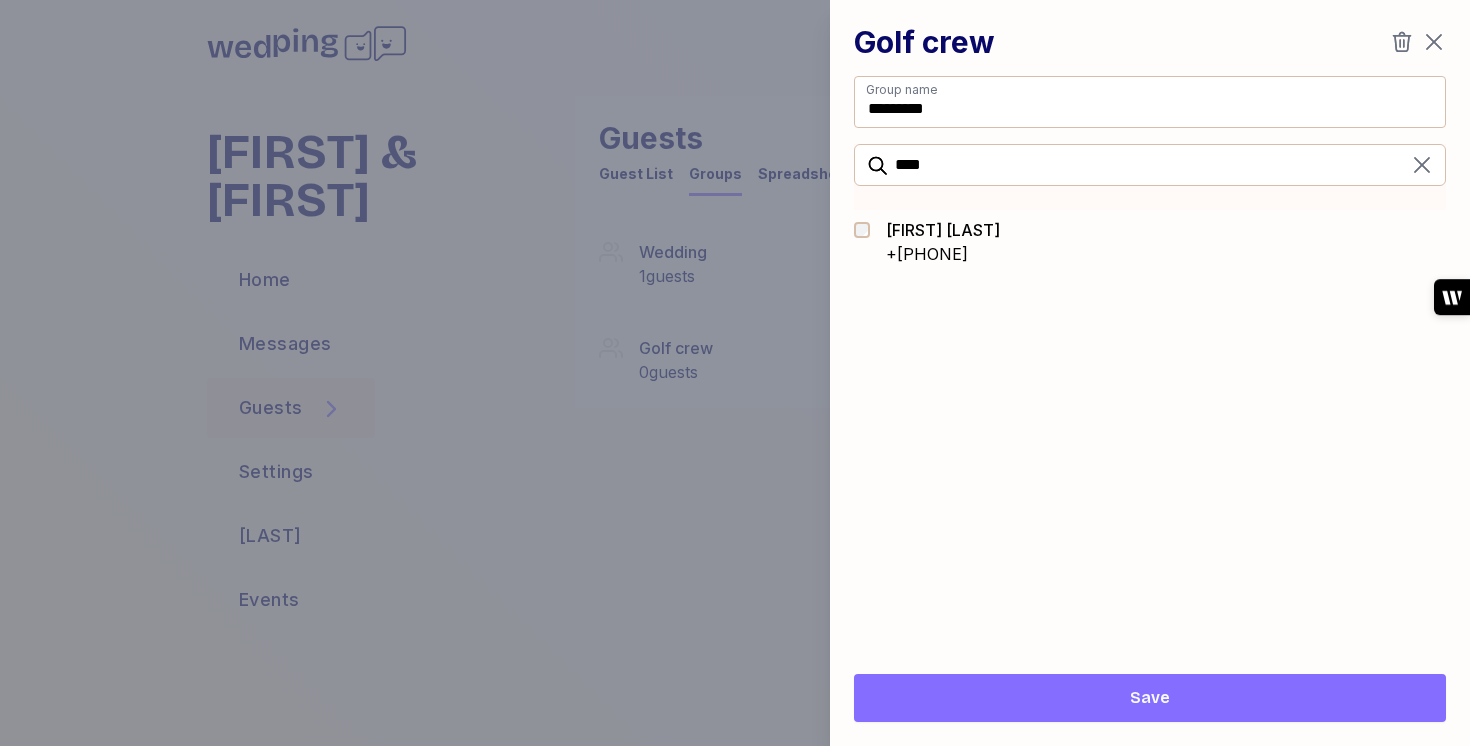 click on "[FIRST]   [LAST]" at bounding box center (943, 230) 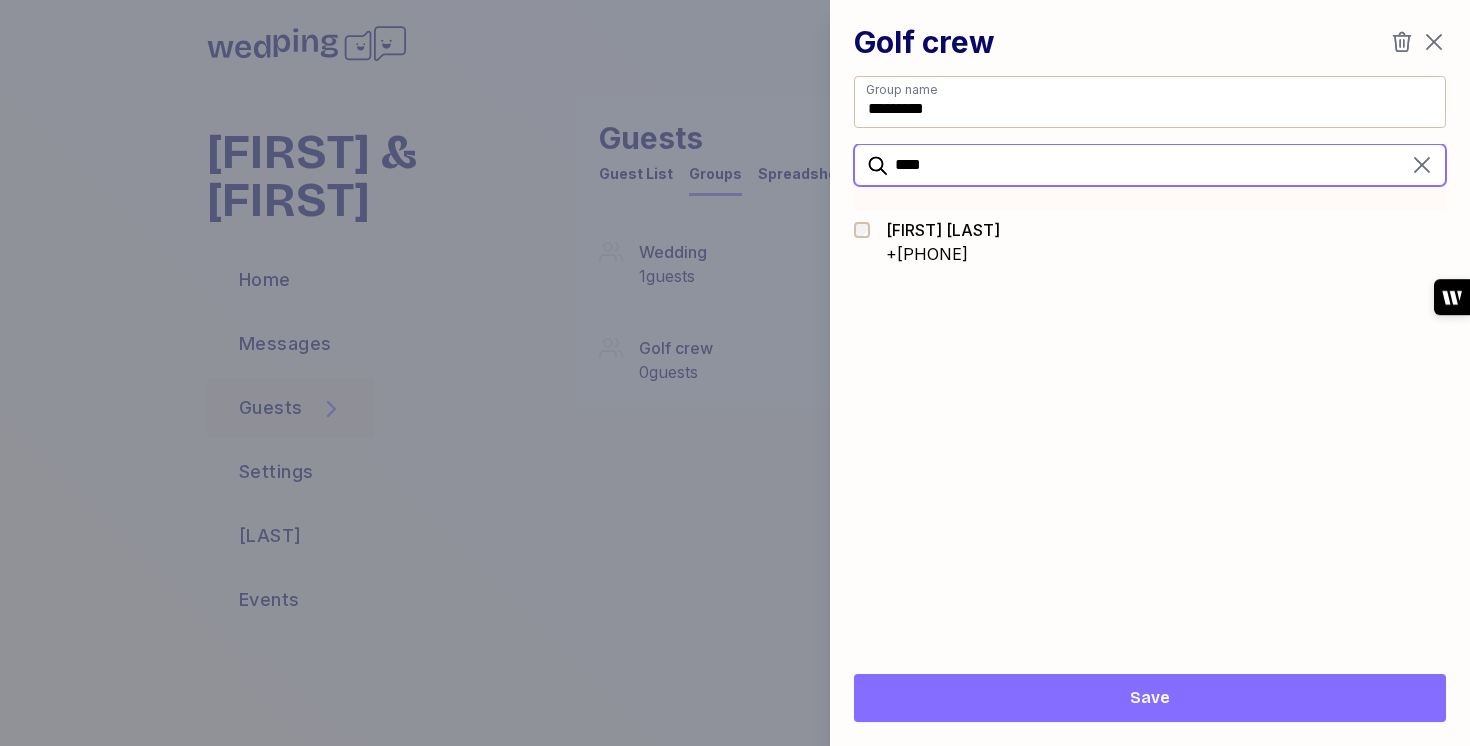 click on "****" at bounding box center (1150, 165) 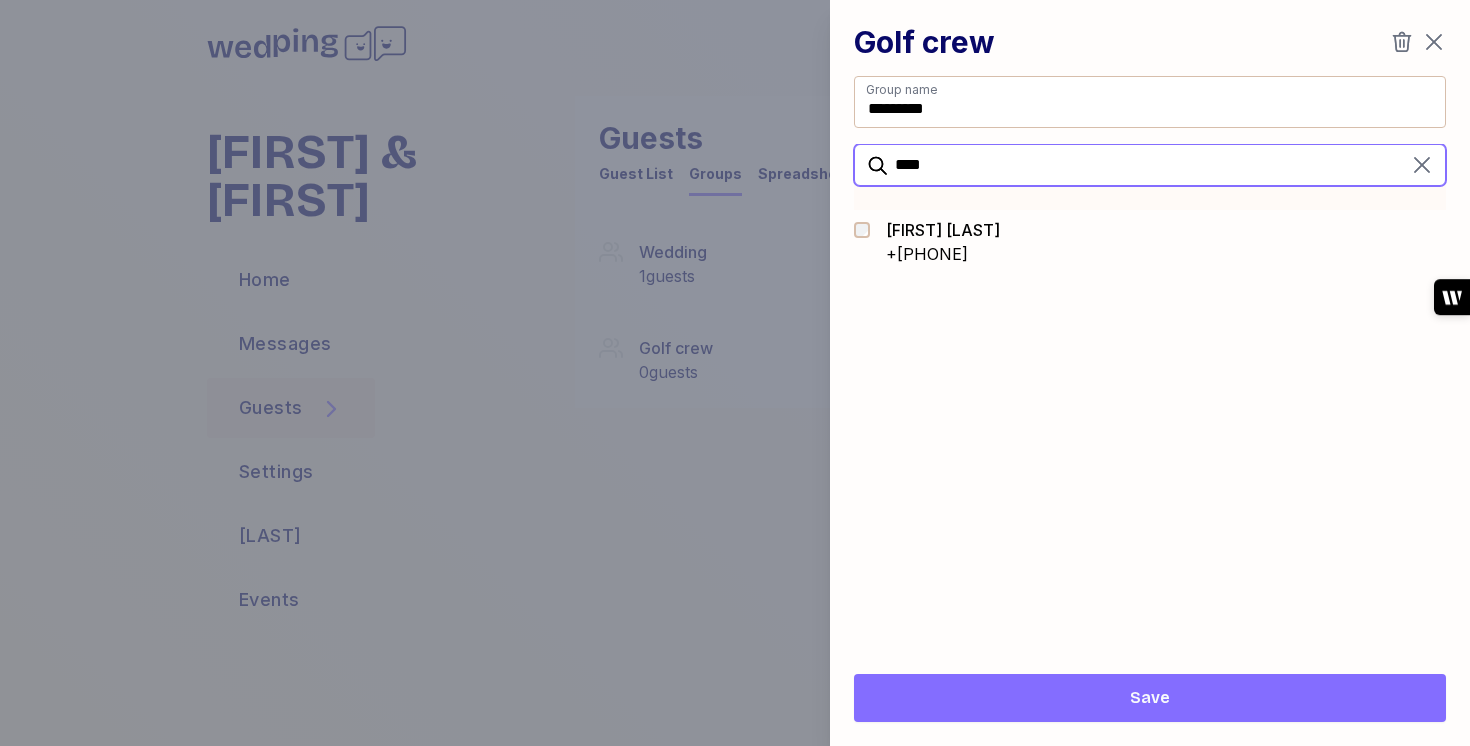click on "****" at bounding box center [1150, 165] 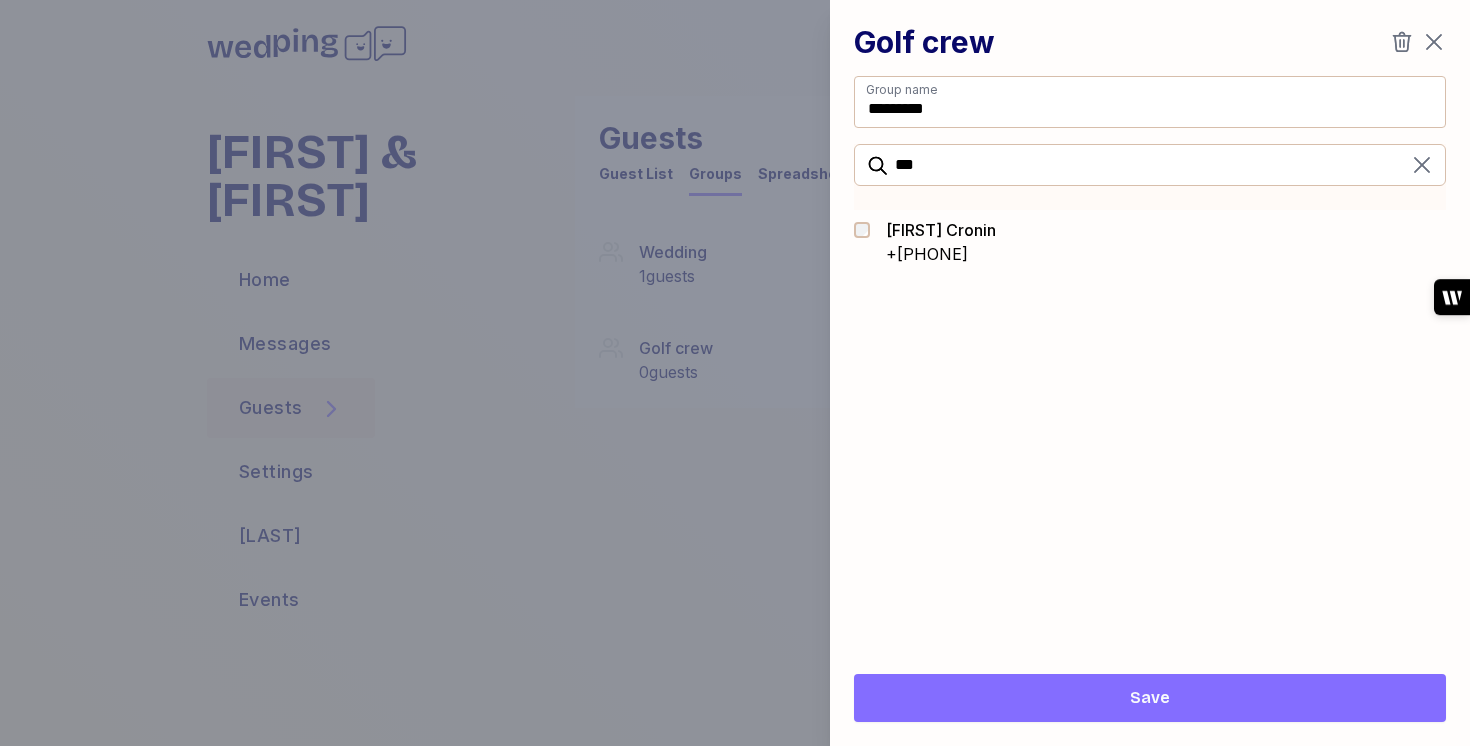 click on "+[PHONE]" at bounding box center [941, 254] 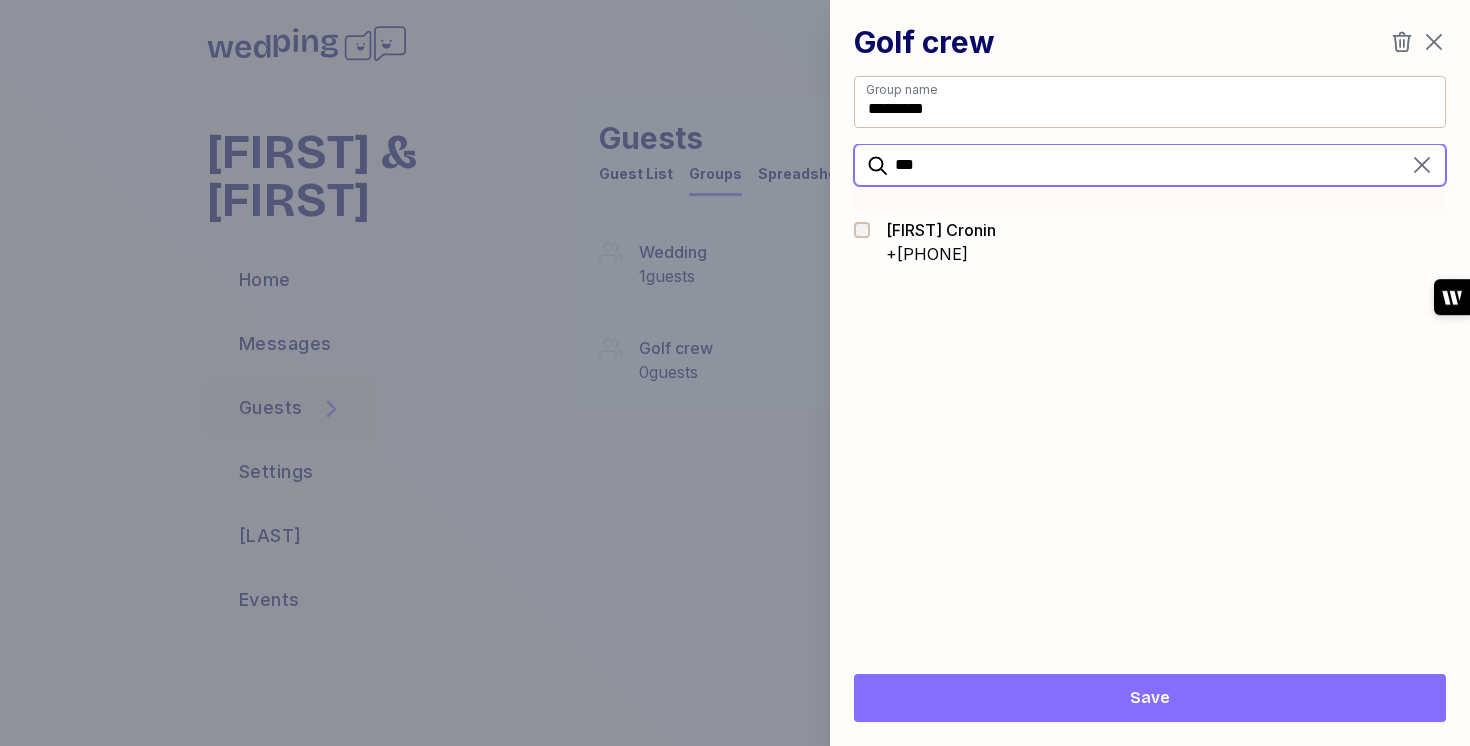 click on "***" at bounding box center (1150, 165) 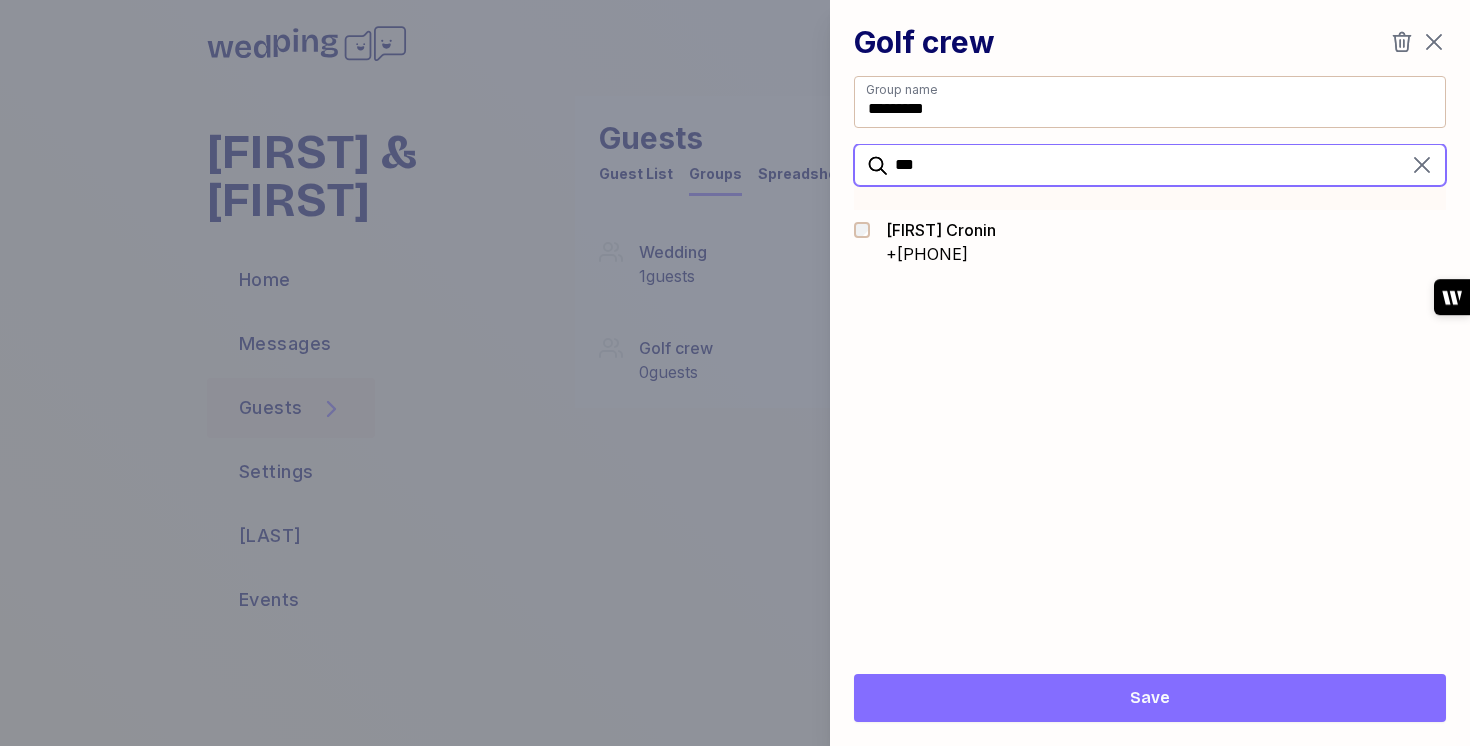 click on "***" at bounding box center (1150, 165) 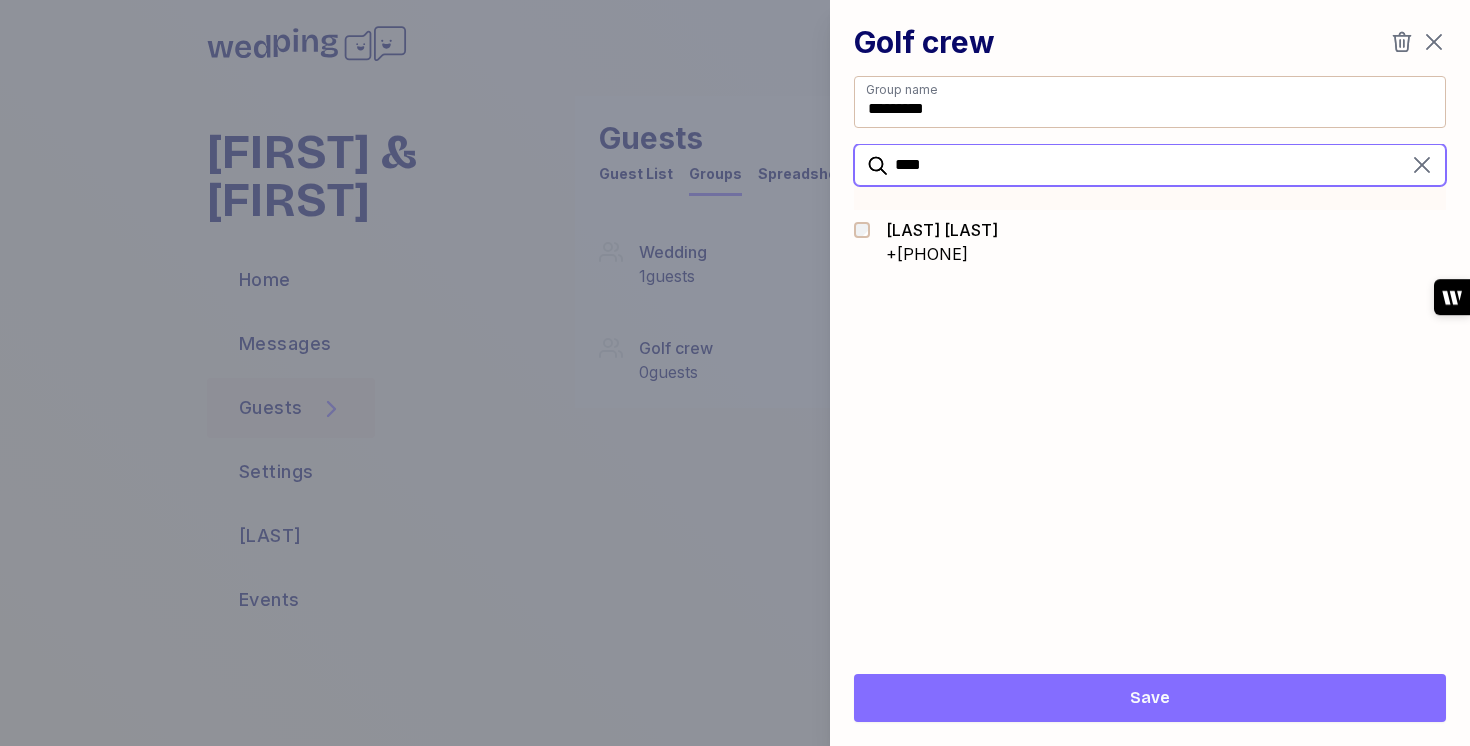 type on "****" 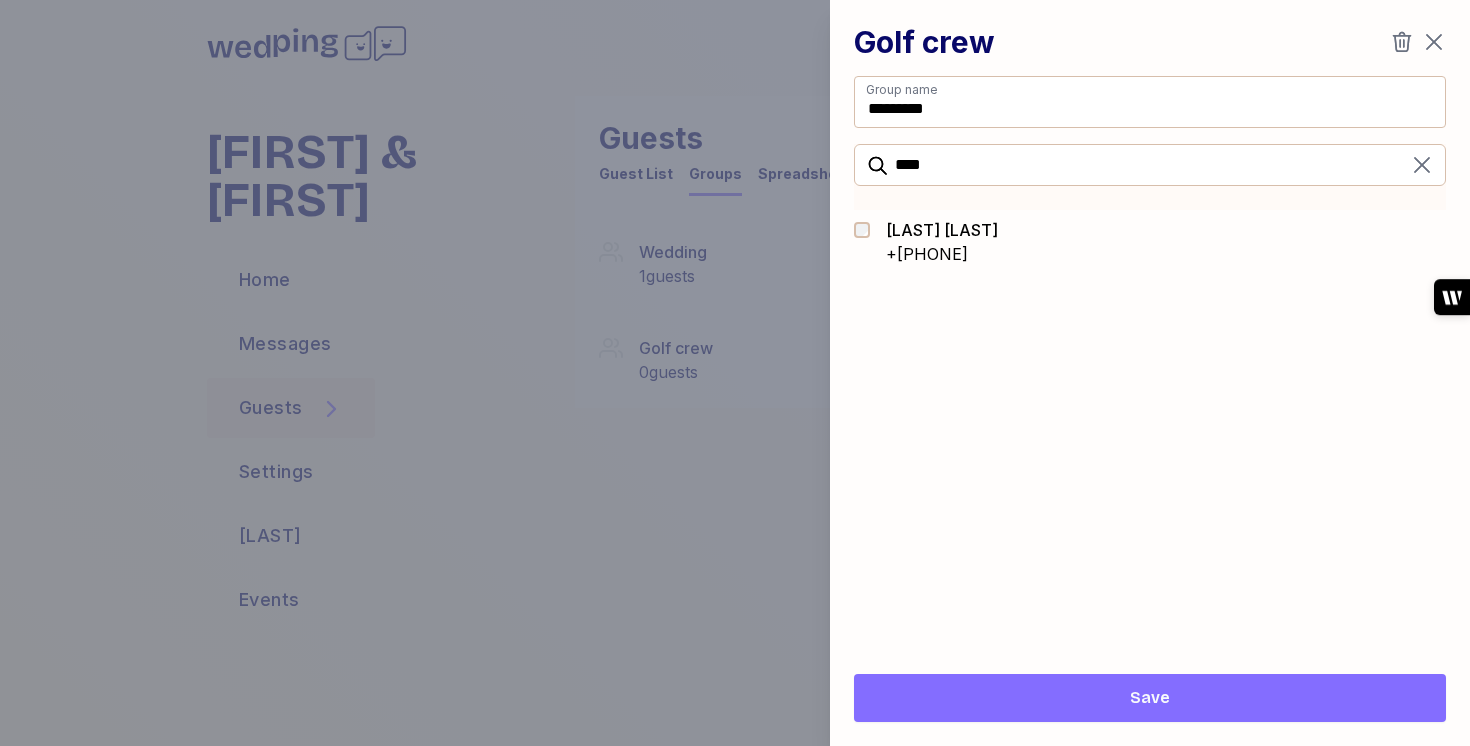click on "[FIRST]   [LAST]" at bounding box center (942, 230) 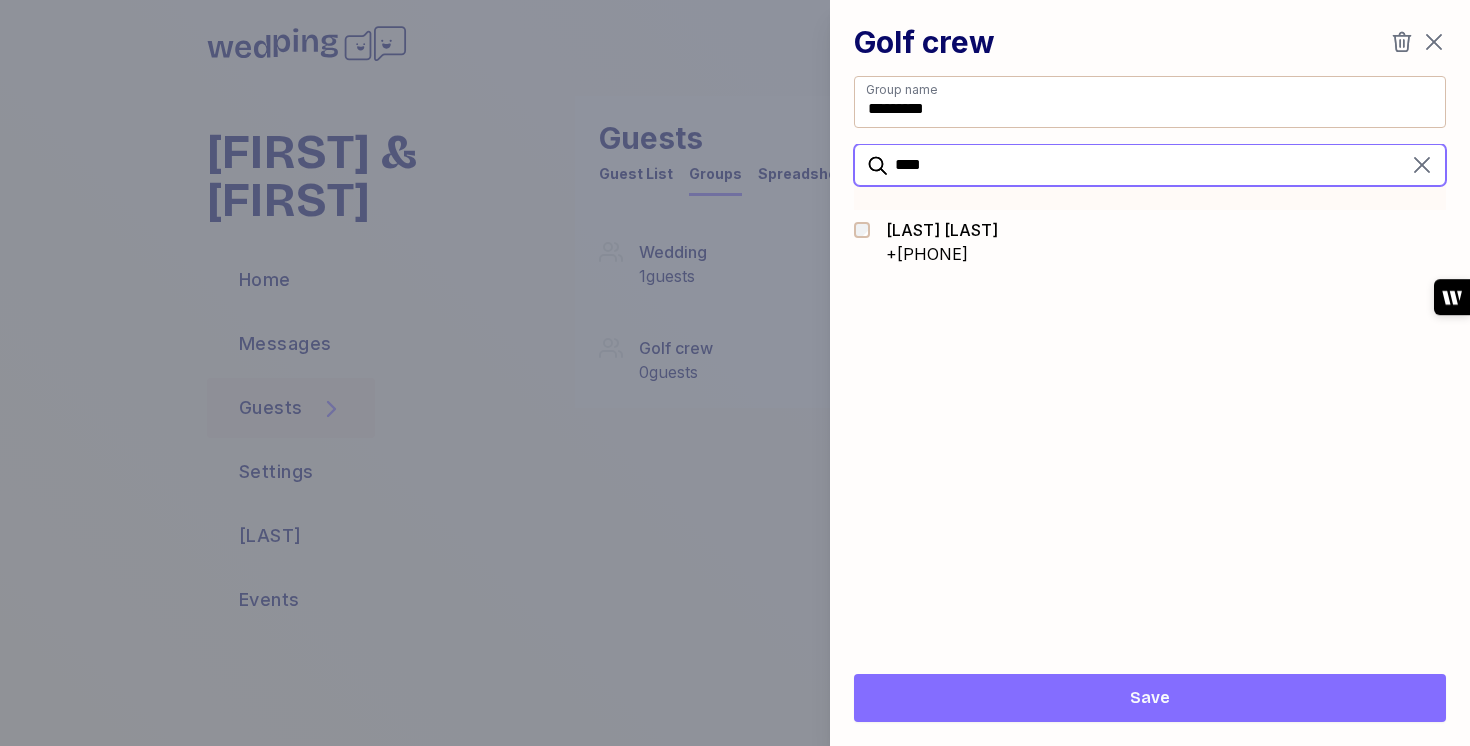 click on "****" at bounding box center (1150, 165) 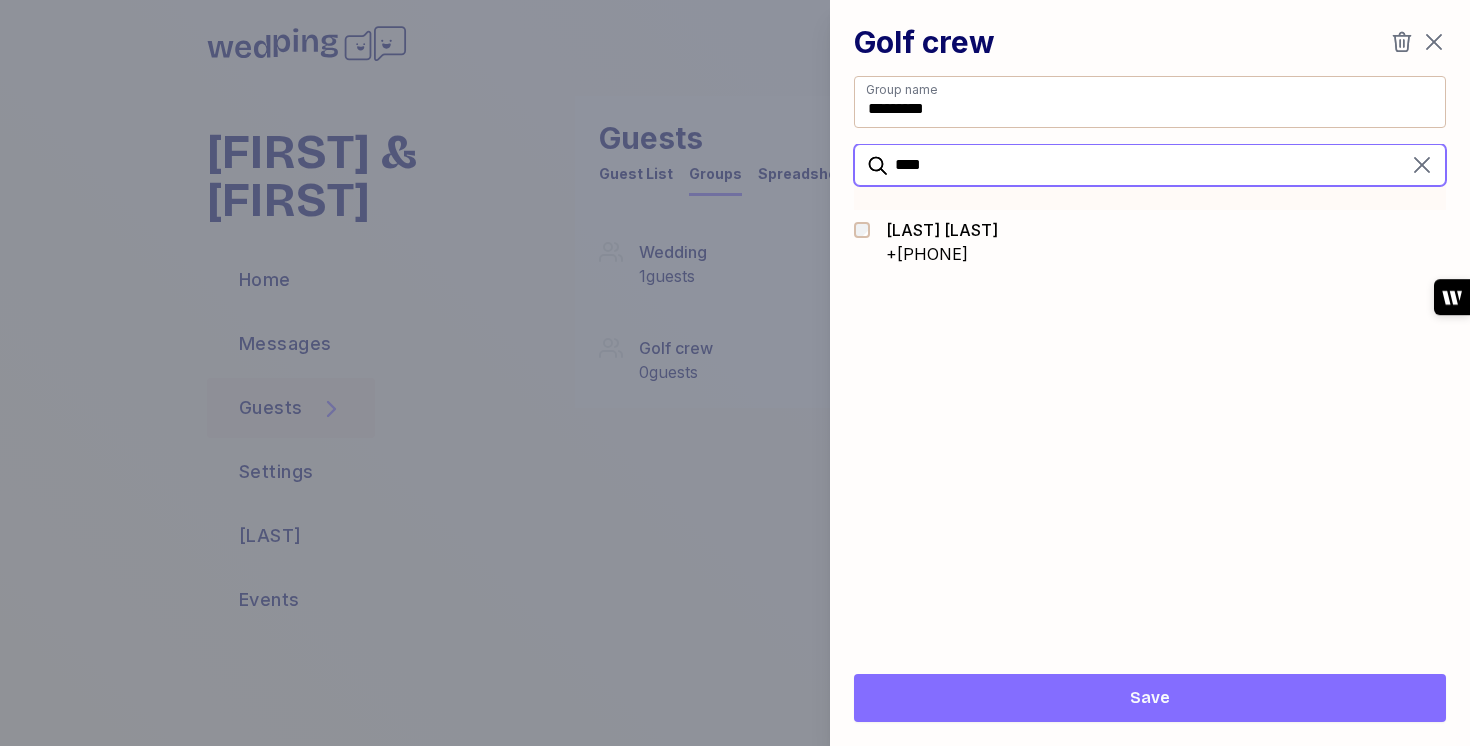 click on "****" at bounding box center [1150, 165] 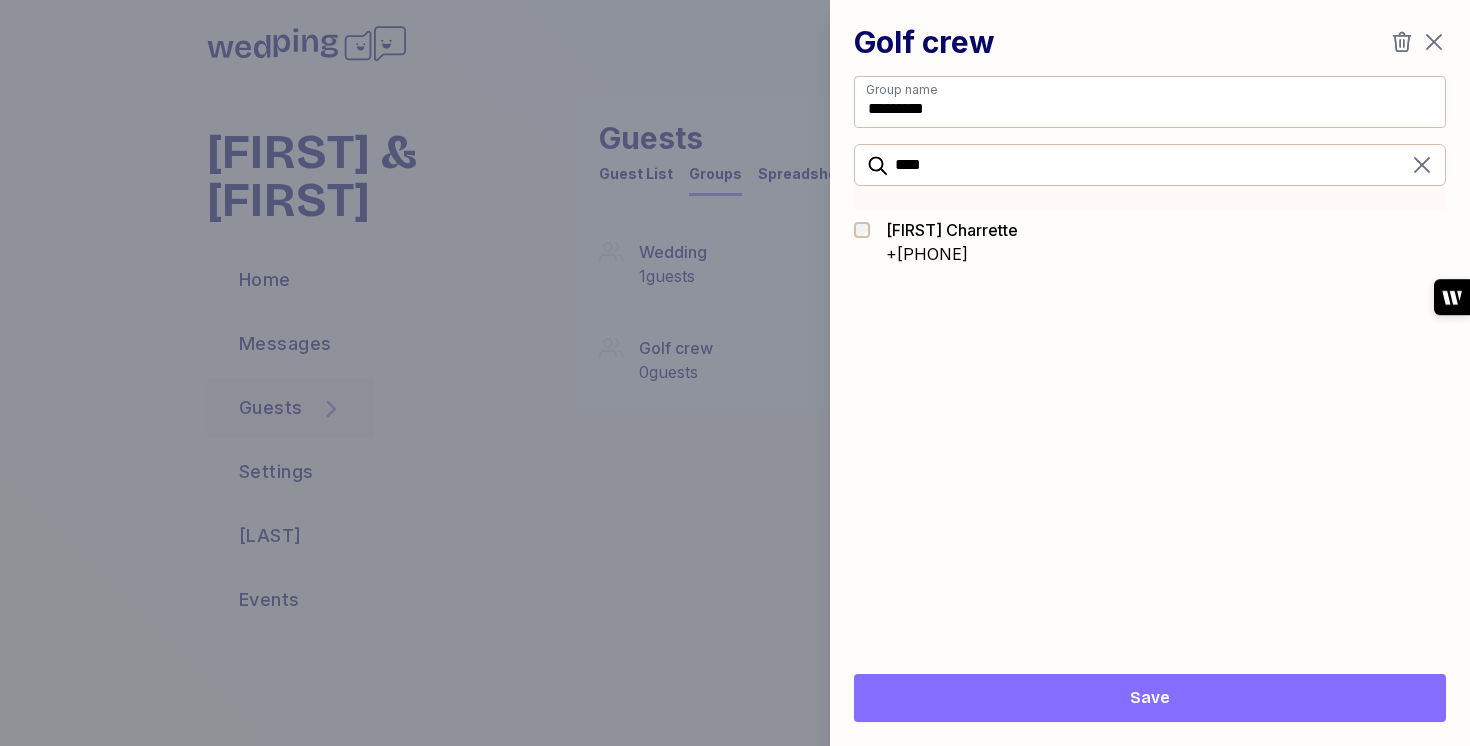 click on "[FIRST]   [LAST] [PHONE]" at bounding box center (1150, 242) 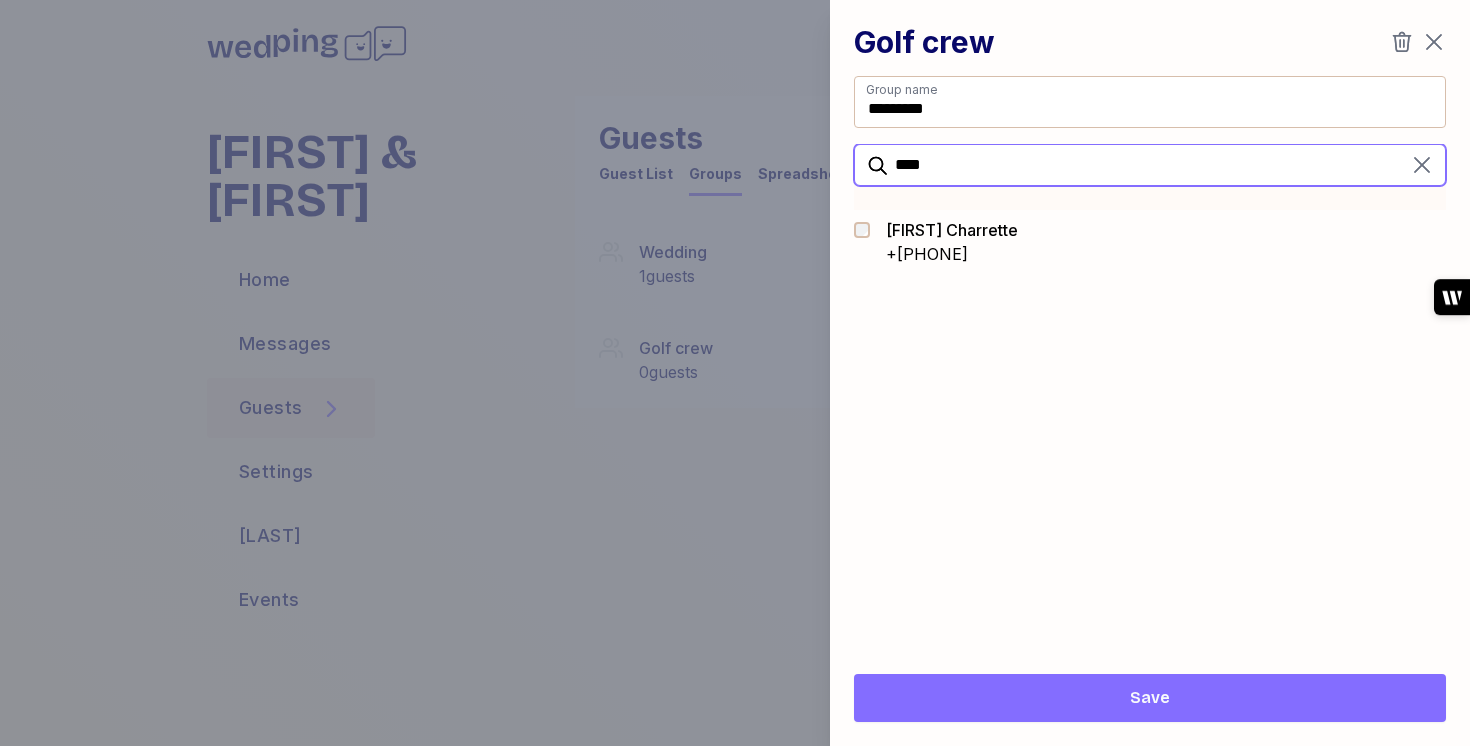 click on "****" at bounding box center [1150, 165] 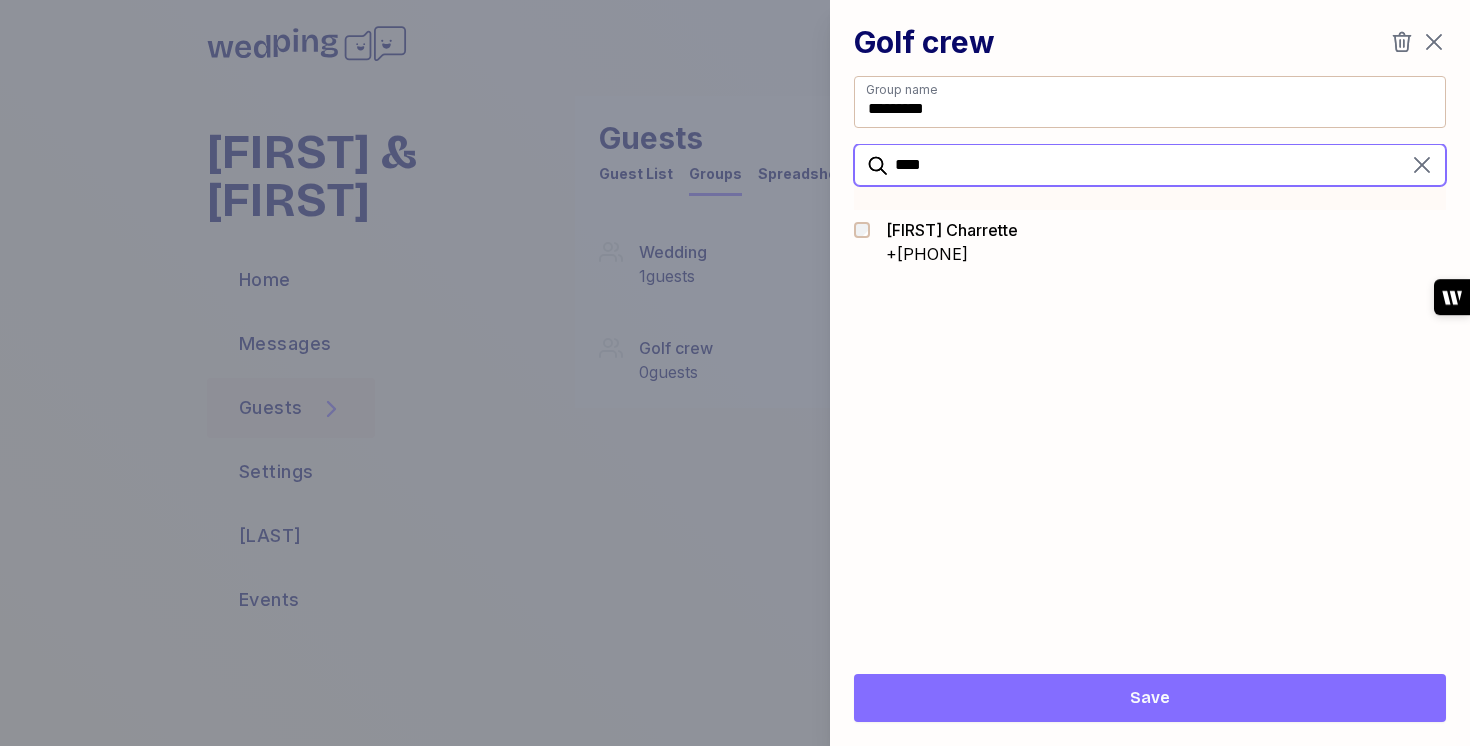 click on "****" at bounding box center (1150, 165) 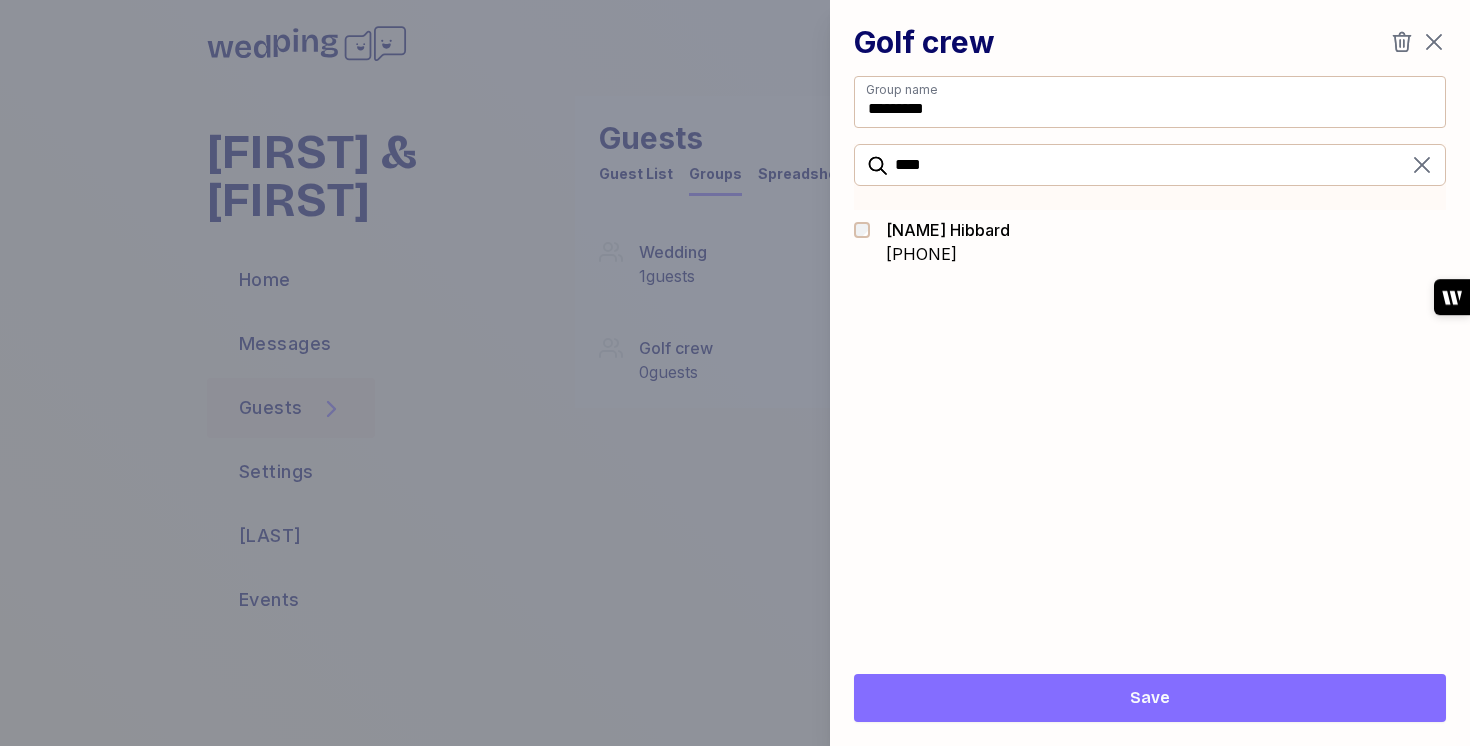 click on "[FIRST]   [LAST]" at bounding box center (948, 230) 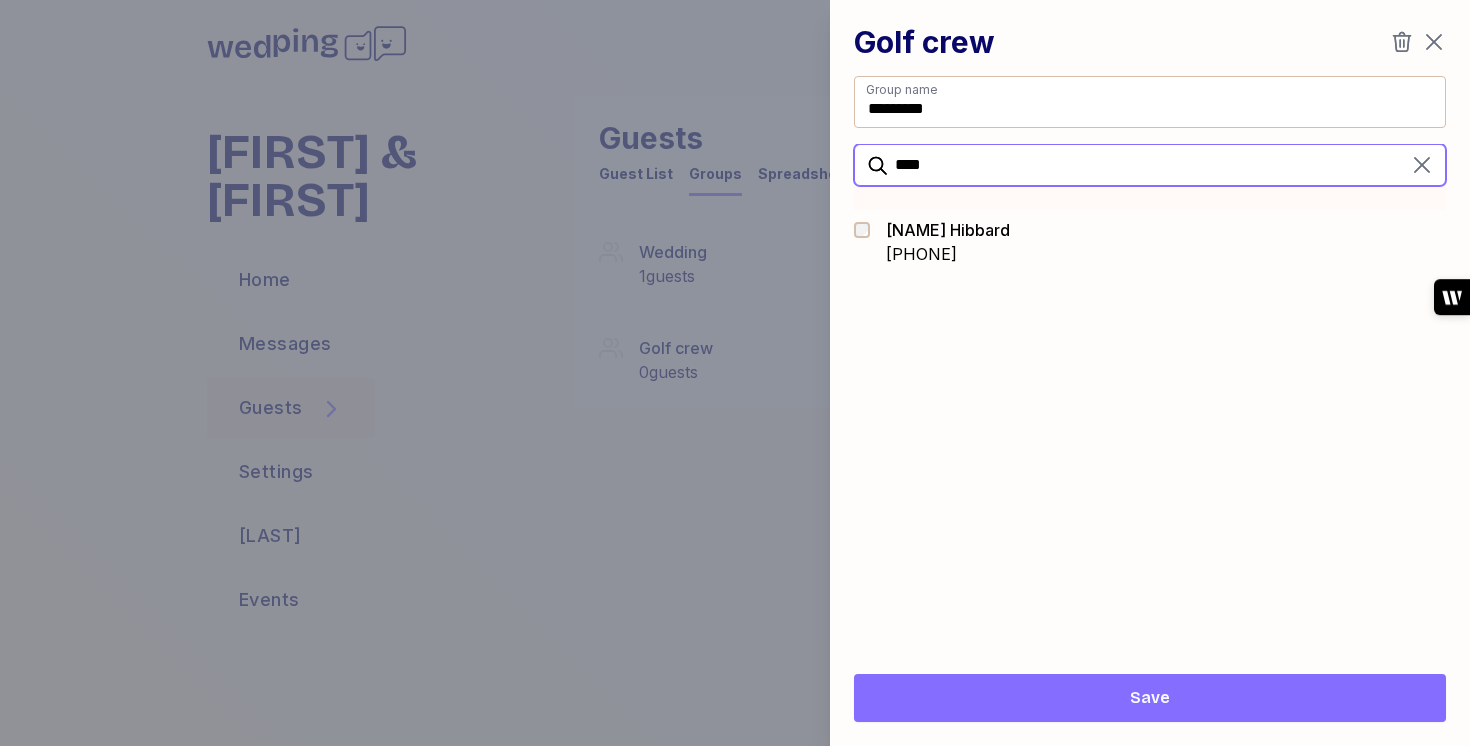 click on "****" at bounding box center (1150, 165) 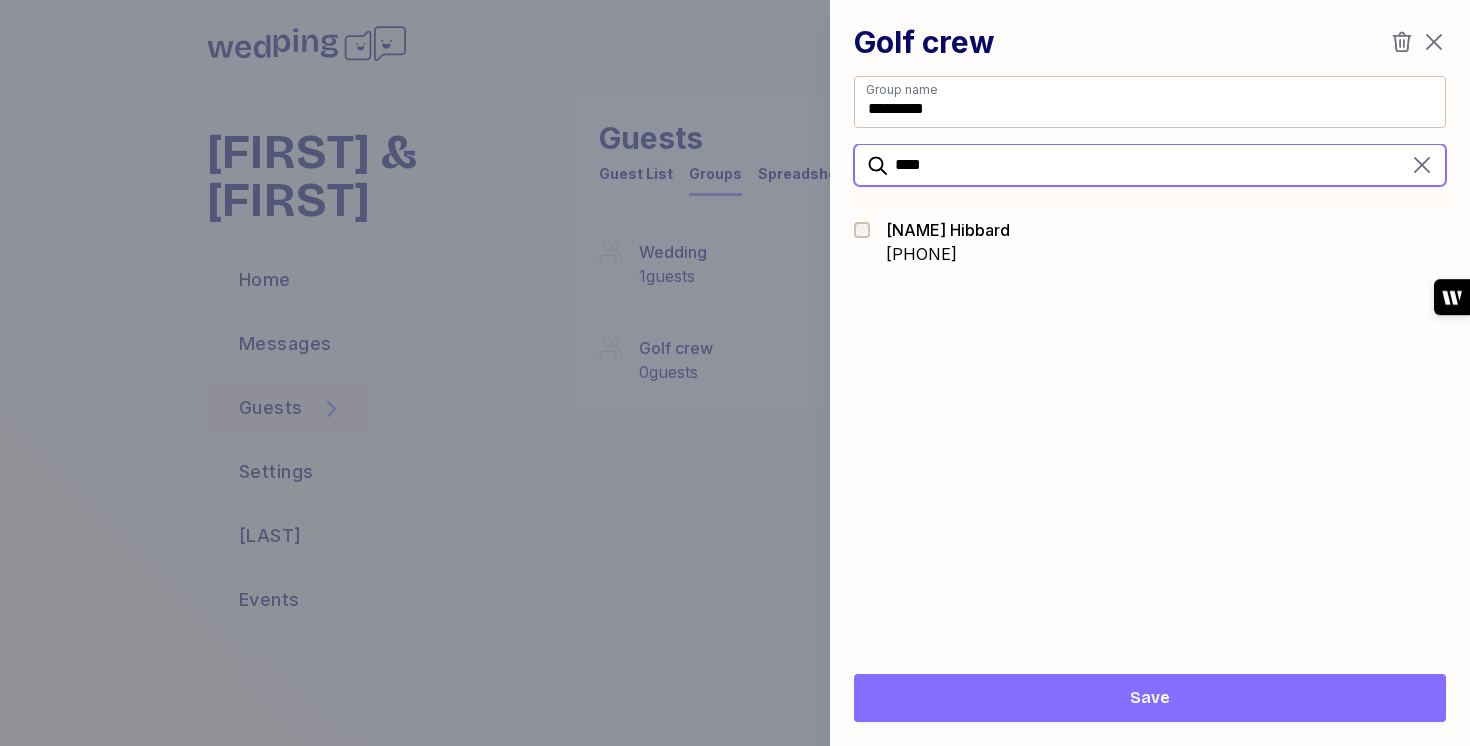 click on "****" at bounding box center [1150, 165] 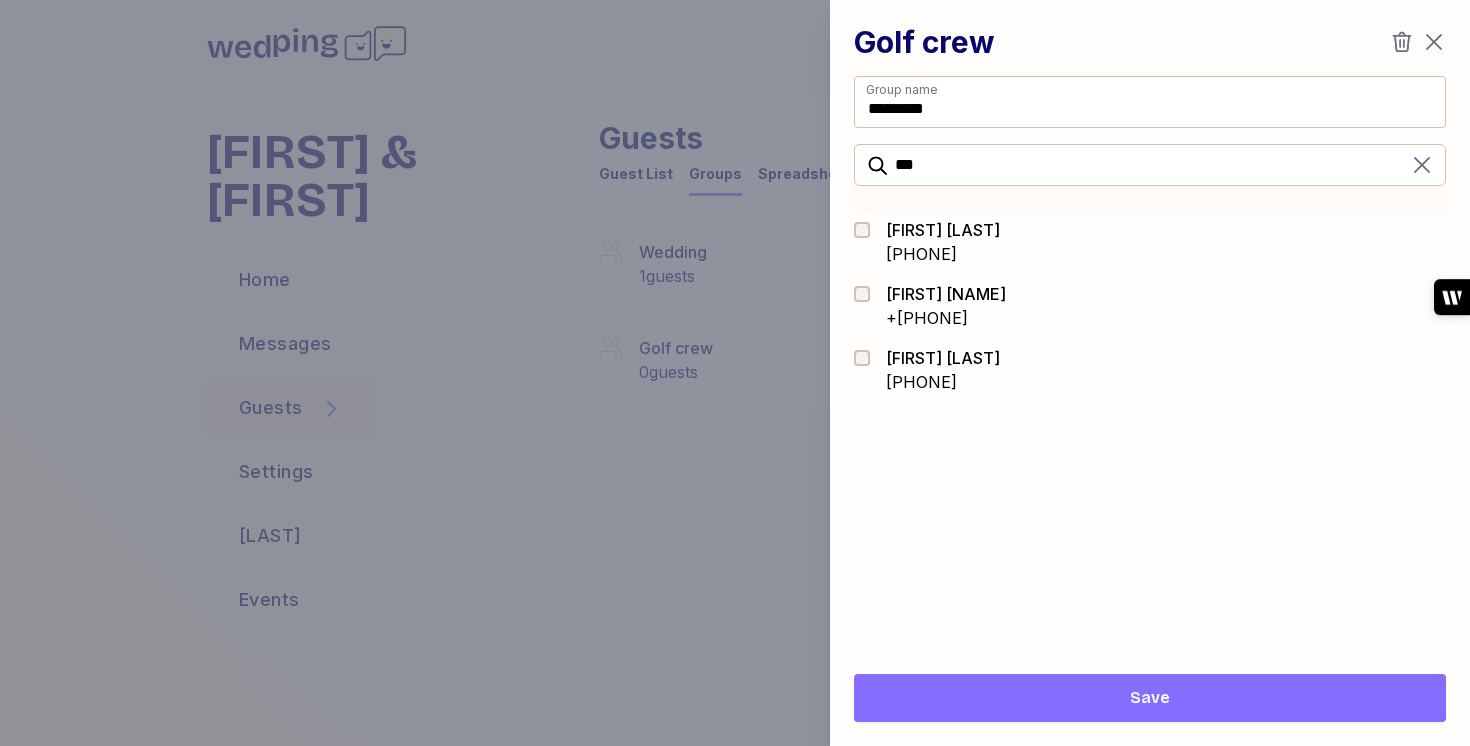 click on "[FIRST]   [LAST]" at bounding box center (946, 294) 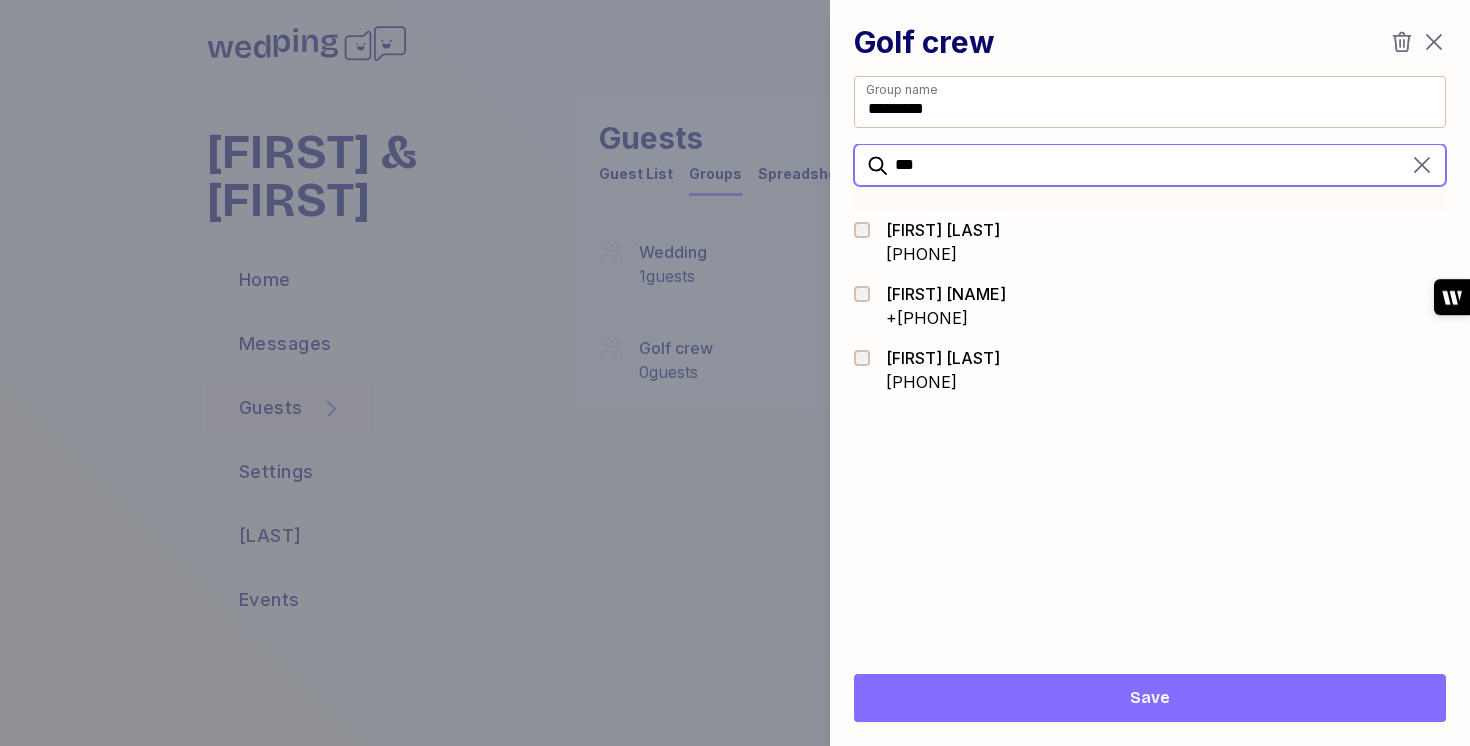 click on "***" at bounding box center [1150, 165] 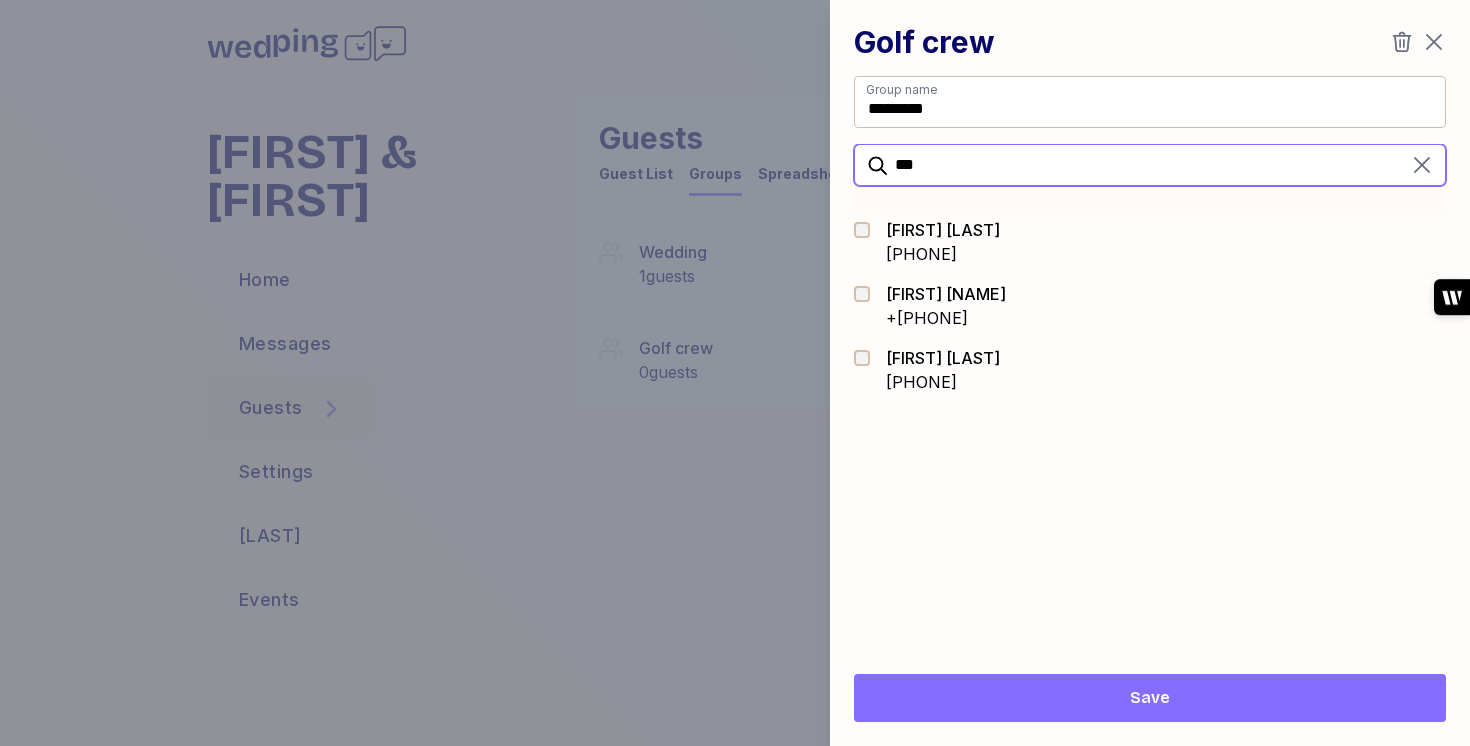 click on "***" at bounding box center [1150, 165] 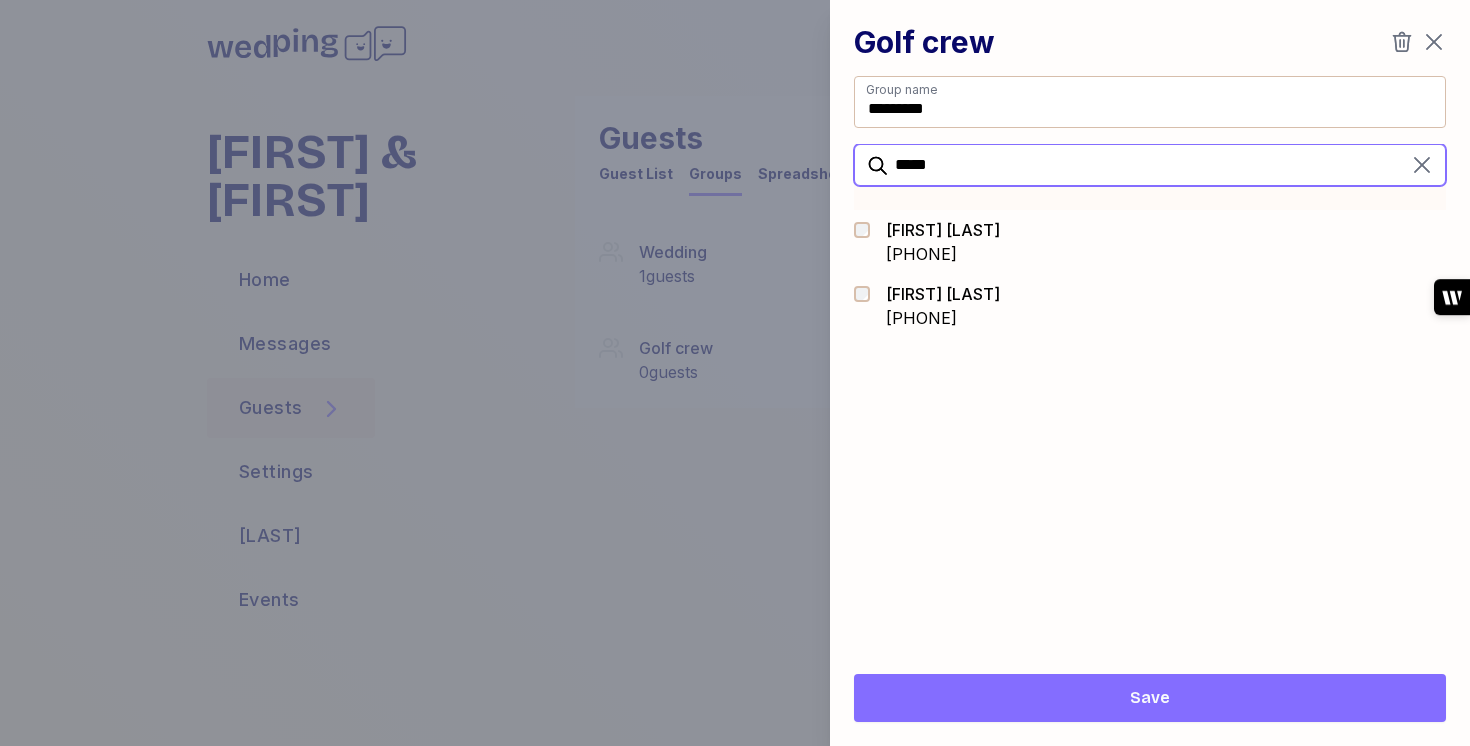 type on "*****" 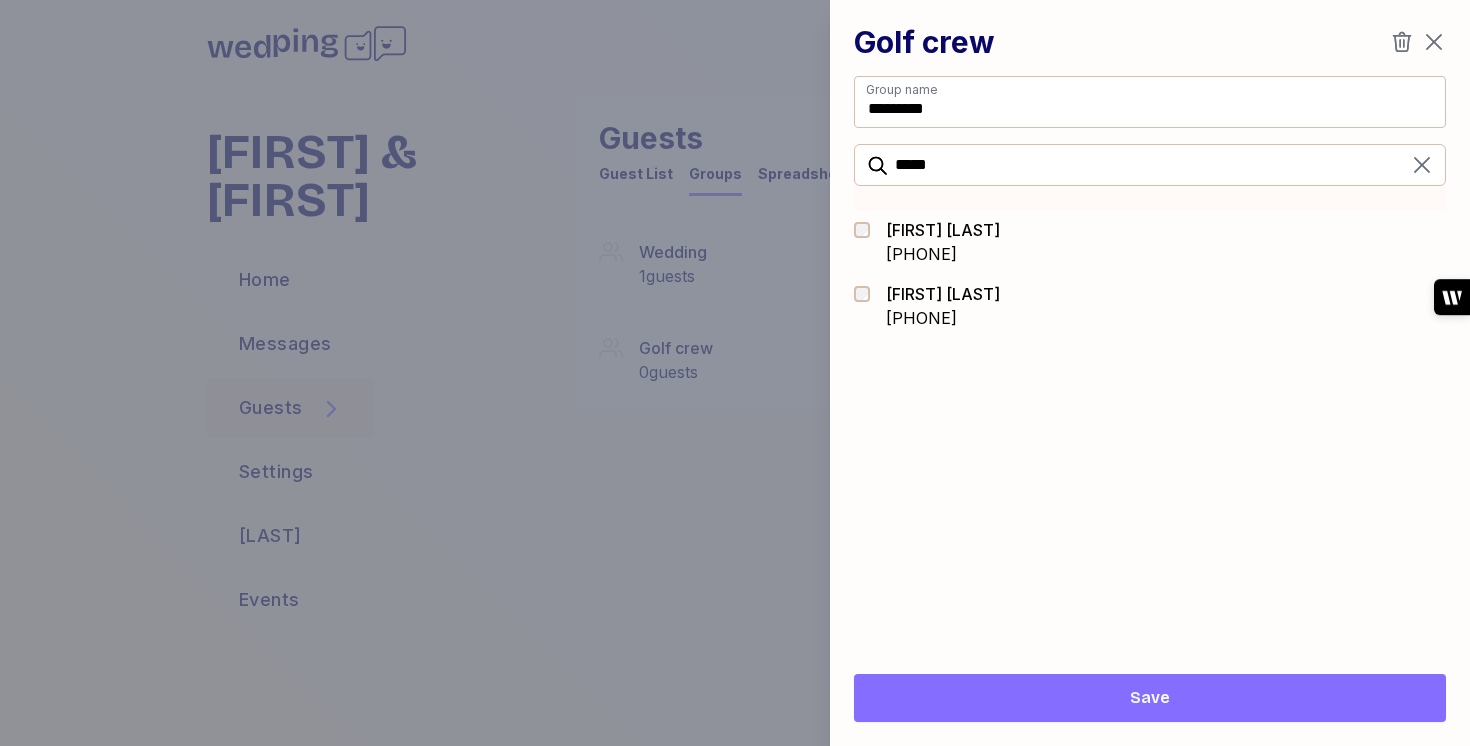 click on "[PHONE]" at bounding box center [943, 318] 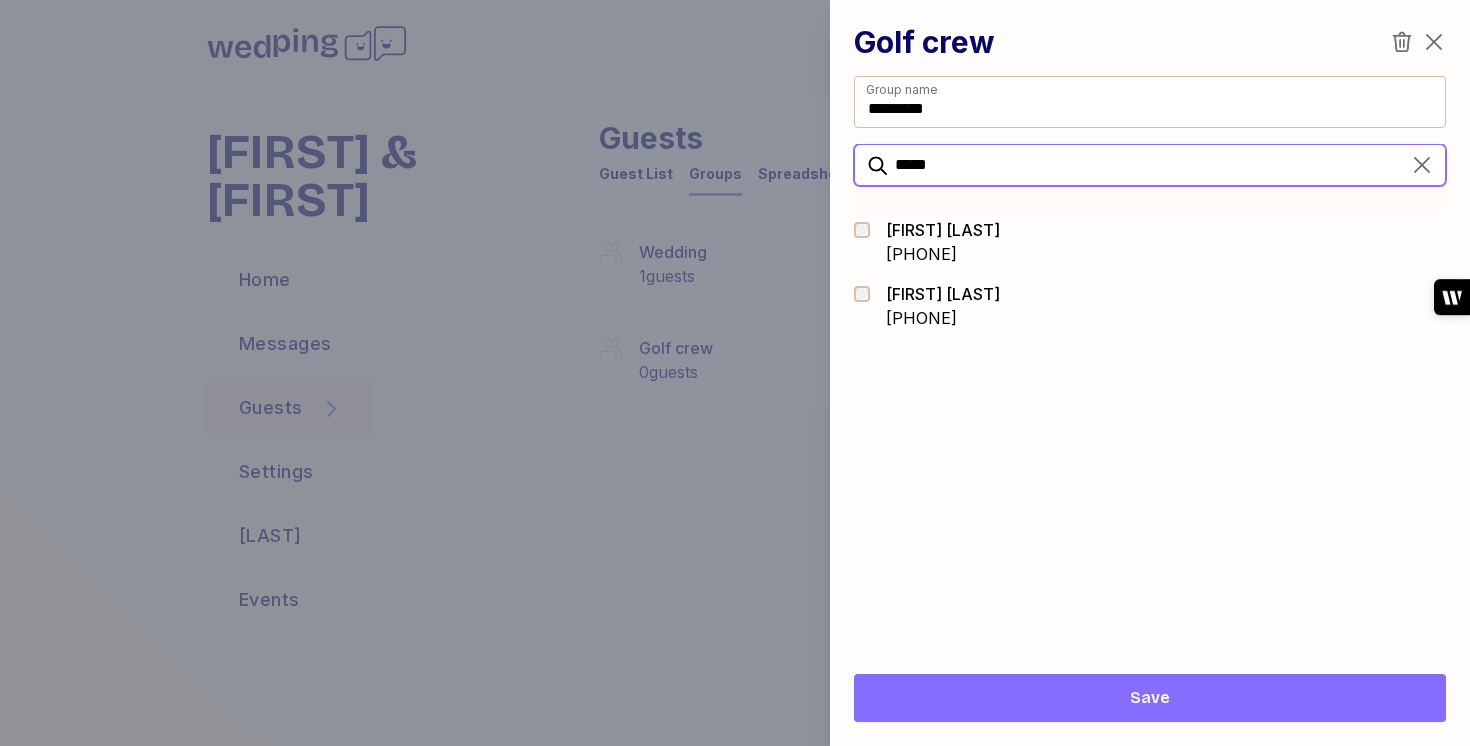click on "*****" at bounding box center [1150, 165] 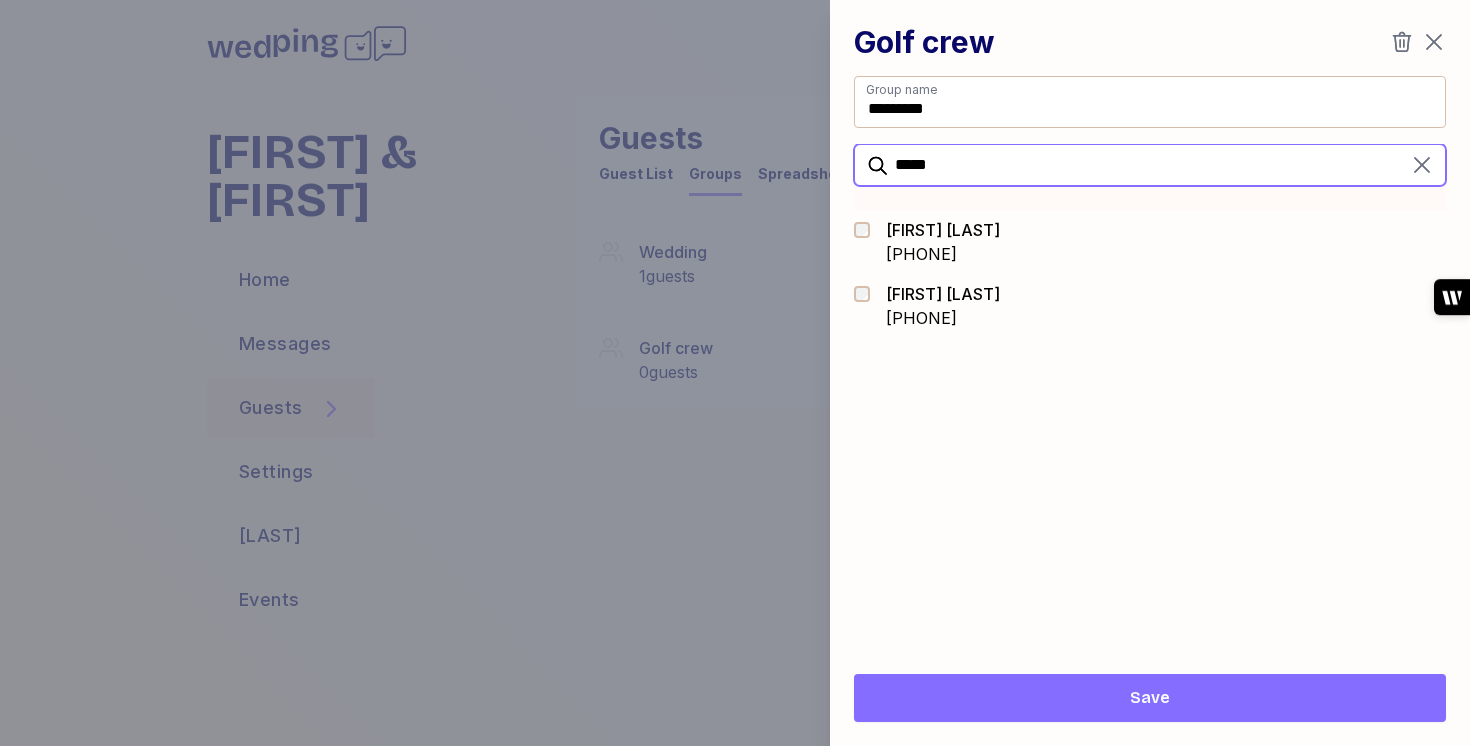 click on "*****" at bounding box center (1150, 165) 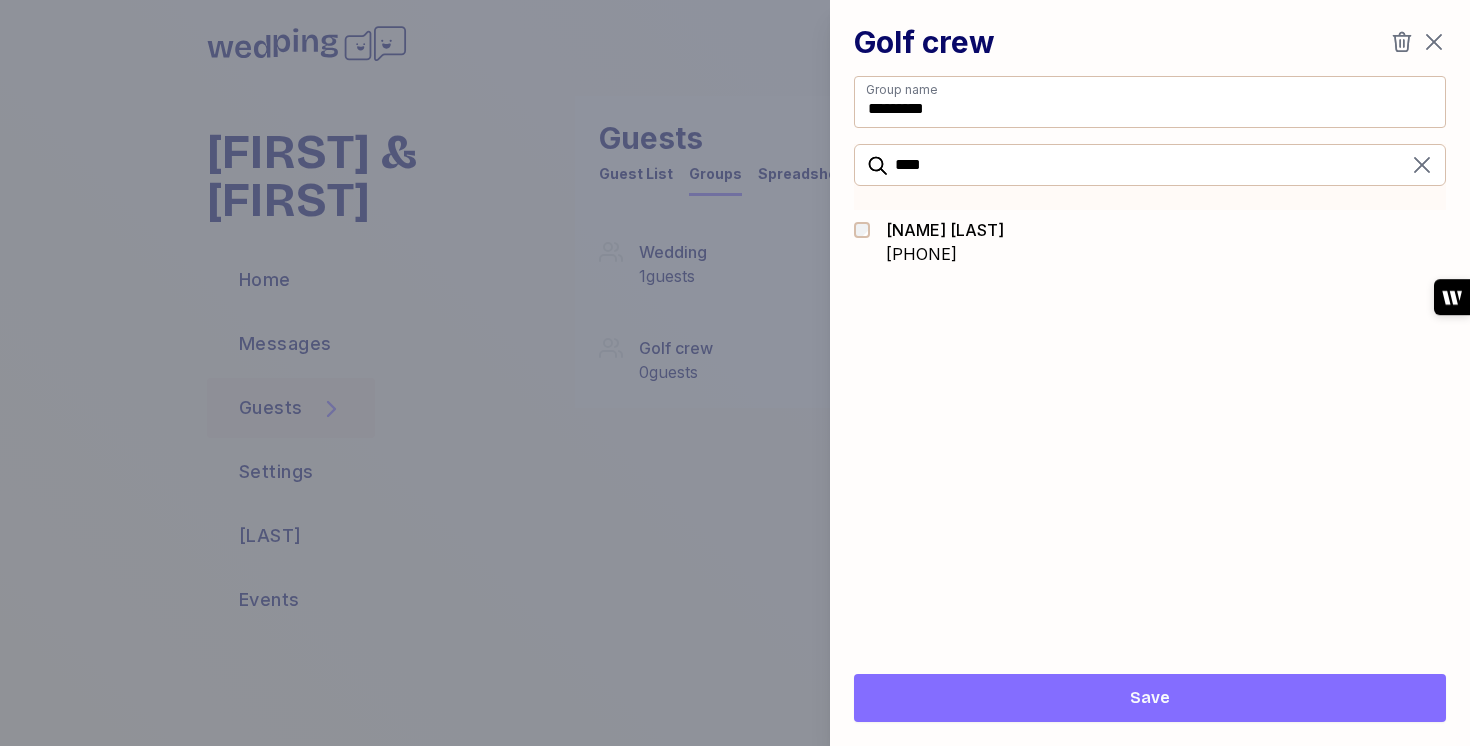 click on "[FIRST]   [LAST] +[PHONE]" at bounding box center [1150, 242] 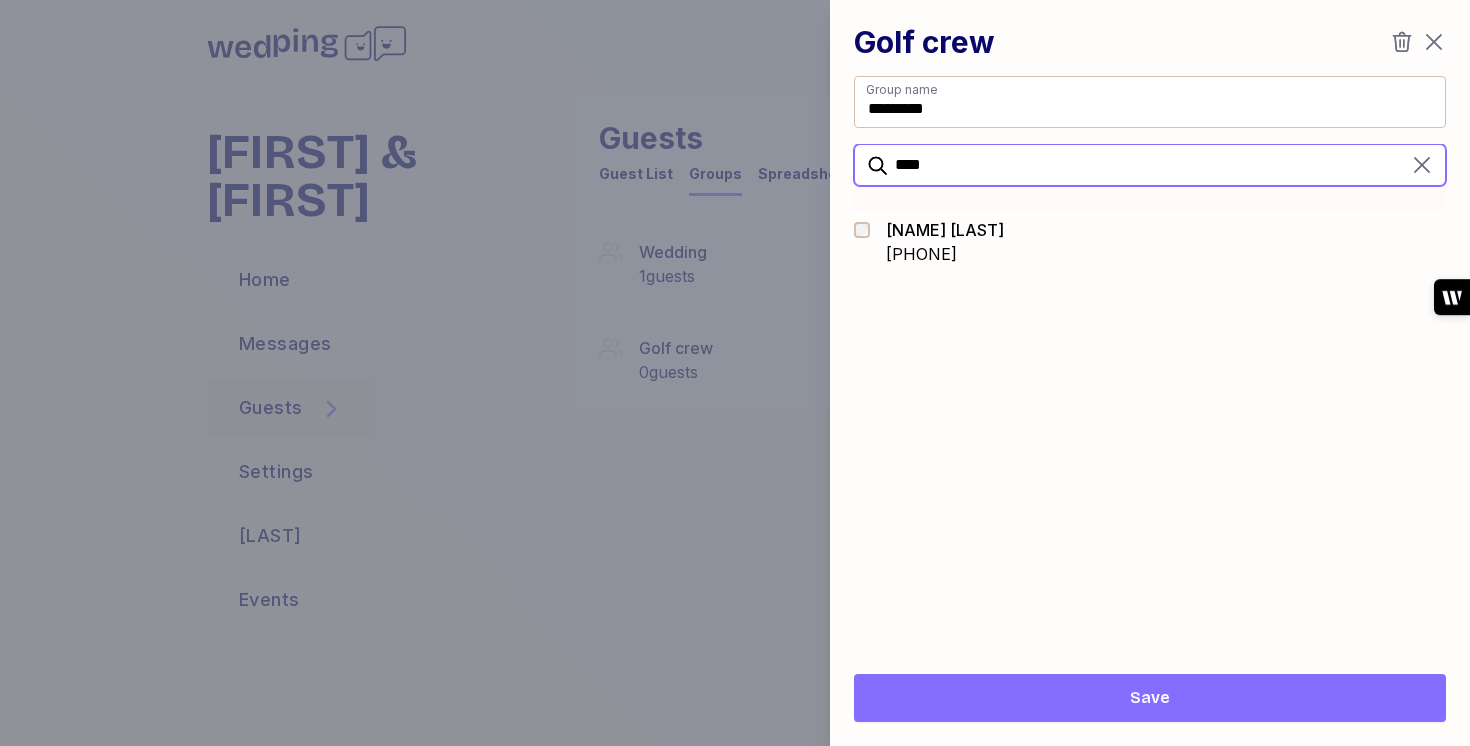 click on "****" at bounding box center [1150, 165] 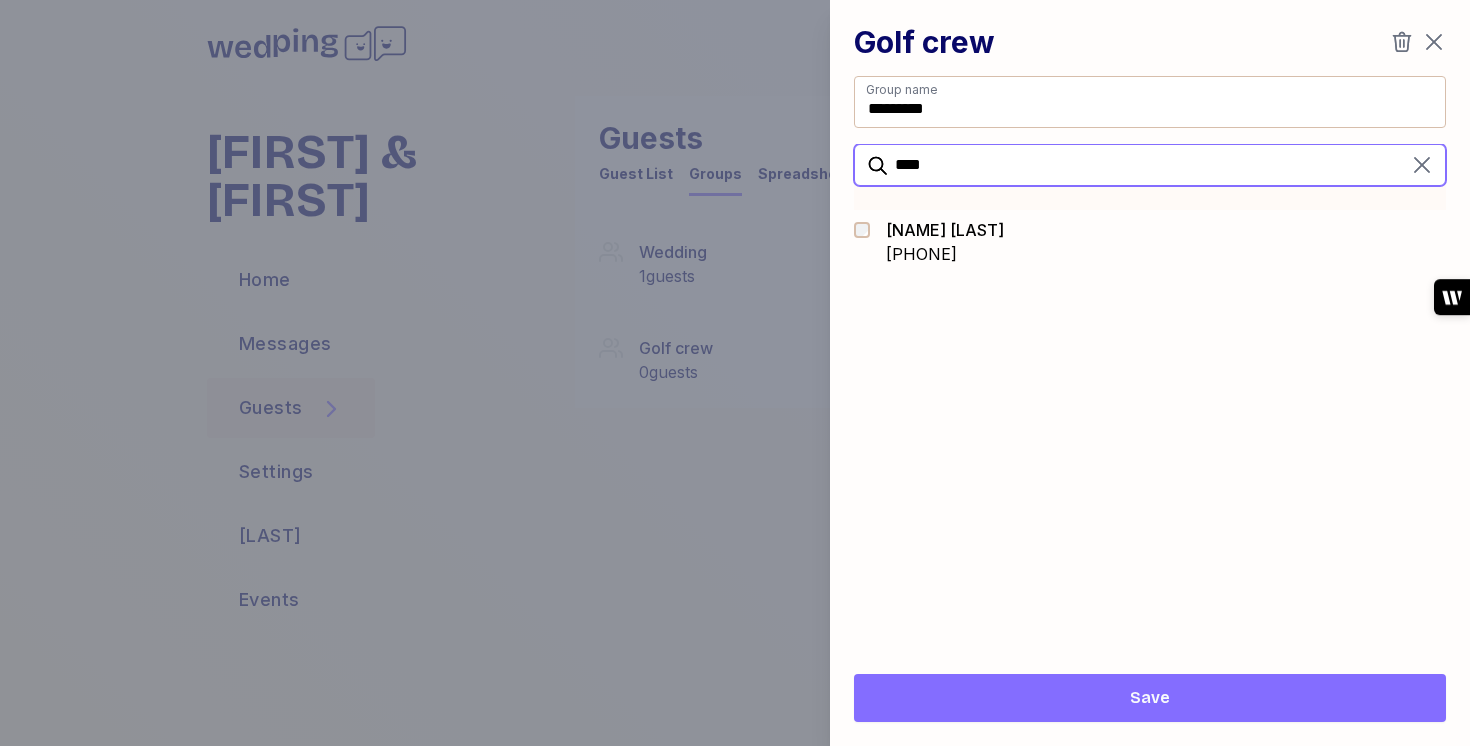 click on "****" at bounding box center (1150, 165) 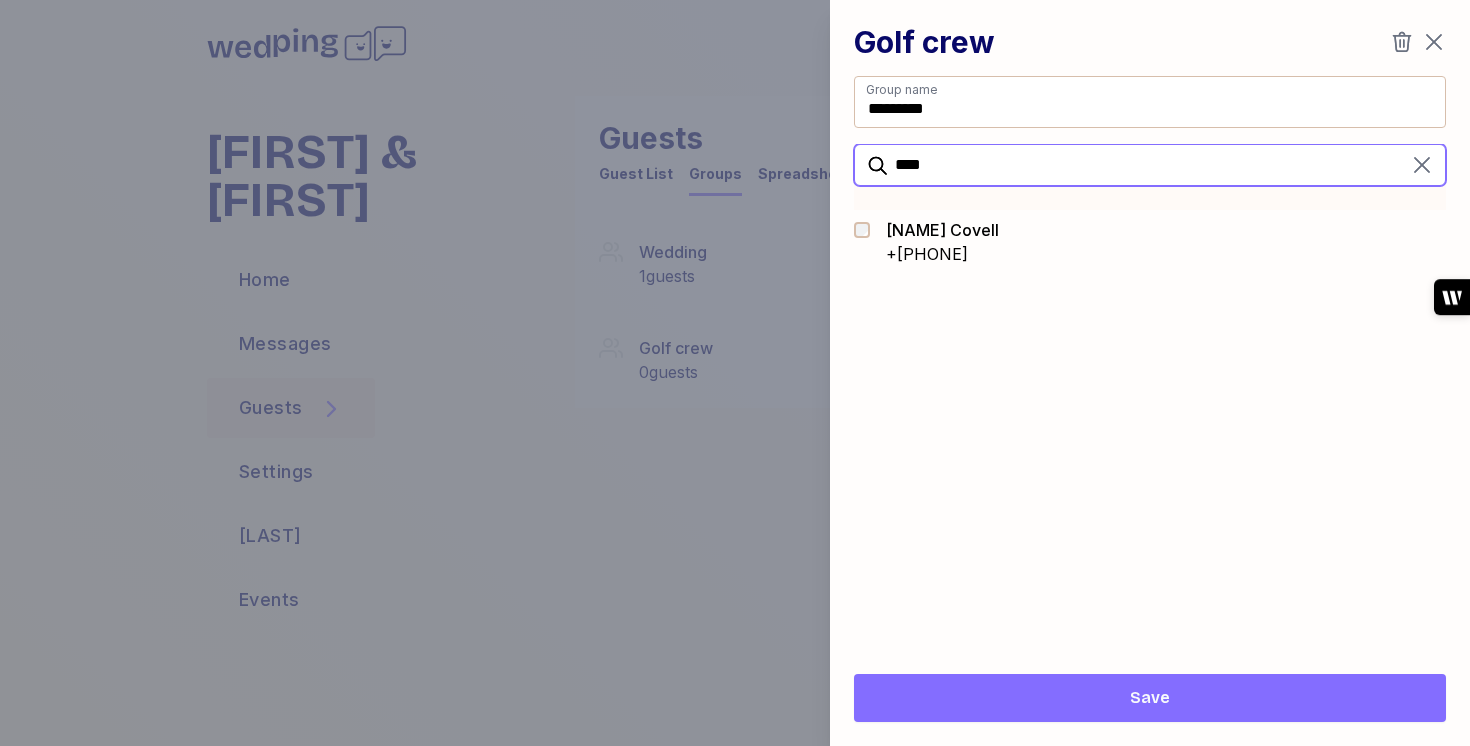 type on "****" 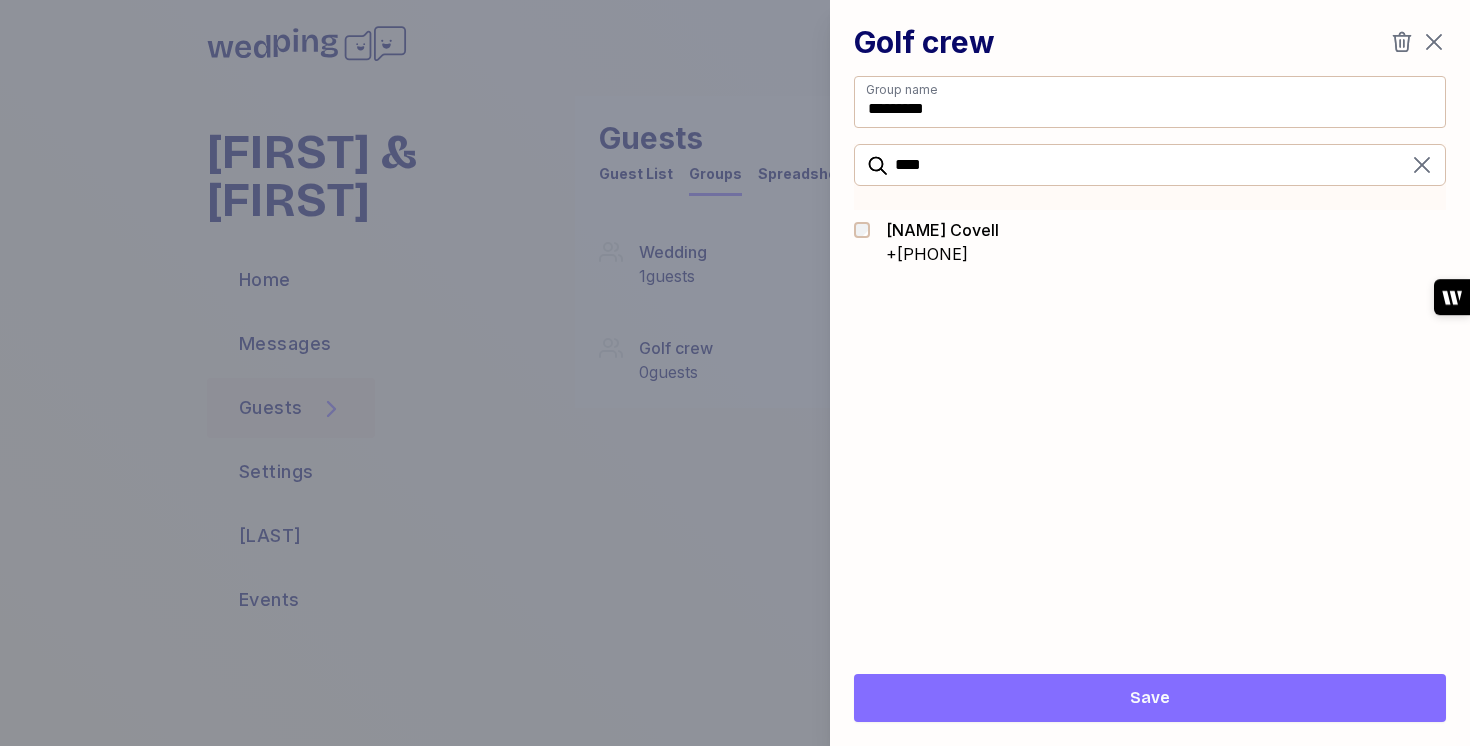 click on "+[PHONE]" at bounding box center [942, 254] 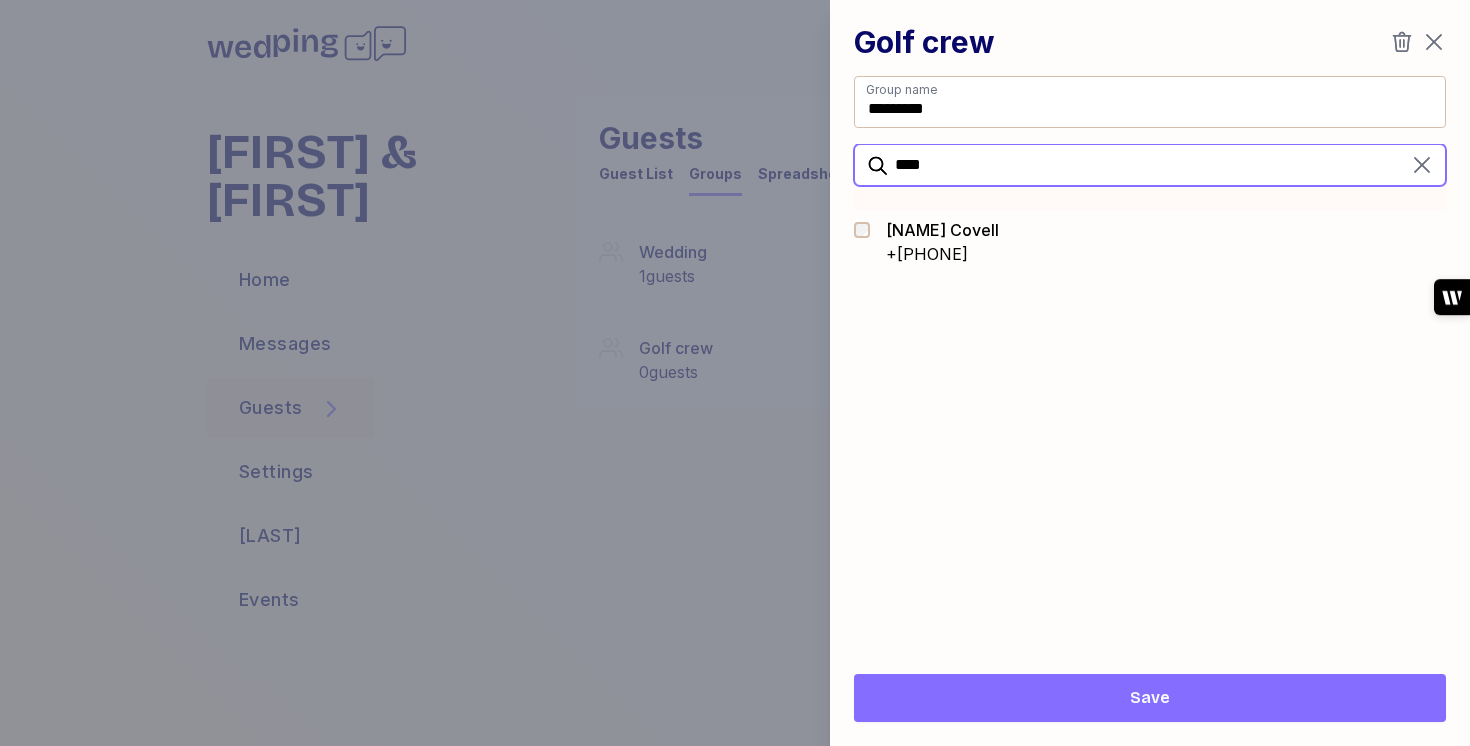 click on "****" at bounding box center (1150, 165) 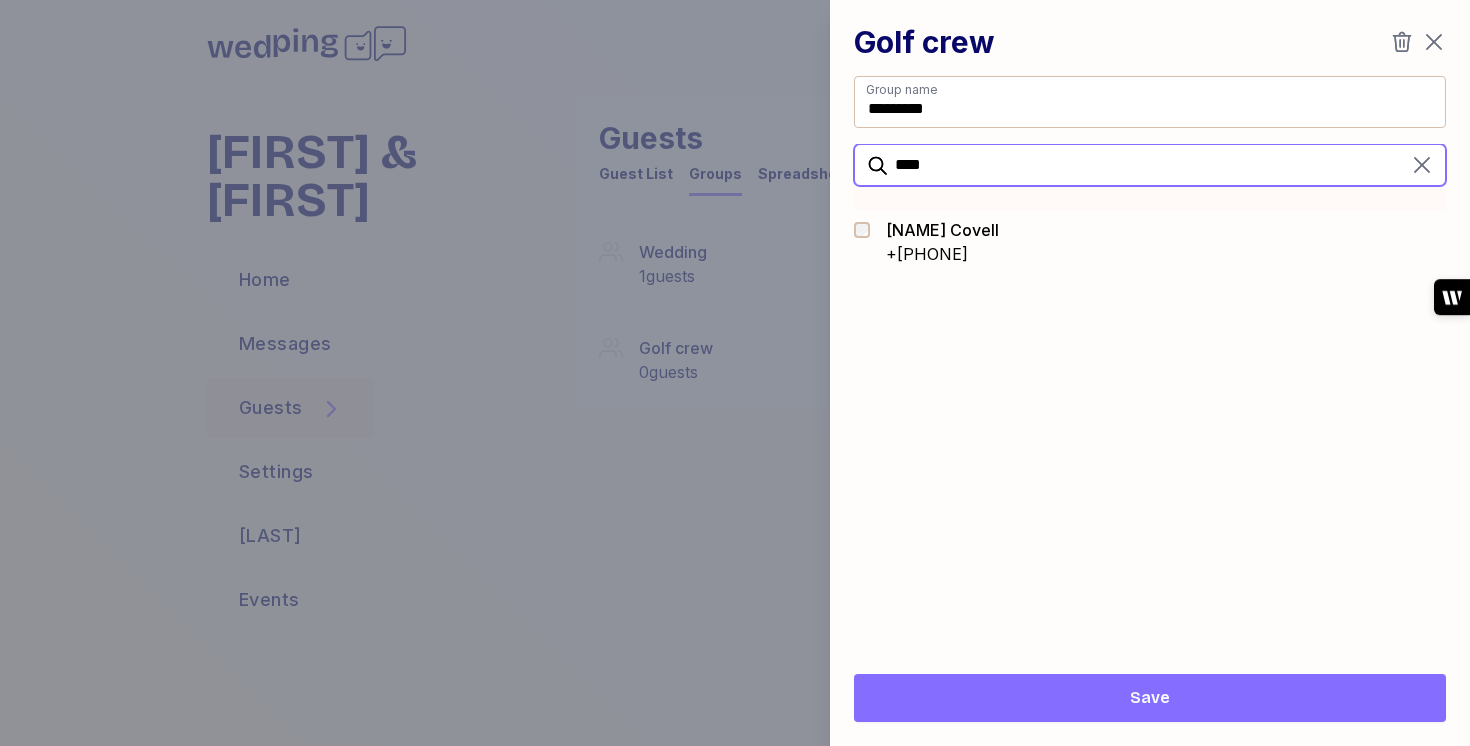 click on "****" at bounding box center (1150, 165) 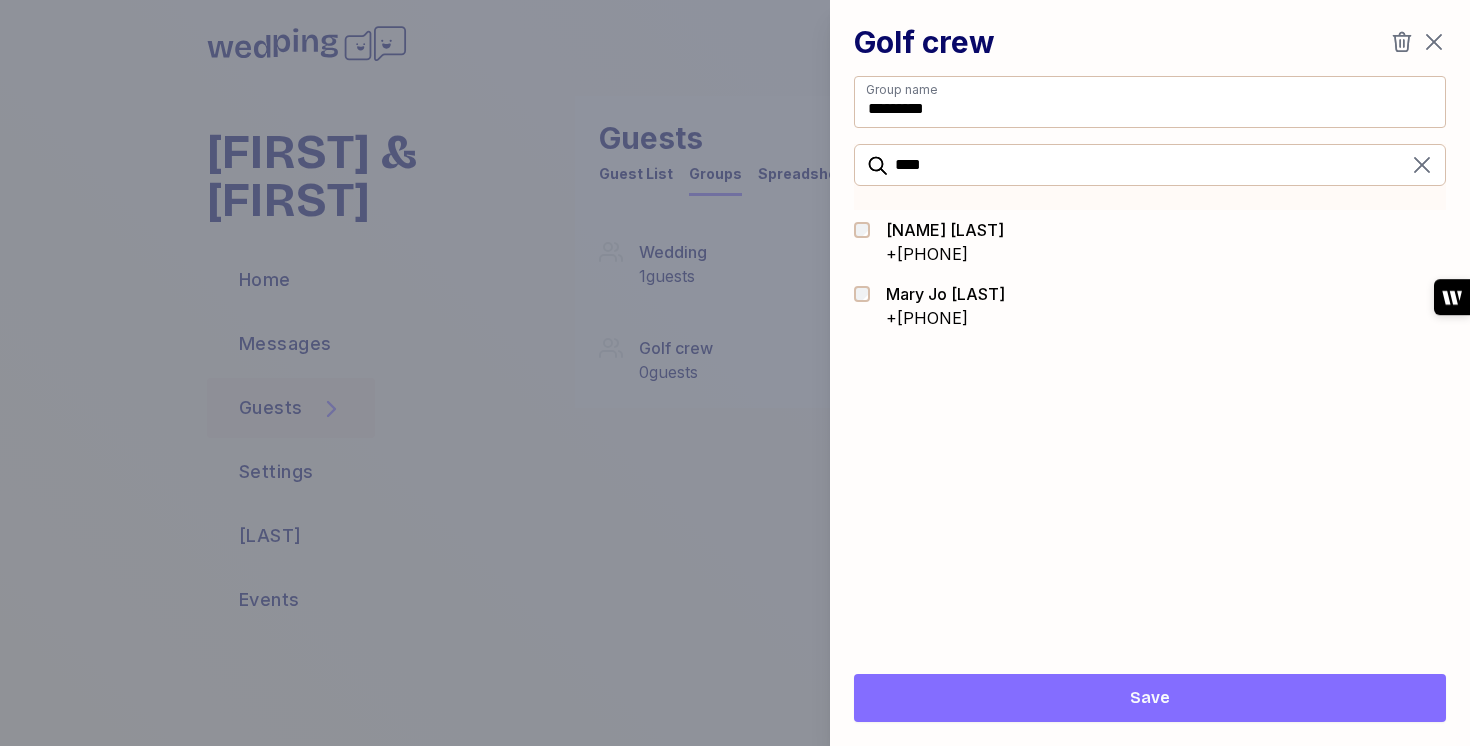 click on "+[PHONE]" at bounding box center [945, 254] 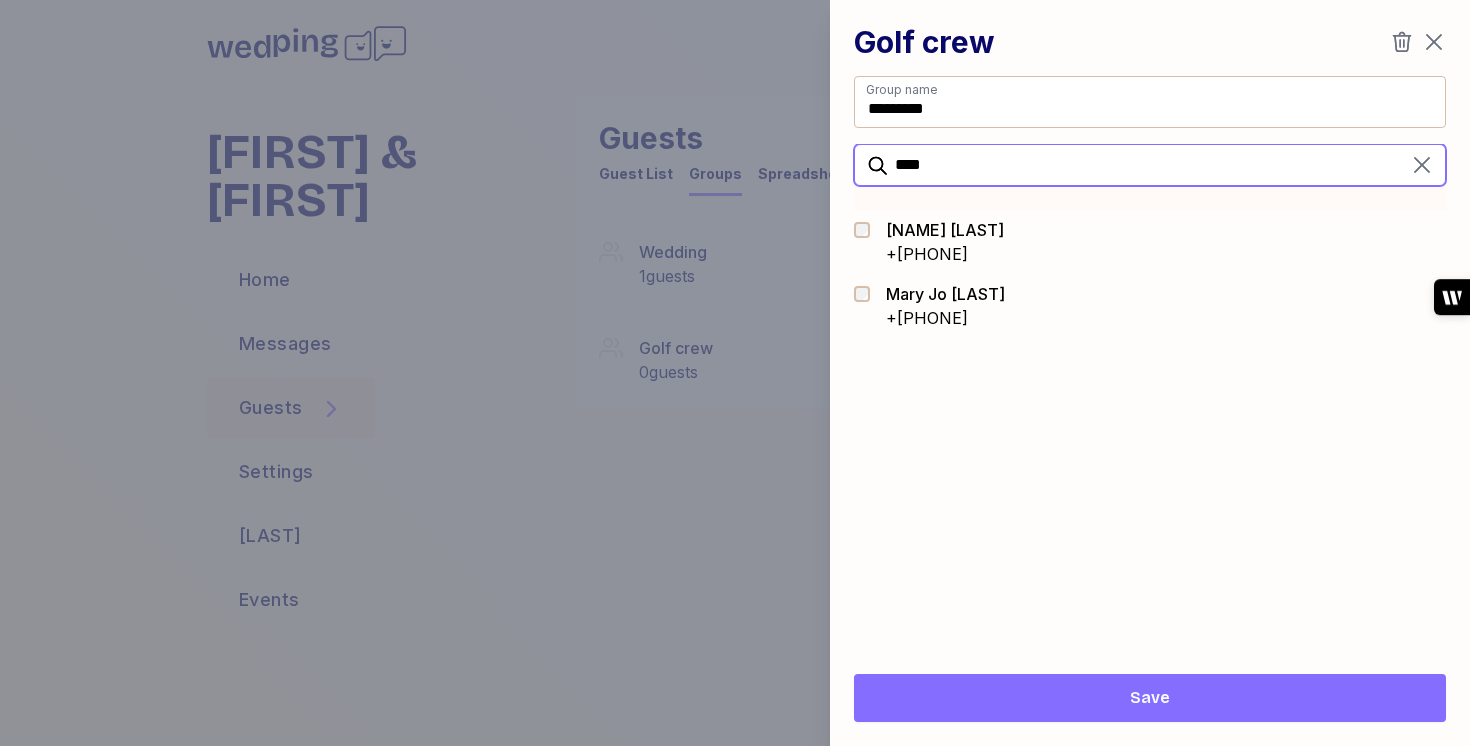 click on "****" at bounding box center [1150, 165] 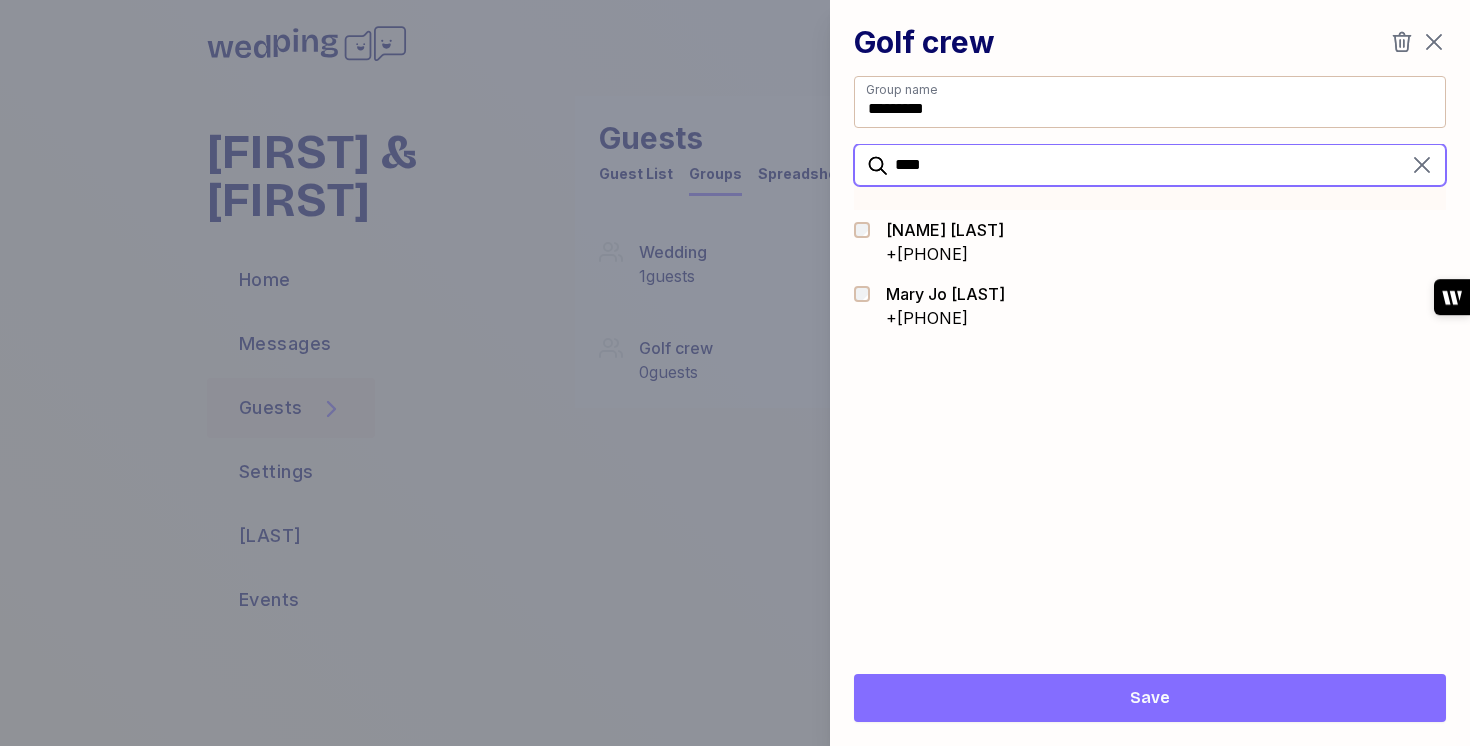 click on "****" at bounding box center [1150, 165] 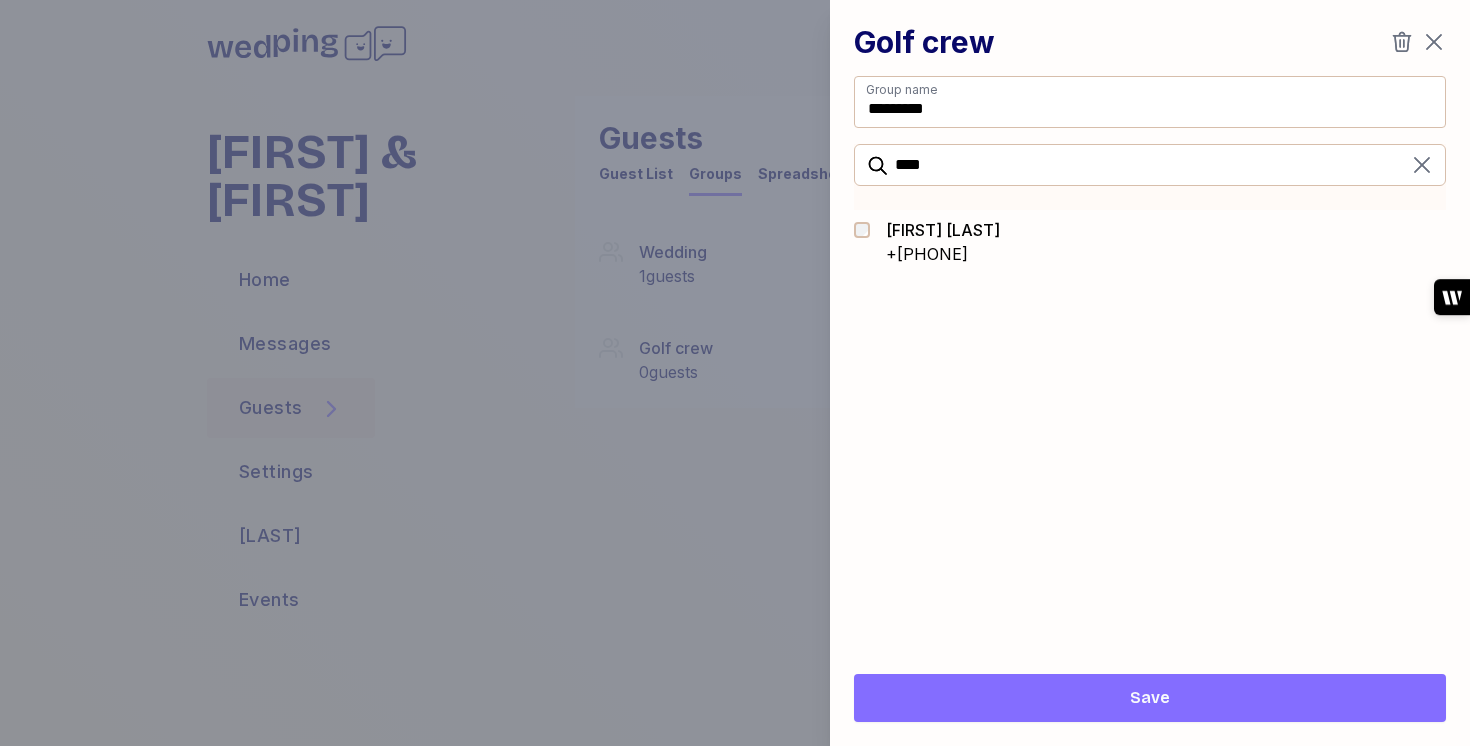 click on "[FIRST]   [LAST]" at bounding box center (943, 230) 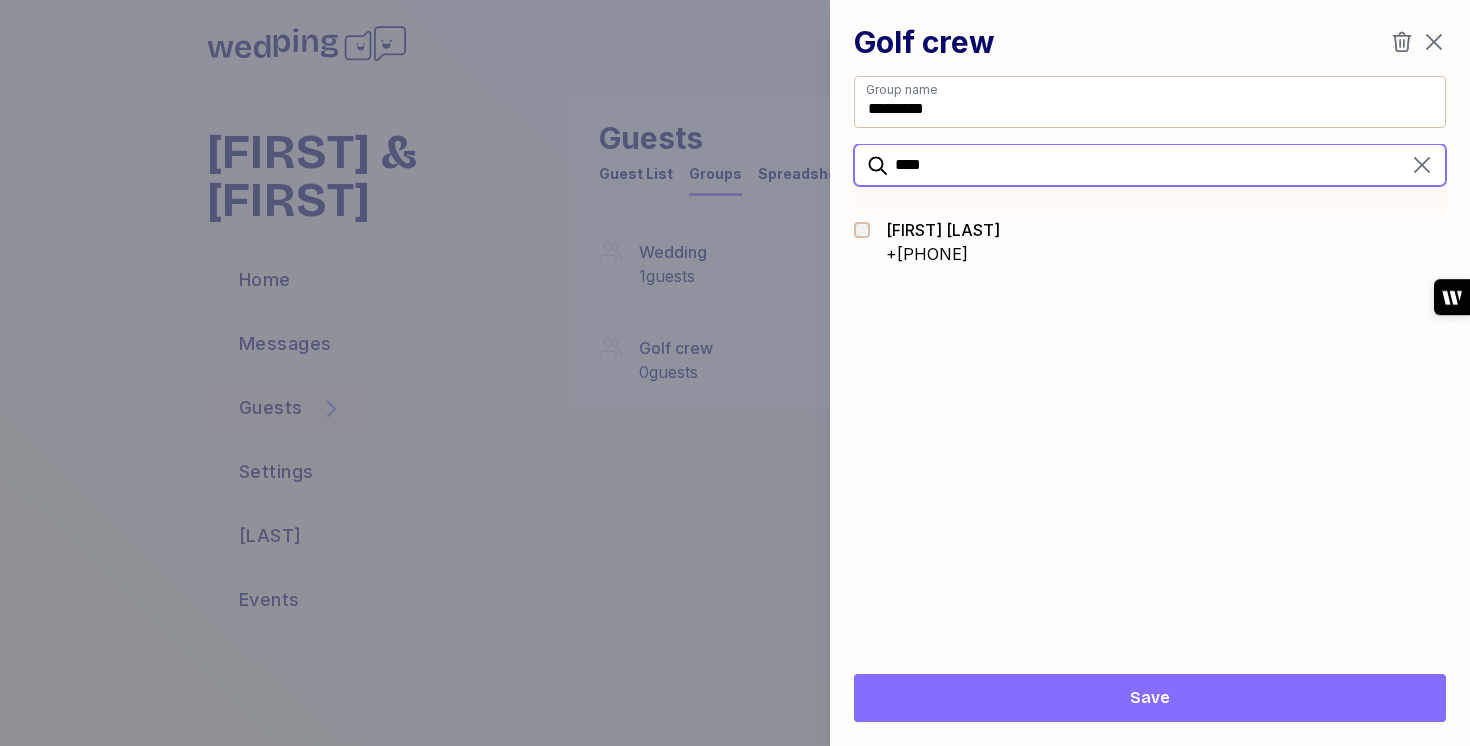 click on "****" at bounding box center (1150, 165) 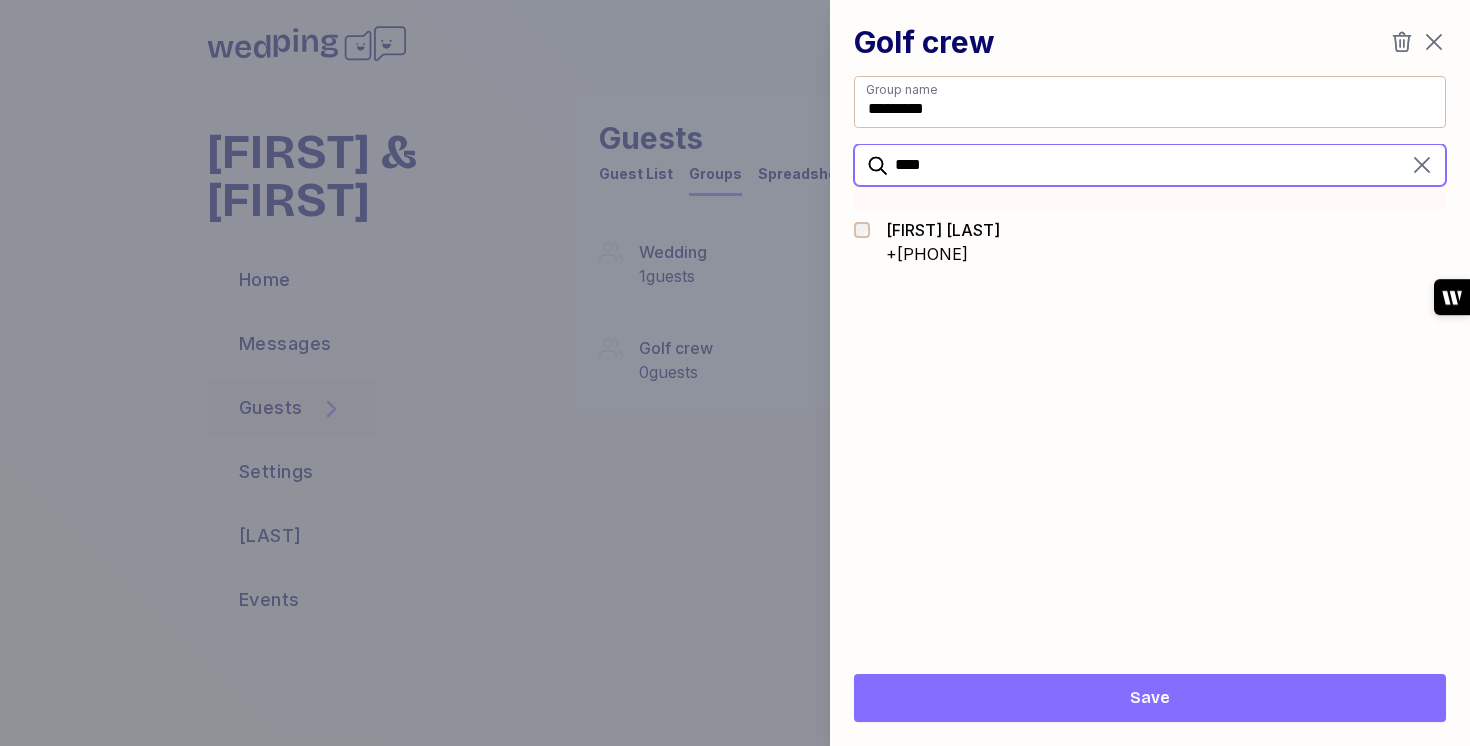click on "****" at bounding box center [1150, 165] 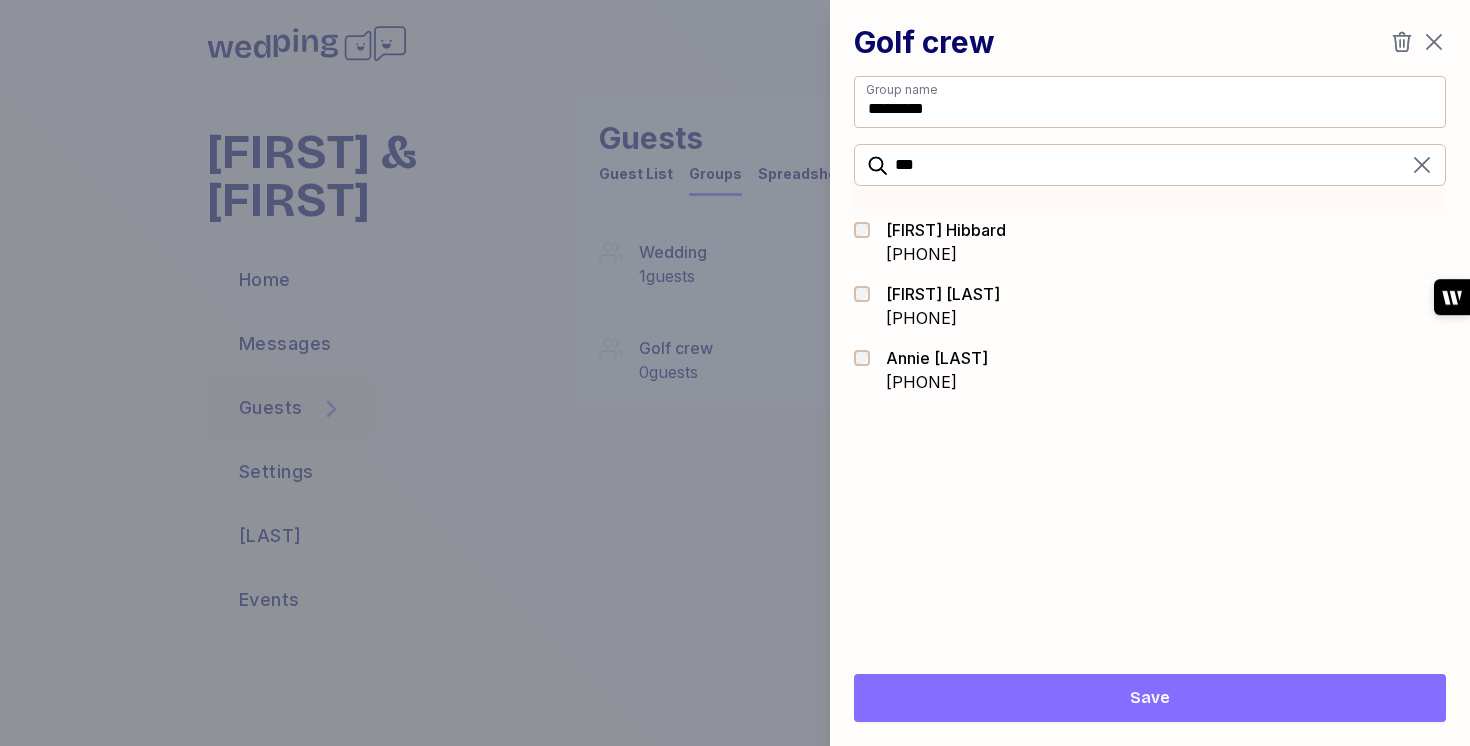 click on "[FIRST]   [LAST]" at bounding box center (943, 294) 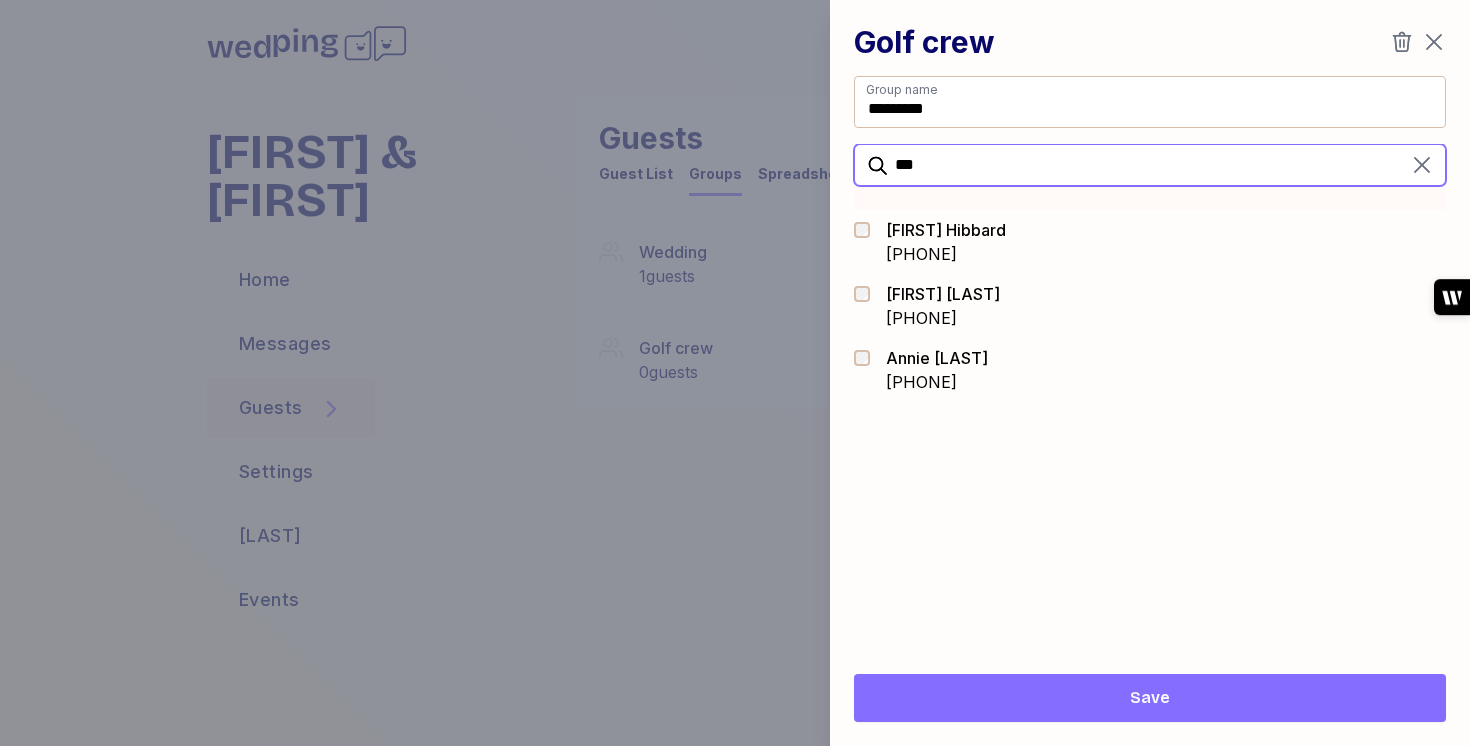 click on "***" at bounding box center (1150, 165) 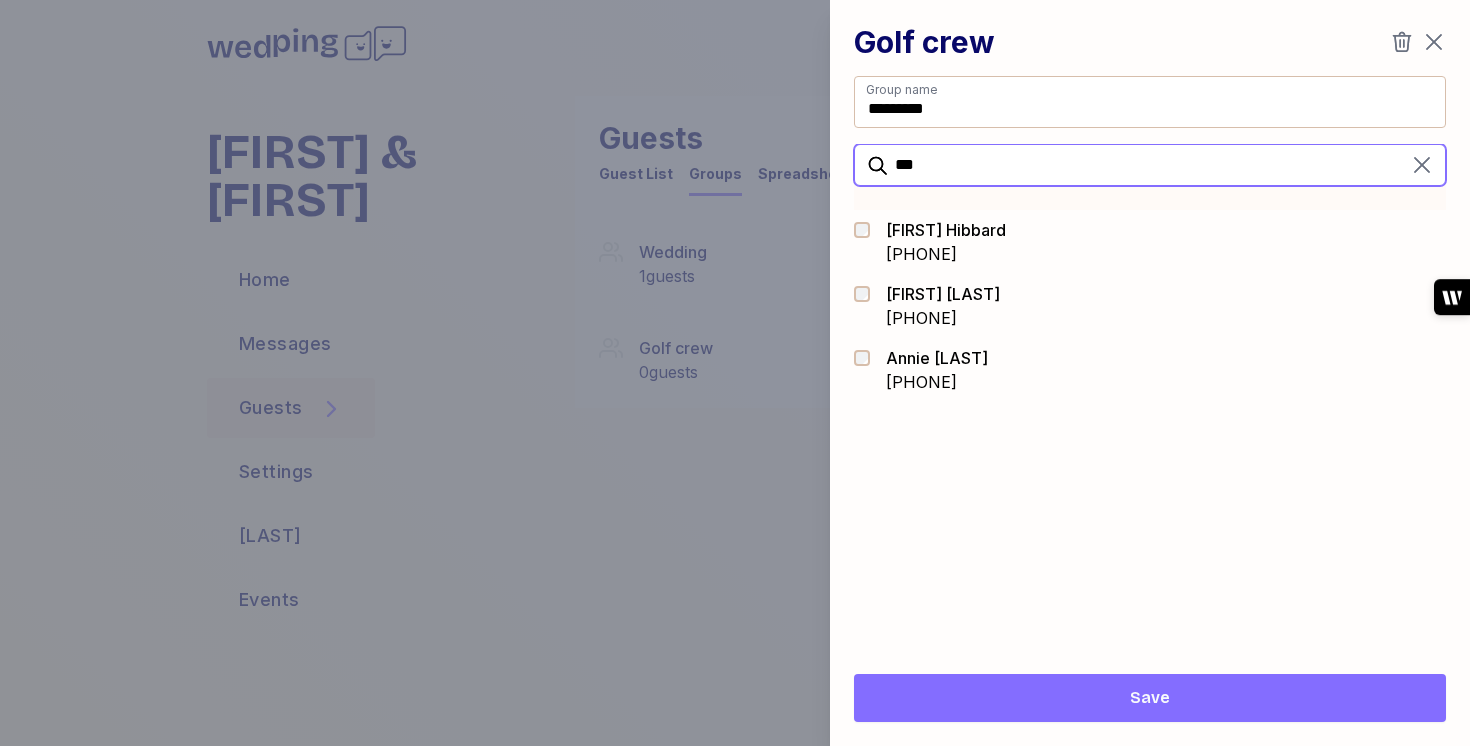 click on "***" at bounding box center [1150, 165] 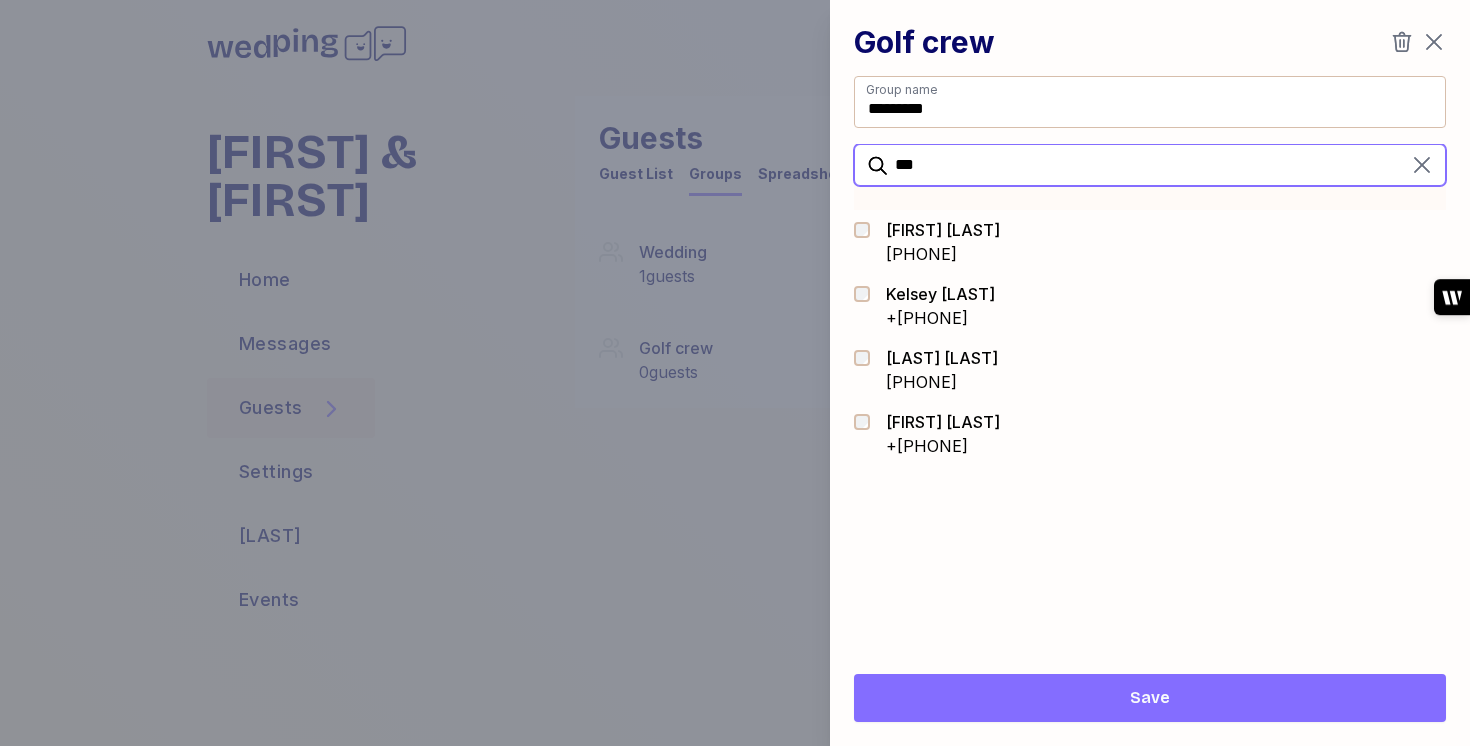 type on "***" 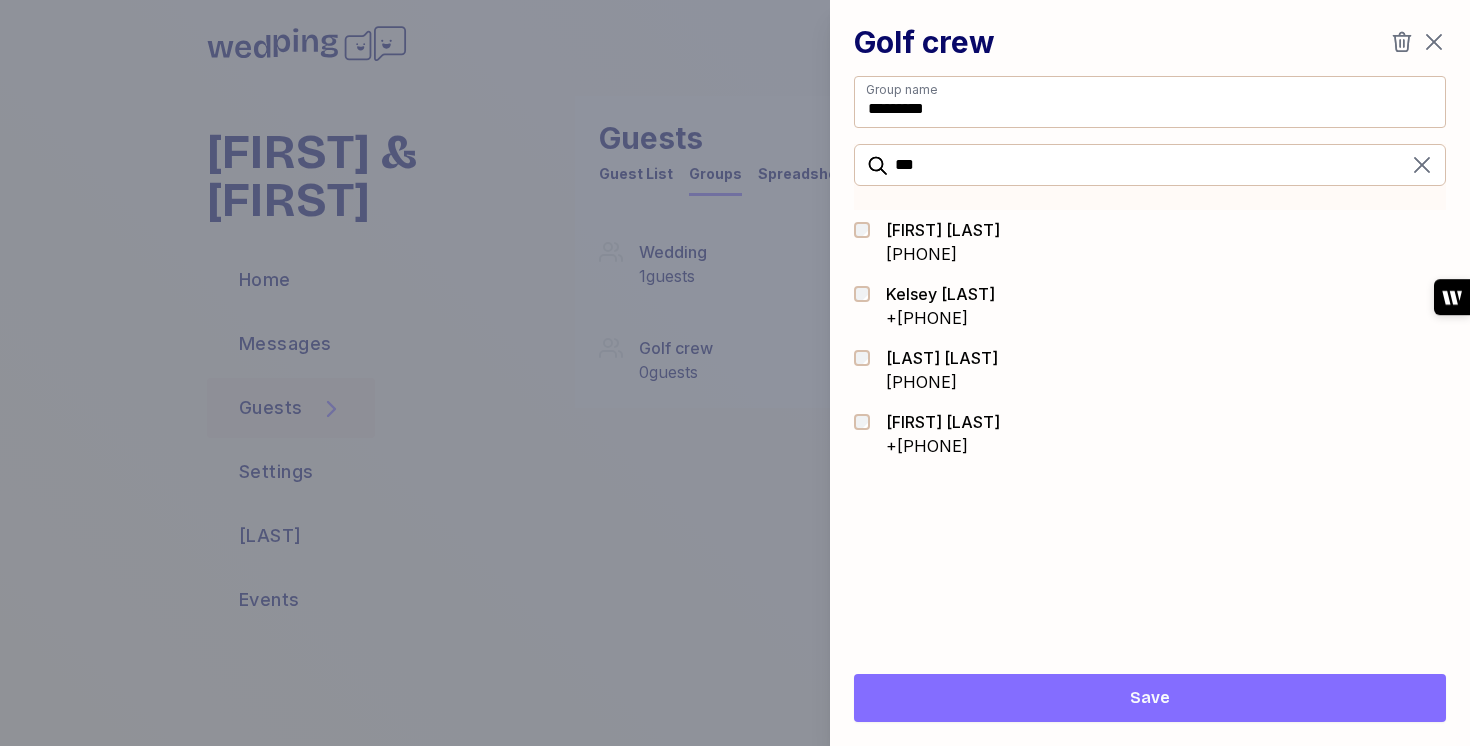 click on "[FIRST]   [LAST]" at bounding box center [942, 358] 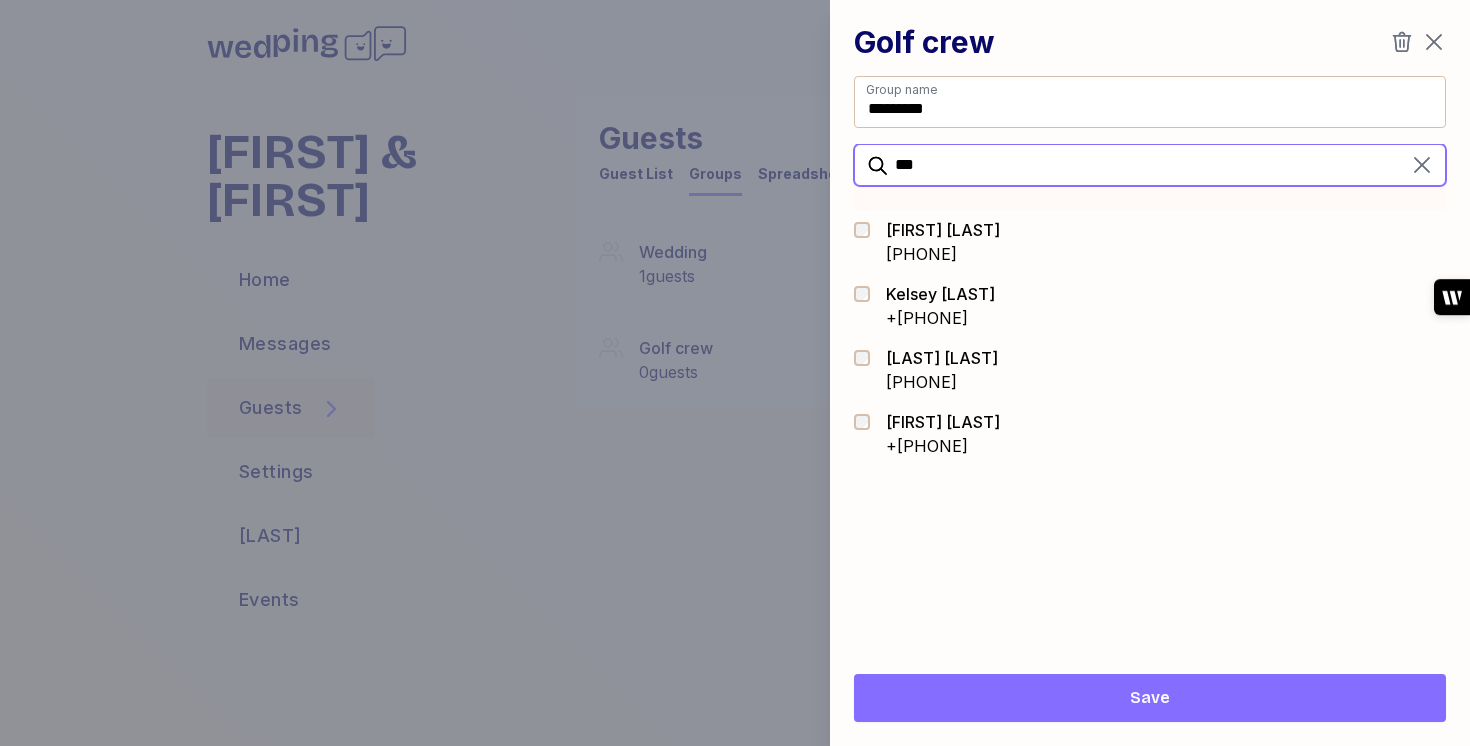 click on "***" at bounding box center [1150, 165] 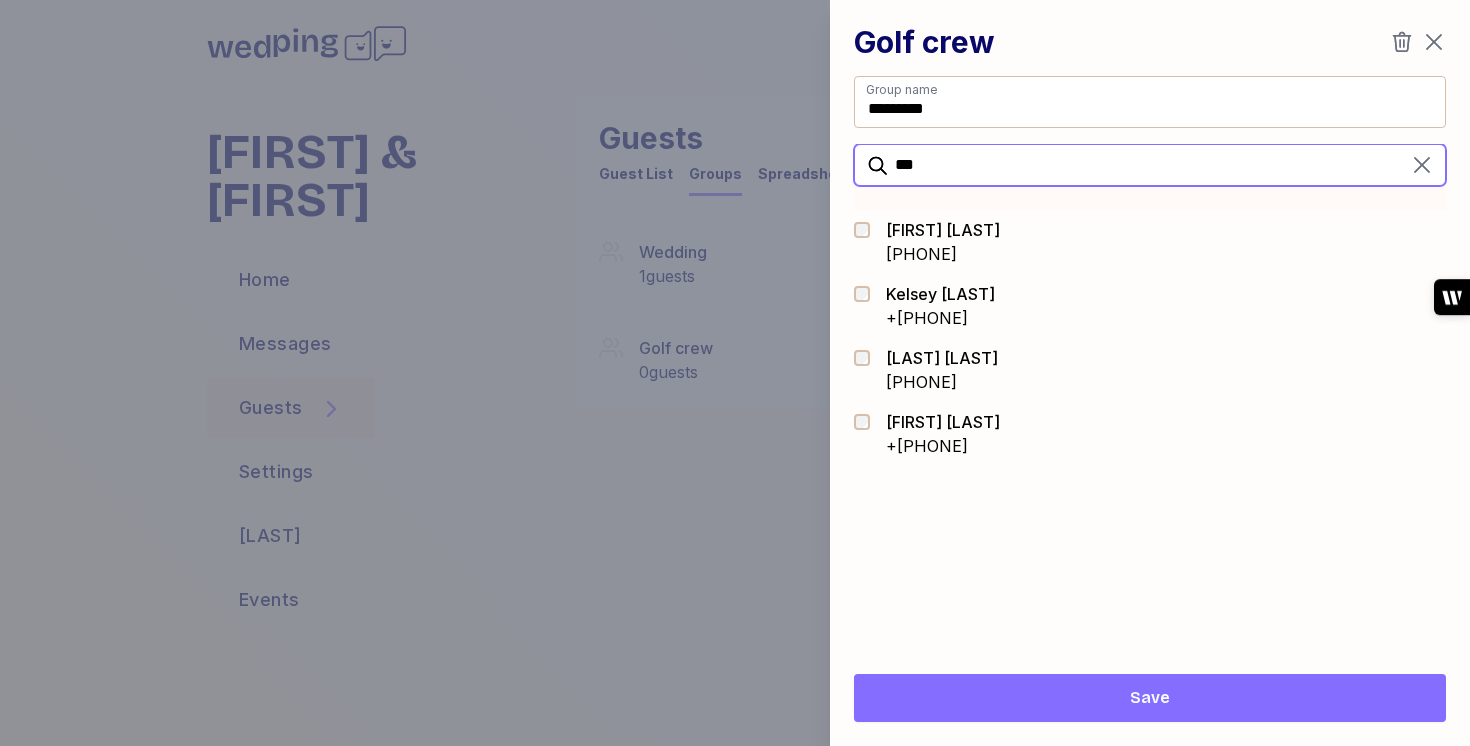 click on "***" at bounding box center (1150, 165) 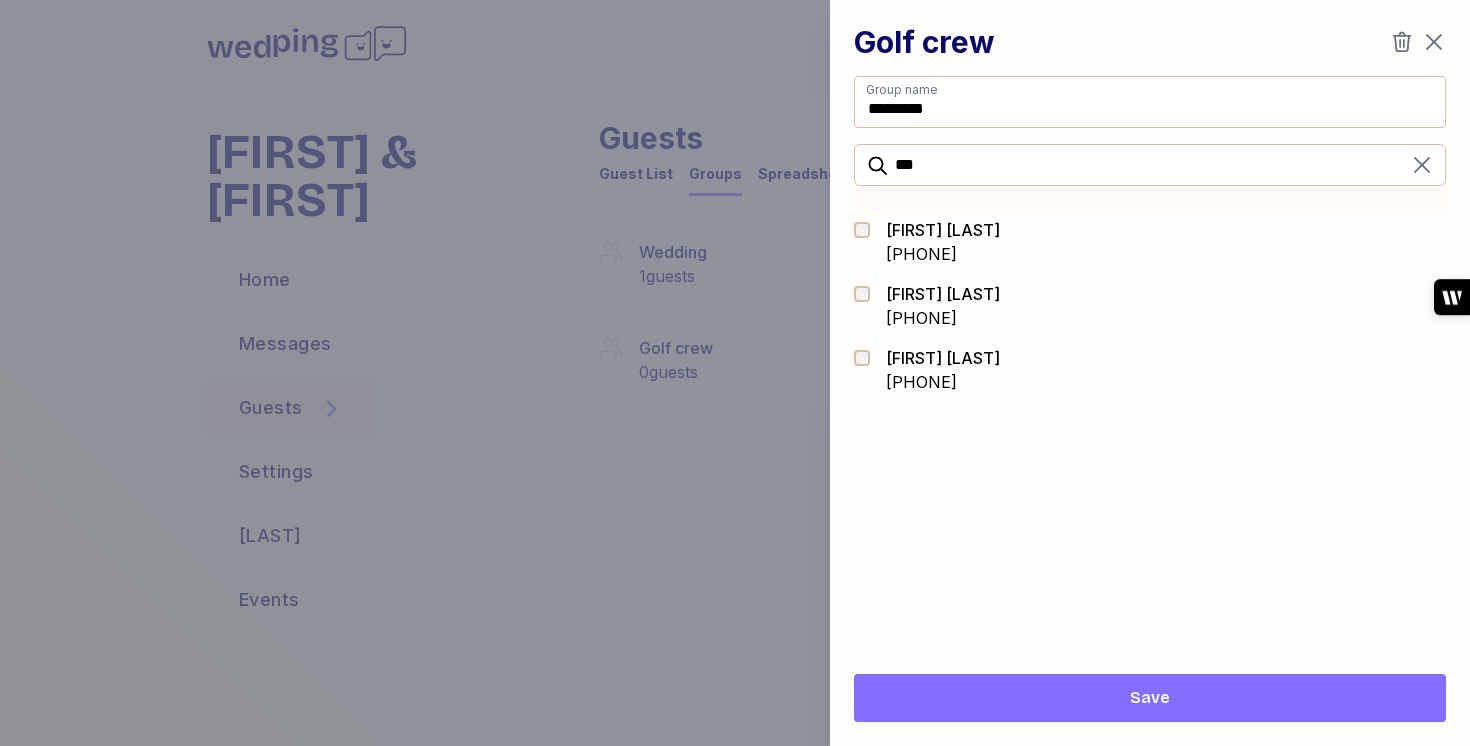 click on "[FIRST]   [LAST]" at bounding box center (943, 230) 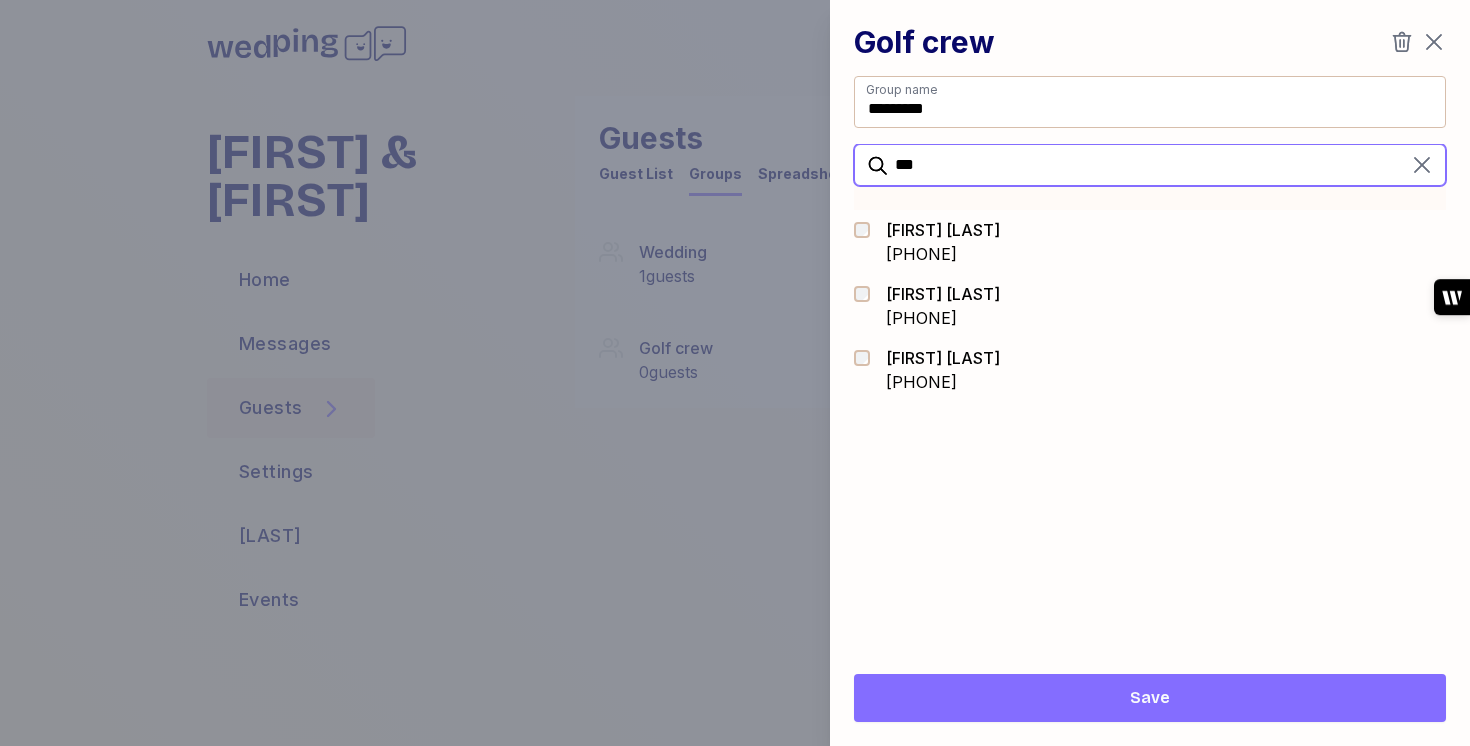 click on "***" at bounding box center [1150, 165] 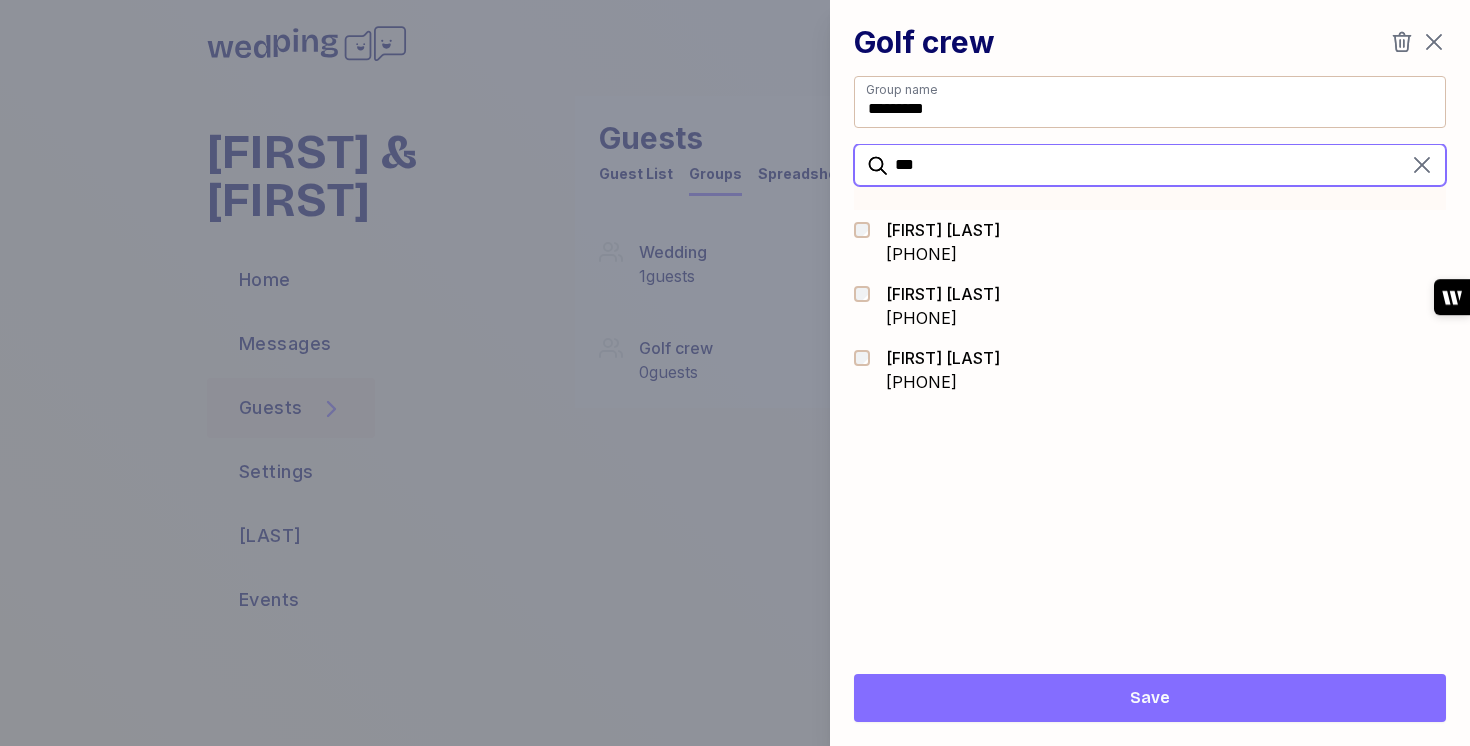 click on "***" at bounding box center [1150, 165] 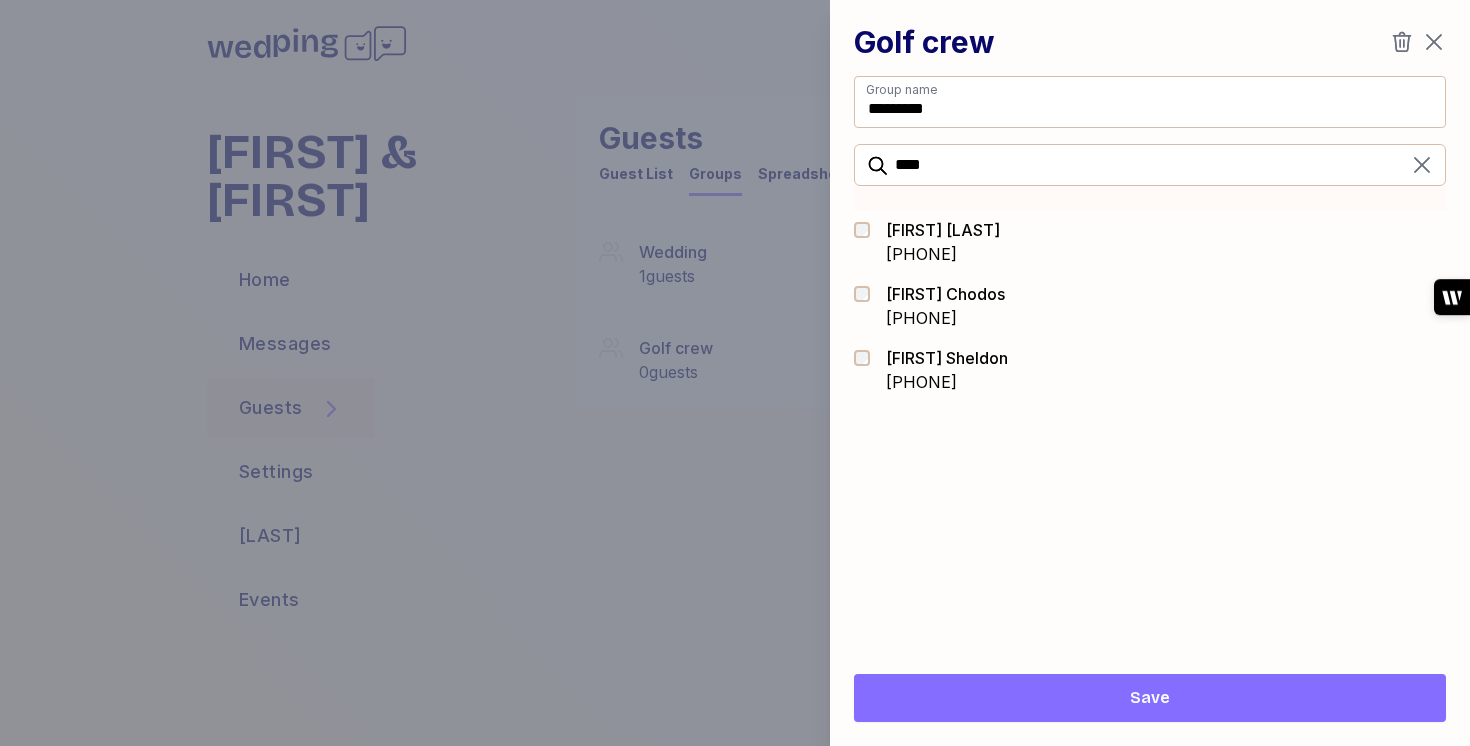 click on "[NAME] [PHONE]" at bounding box center [1150, 242] 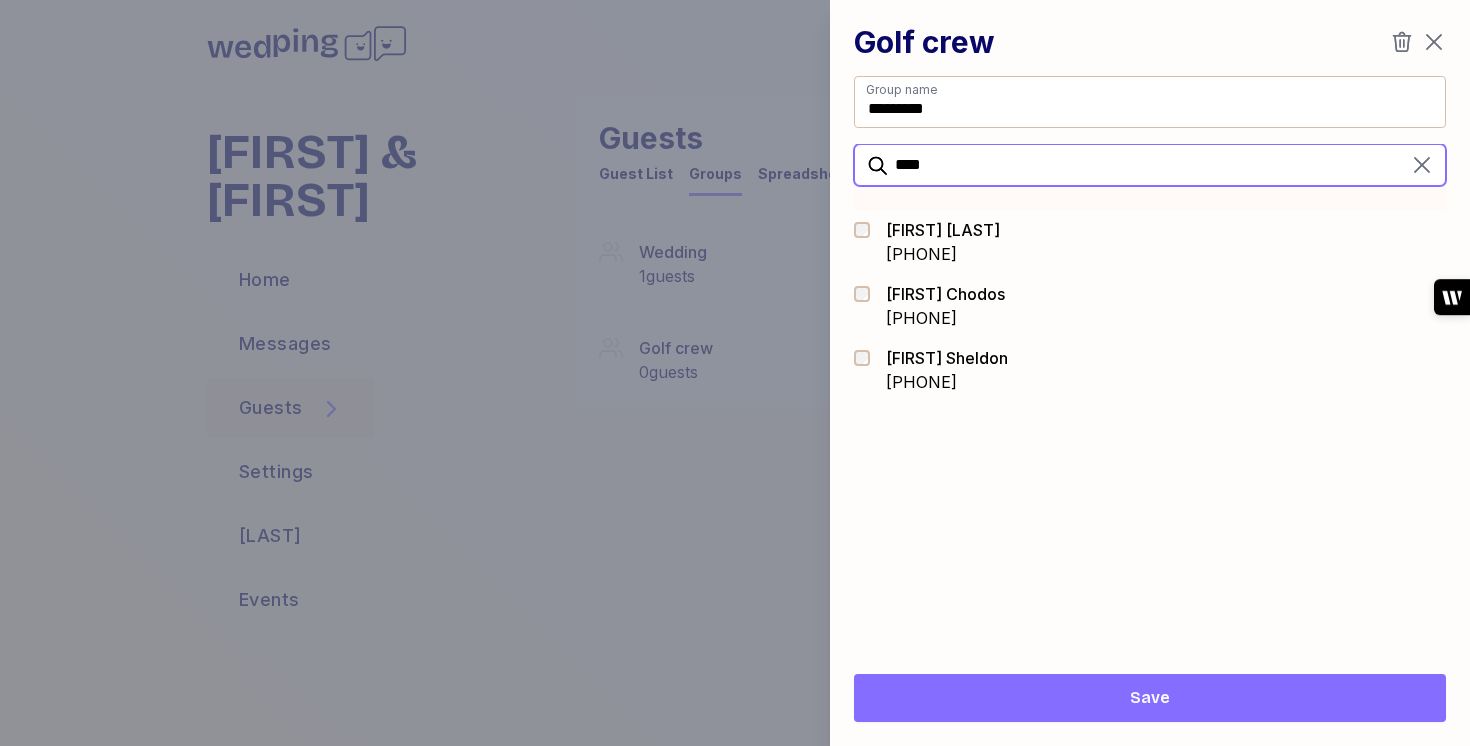 click on "****" at bounding box center (1150, 165) 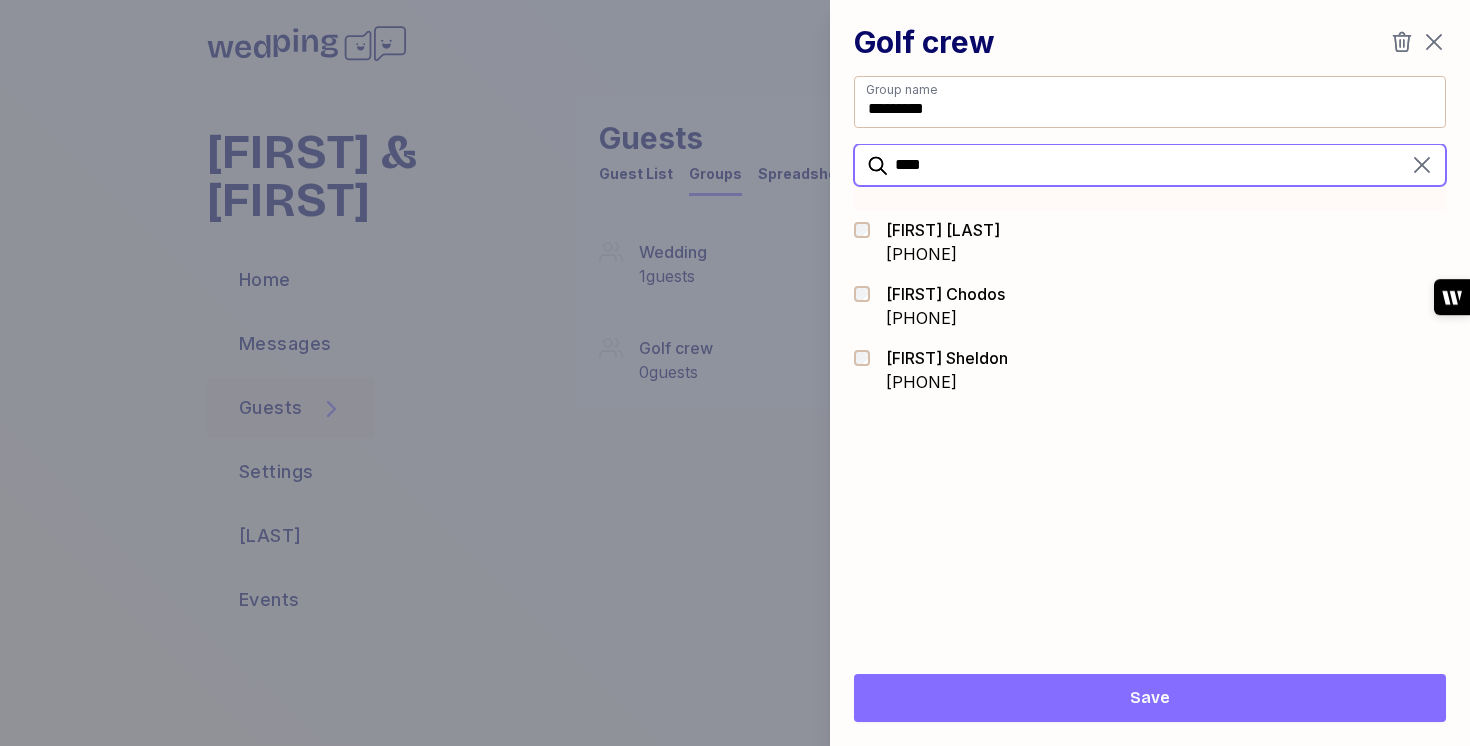 click on "****" at bounding box center (1150, 165) 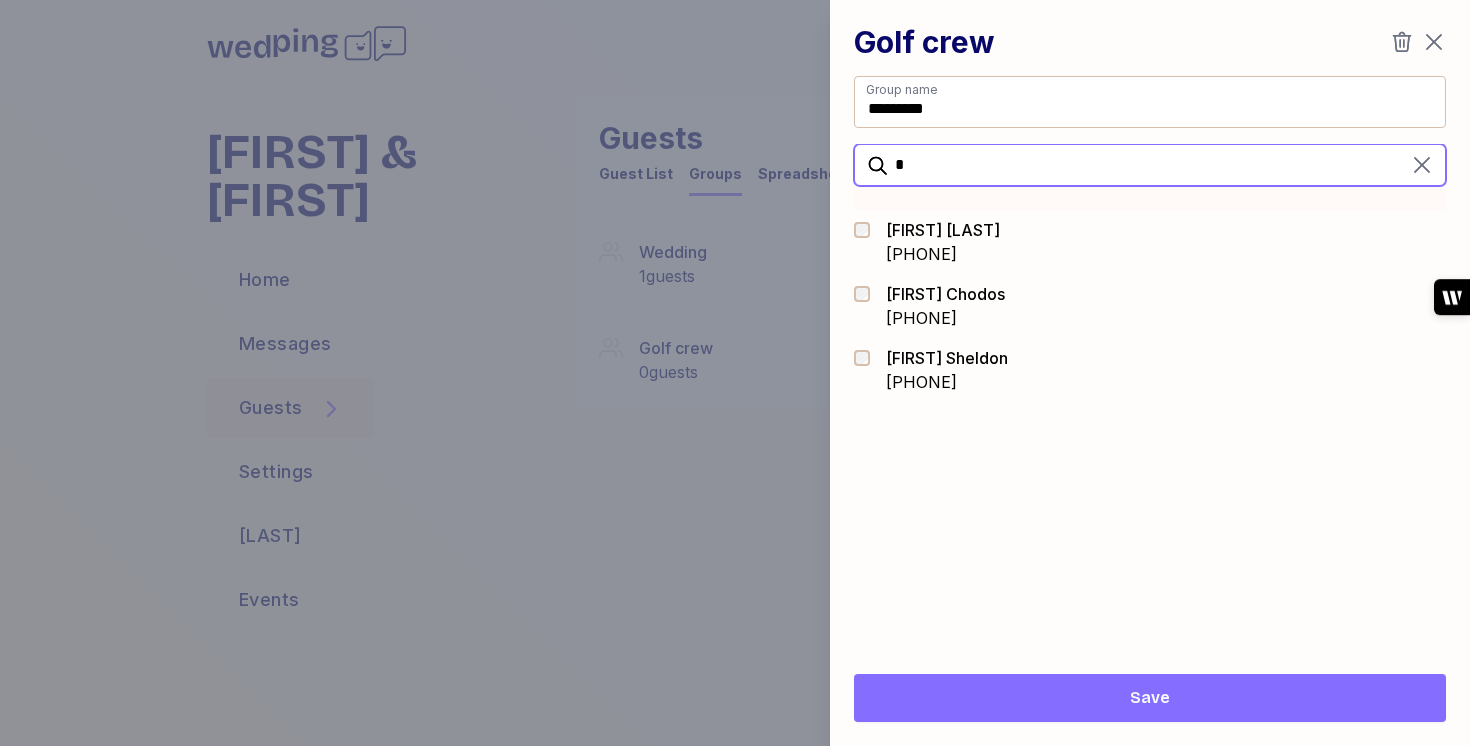 click on "*" at bounding box center (1150, 165) 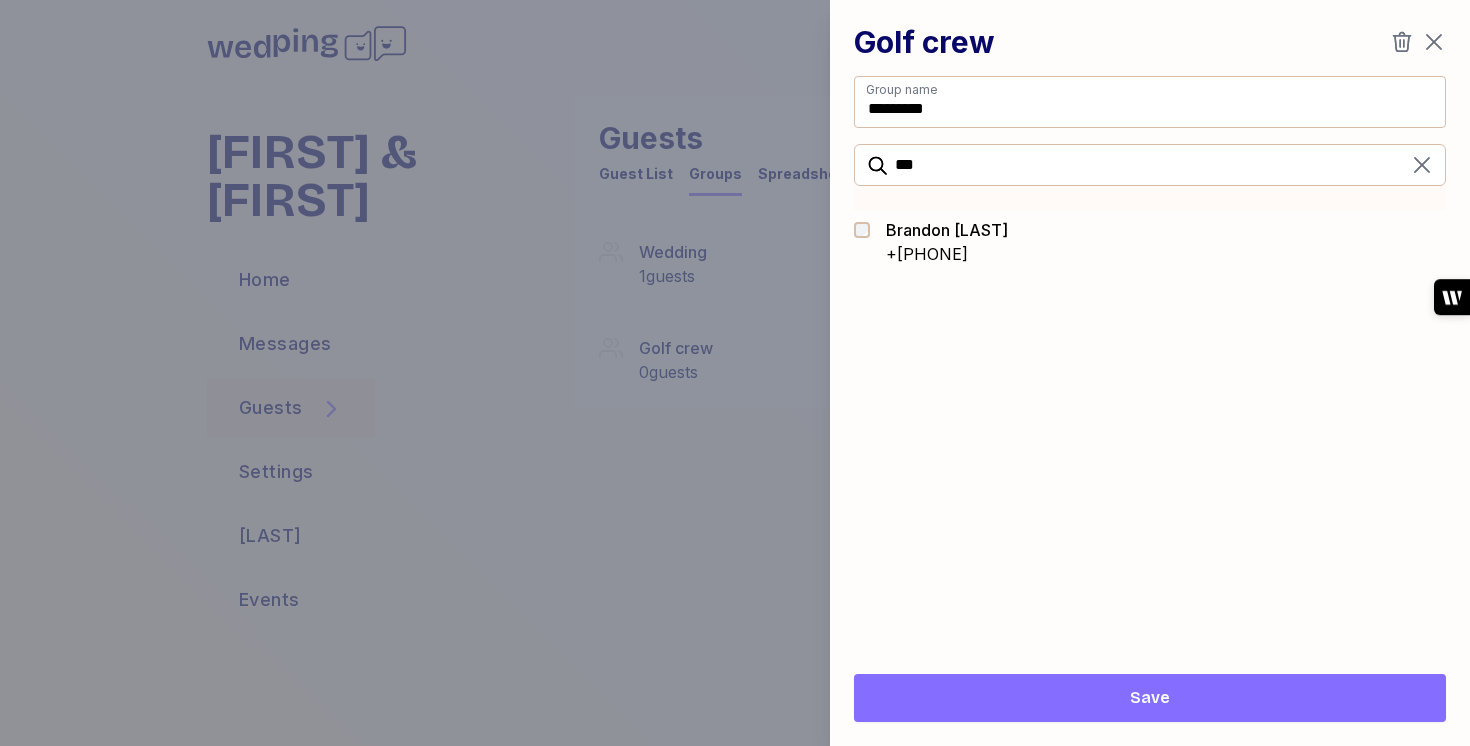 click on "[FIRST]   [LAST]" at bounding box center (947, 230) 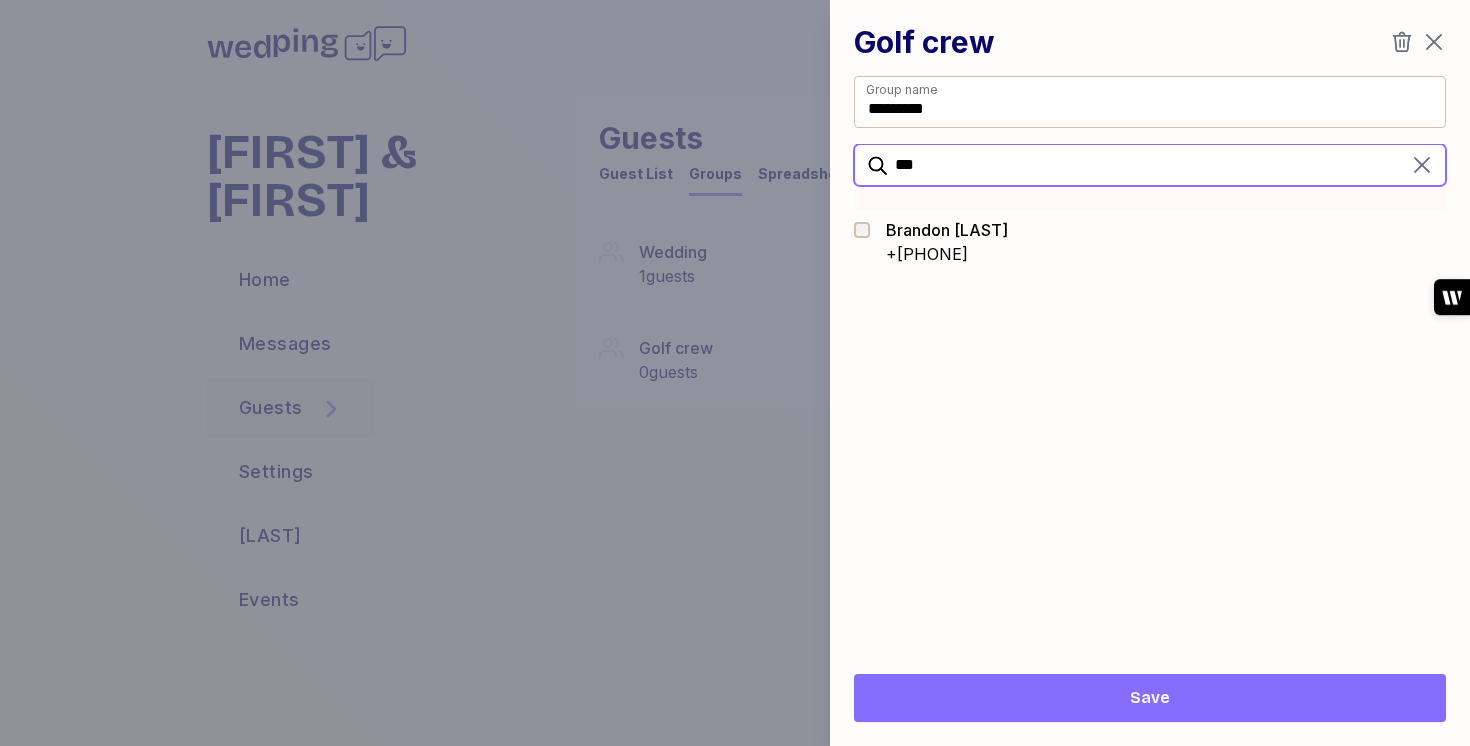 click on "***" at bounding box center [1150, 165] 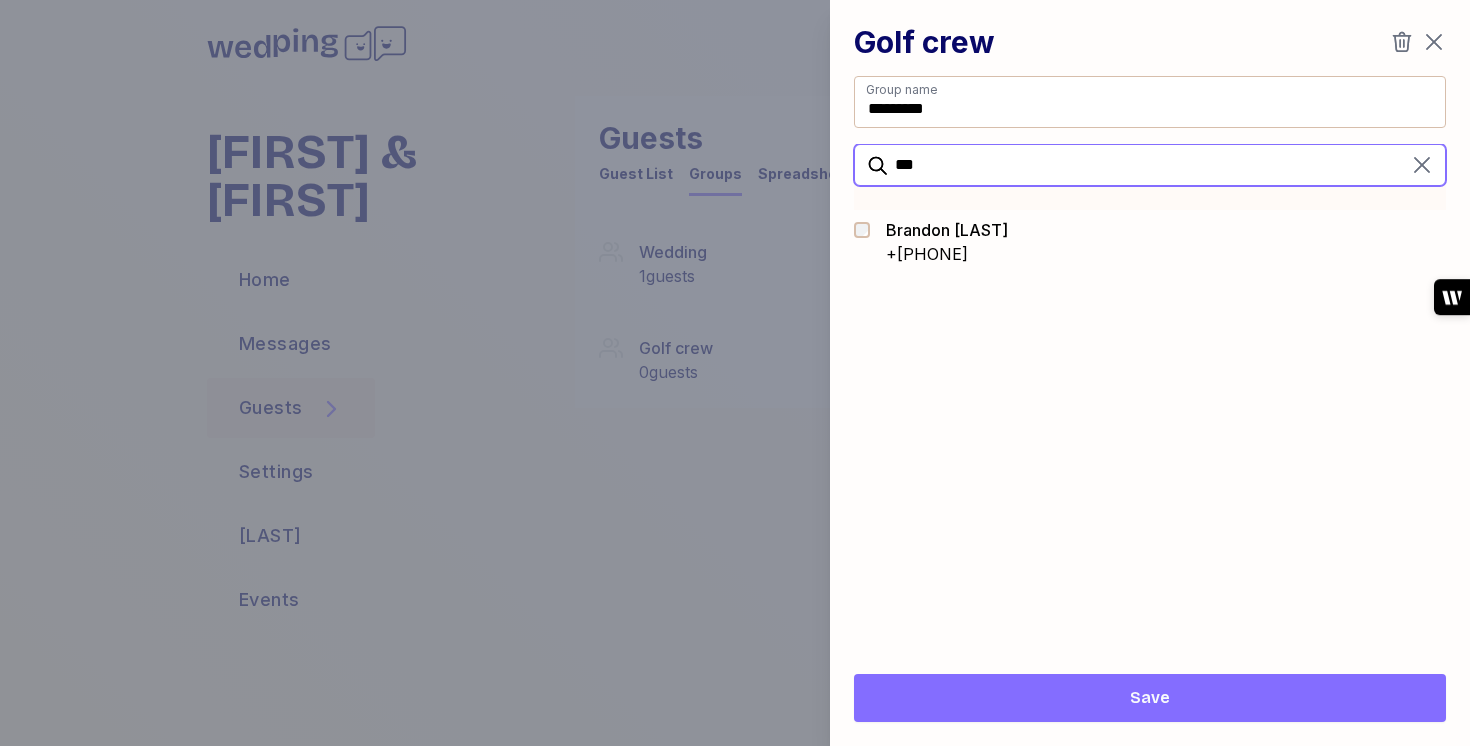 click on "***" at bounding box center (1150, 165) 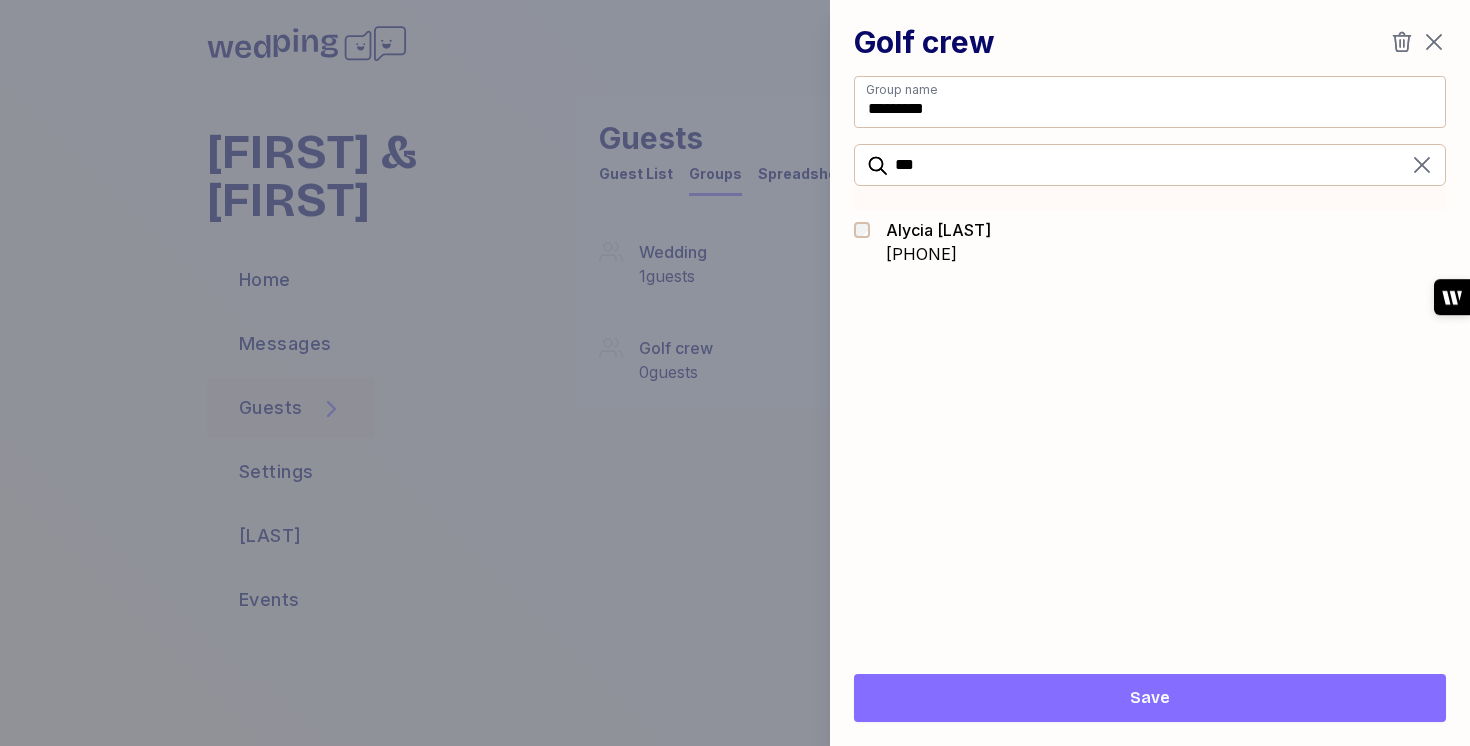 click on "[NAME]" at bounding box center [938, 230] 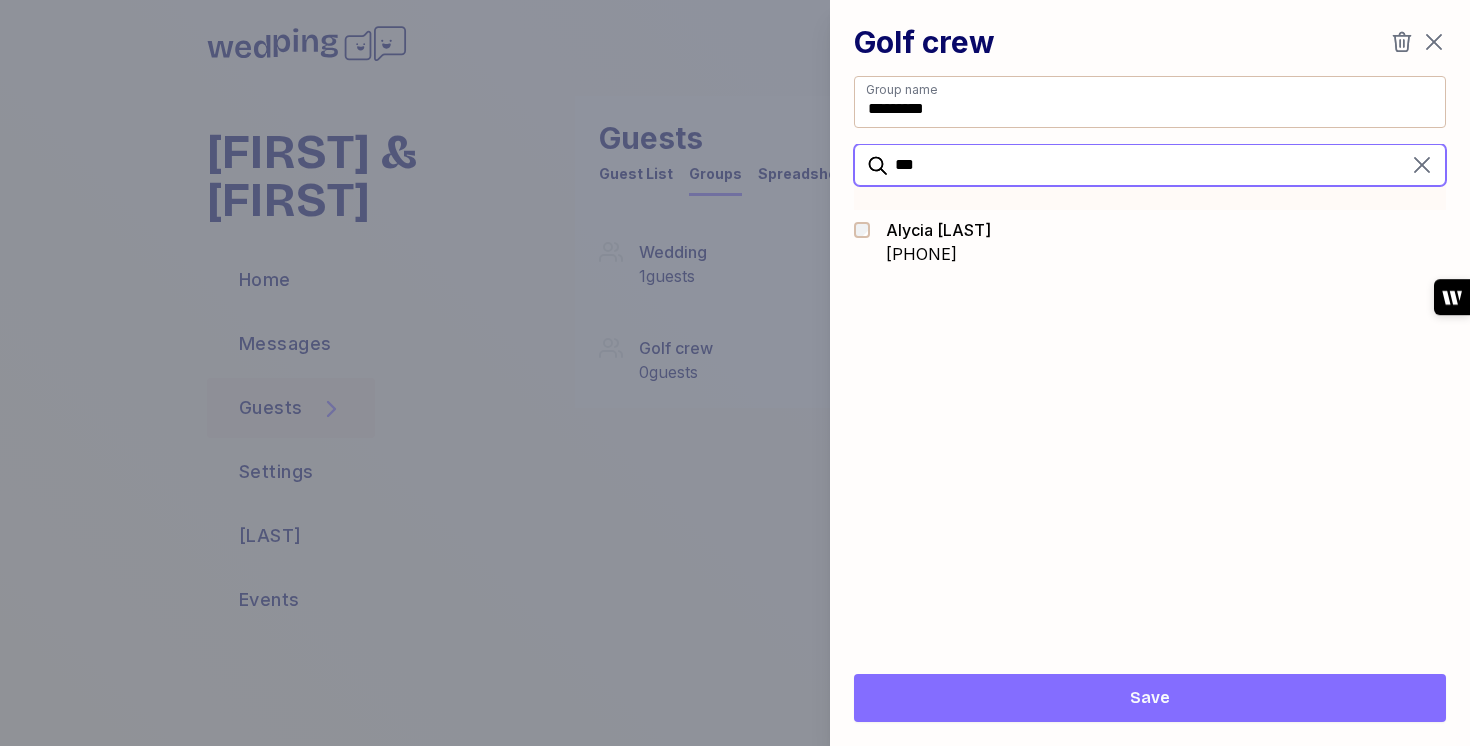 click on "***" at bounding box center [1150, 165] 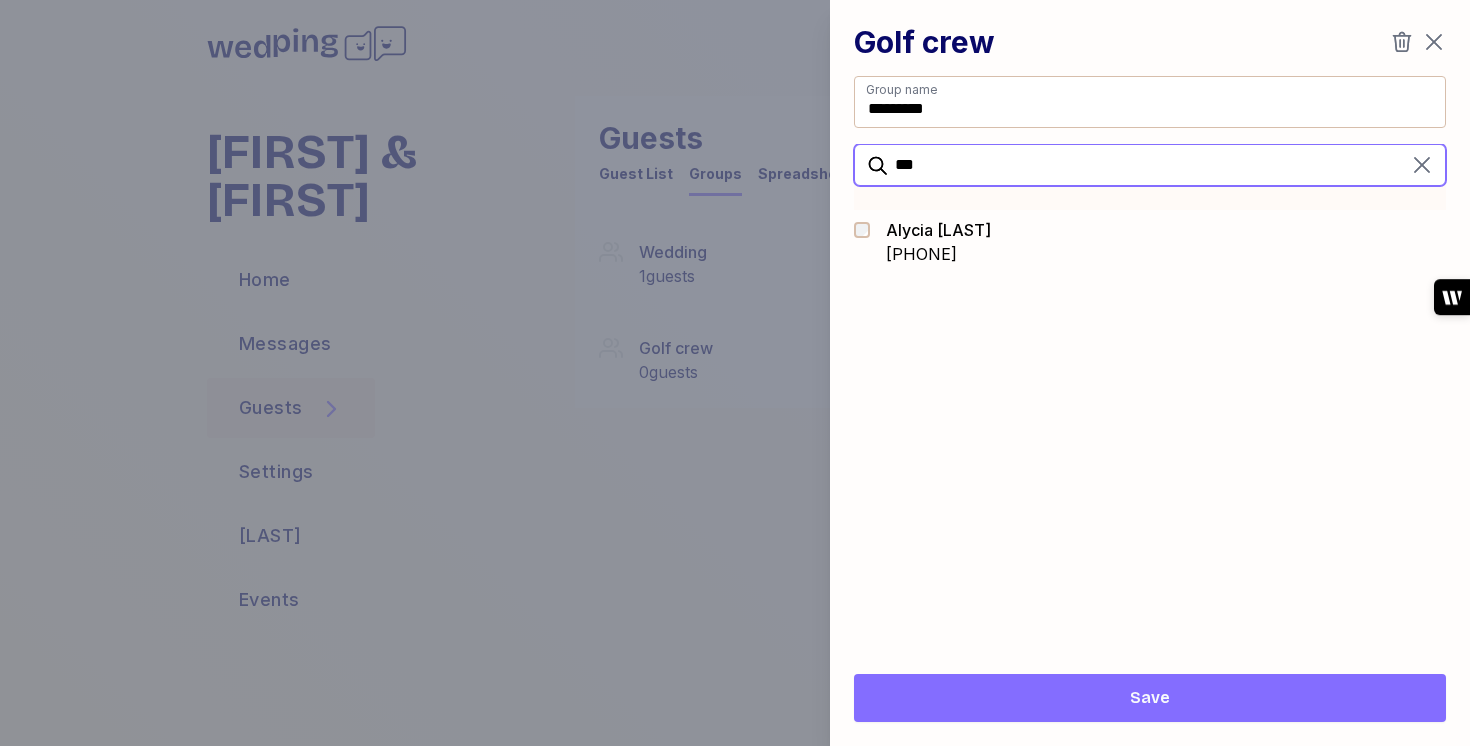 click on "***" at bounding box center [1150, 165] 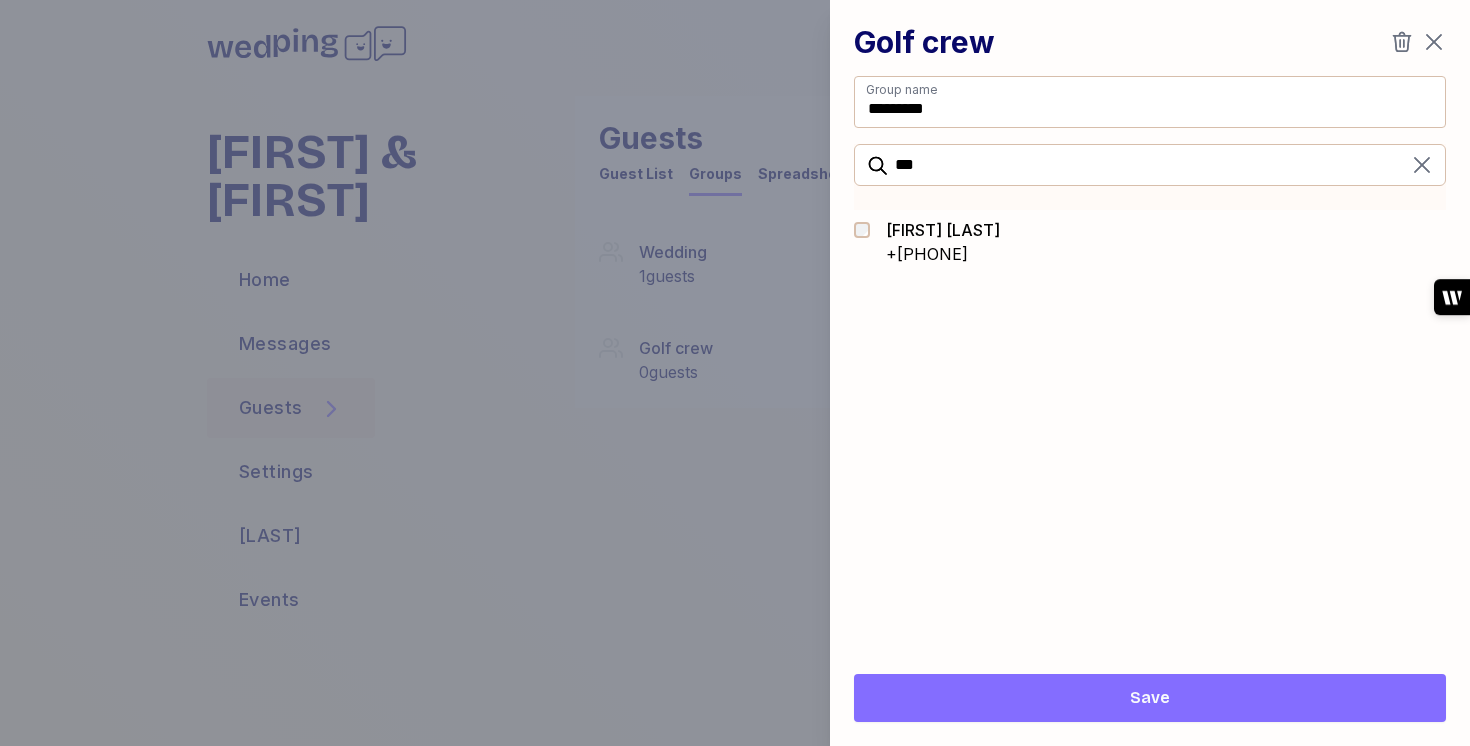 click on "[FIRST]   [LAST] +[PHONE]" at bounding box center [1150, 242] 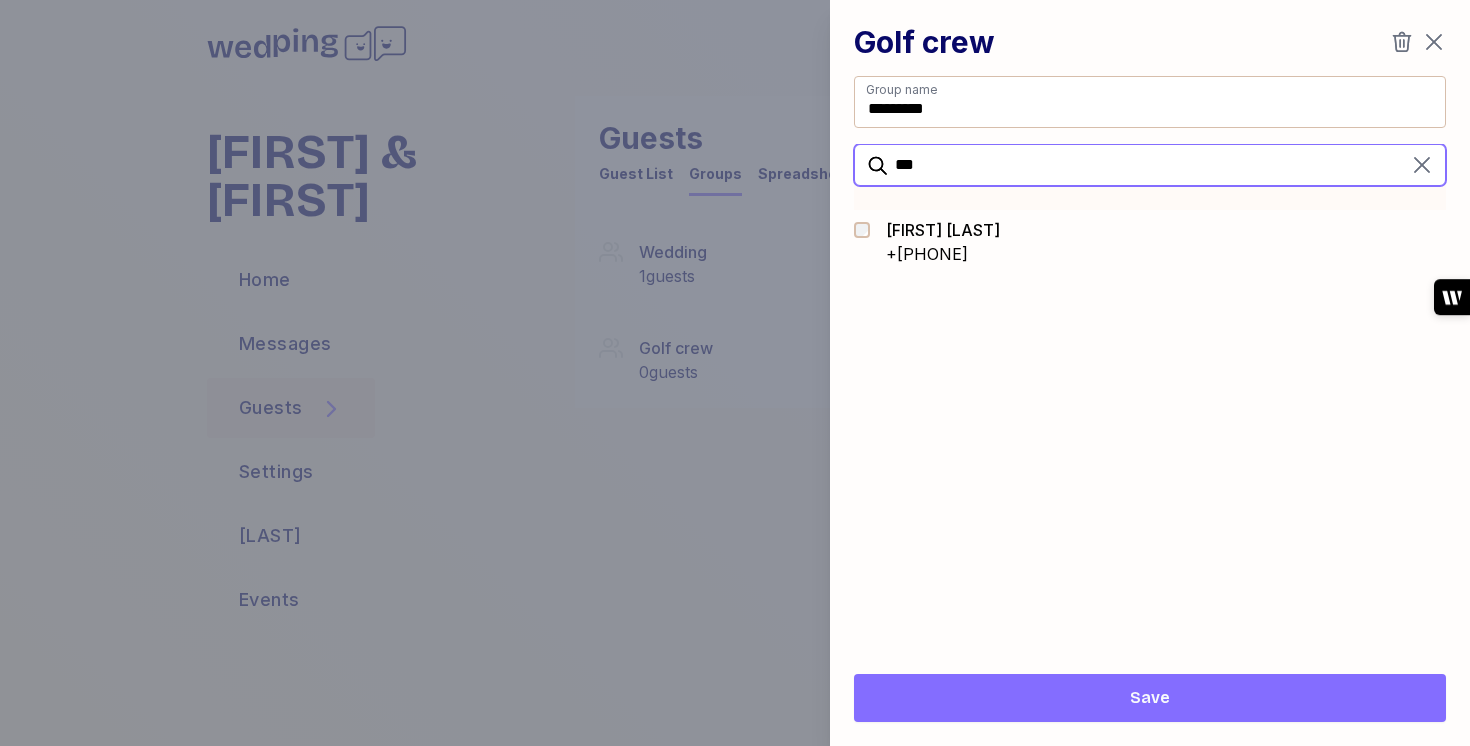 click on "***" at bounding box center [1150, 165] 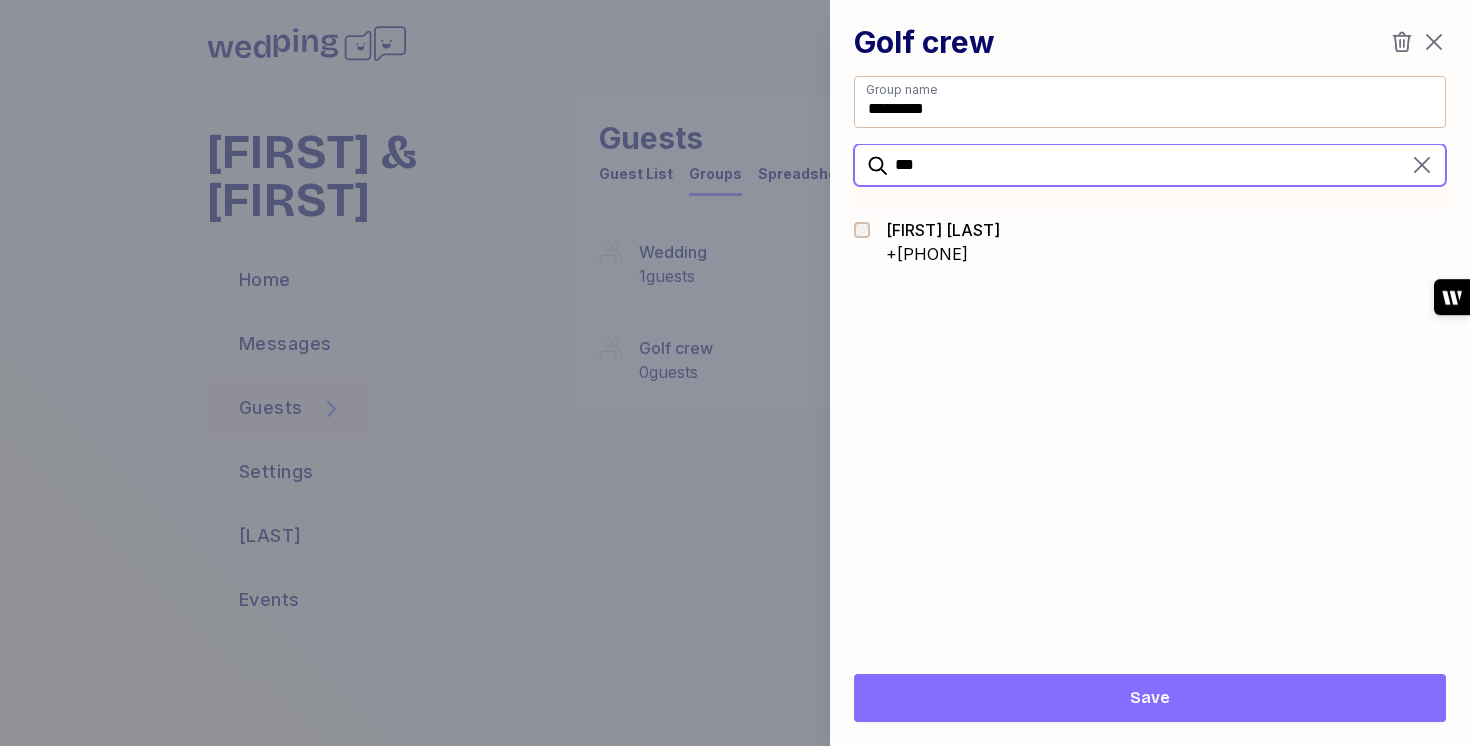 click on "***" at bounding box center (1150, 165) 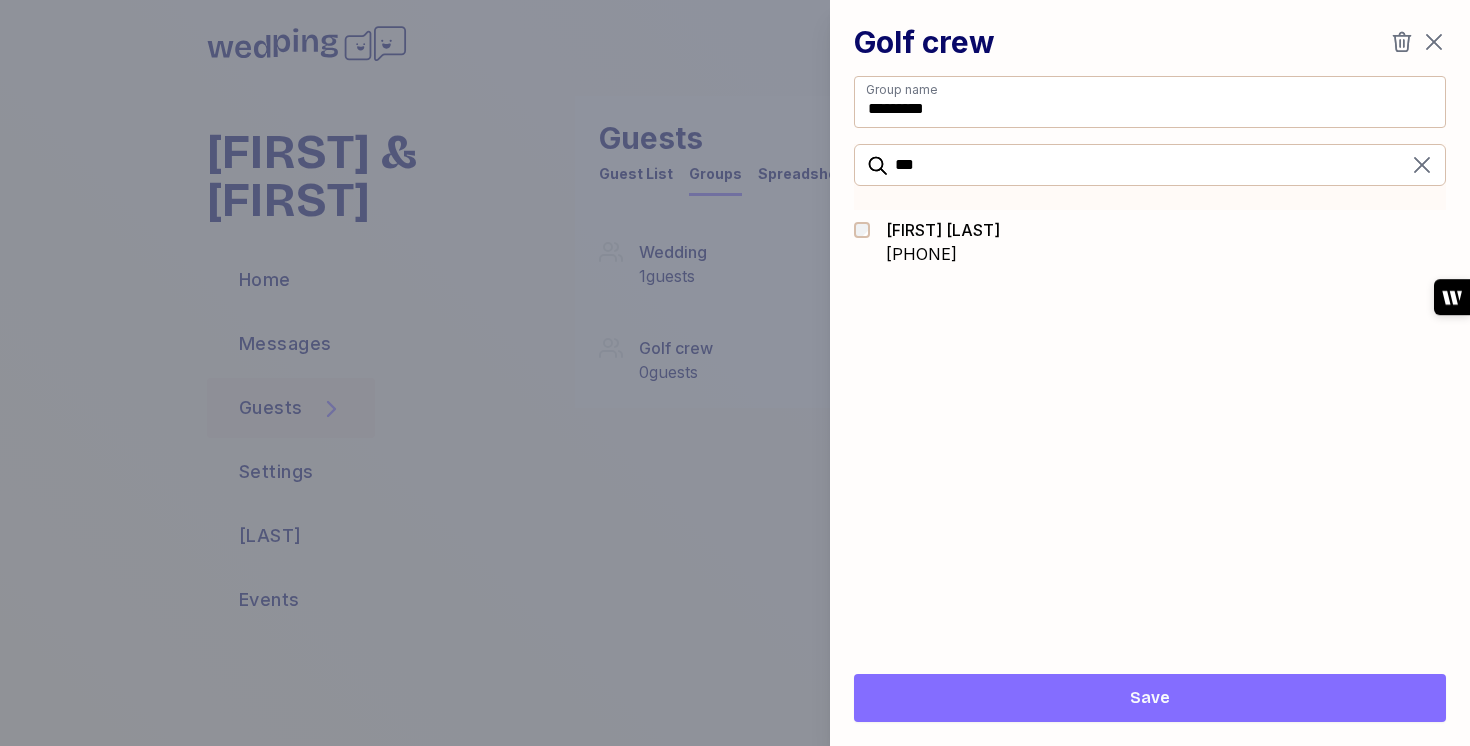 click on "[FIRST]   [LAST] +[PHONE]" at bounding box center [1150, 242] 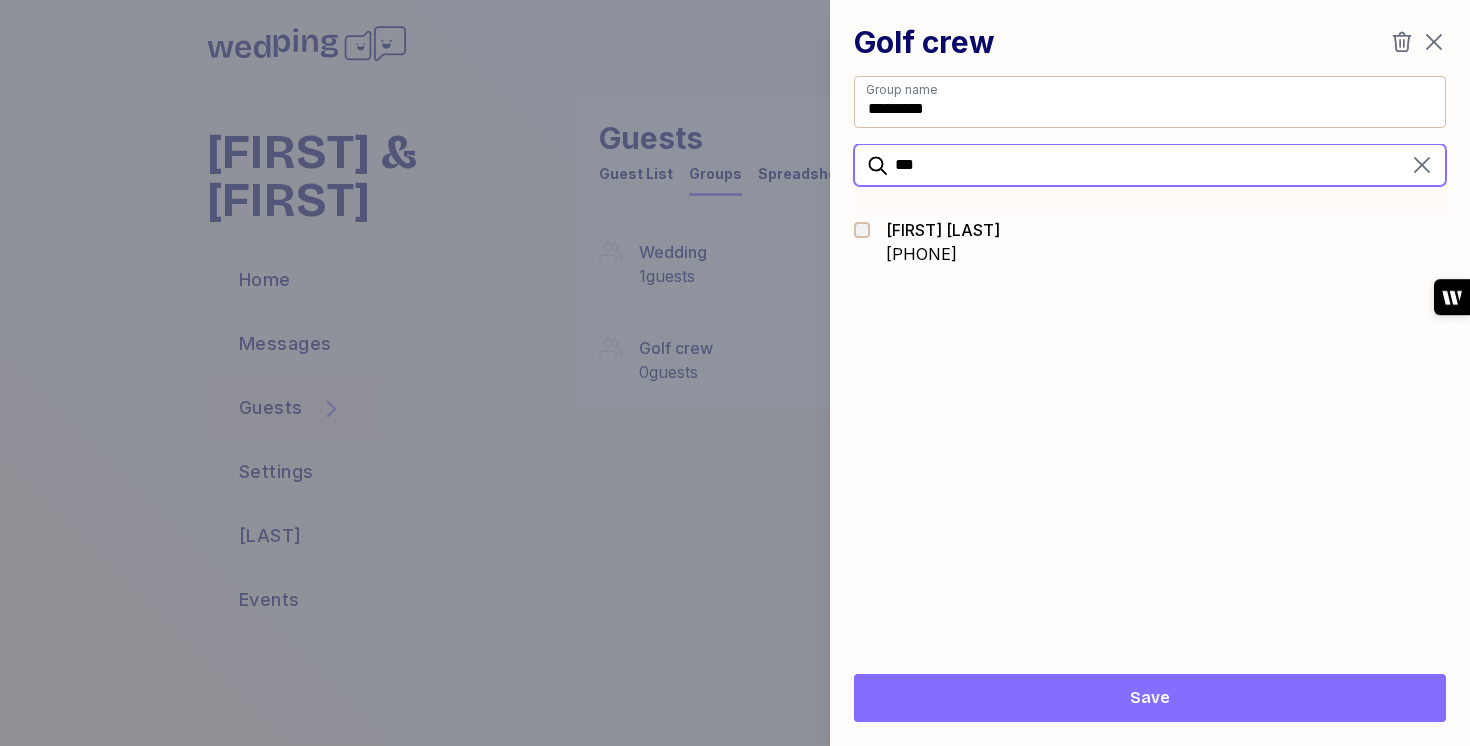 click on "***" at bounding box center (1150, 165) 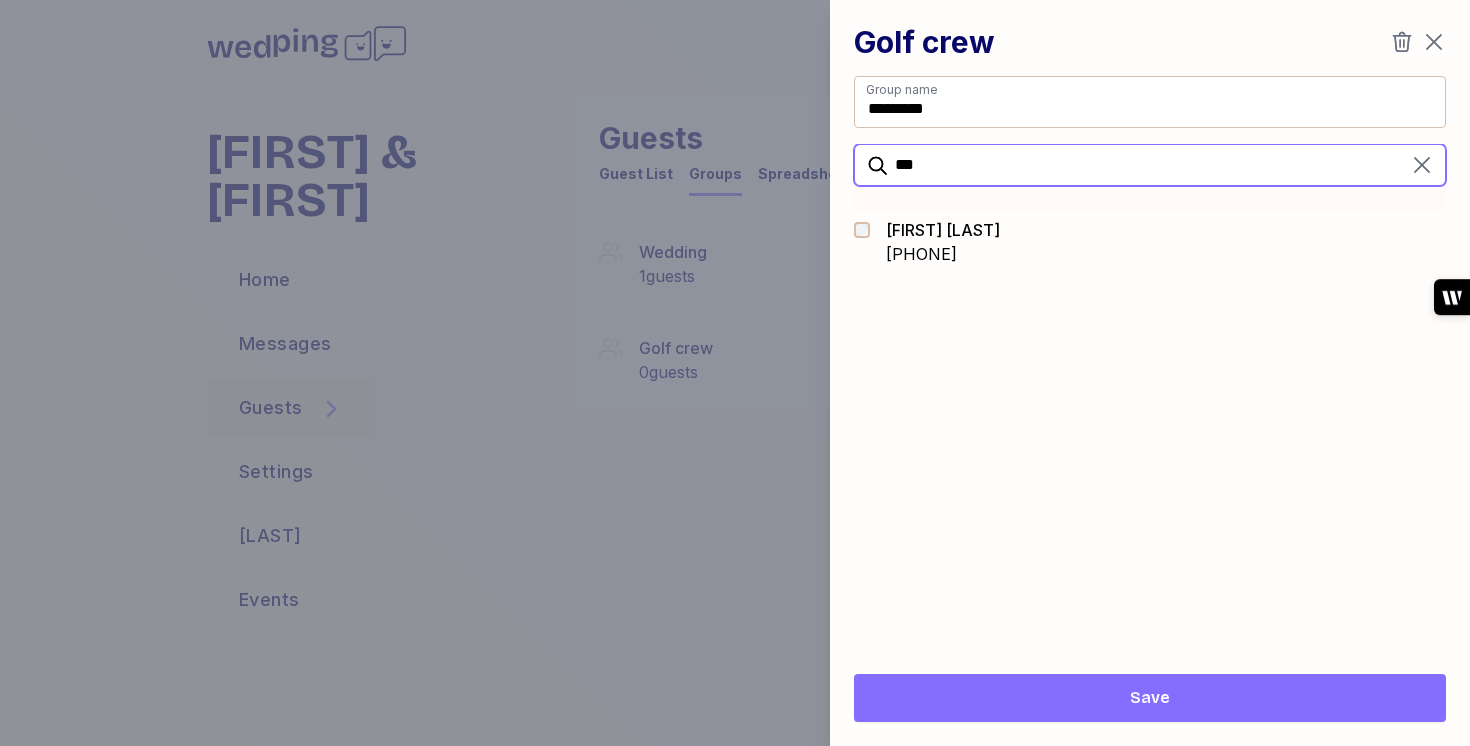 click on "***" at bounding box center [1150, 165] 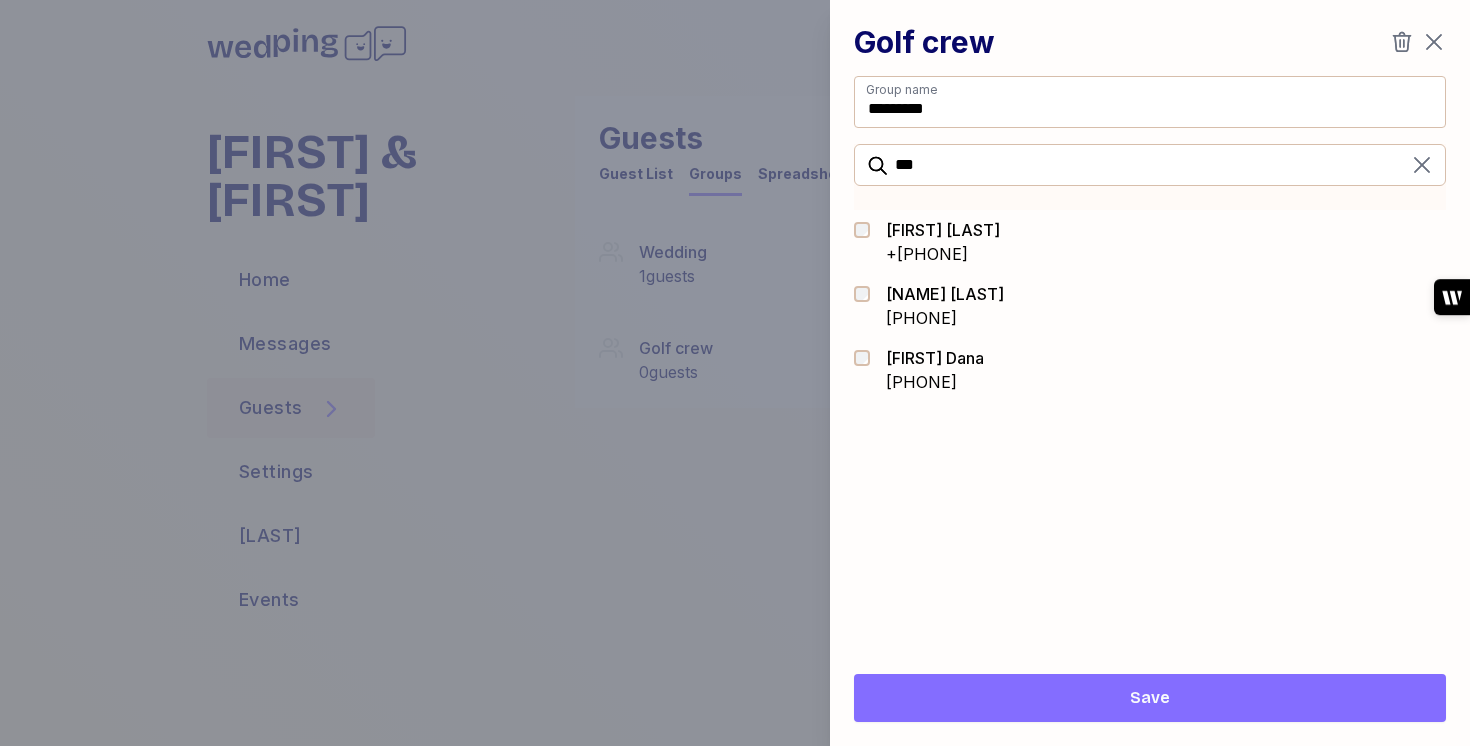click on "+[PHONE]" at bounding box center (943, 254) 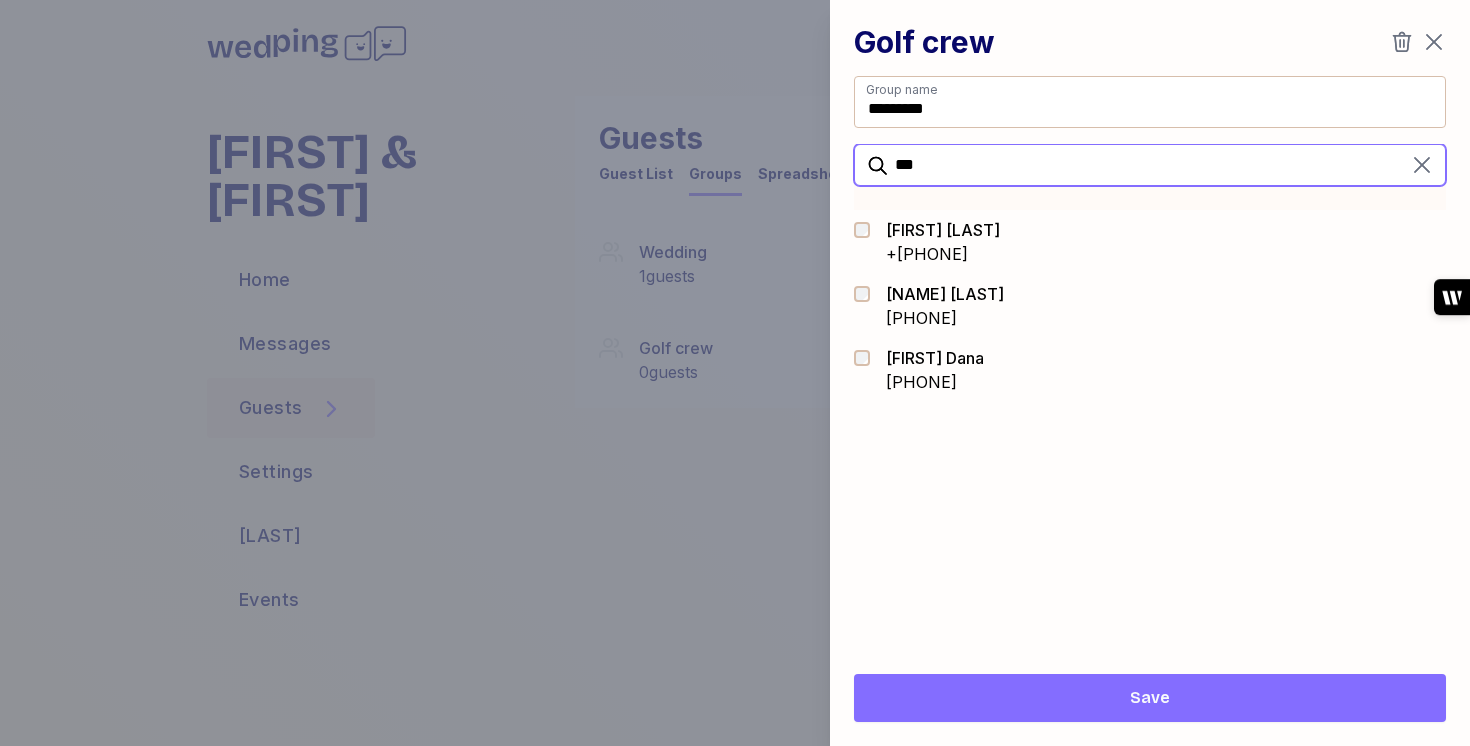 click on "***" at bounding box center (1150, 165) 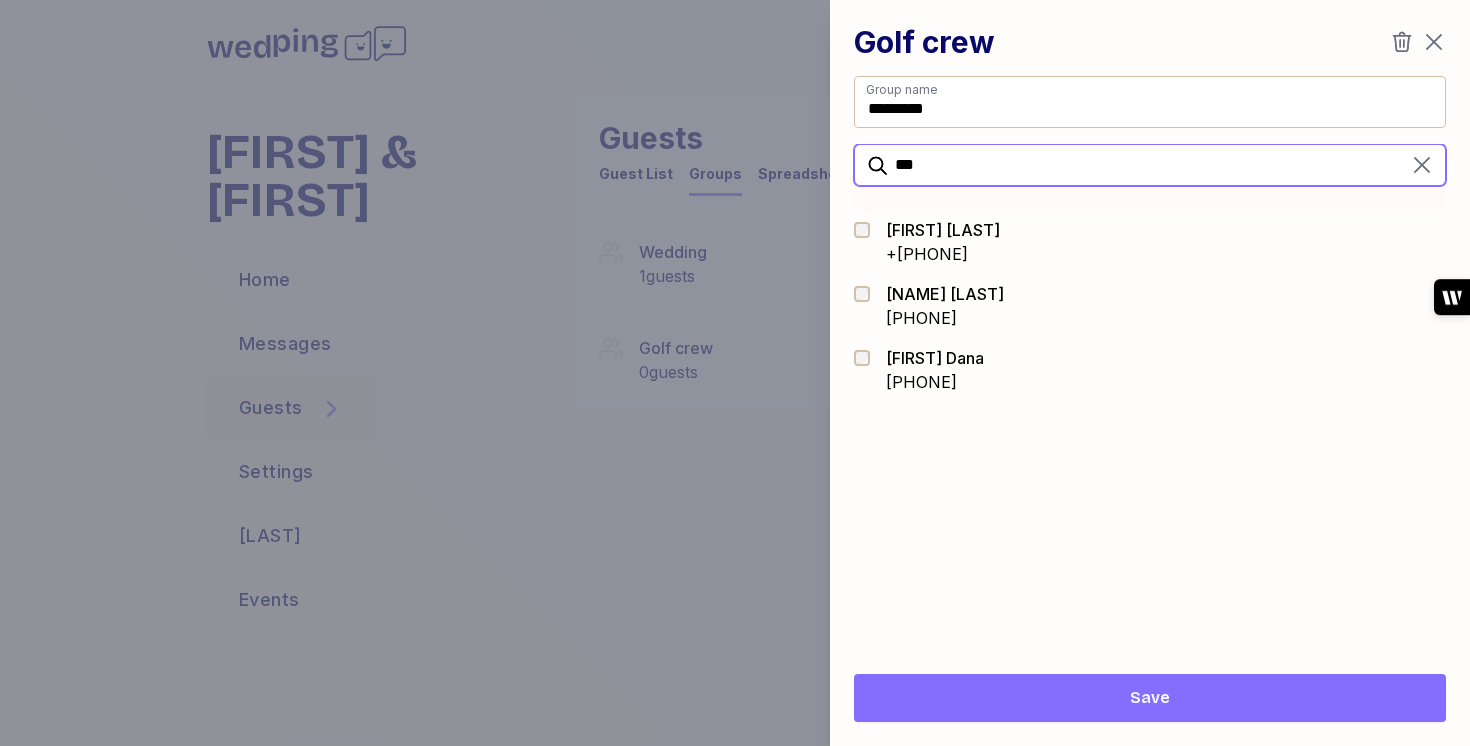 click on "***" at bounding box center (1150, 165) 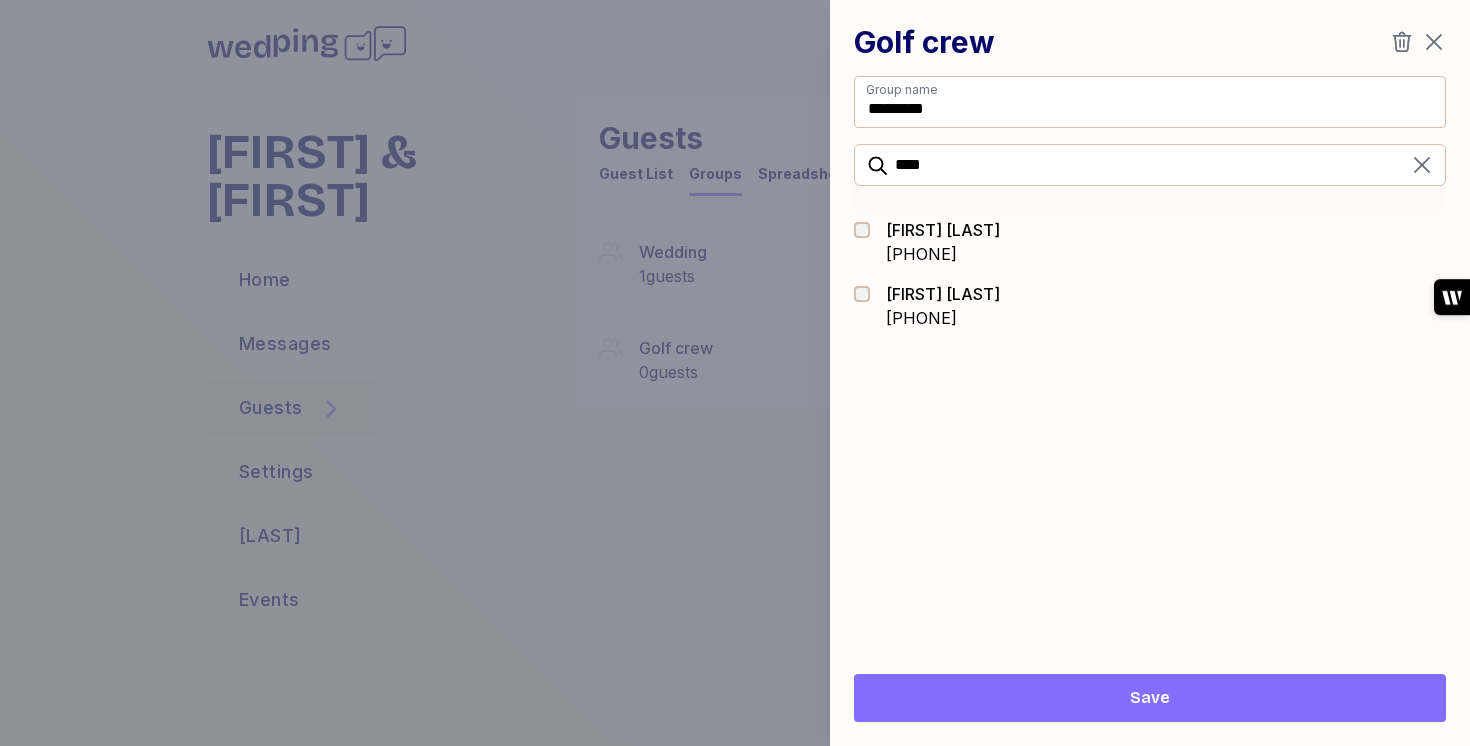 click on "[PHONE]" at bounding box center (943, 254) 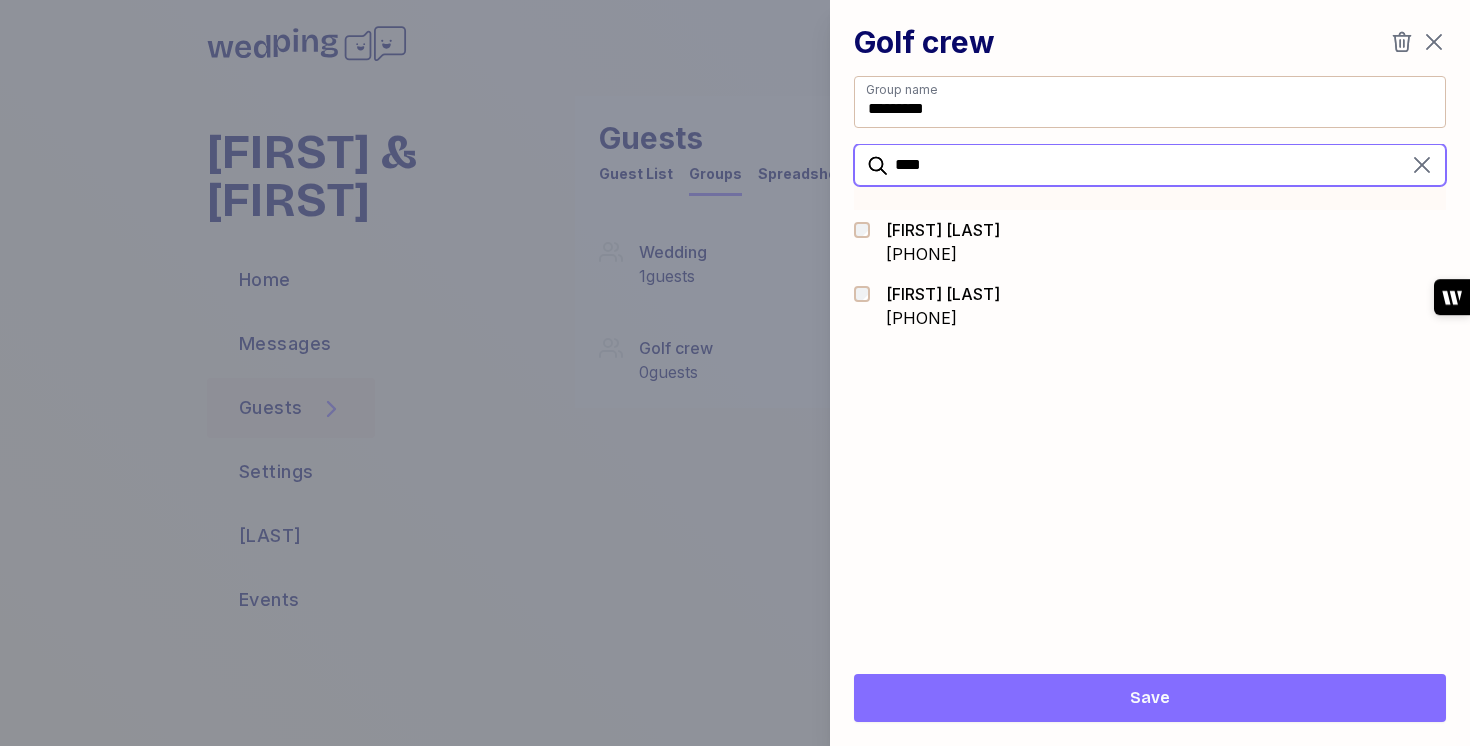 click on "****" at bounding box center [1150, 165] 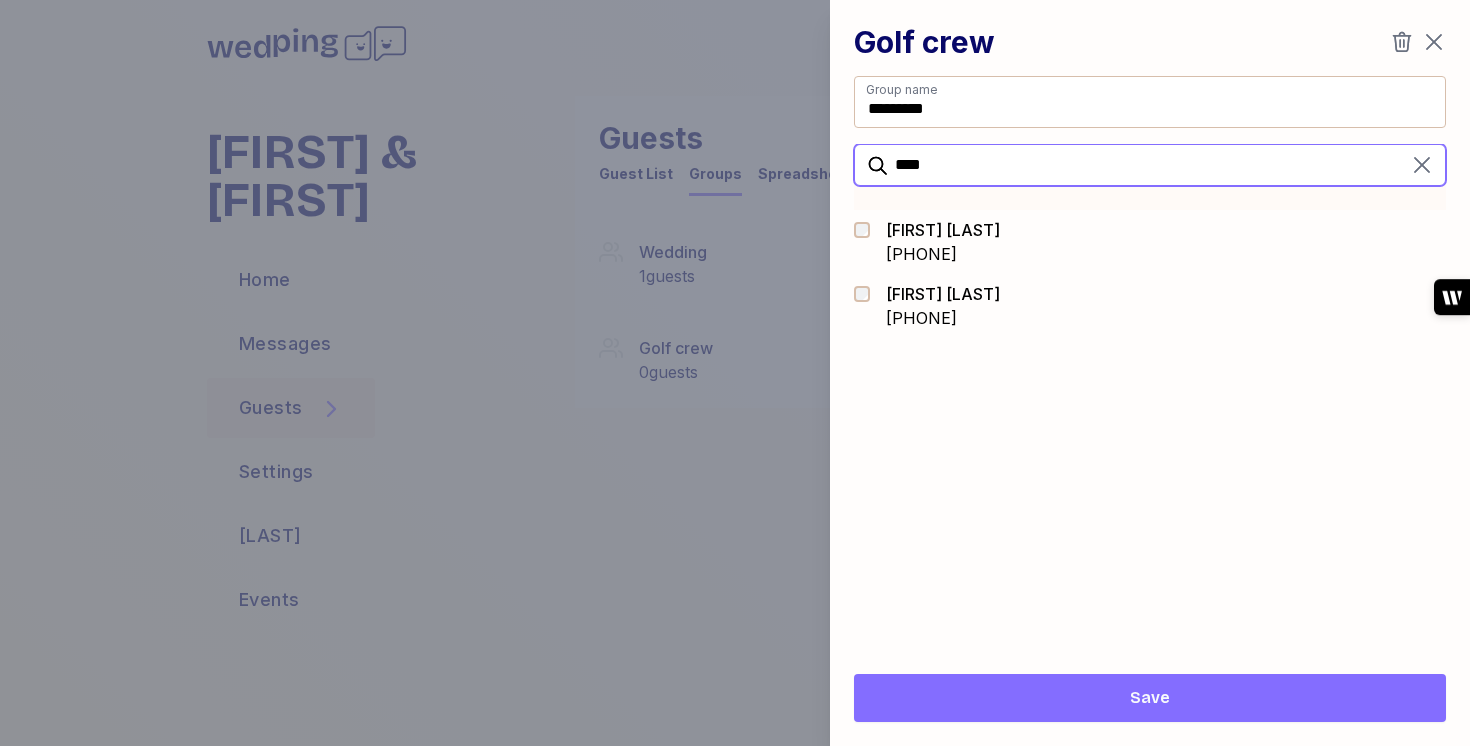 click on "****" at bounding box center [1150, 165] 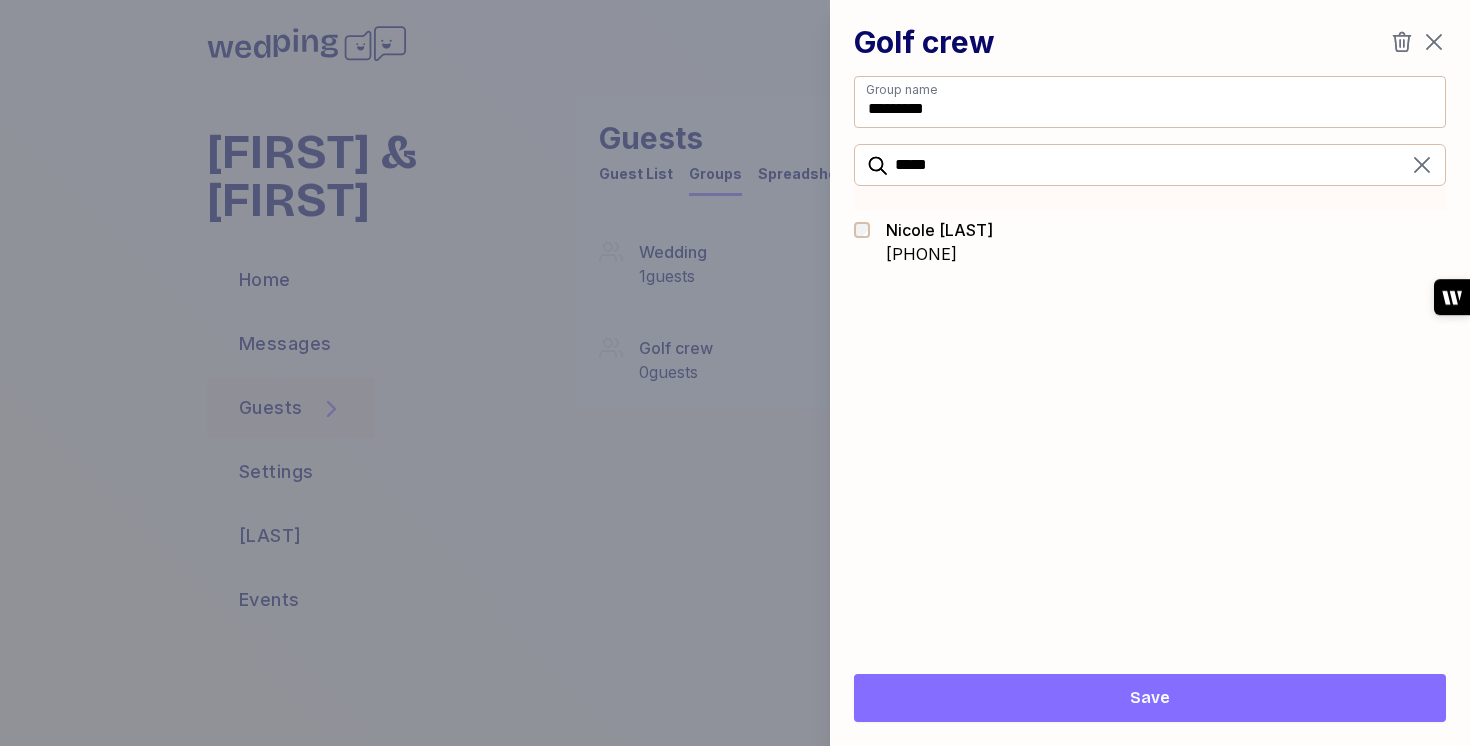 click on "[PHONE]" at bounding box center (939, 254) 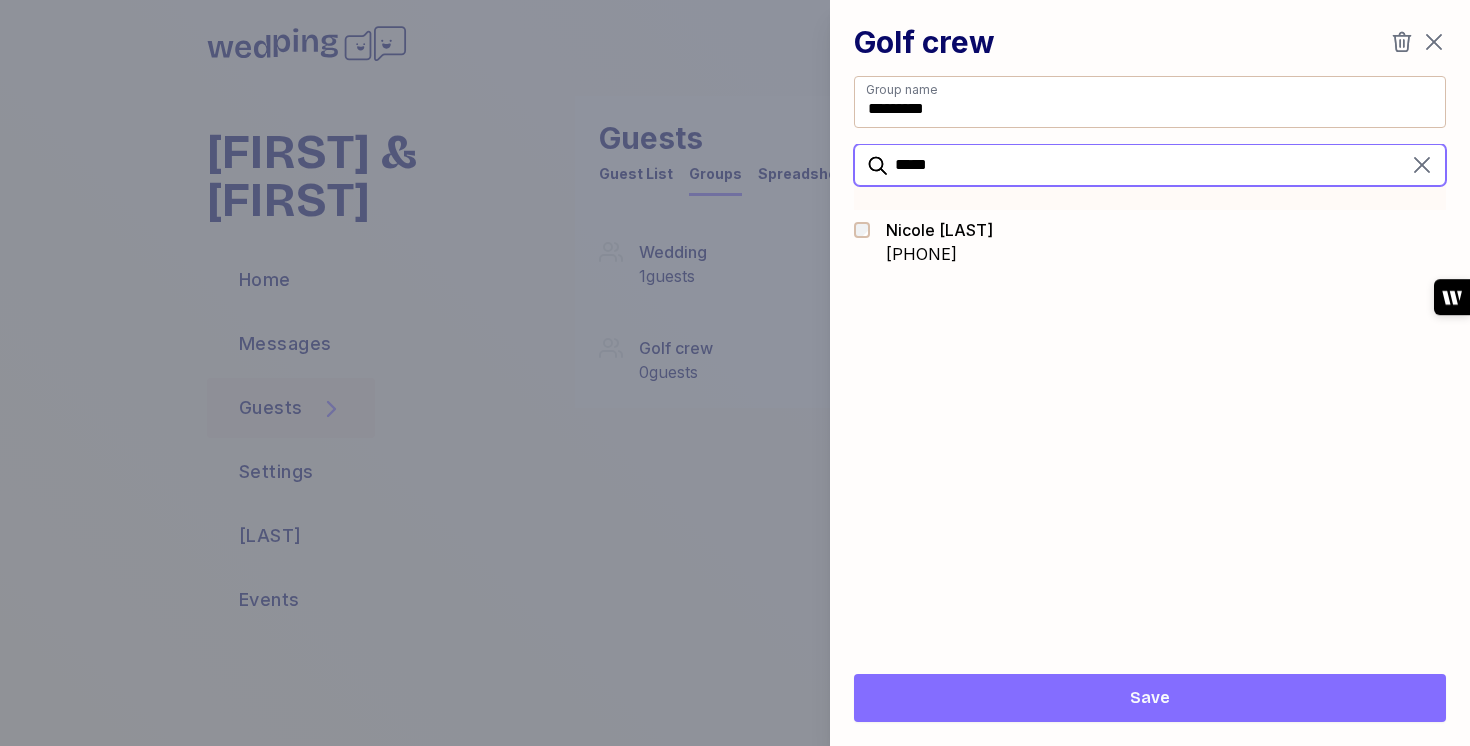 click on "*****" at bounding box center (1150, 165) 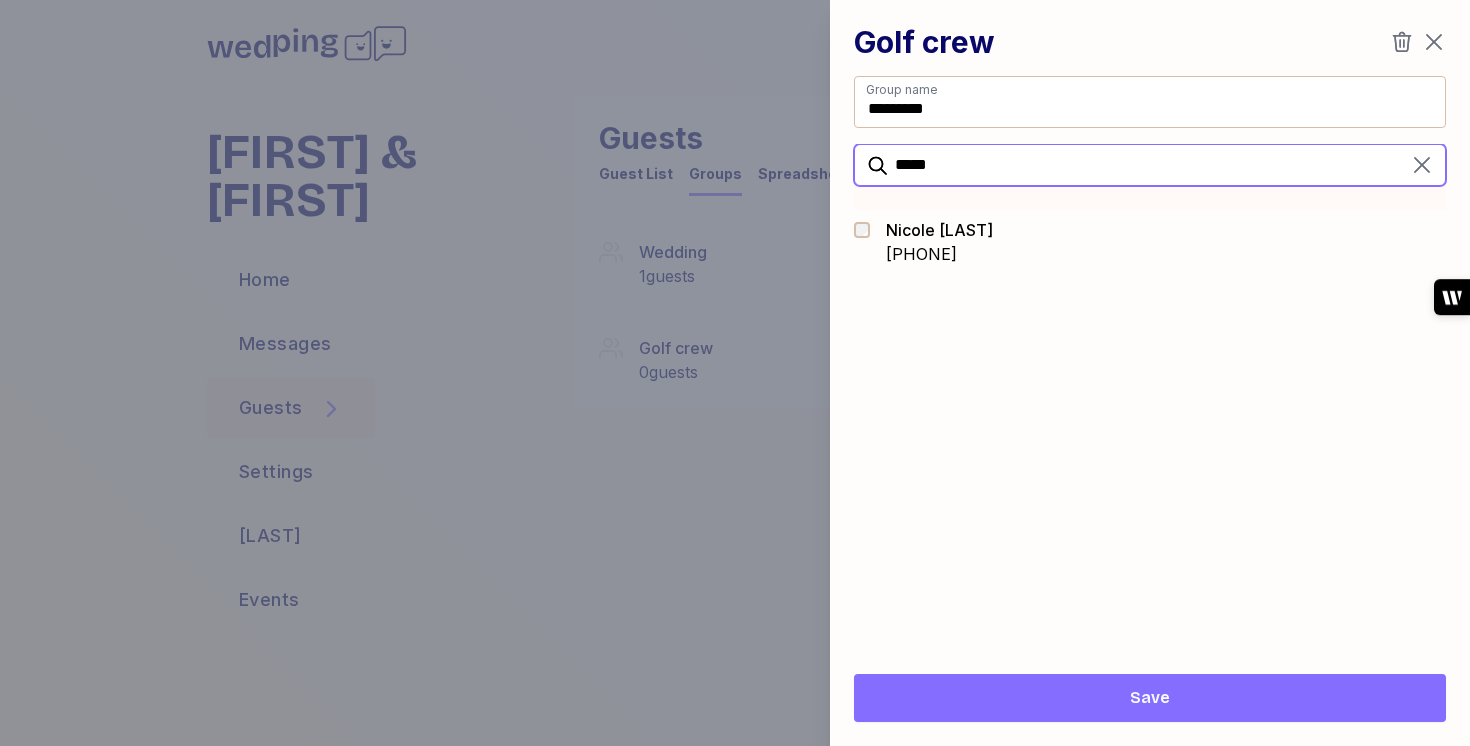 click on "*****" at bounding box center (1150, 165) 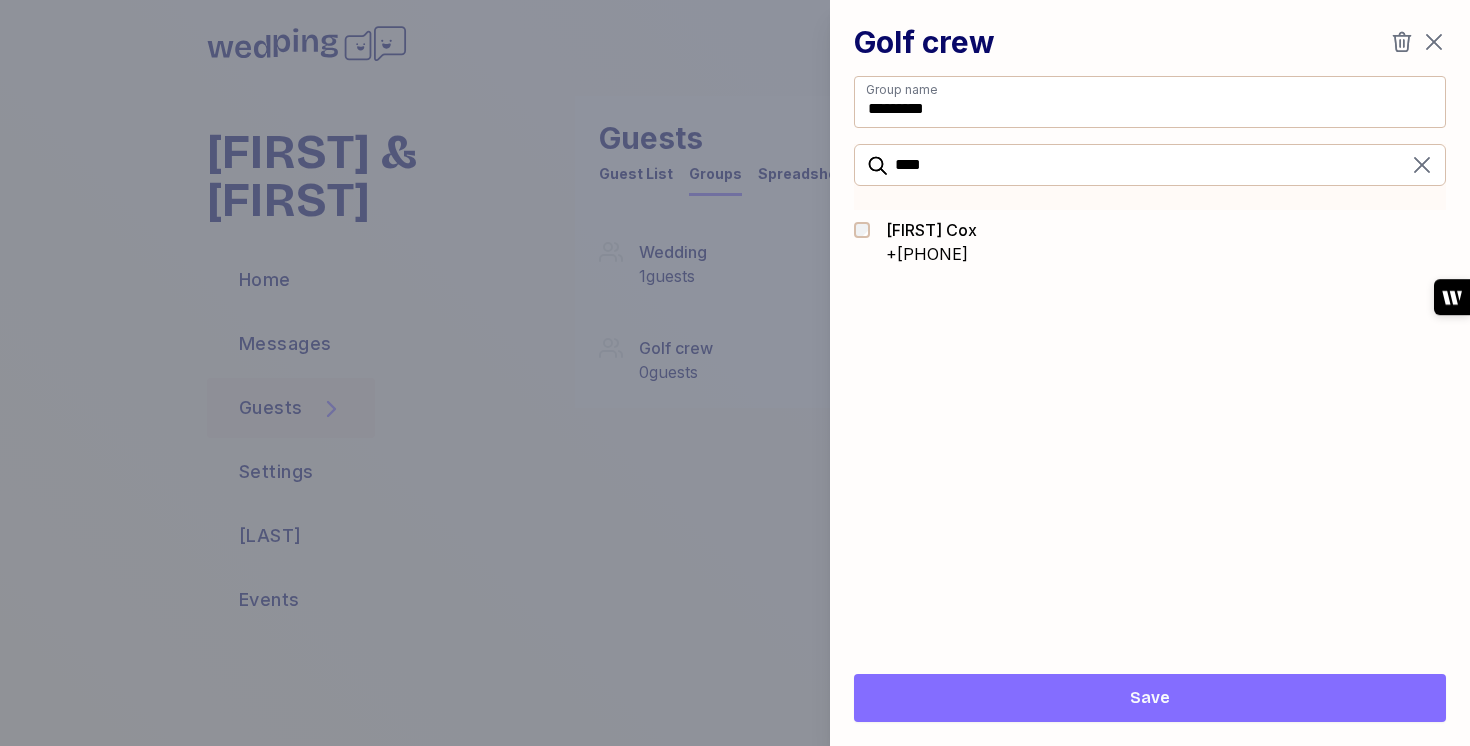 click on "[FIRST]   [LAST]" at bounding box center (931, 230) 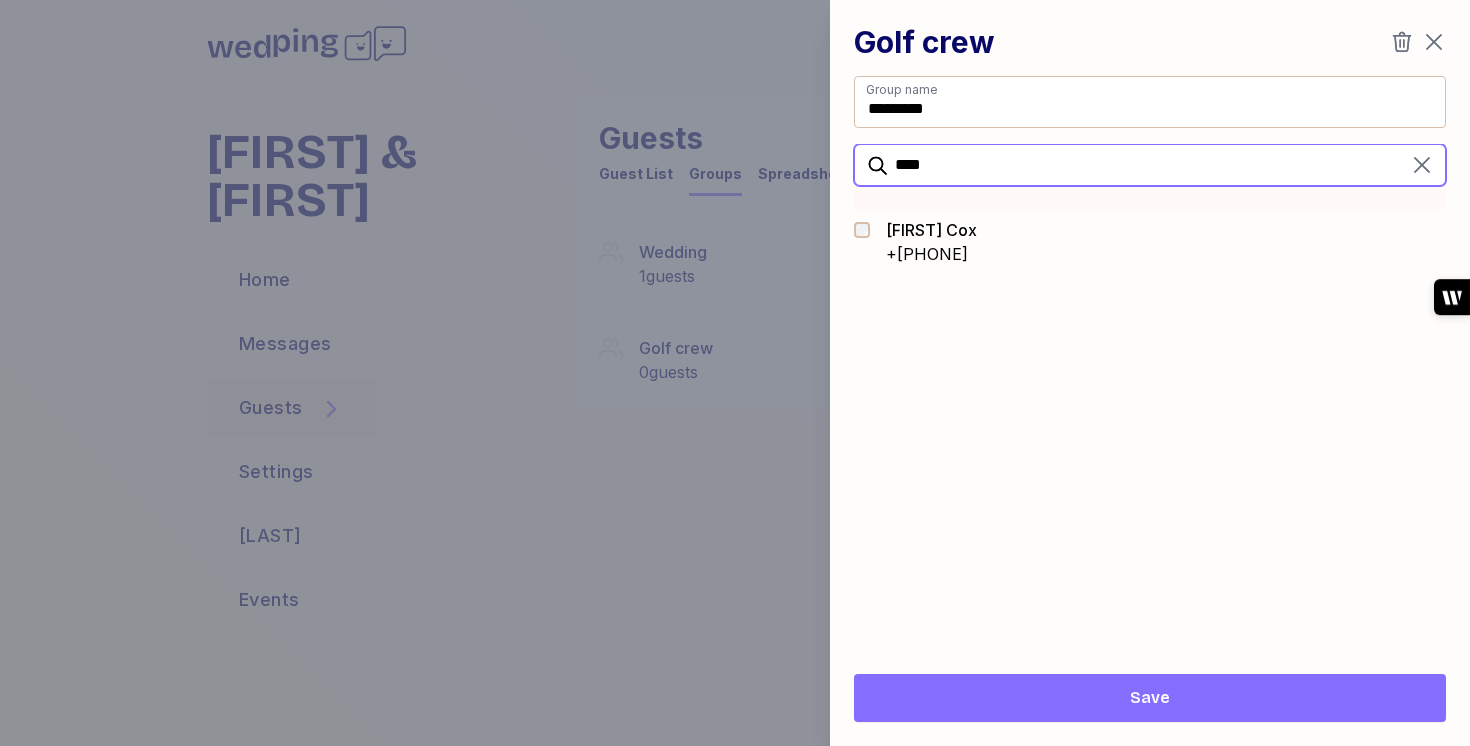 click on "****" at bounding box center [1150, 165] 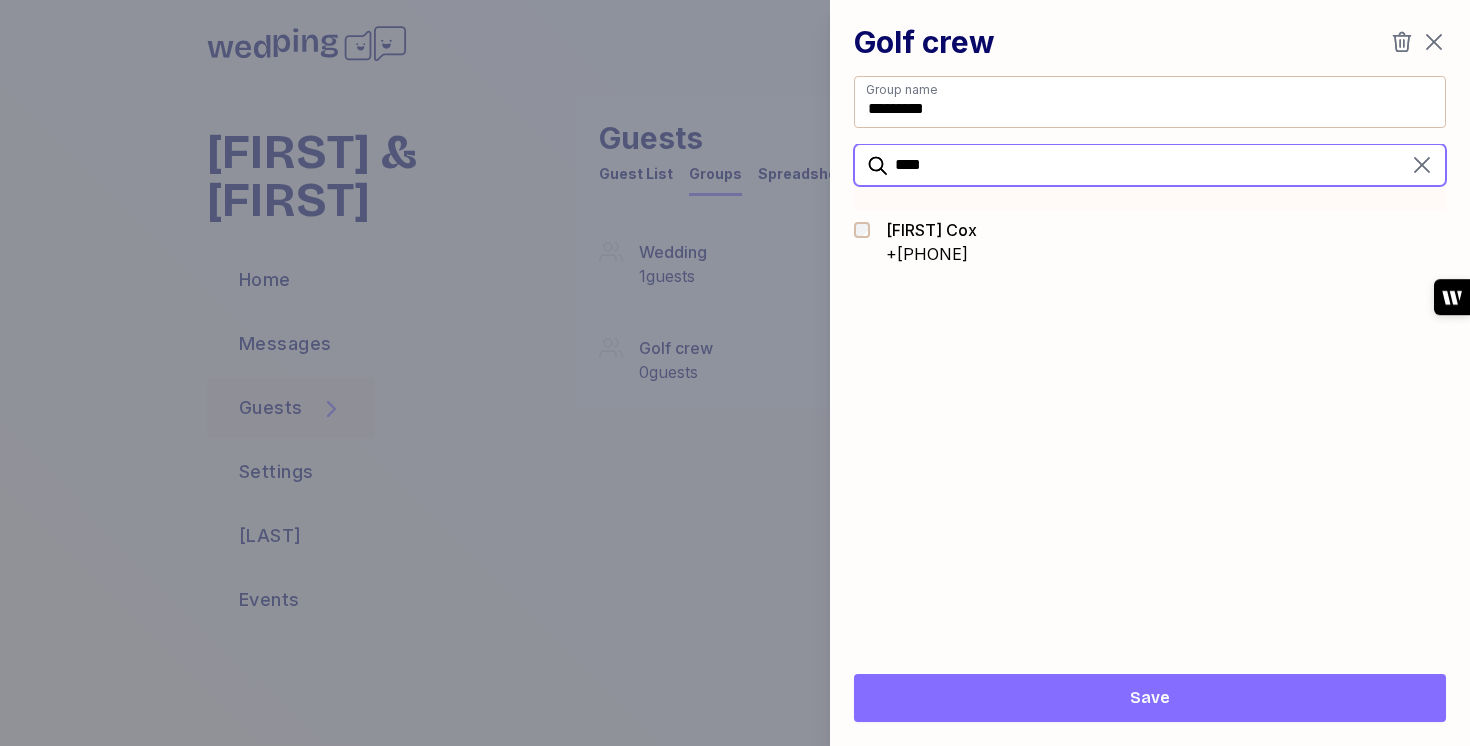 click on "****" at bounding box center [1150, 165] 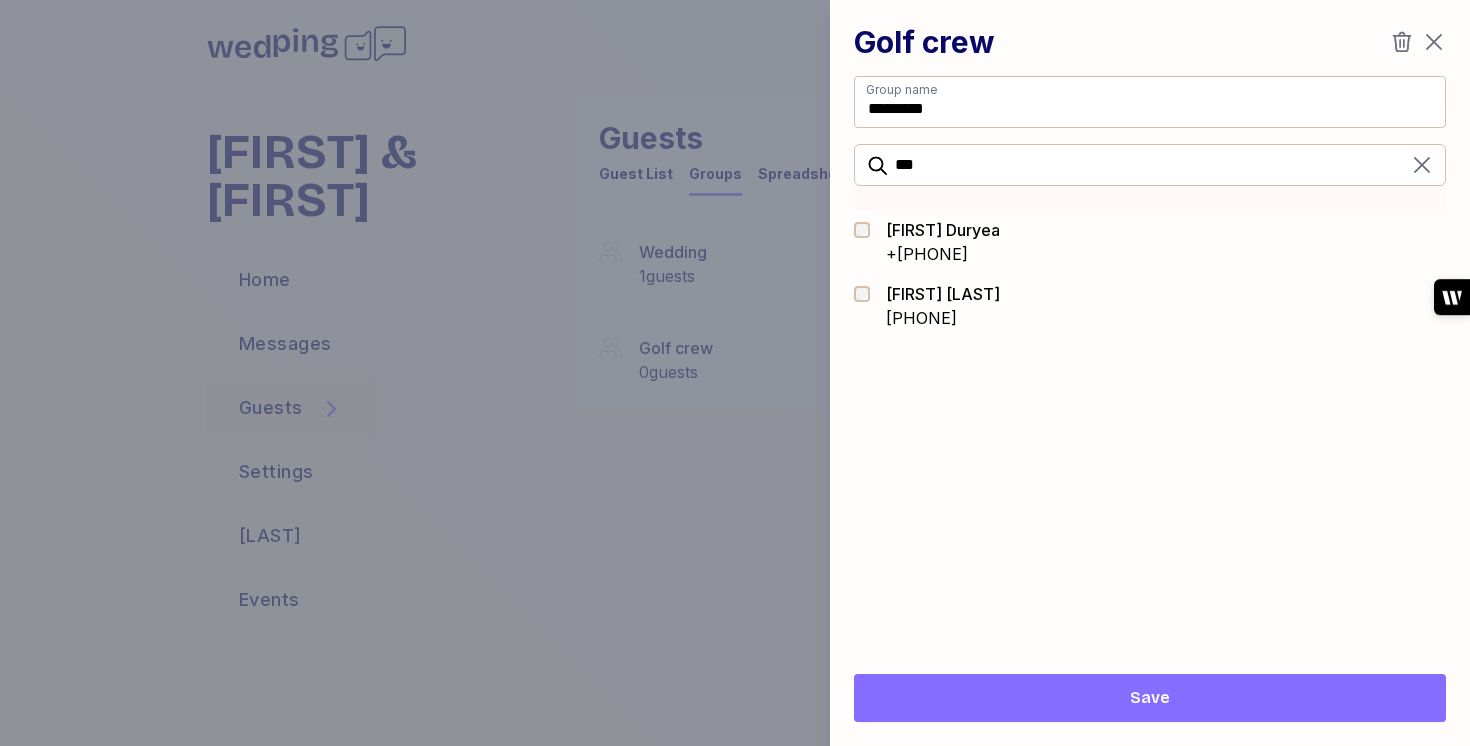 click on "[FIRST]   [LAST] [PHONE]" at bounding box center [1150, 306] 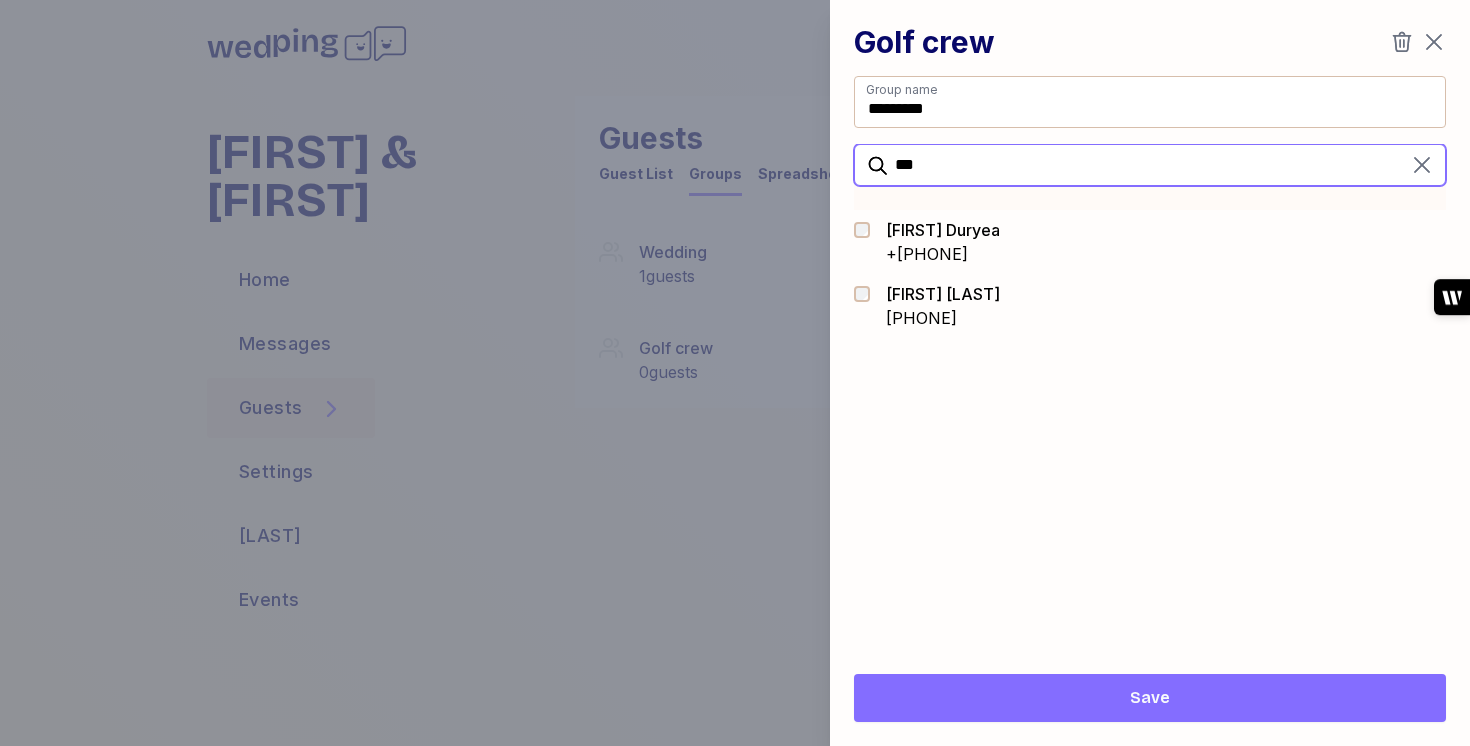 click on "***" at bounding box center (1150, 165) 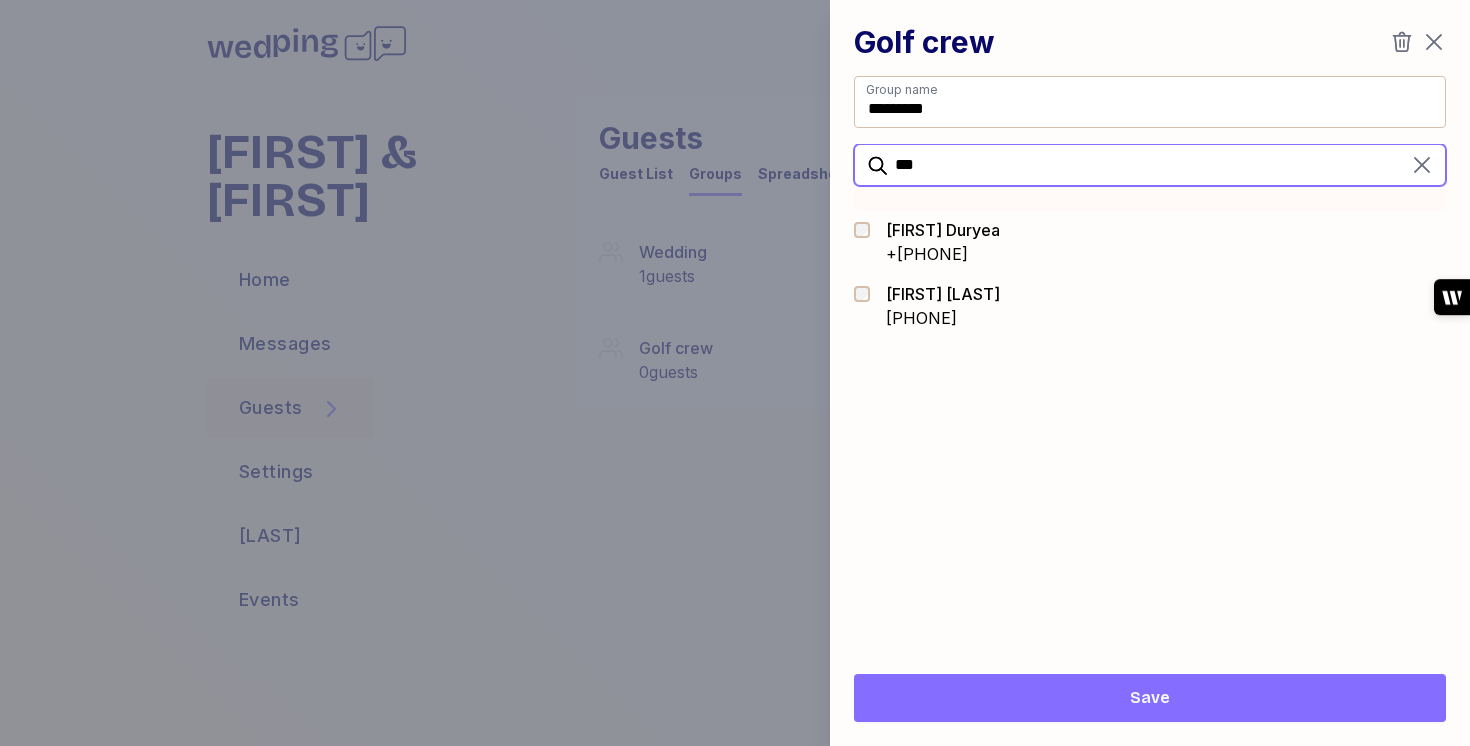 click on "***" at bounding box center [1150, 165] 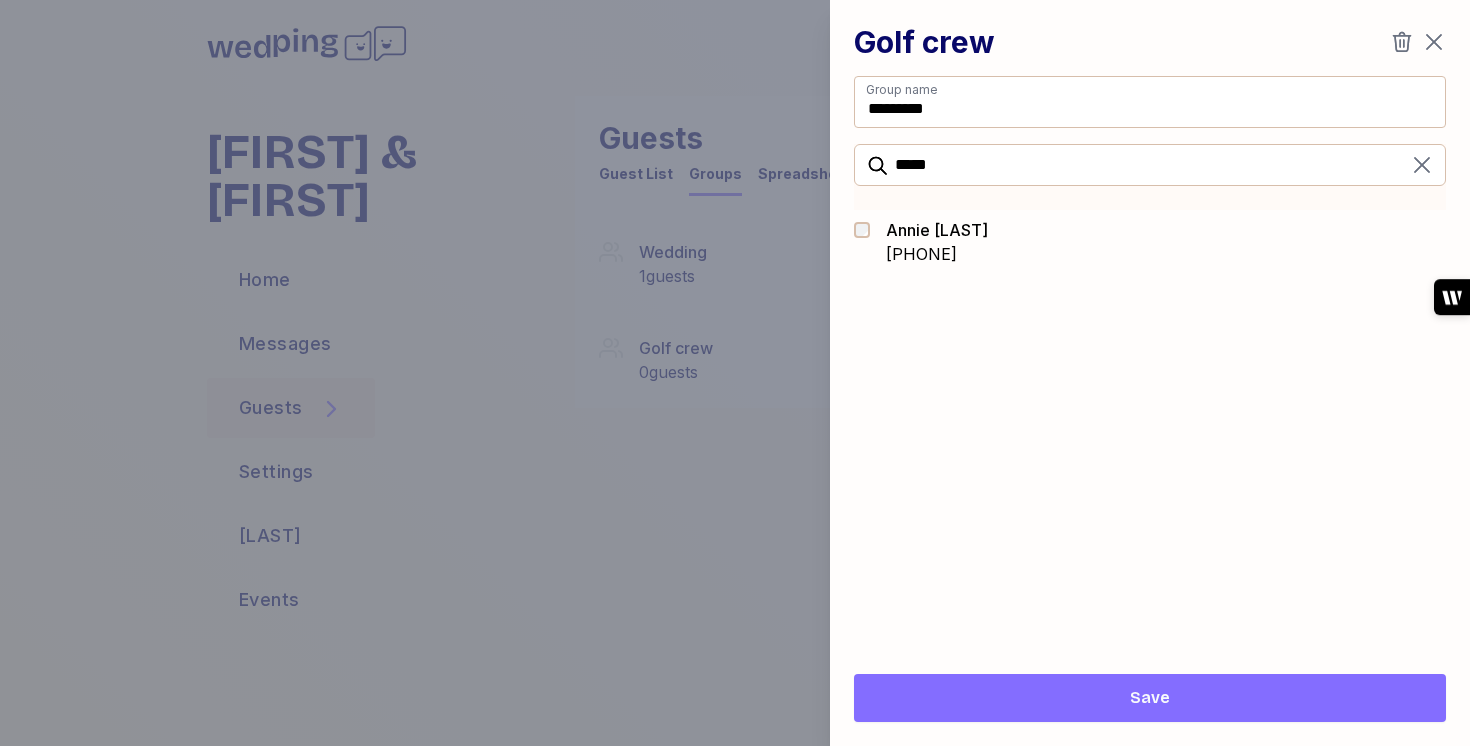 click on "[PHONE]" at bounding box center (937, 254) 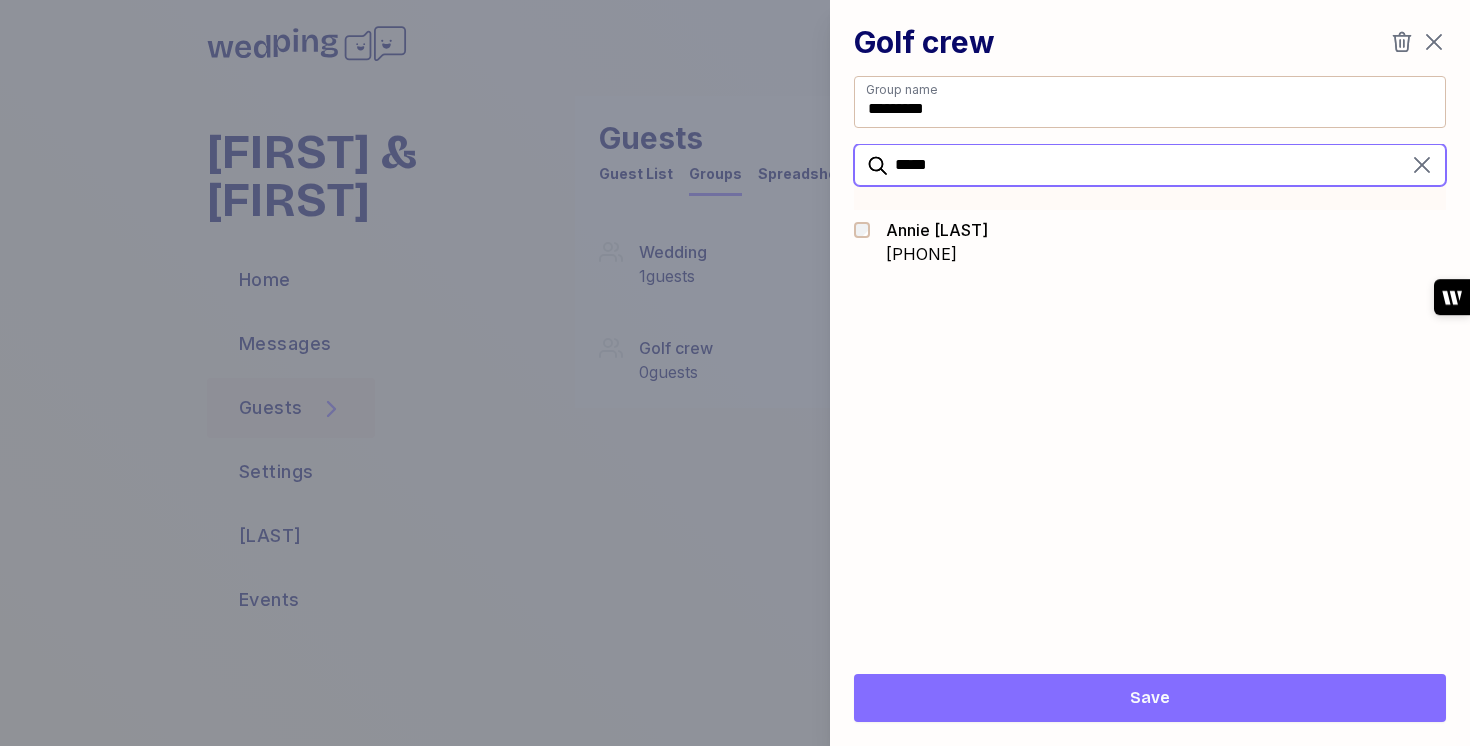 click on "*****" at bounding box center (1150, 165) 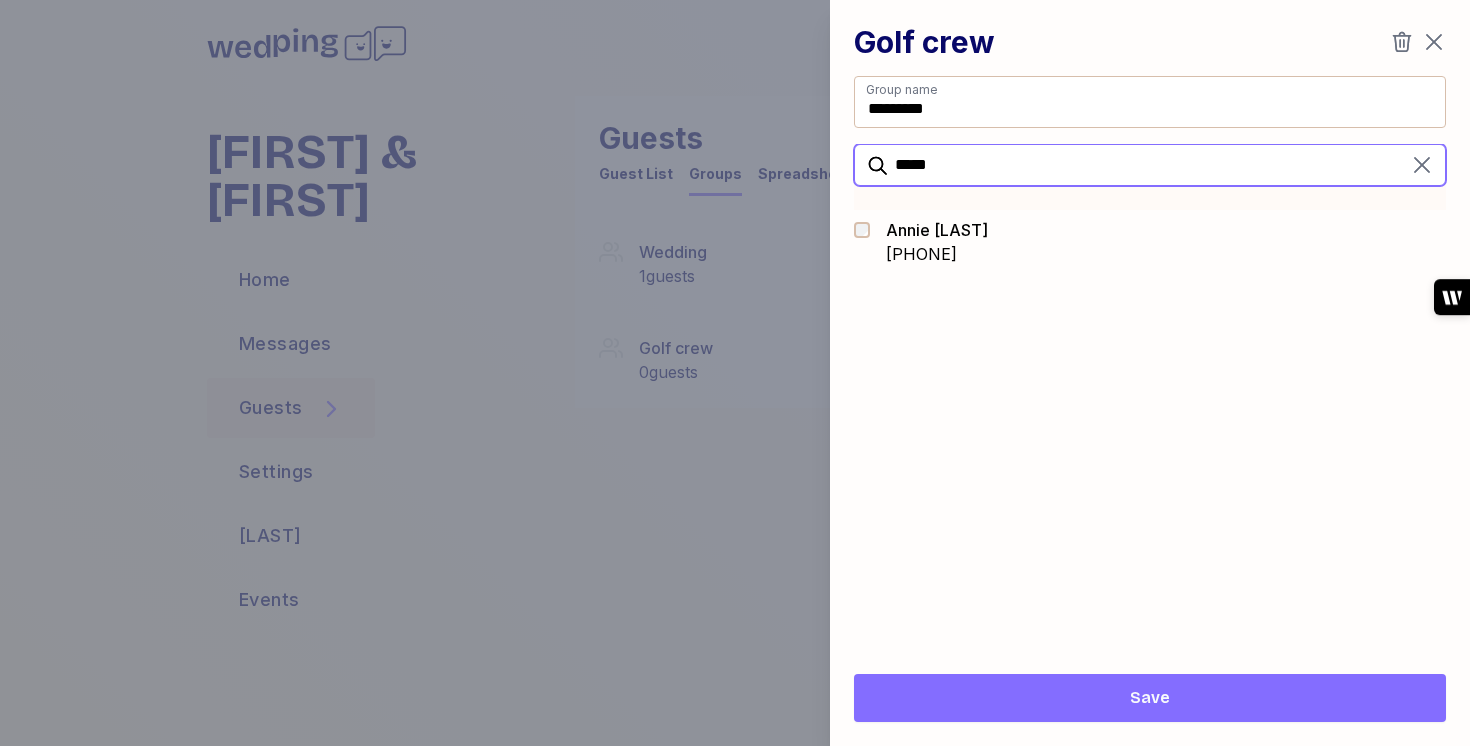 click on "*****" at bounding box center (1150, 165) 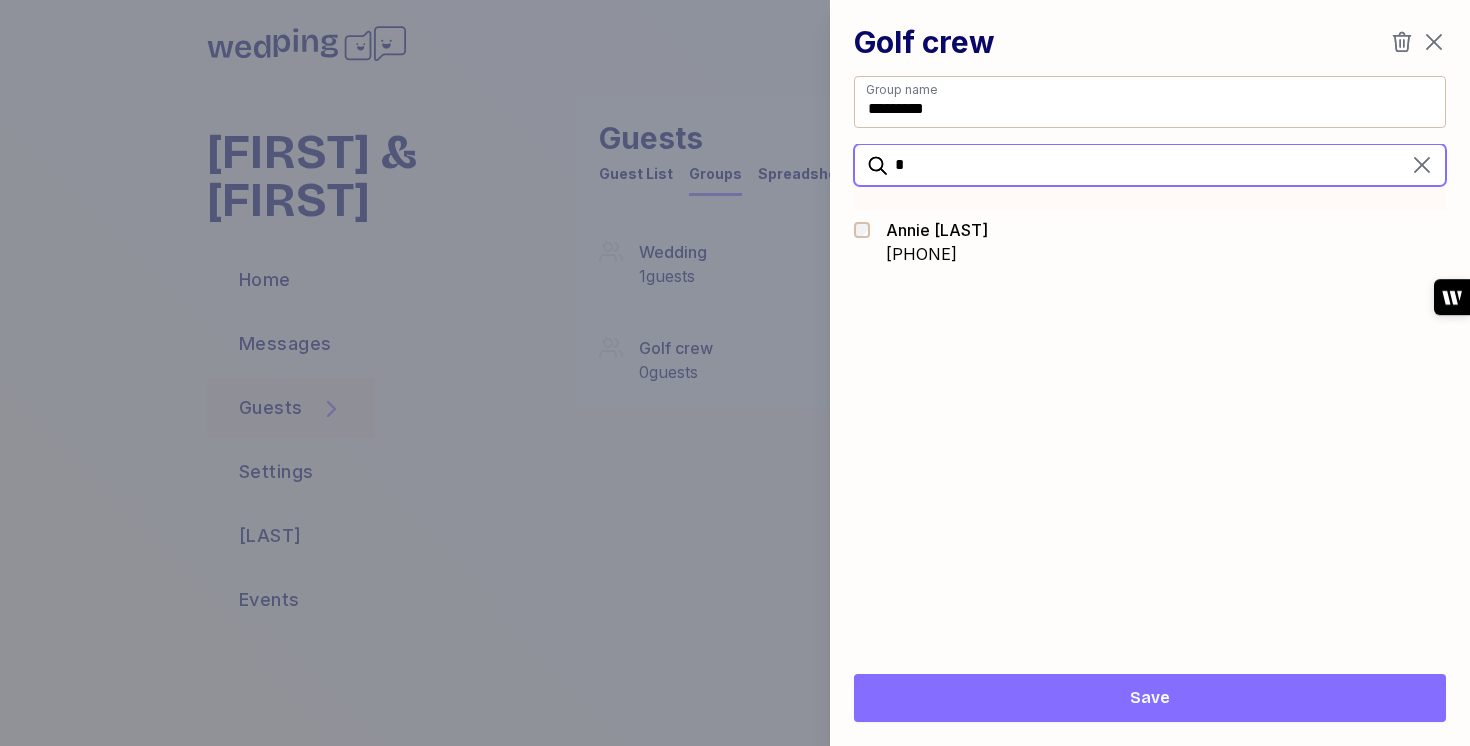 click on "*" at bounding box center (1150, 165) 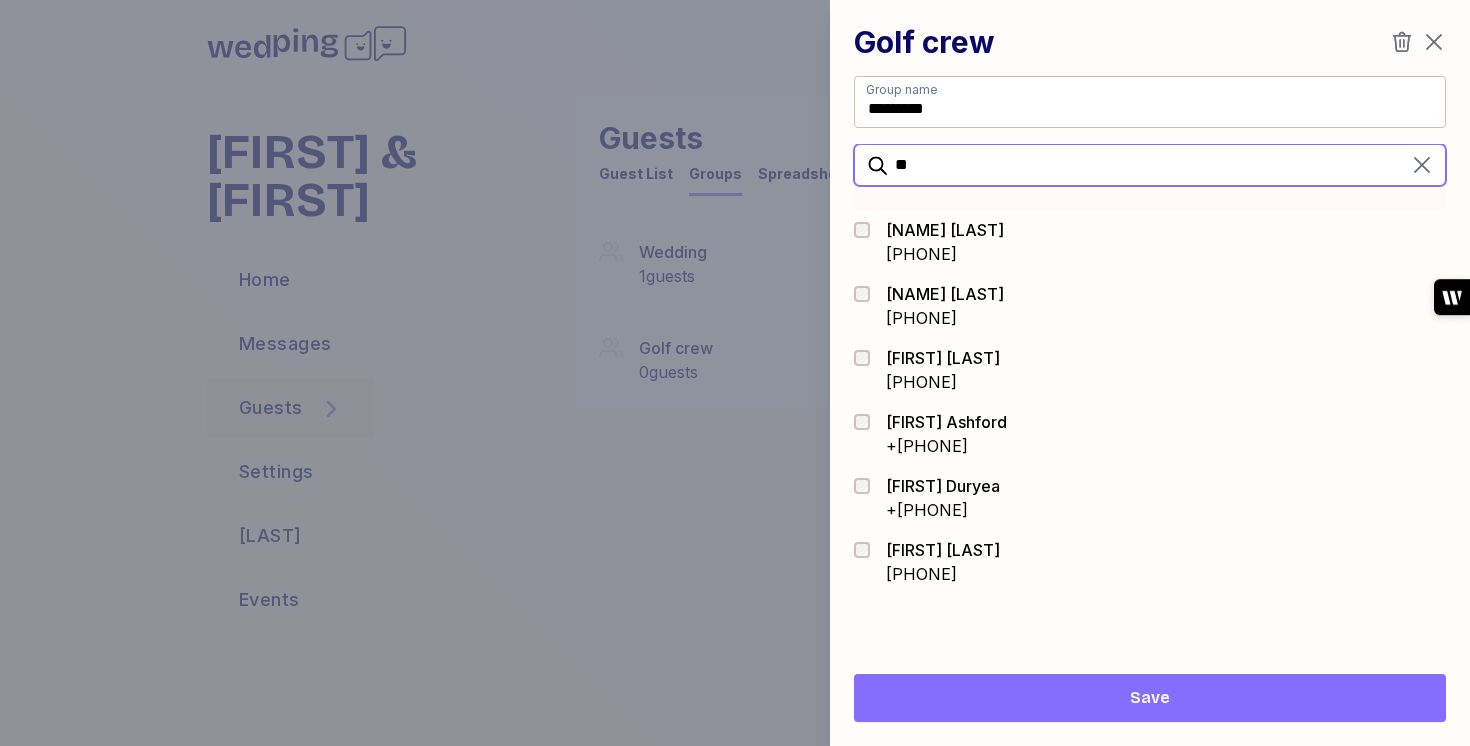type on "*" 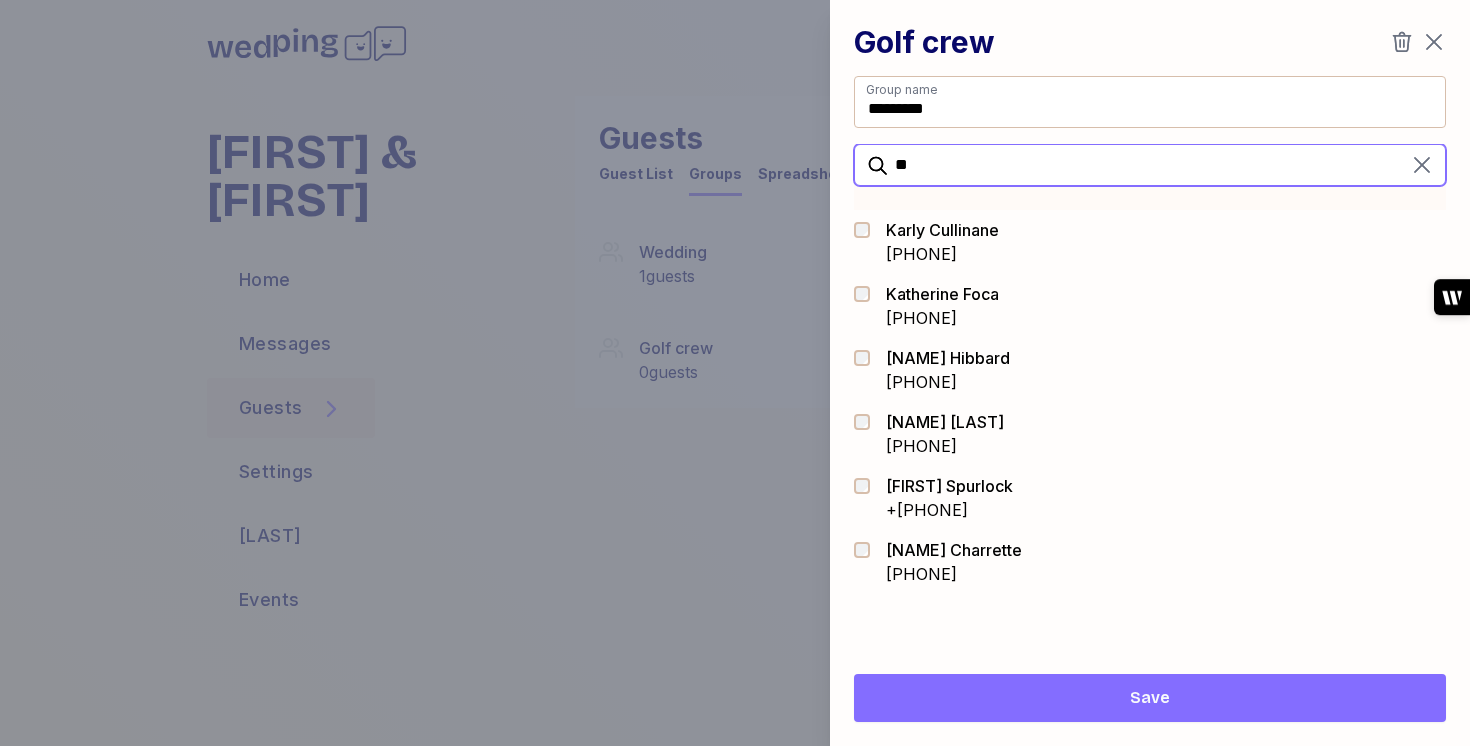 type on "*" 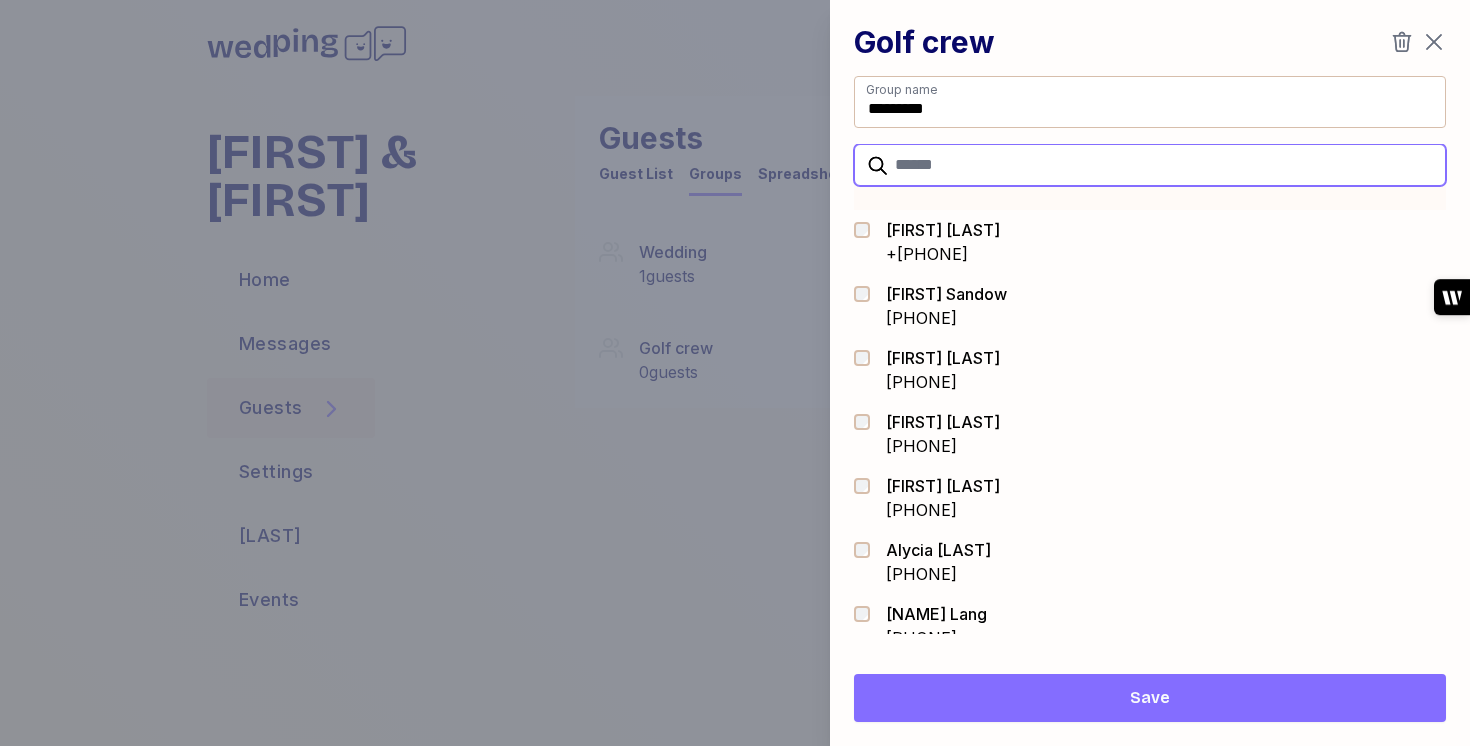 type 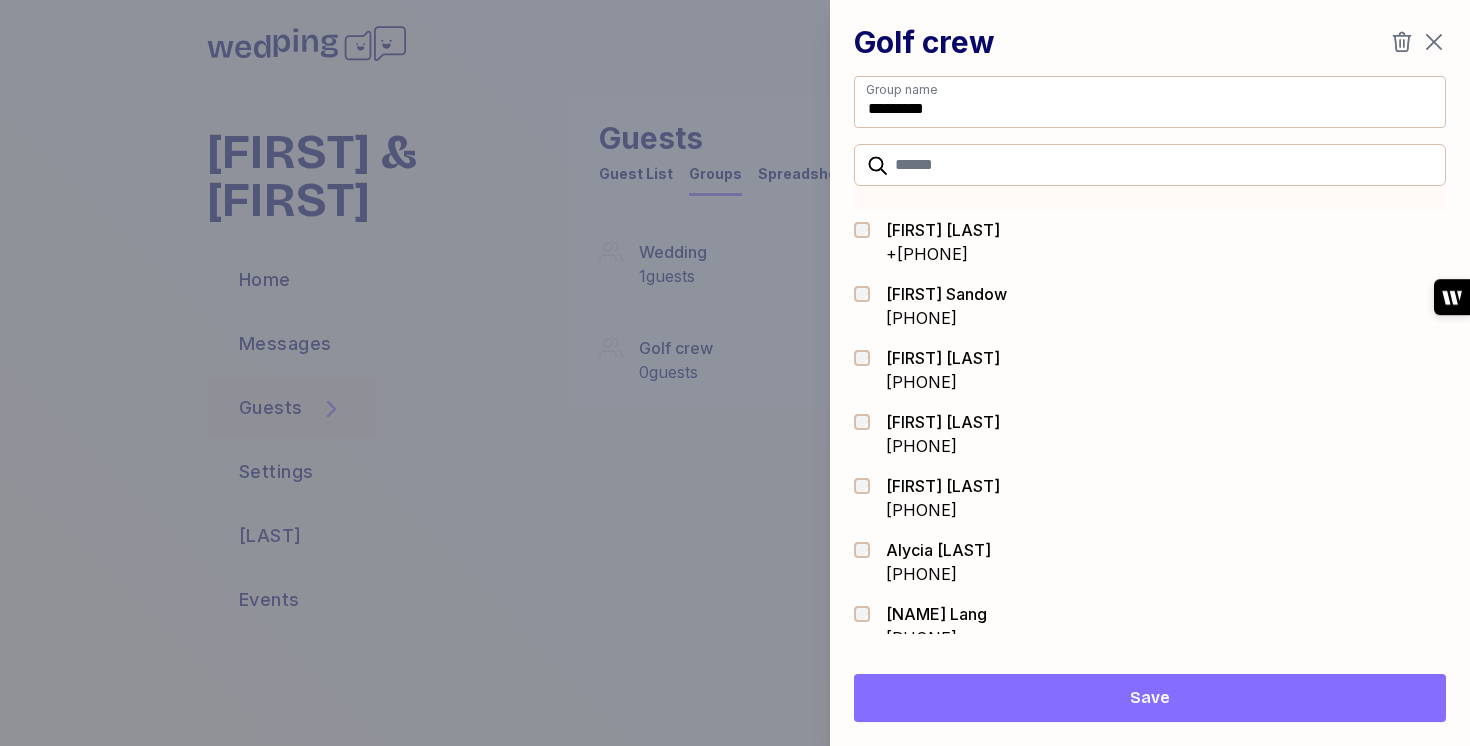 click on "Golf crew" at bounding box center (1150, 30) 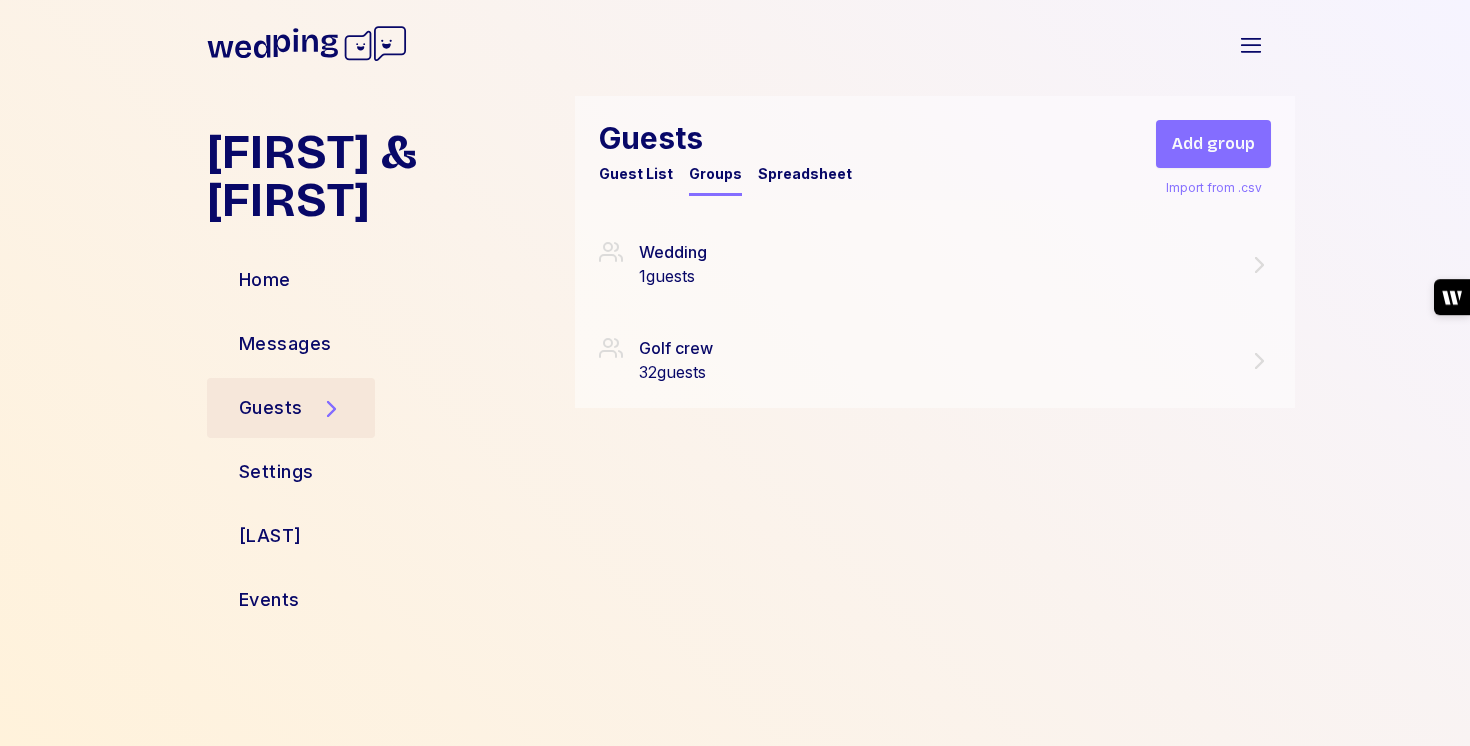 click on "Add group" at bounding box center (1213, 144) 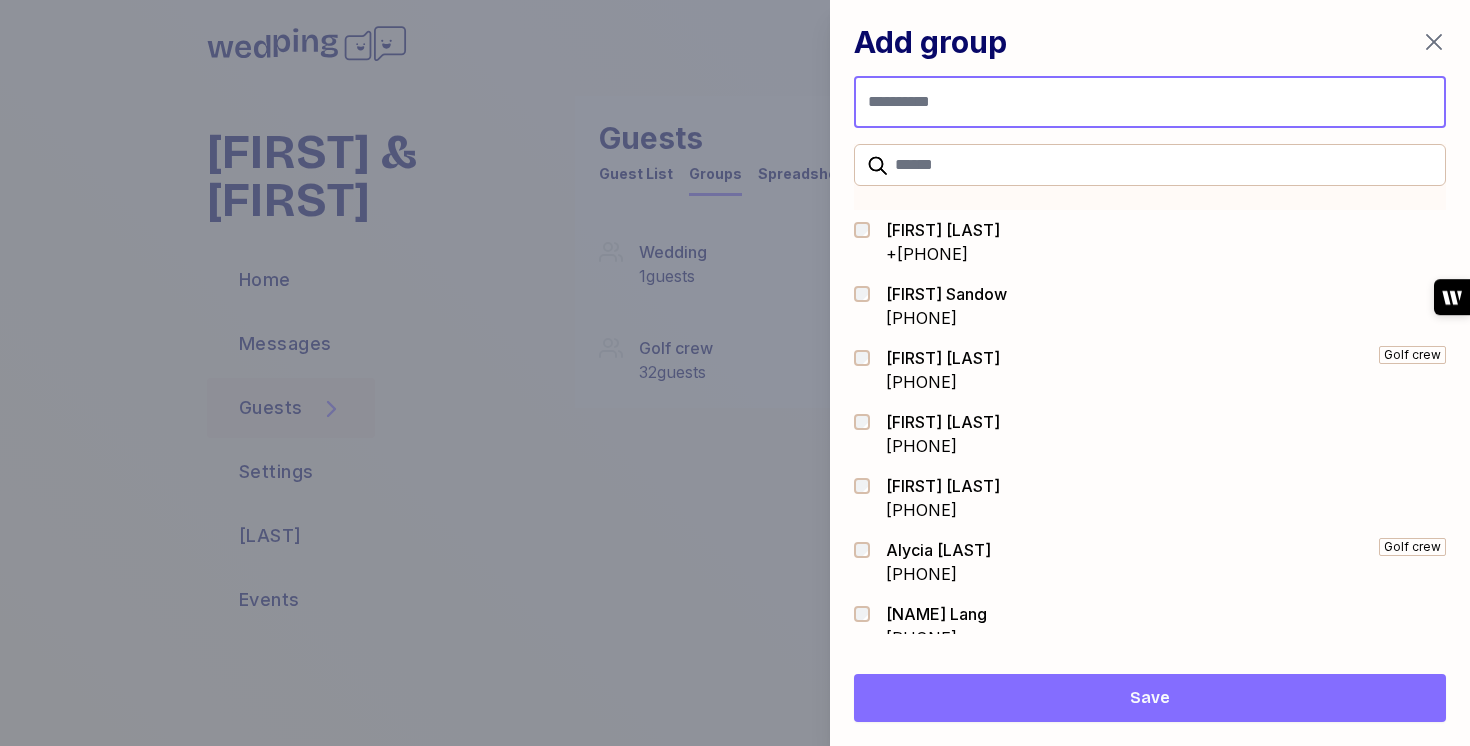 click at bounding box center [1150, 102] 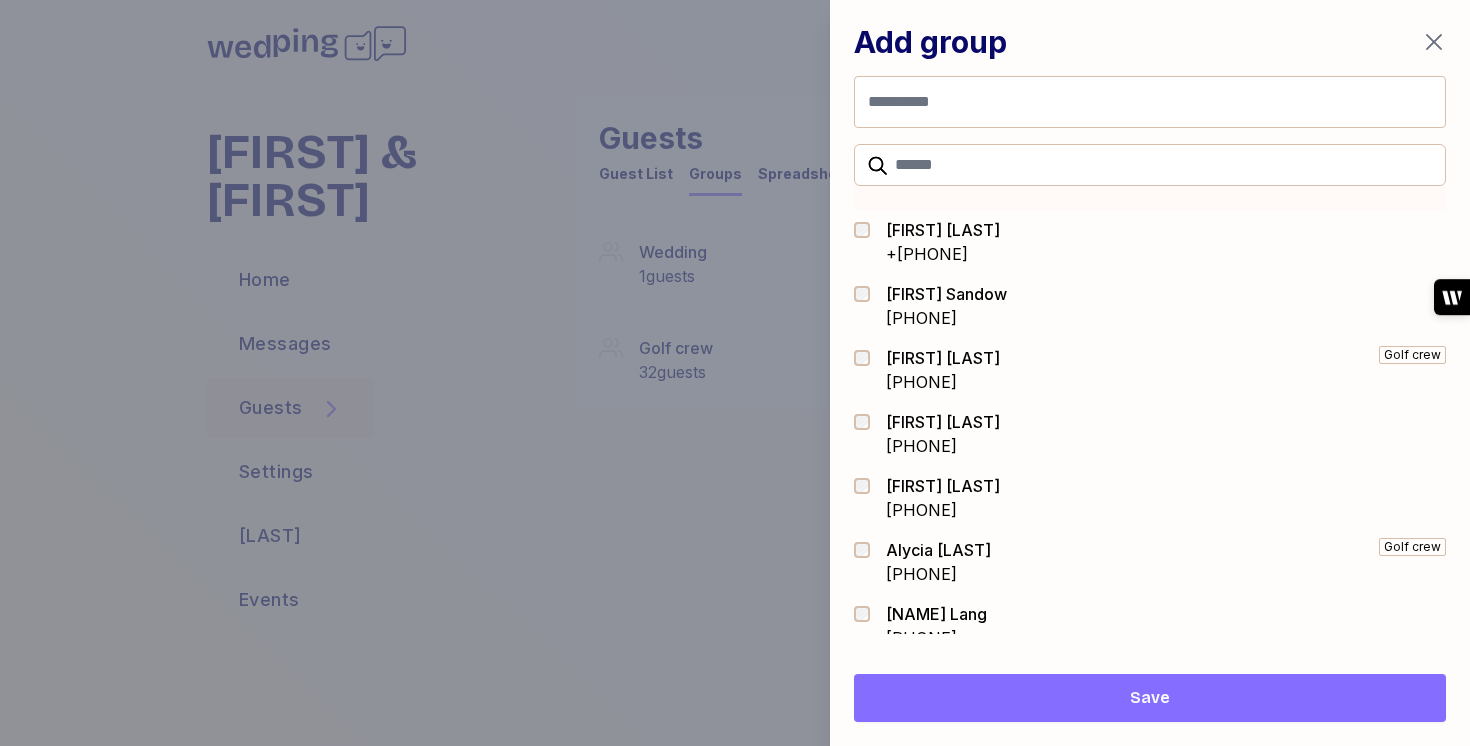 click on "[FIRST]   [LAST] +[PHONE]" at bounding box center (1150, 306) 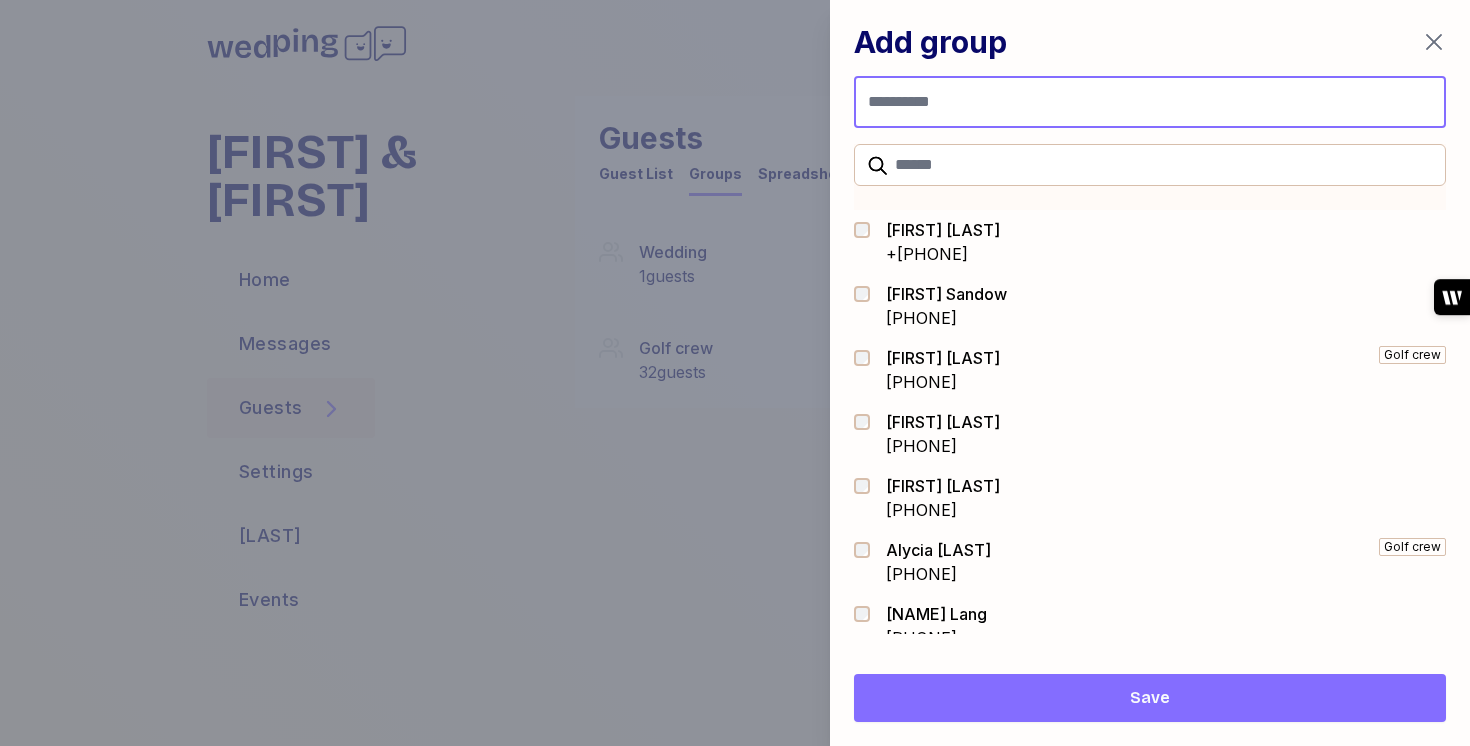 click at bounding box center (1150, 102) 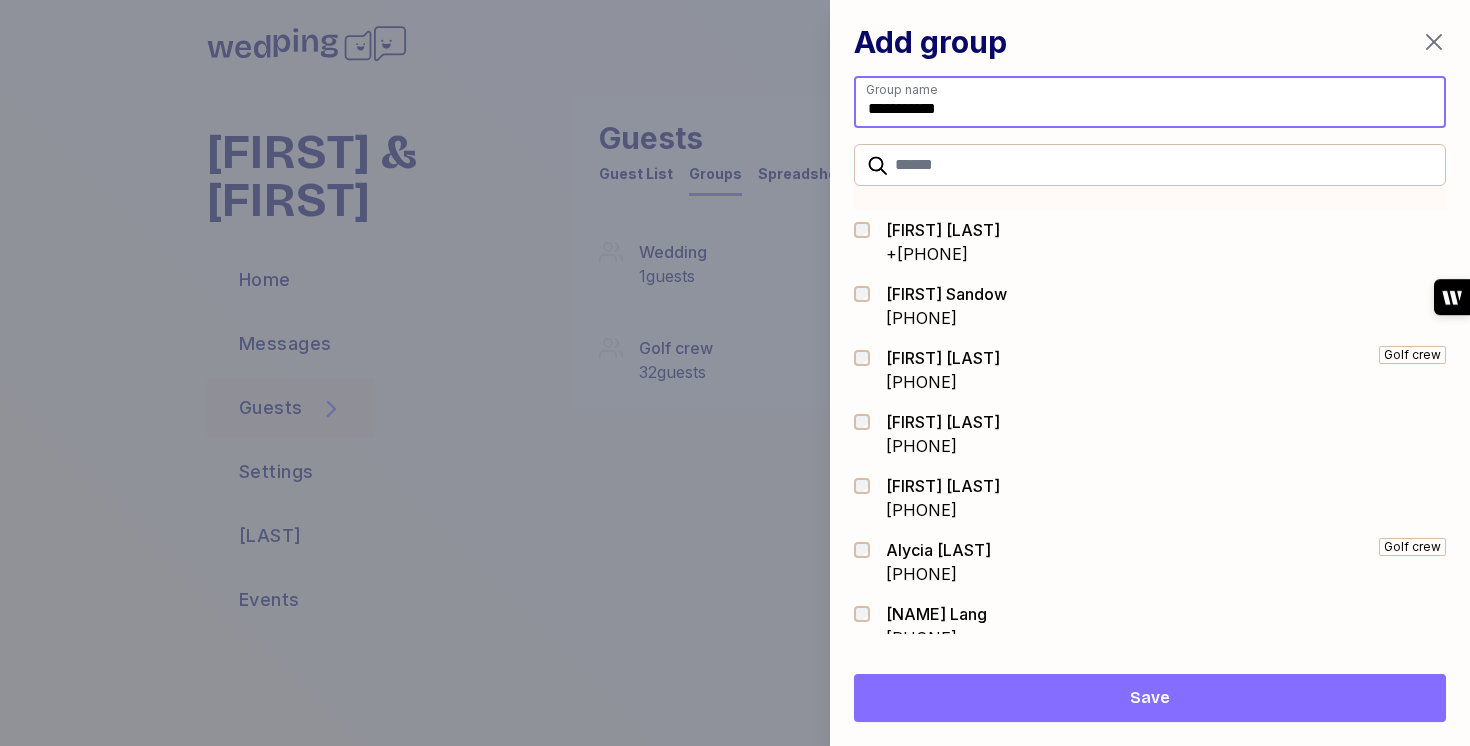 type on "**********" 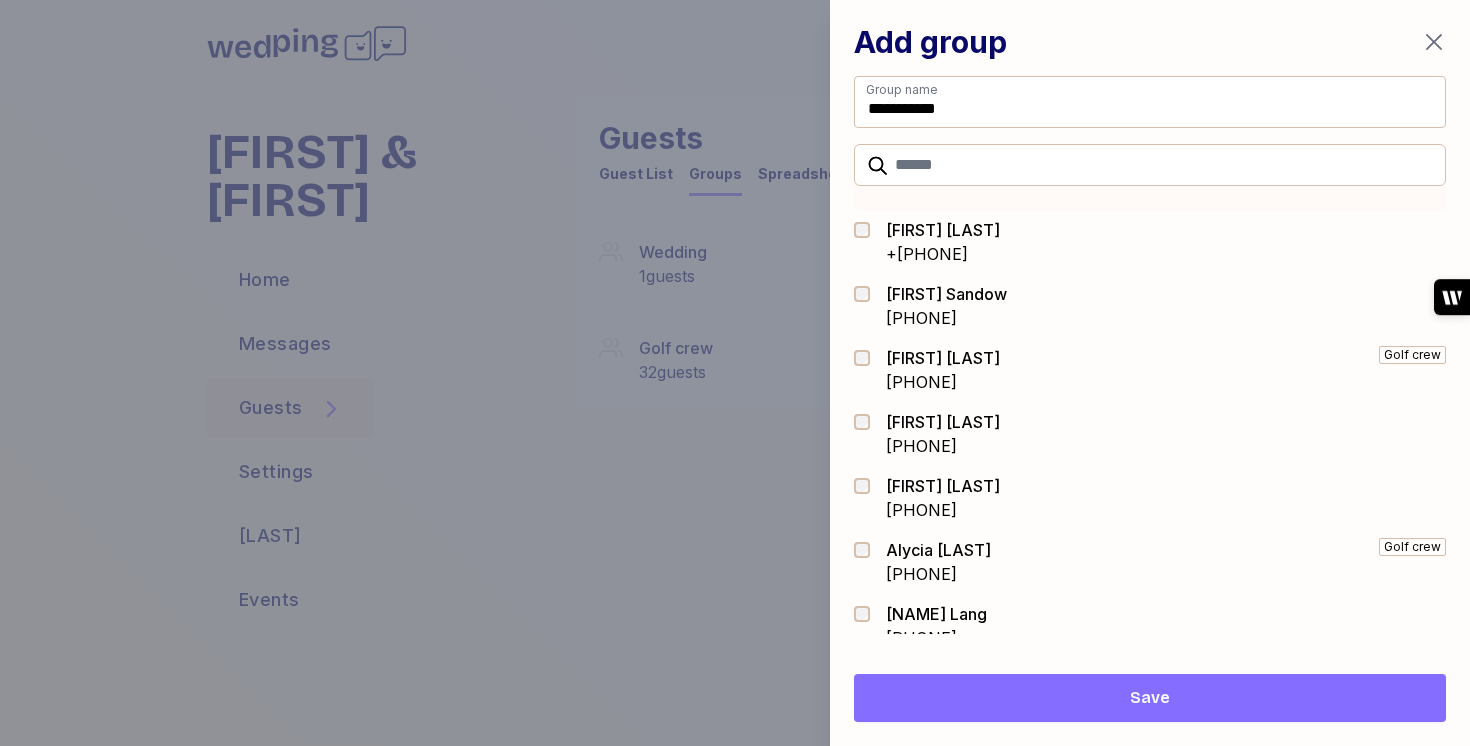 click on "[PHONE]" at bounding box center [943, 510] 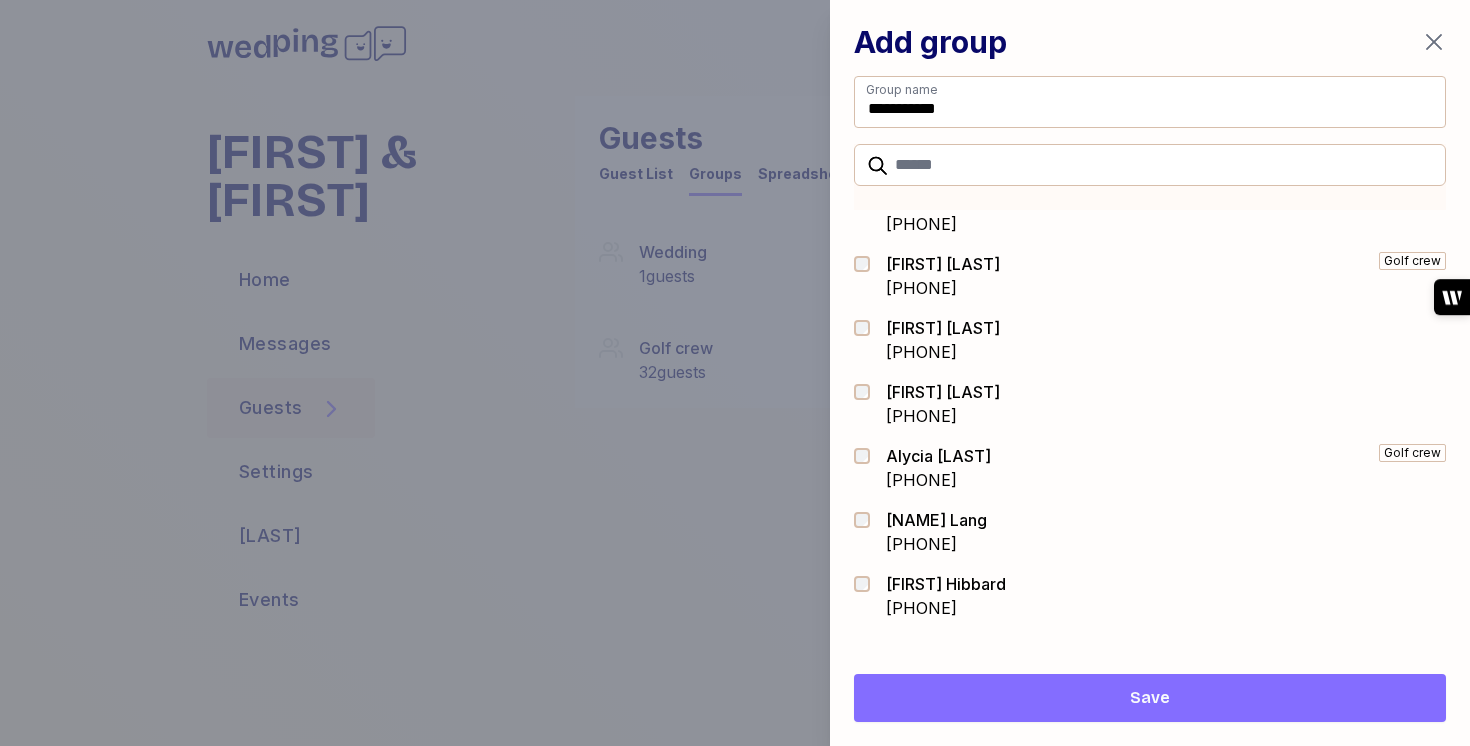 click on "[PHONE]" at bounding box center (938, 480) 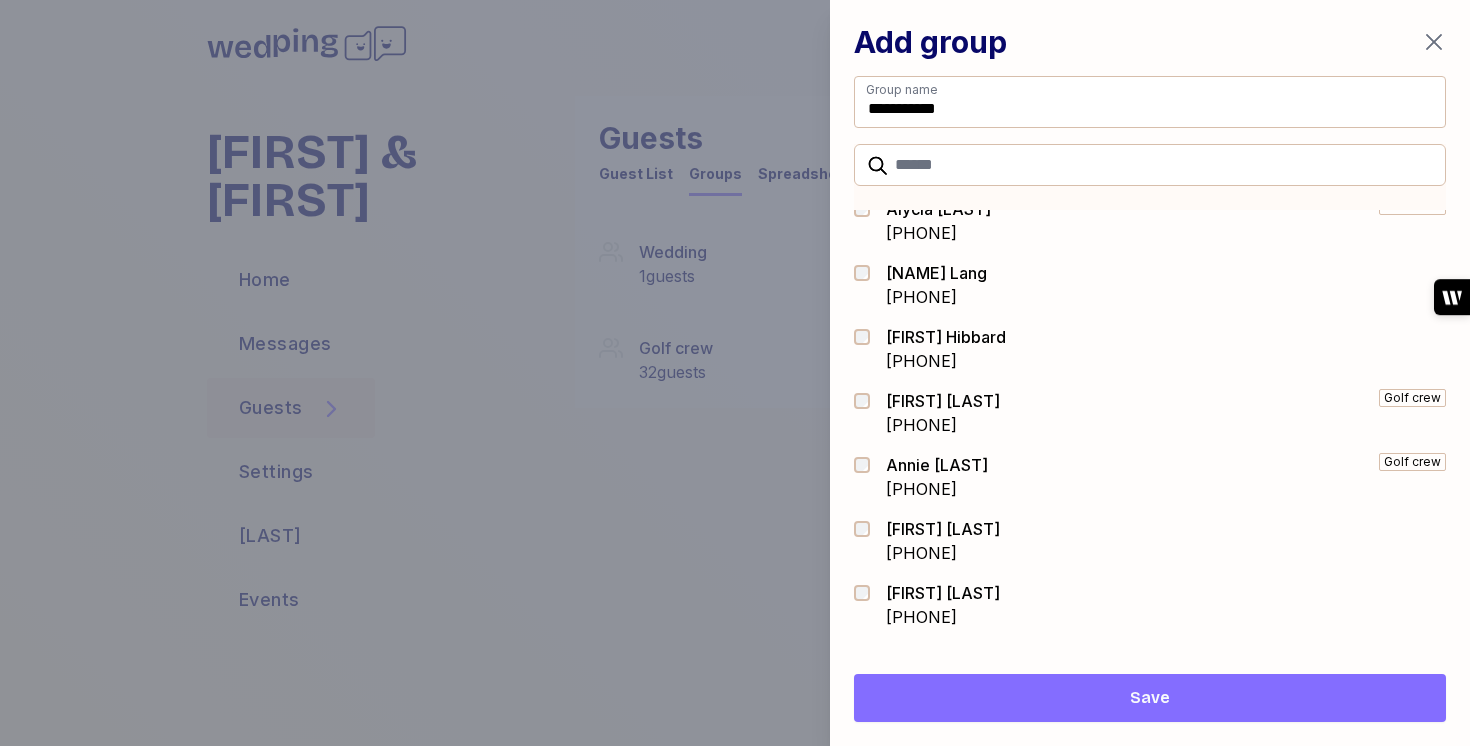 scroll, scrollTop: 340, scrollLeft: 0, axis: vertical 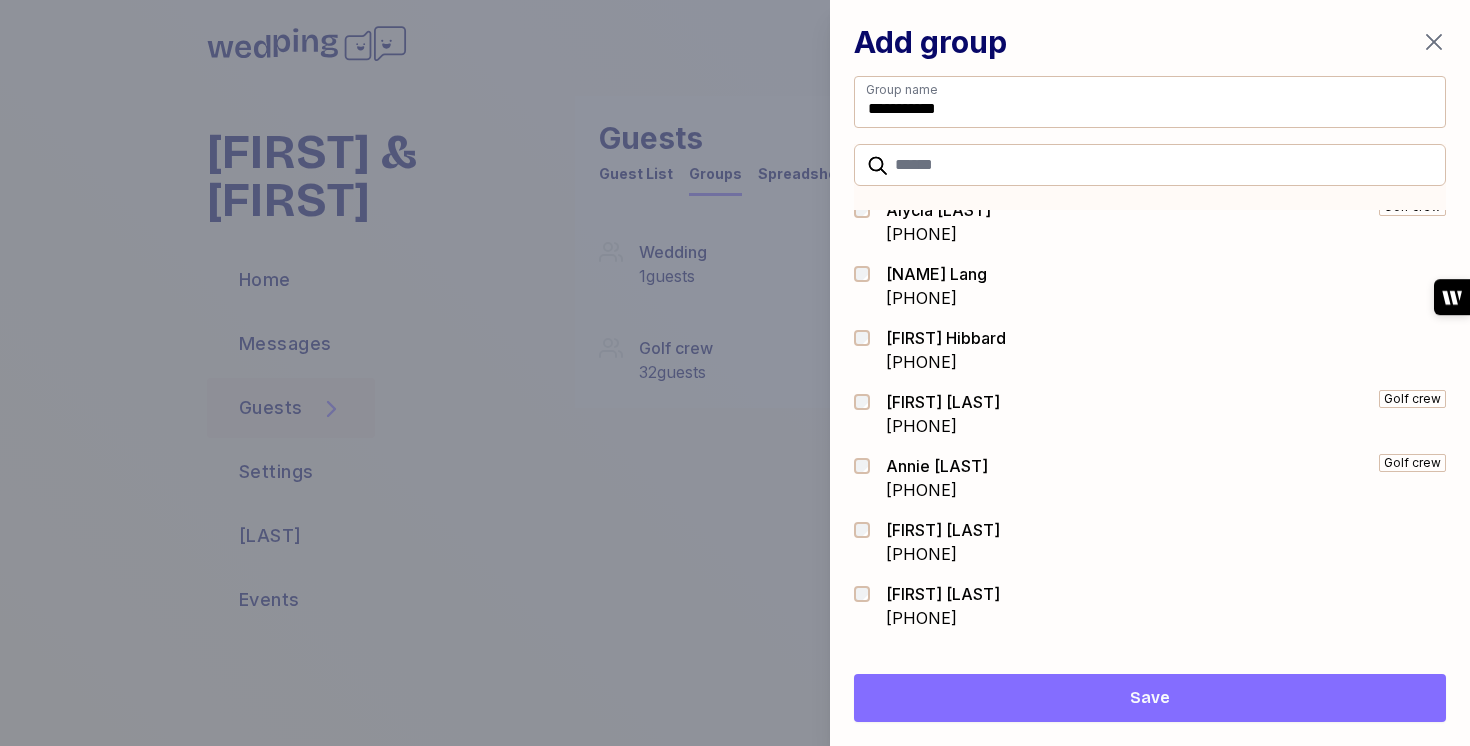 click on "[FIRST]   [LAST]" at bounding box center [946, 338] 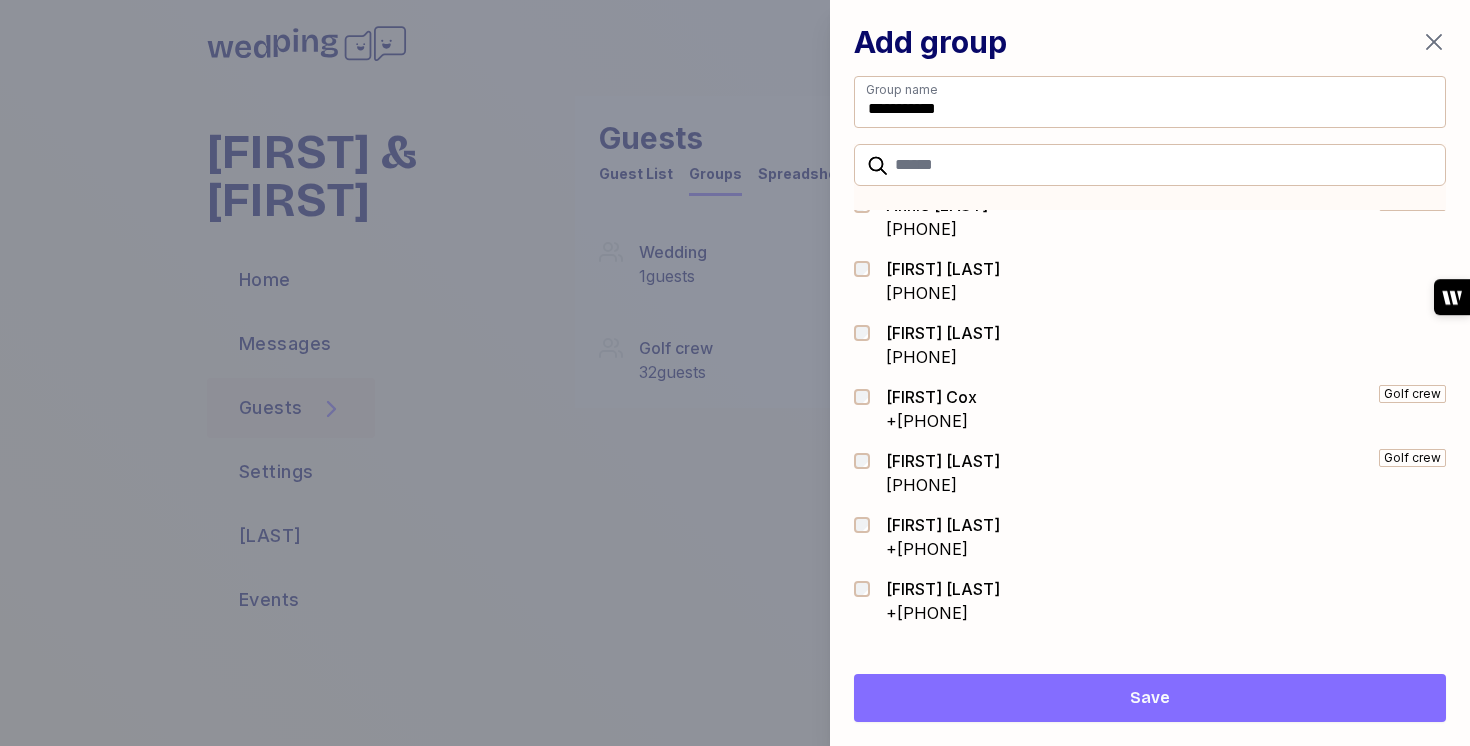scroll, scrollTop: 606, scrollLeft: 0, axis: vertical 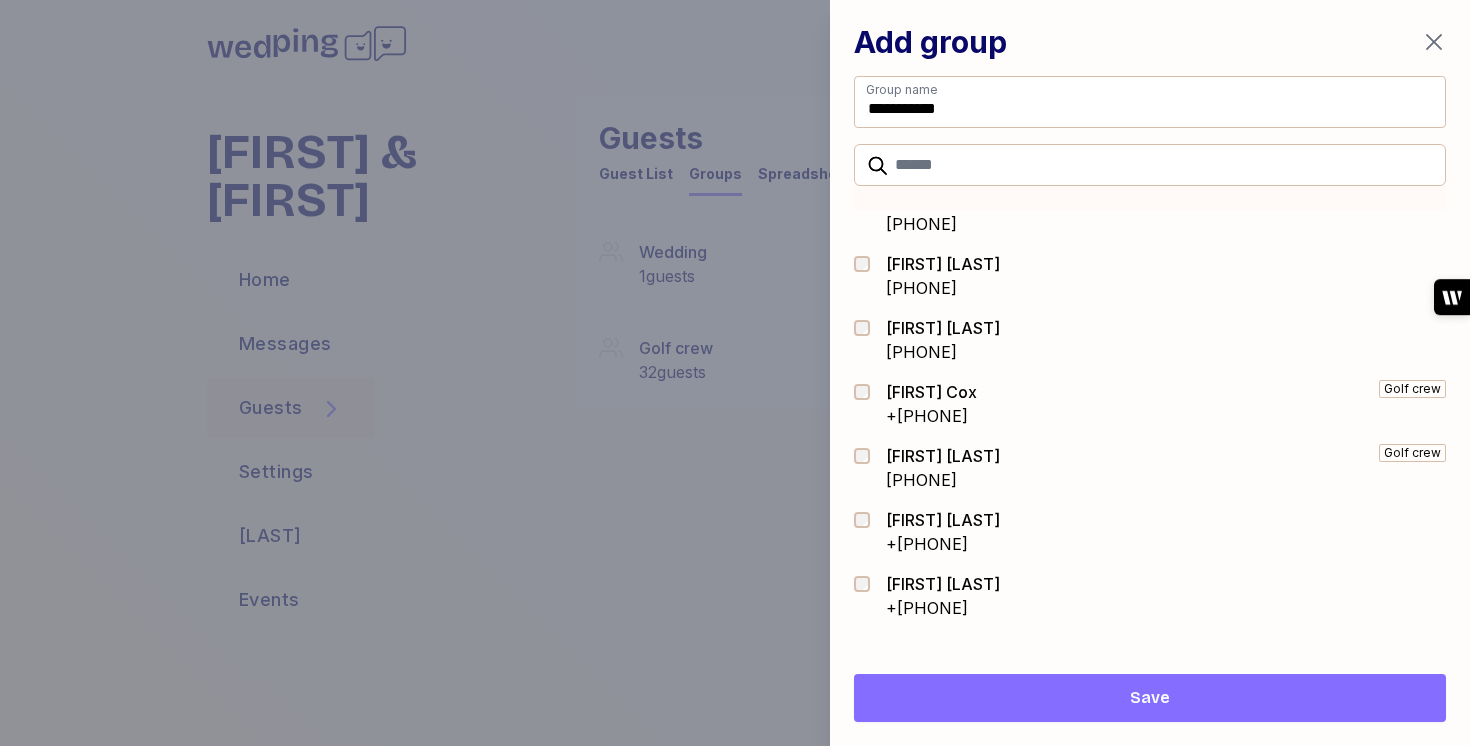 click on "[FIRST]   [LAST]" at bounding box center (931, 392) 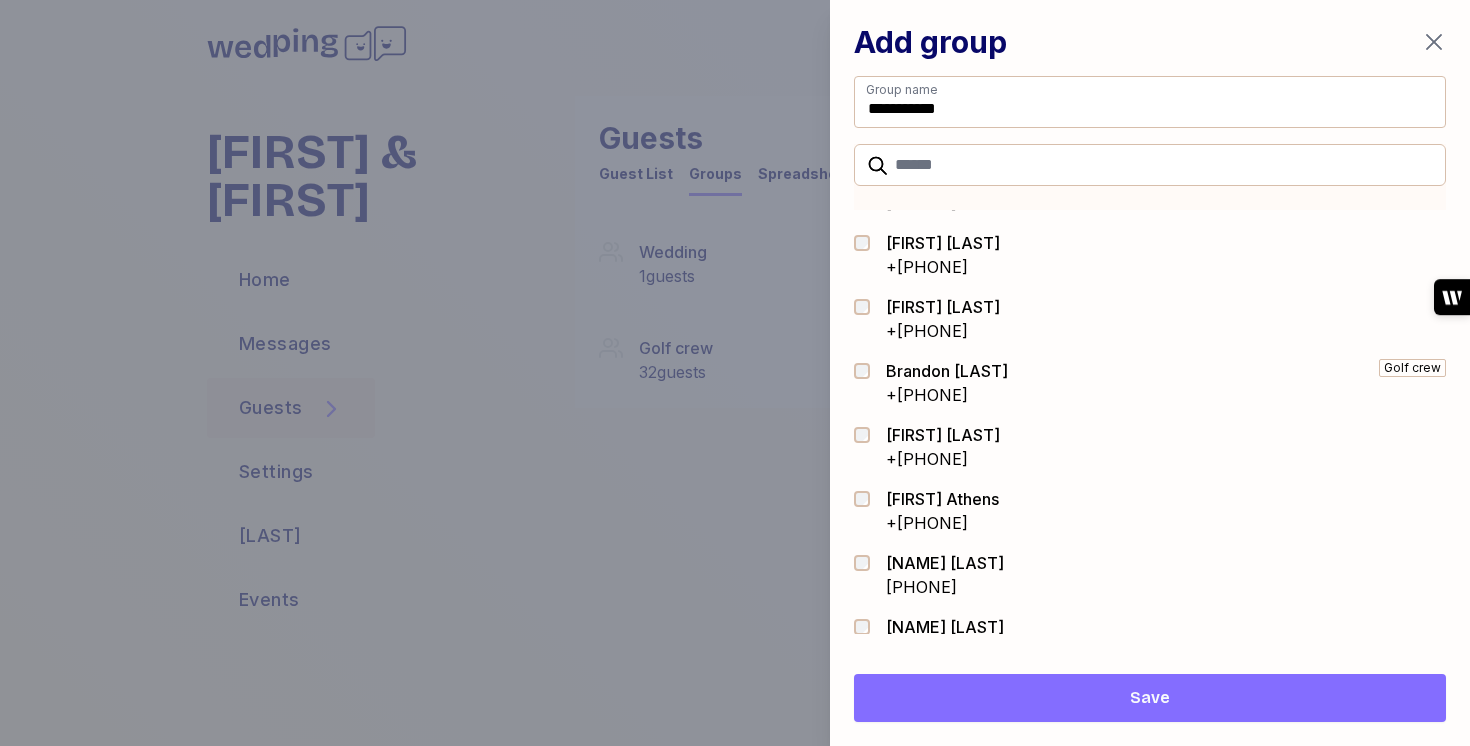 scroll, scrollTop: 882, scrollLeft: 0, axis: vertical 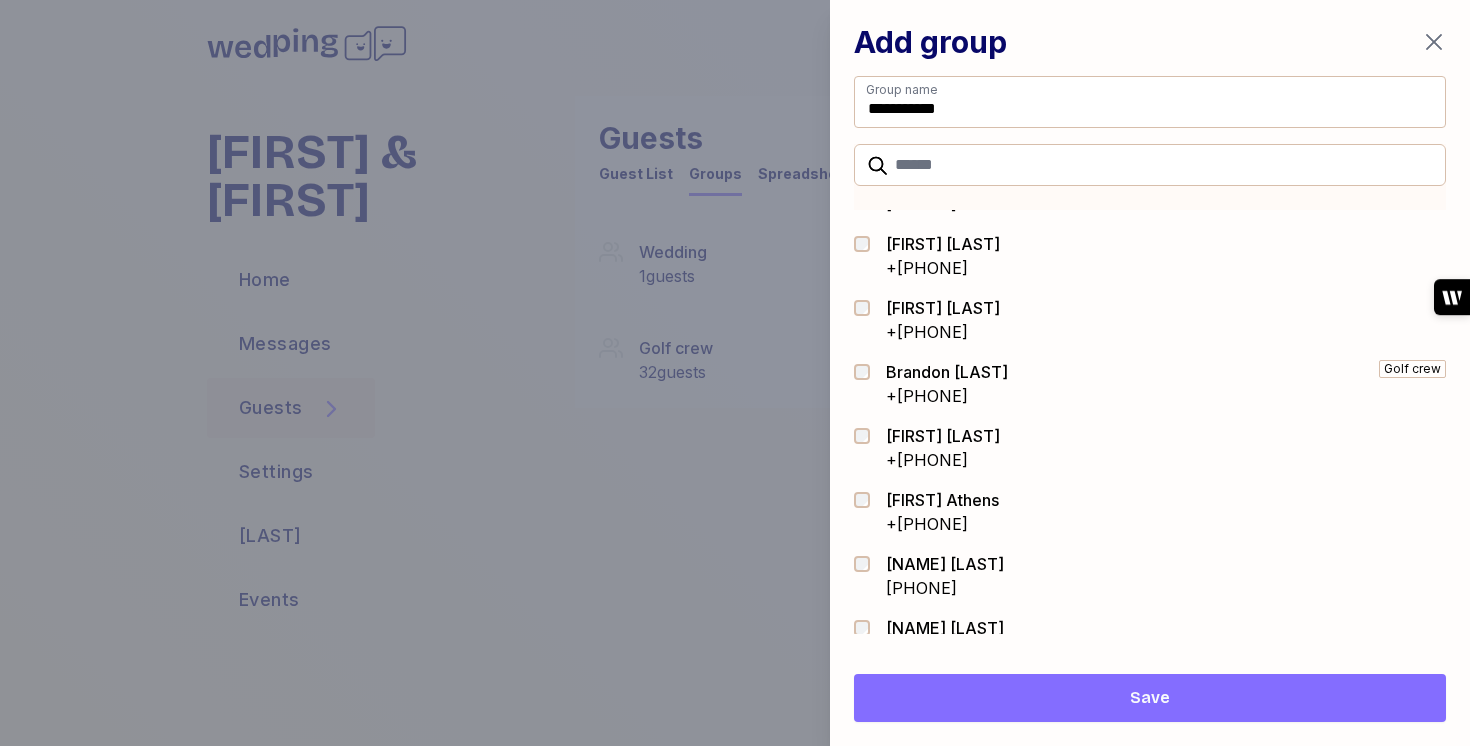 click on "[FIRST]   [LAST]" at bounding box center [947, 372] 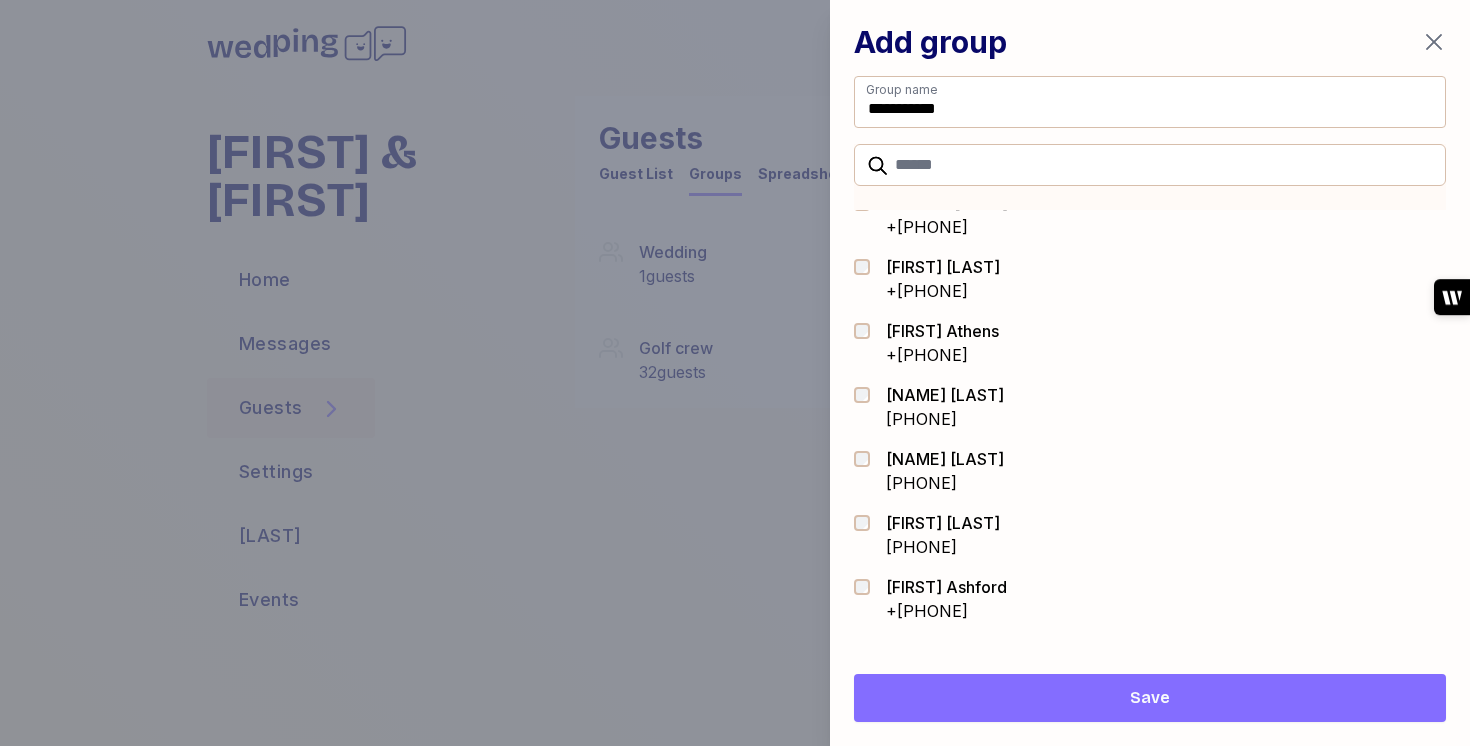 scroll, scrollTop: 1048, scrollLeft: 0, axis: vertical 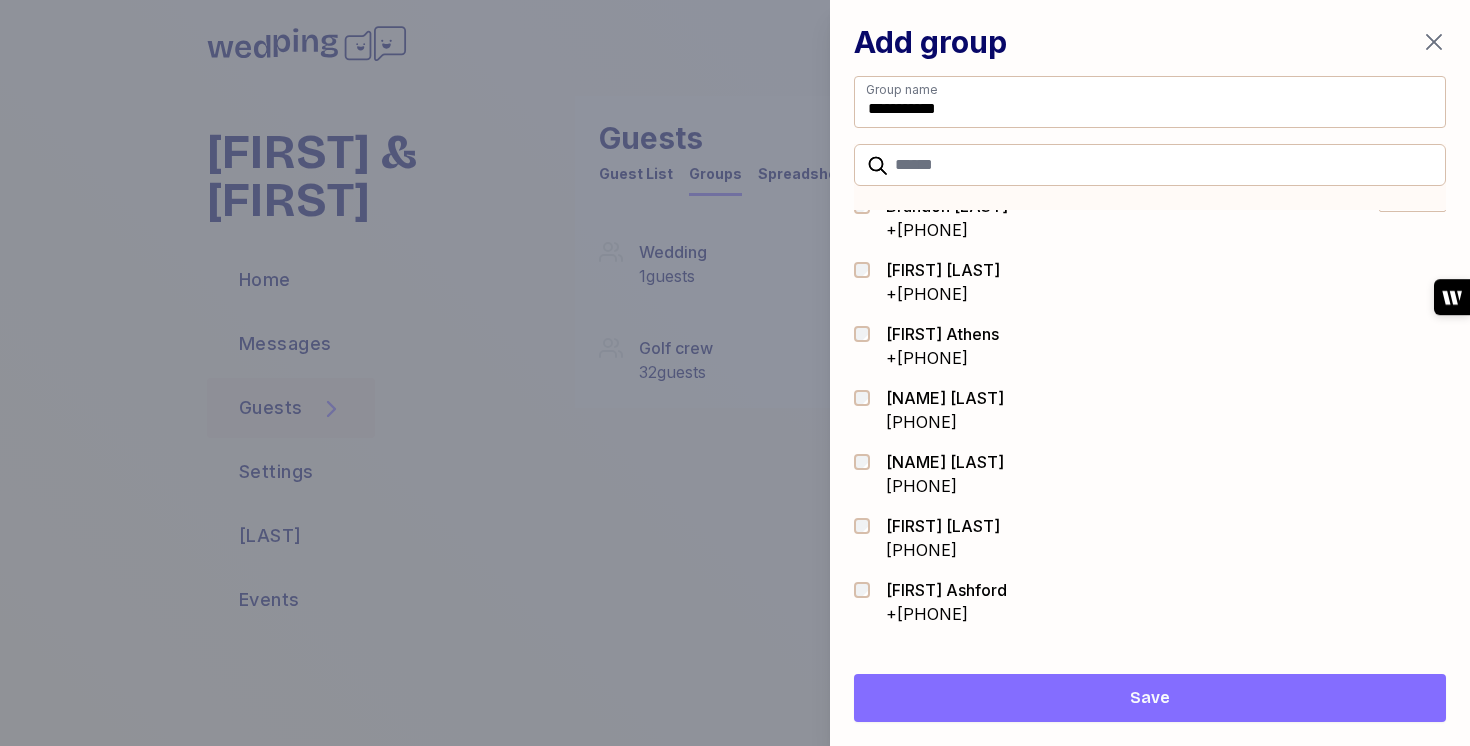 drag, startPoint x: 967, startPoint y: 401, endPoint x: 967, endPoint y: 429, distance: 28 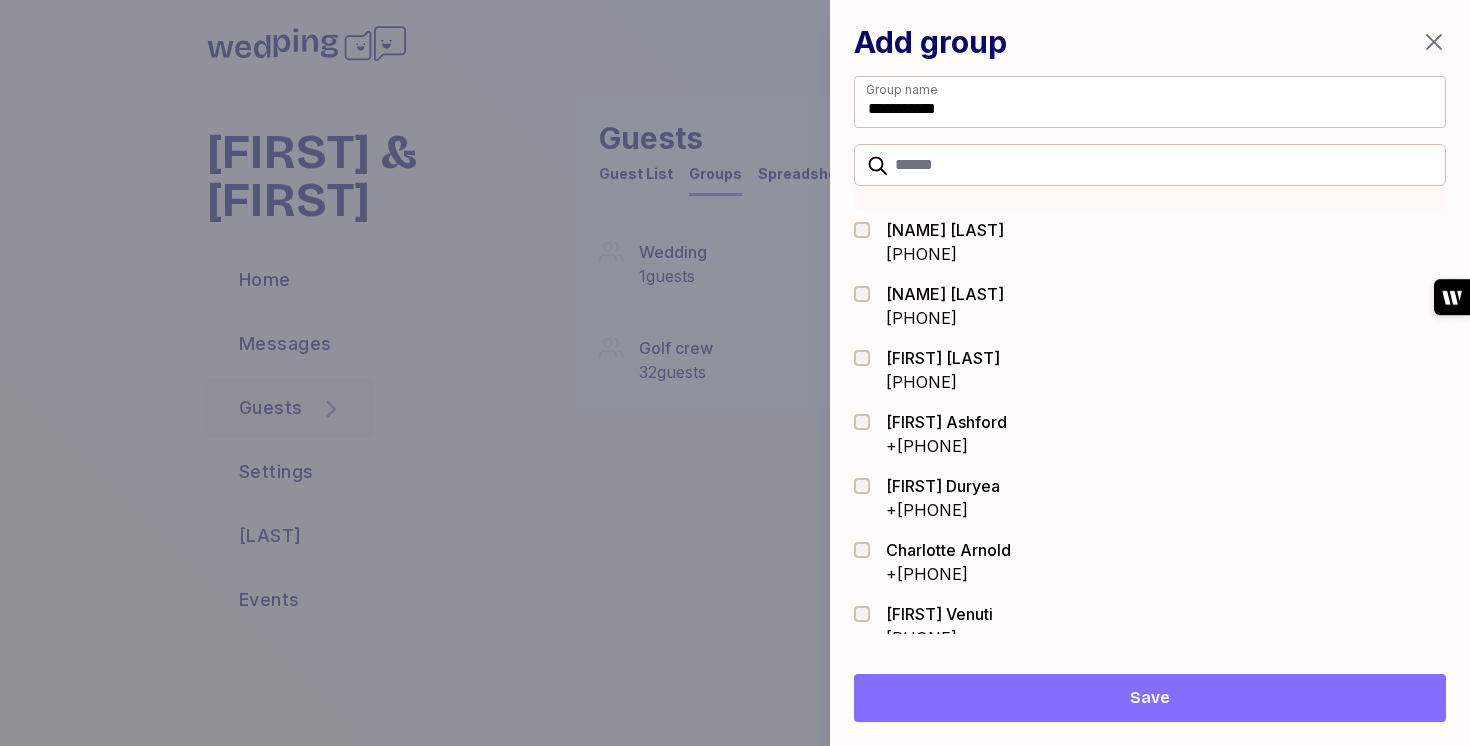 scroll, scrollTop: 1215, scrollLeft: 0, axis: vertical 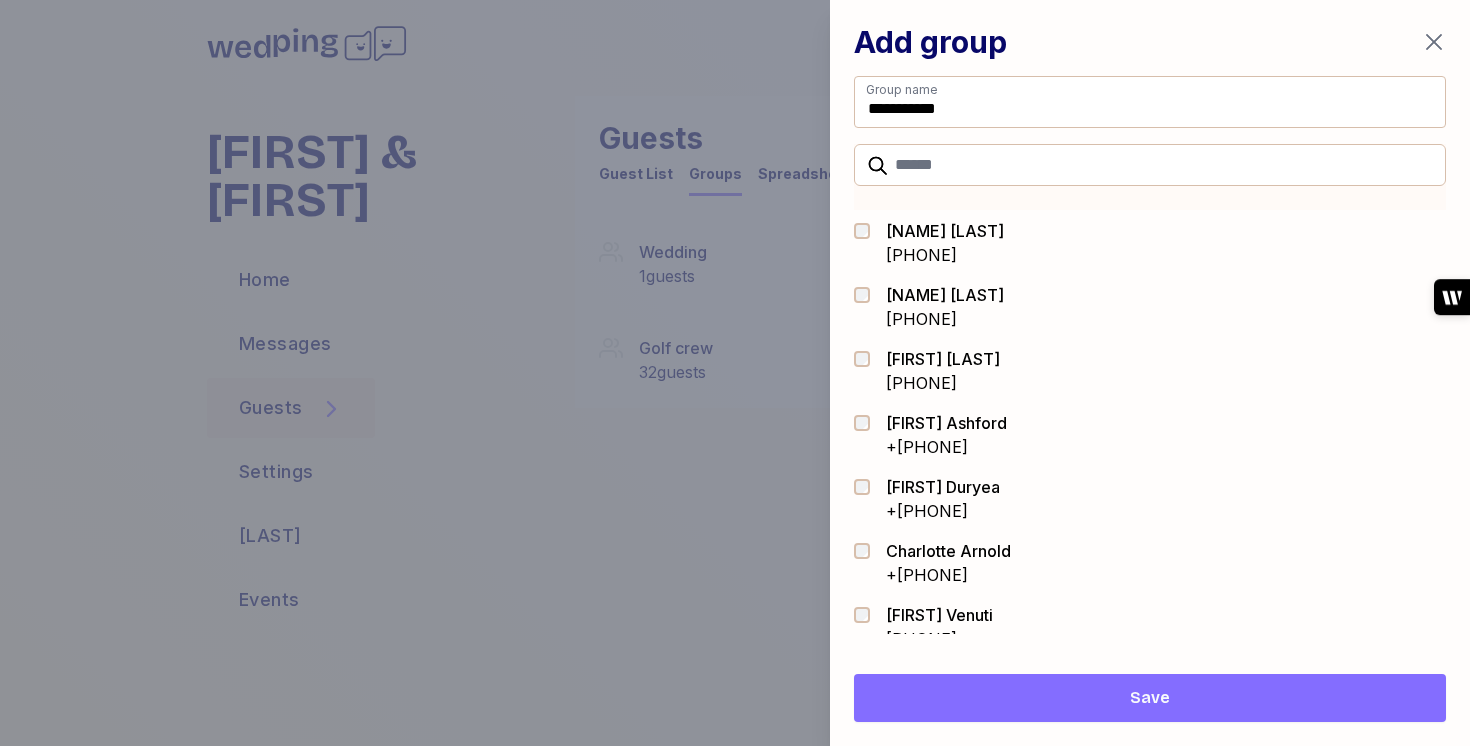 click on "[FIRST]   [LAST]" at bounding box center (946, 423) 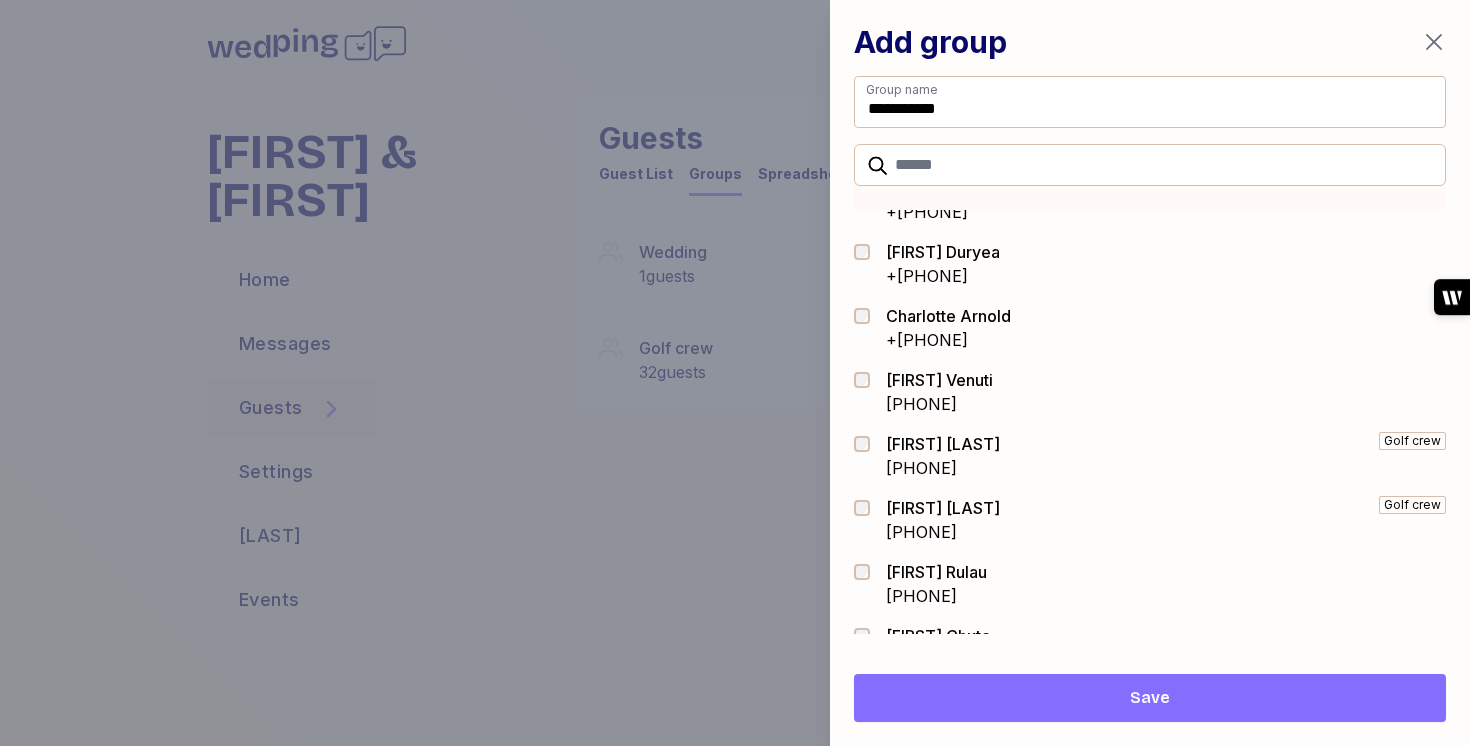 scroll, scrollTop: 1449, scrollLeft: 0, axis: vertical 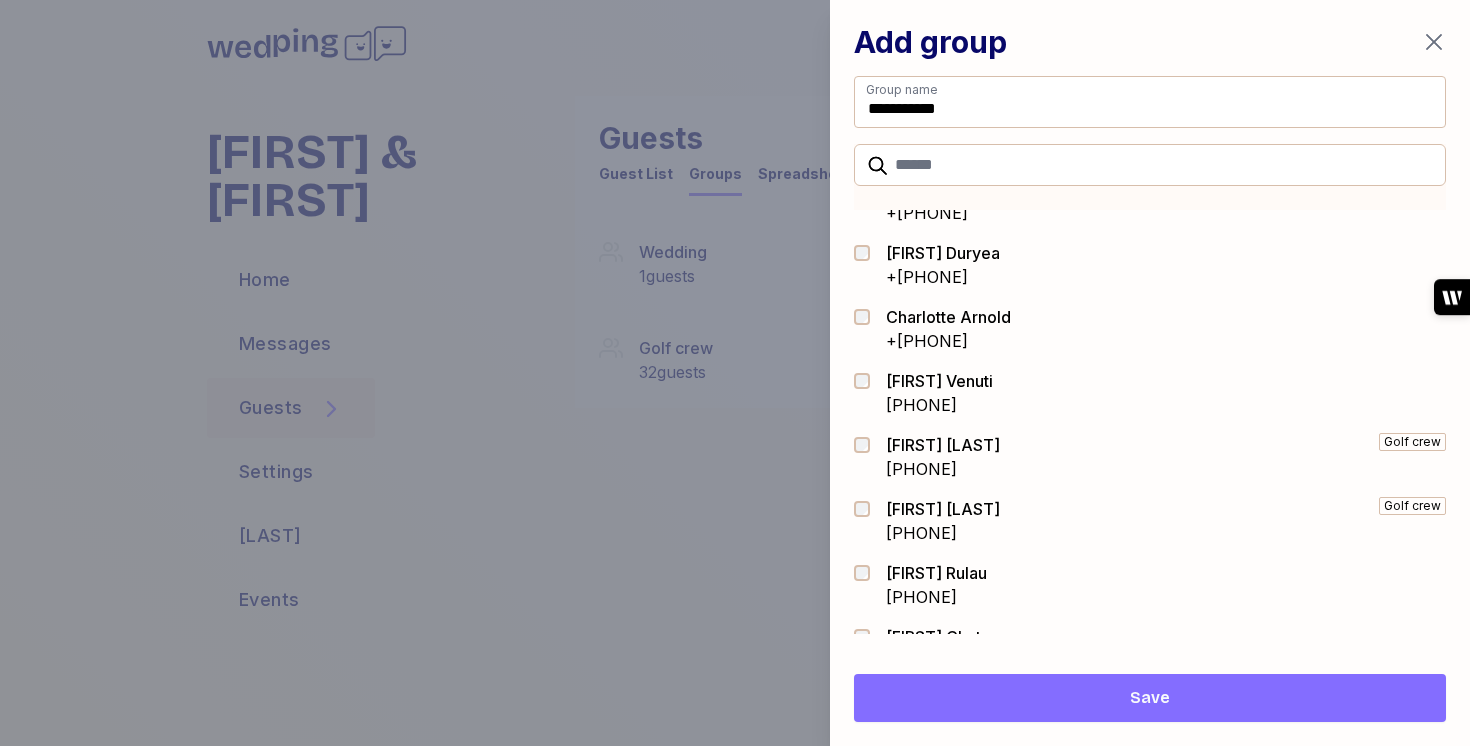click on "[PHONE]" at bounding box center (943, 469) 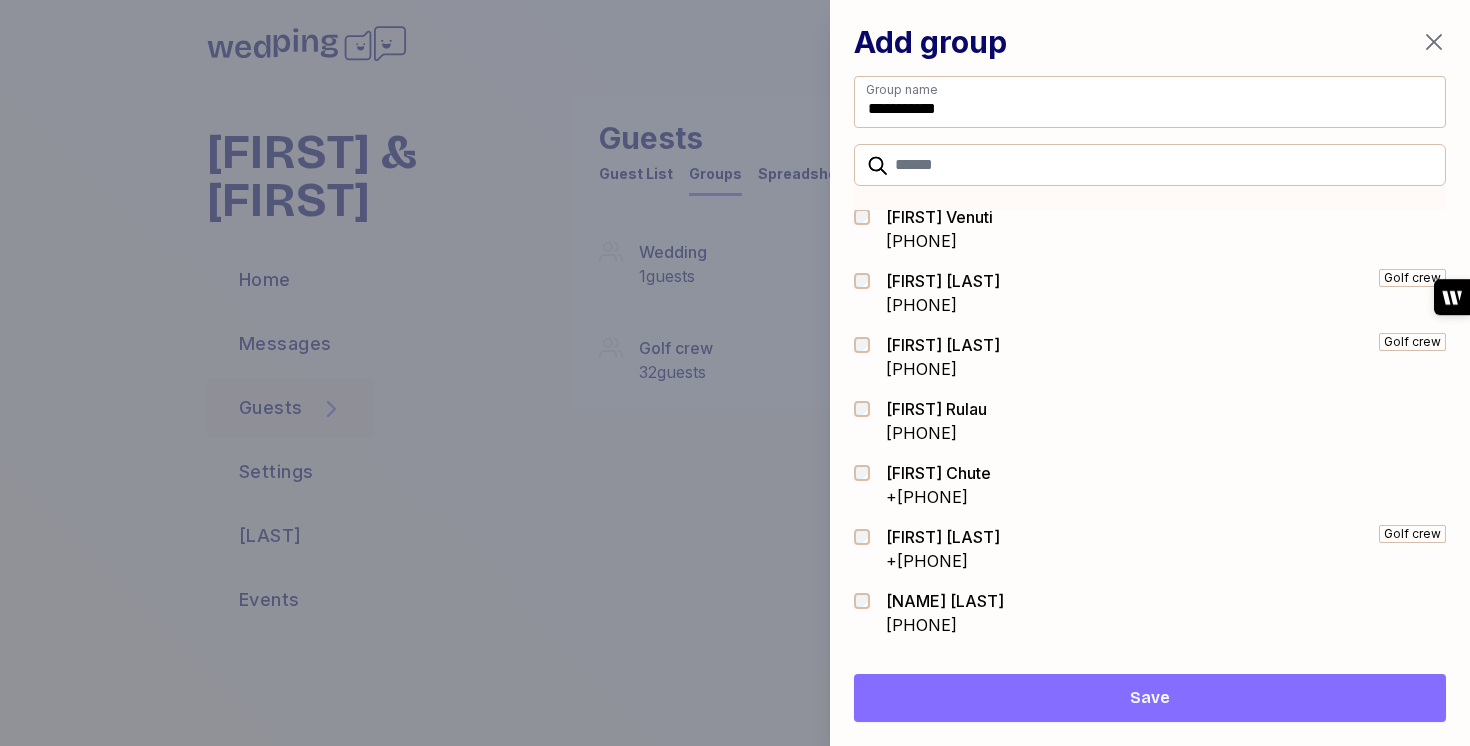 scroll, scrollTop: 1615, scrollLeft: 0, axis: vertical 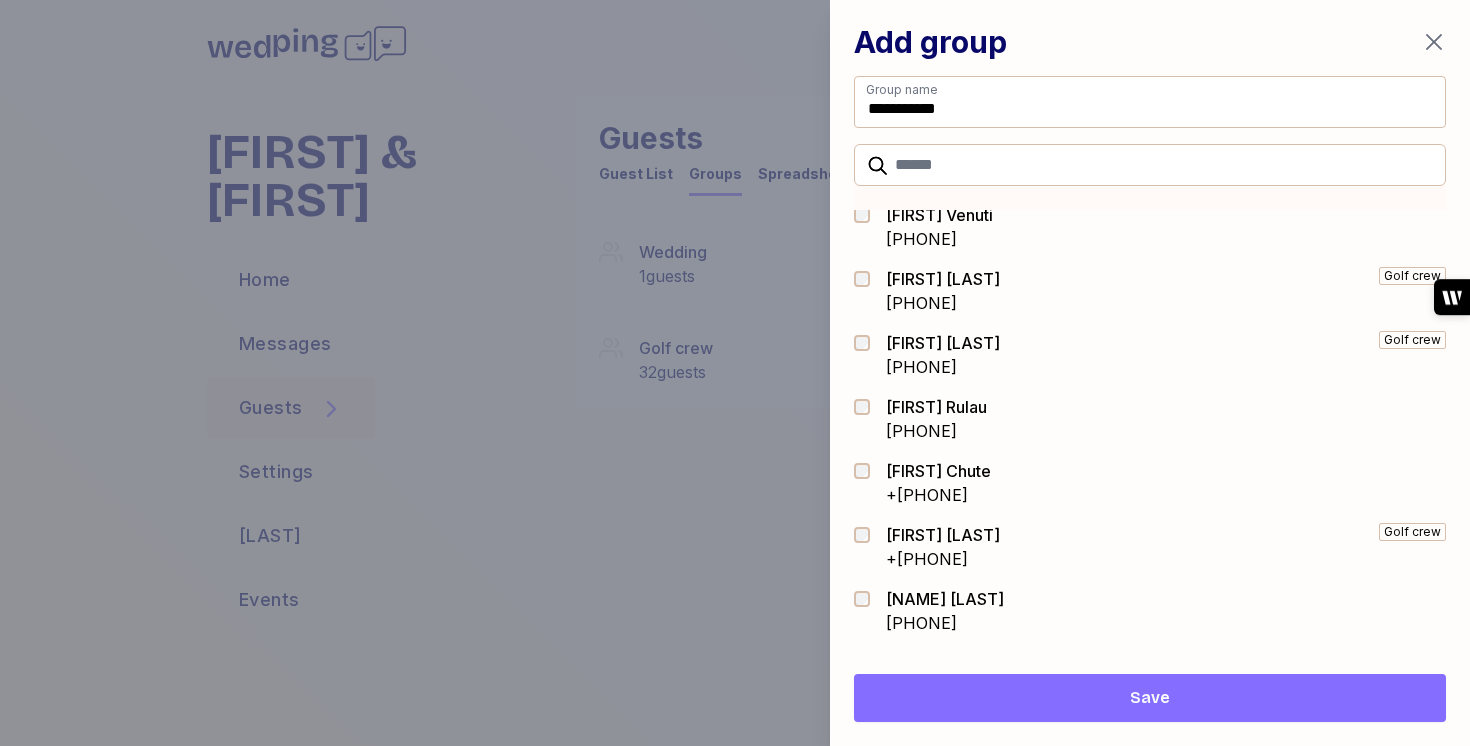 click on "[FIRST]   [LAST]" at bounding box center (938, 471) 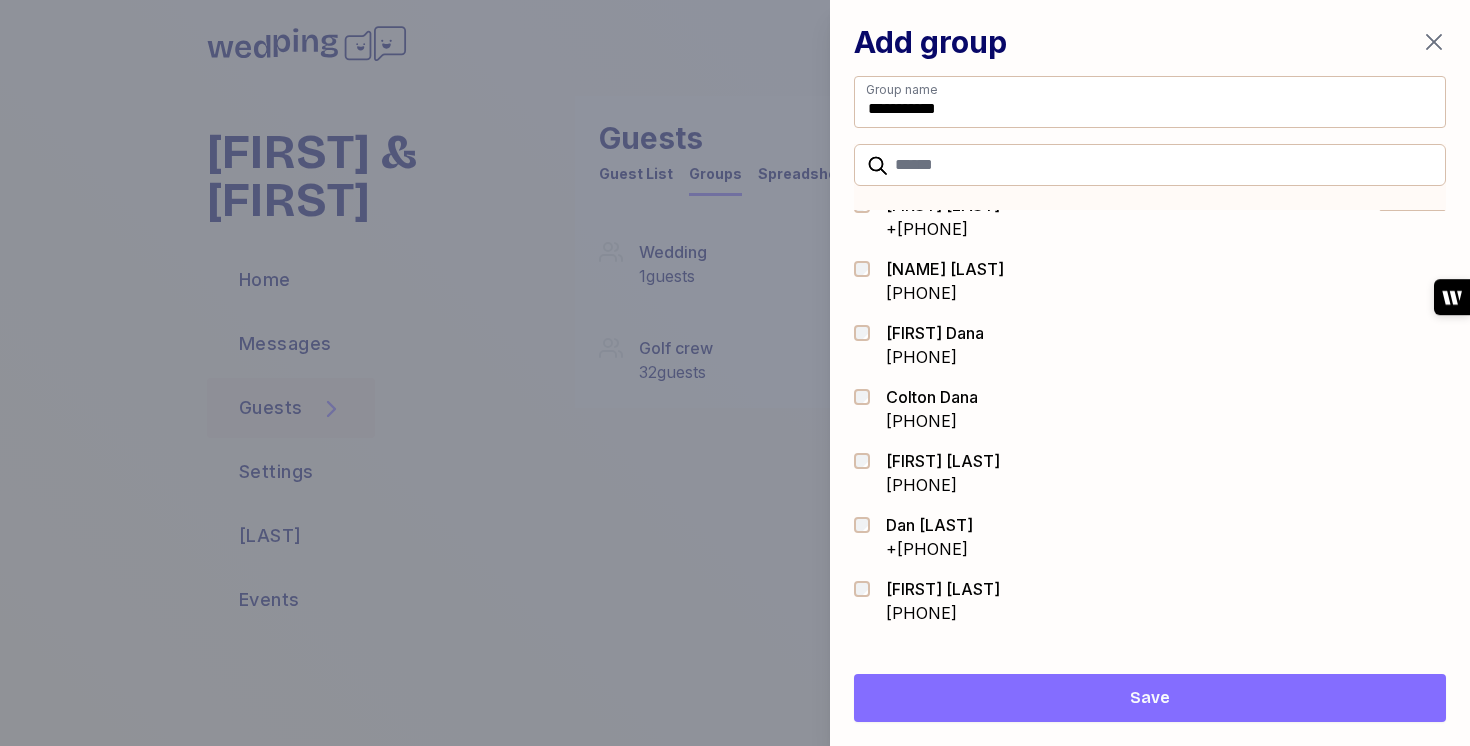 scroll, scrollTop: 1941, scrollLeft: 0, axis: vertical 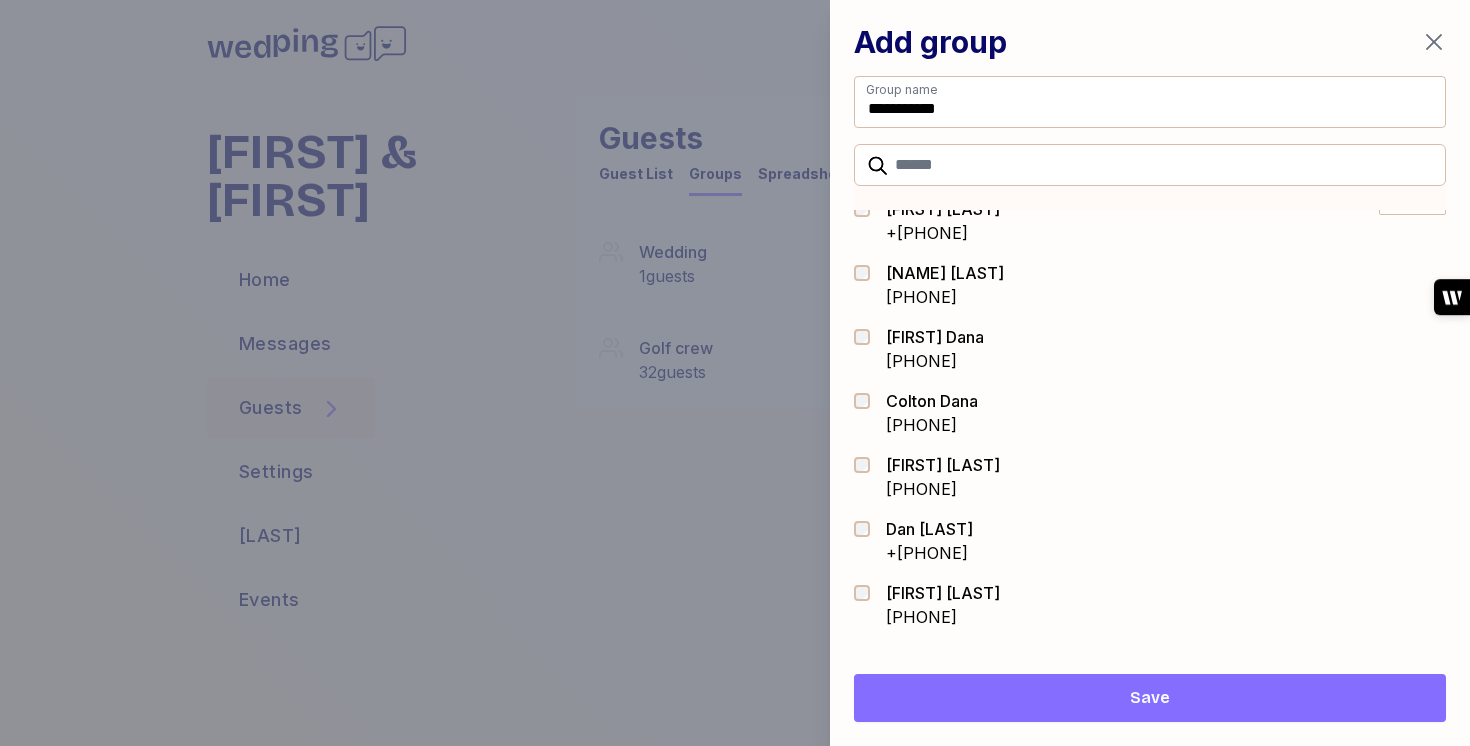 click on "[PHONE]" at bounding box center [935, 361] 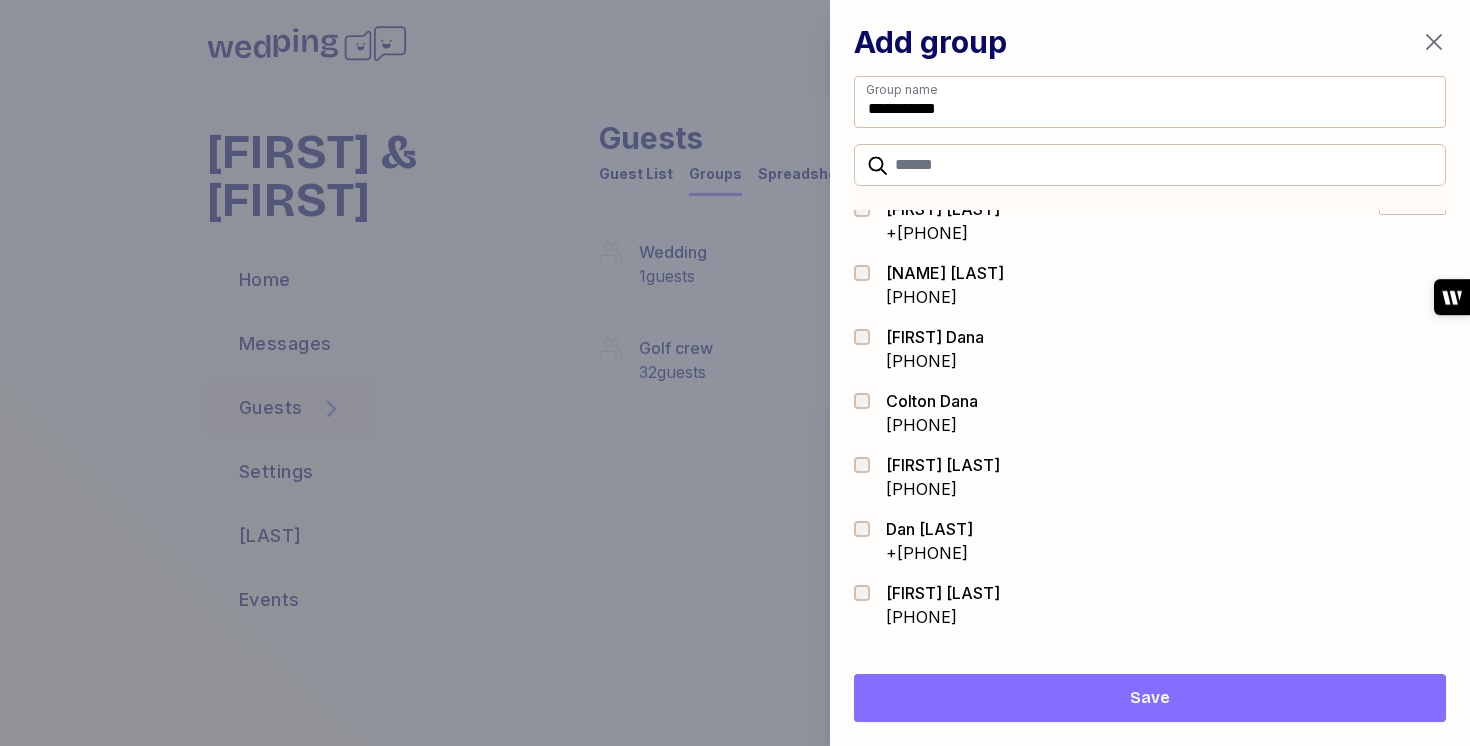 click on "[FIRST]   [LAST]" at bounding box center [943, 465] 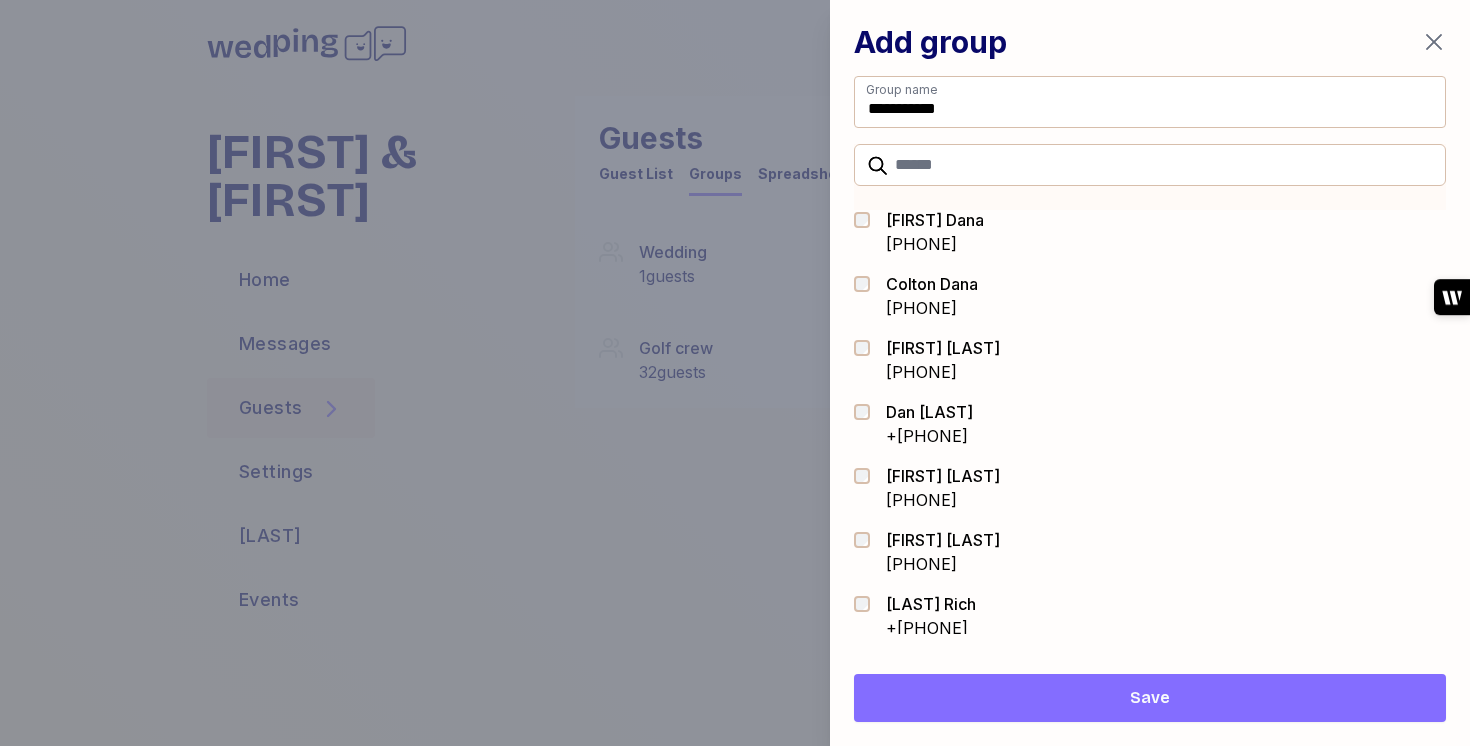 scroll, scrollTop: 2058, scrollLeft: 0, axis: vertical 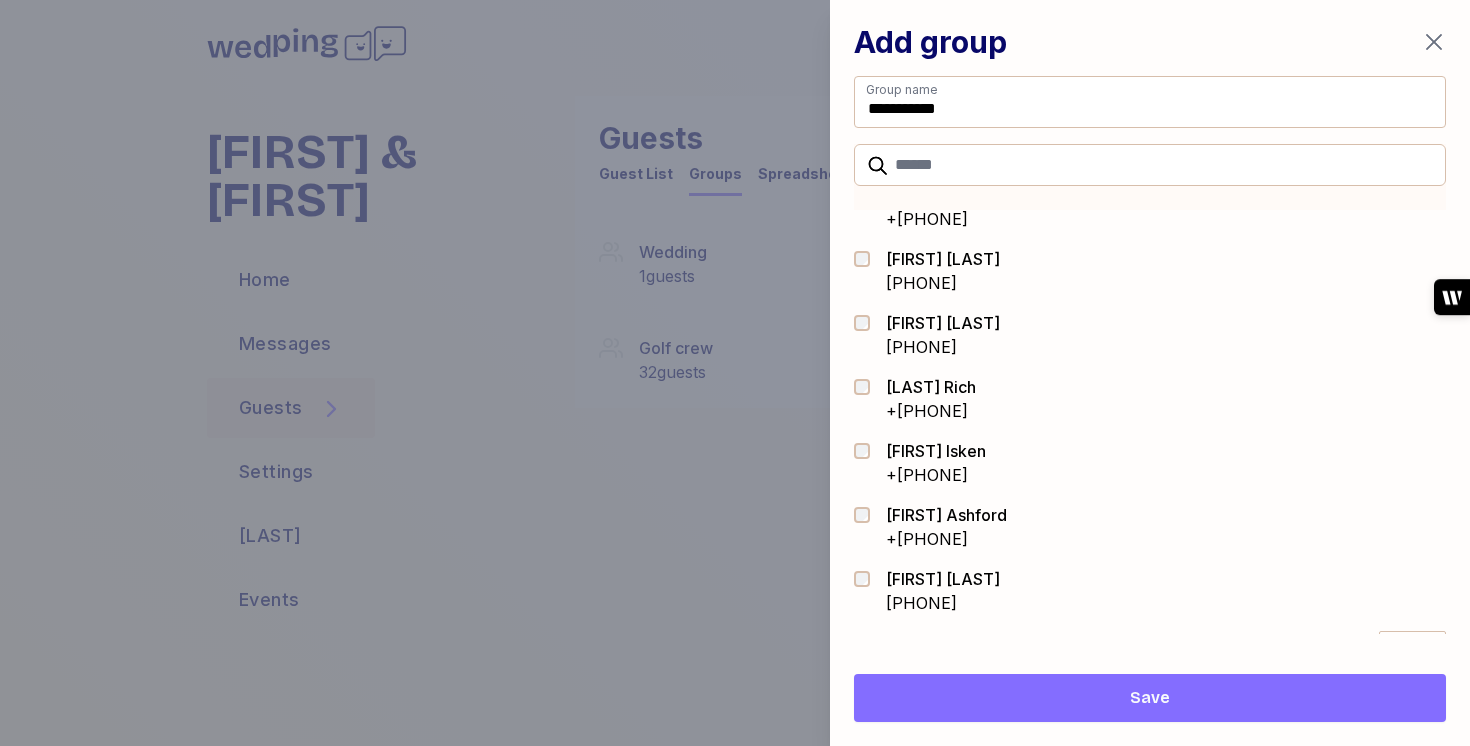 click on "+[PHONE]" at bounding box center (931, 411) 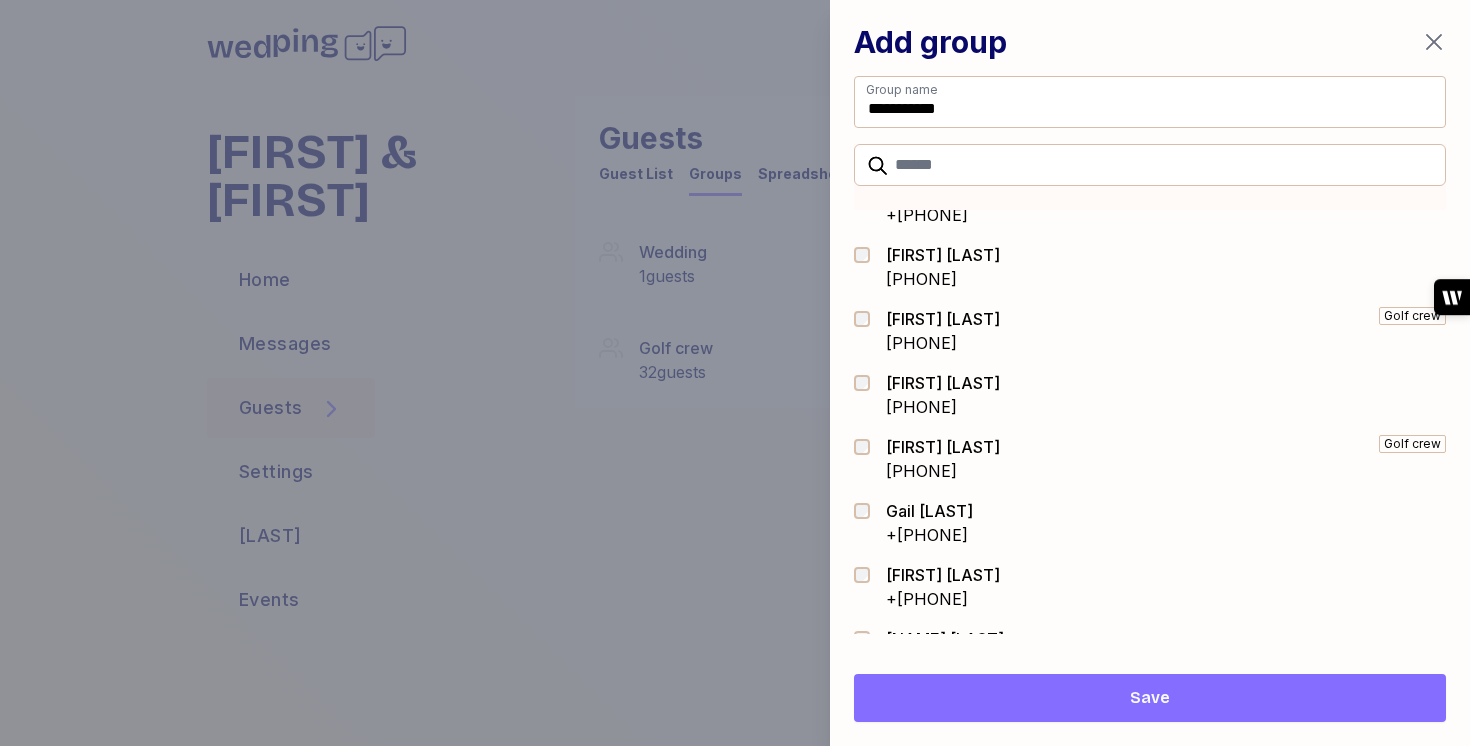 scroll, scrollTop: 2602, scrollLeft: 0, axis: vertical 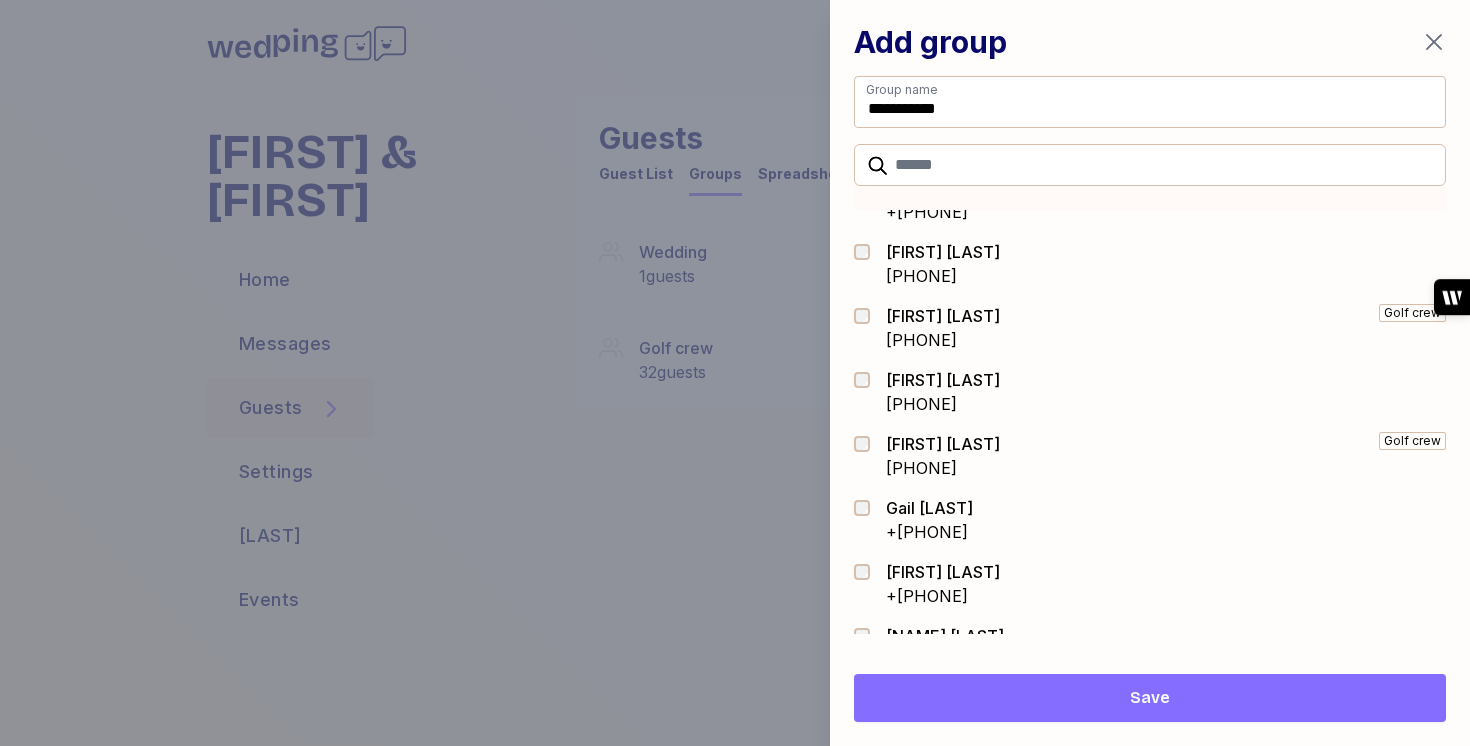 click on "[PHONE]" at bounding box center (943, 340) 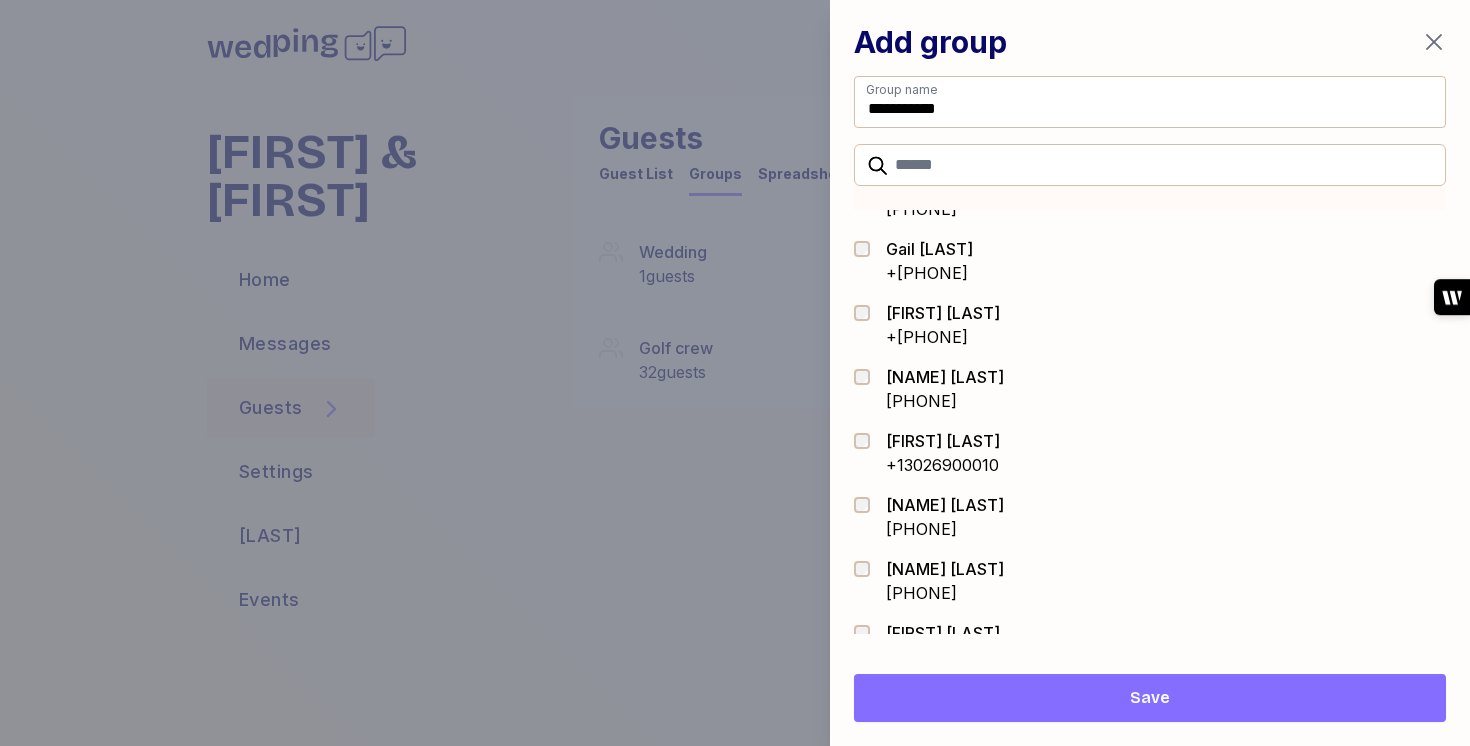 scroll, scrollTop: 2856, scrollLeft: 0, axis: vertical 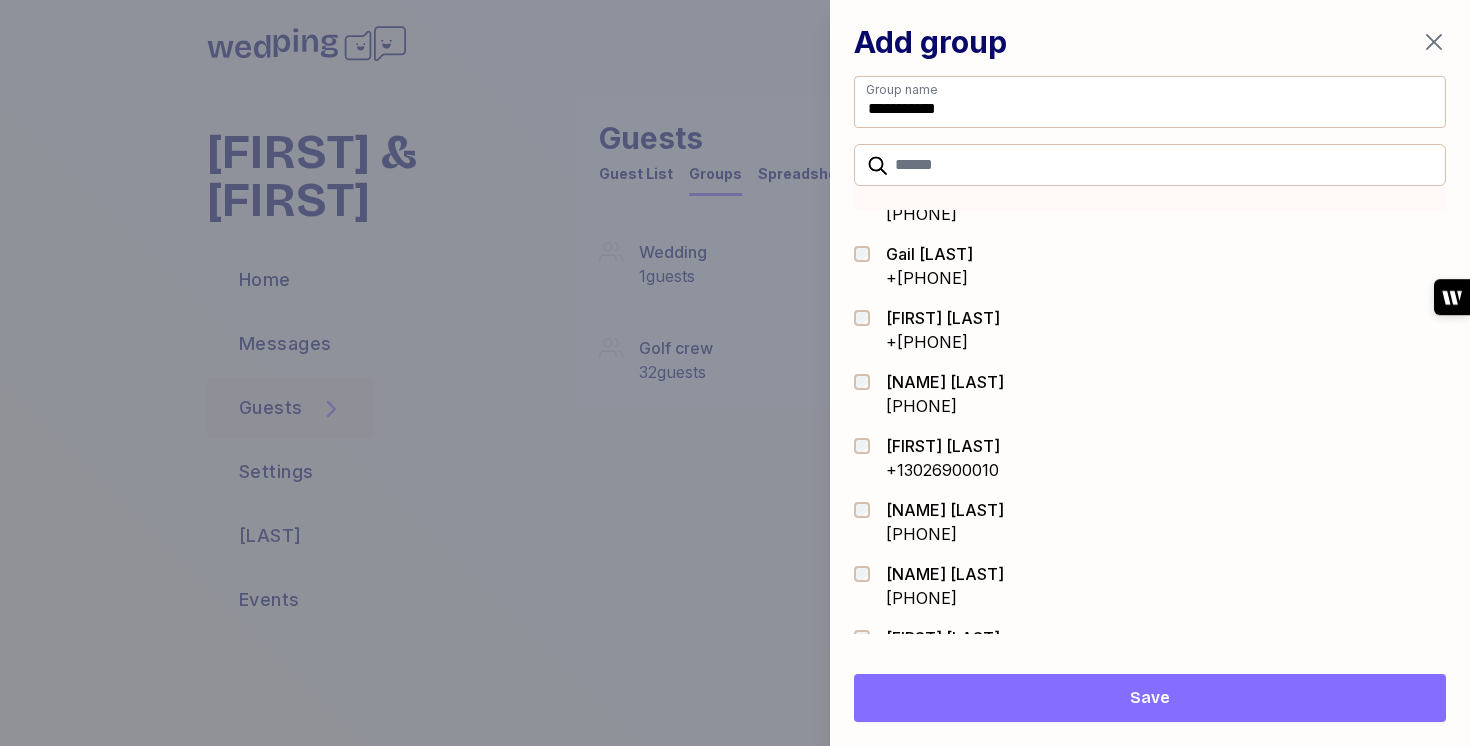 click on "[FIRST]   [LAST]" at bounding box center (943, 318) 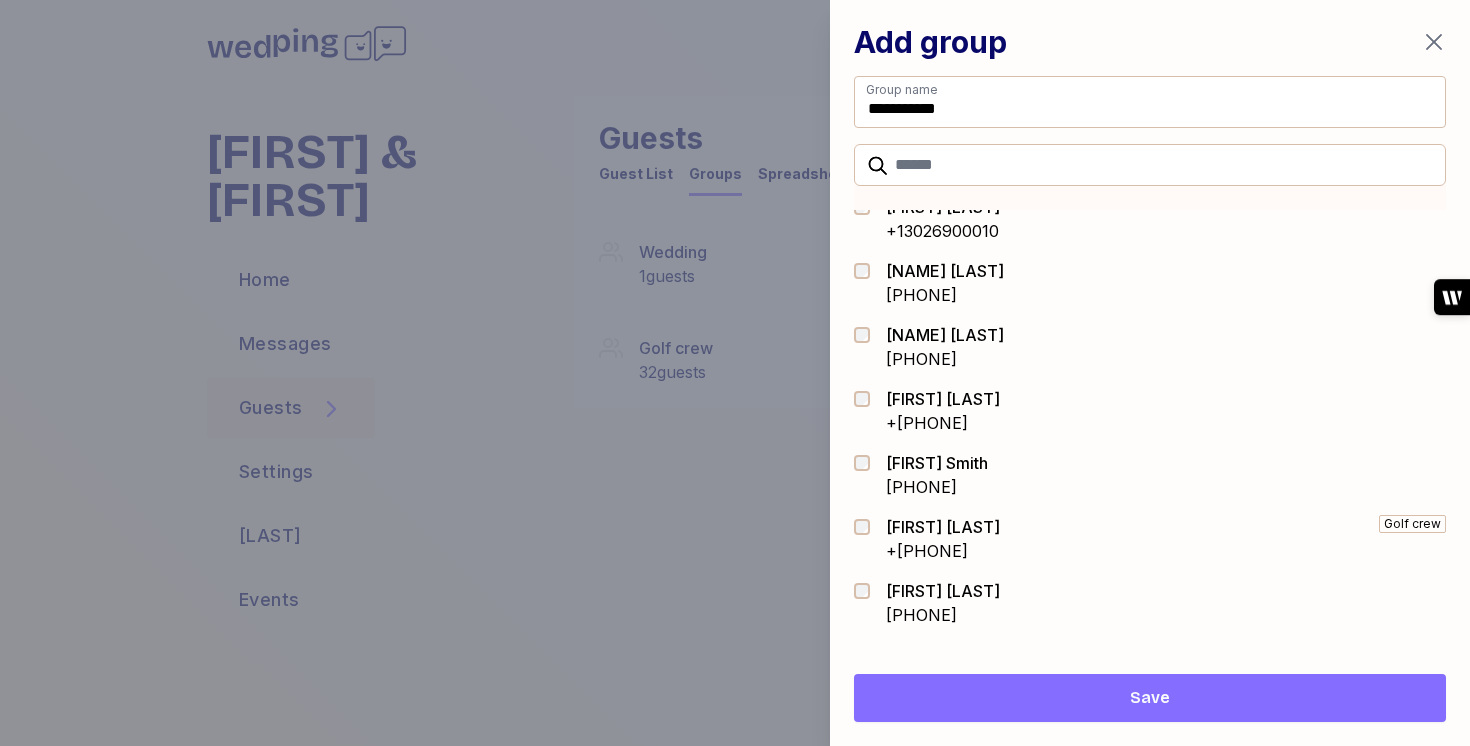 scroll, scrollTop: 3093, scrollLeft: 0, axis: vertical 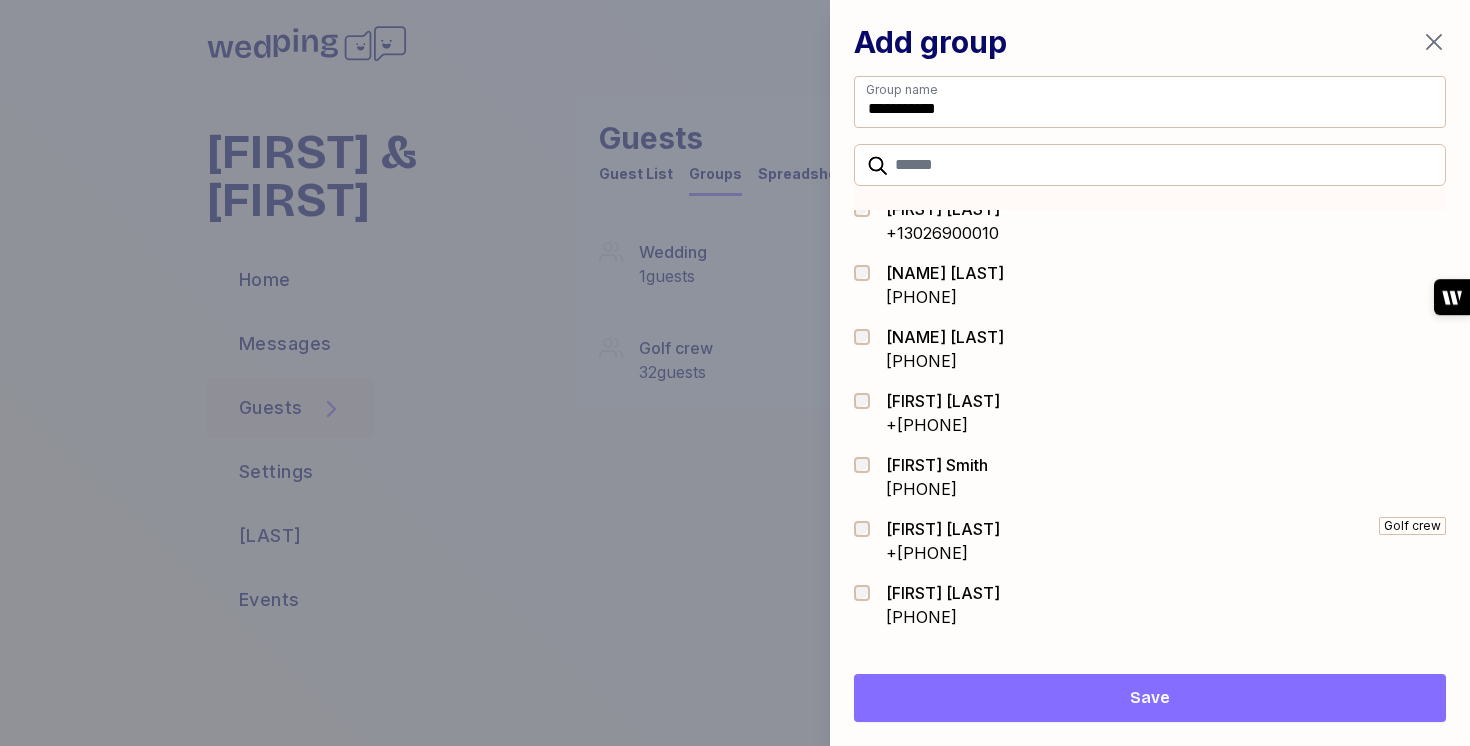 click on "+[PHONE]" at bounding box center [943, 425] 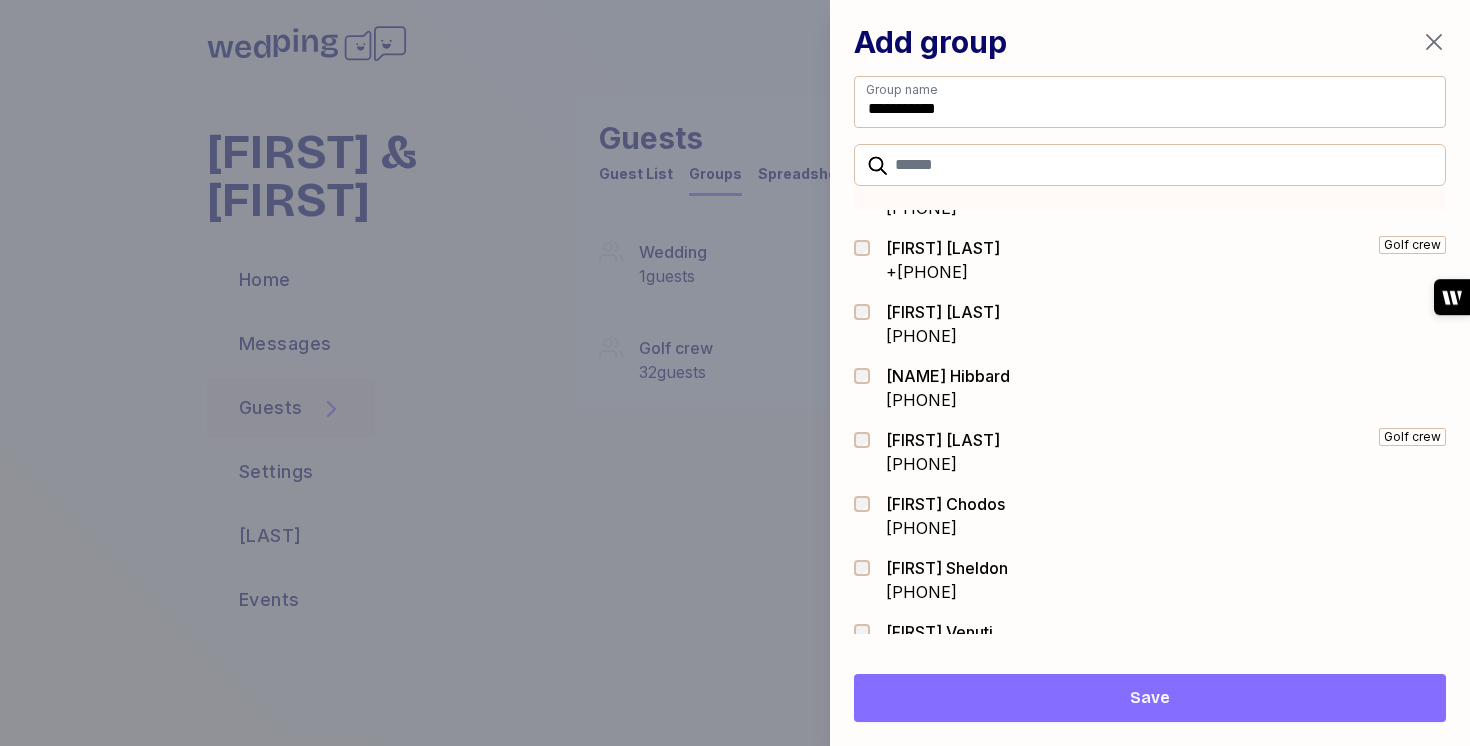 scroll, scrollTop: 3398, scrollLeft: 0, axis: vertical 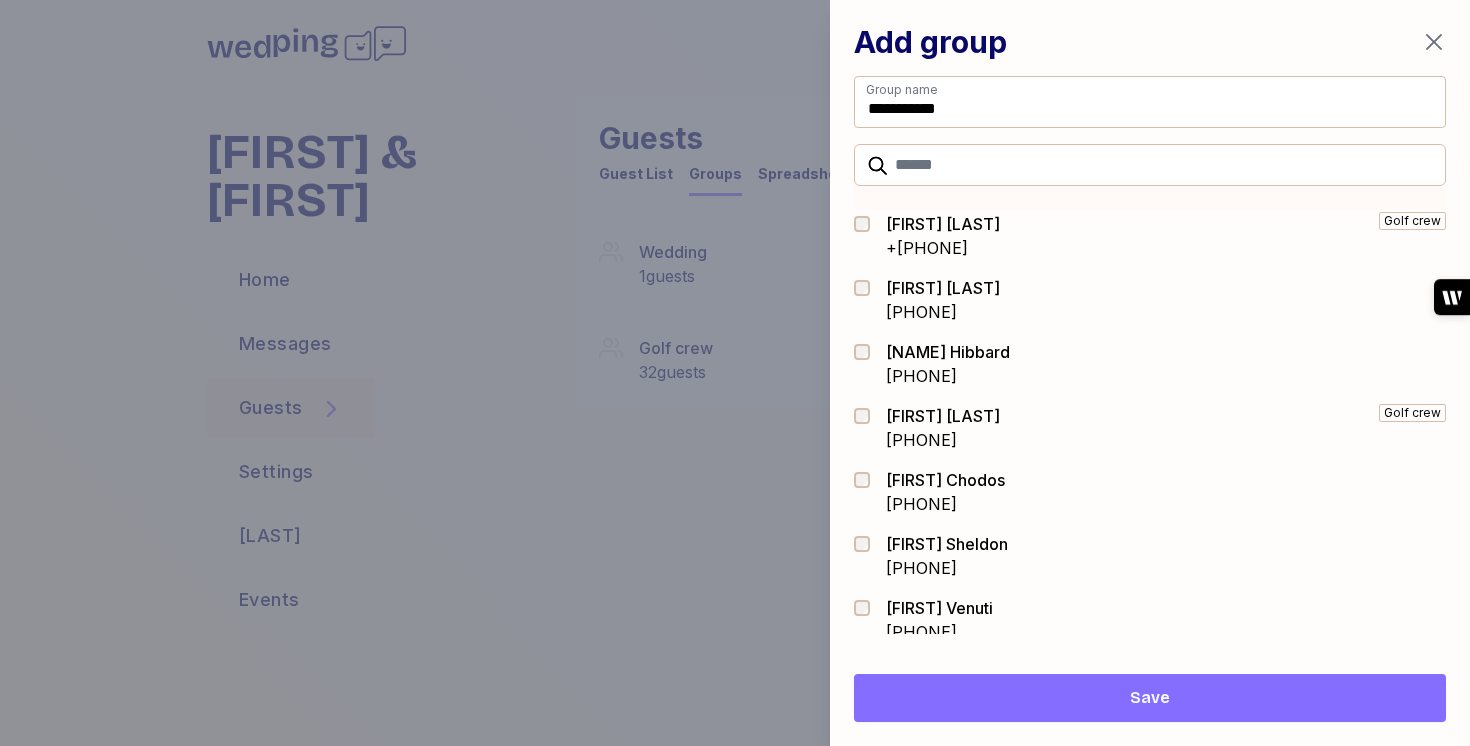 click on "[FIRST]   [LAST]" at bounding box center (943, 288) 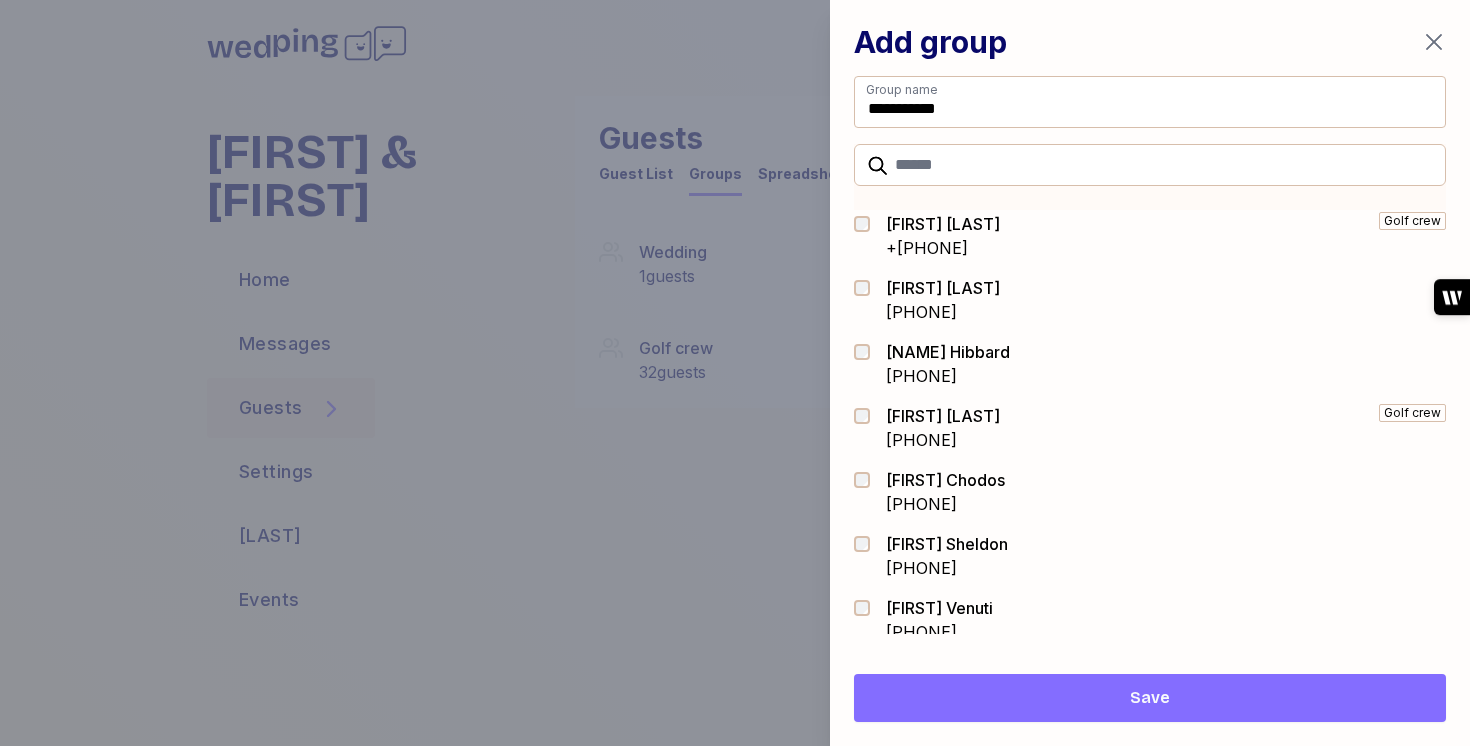 click on "[PHONE]" at bounding box center [948, 376] 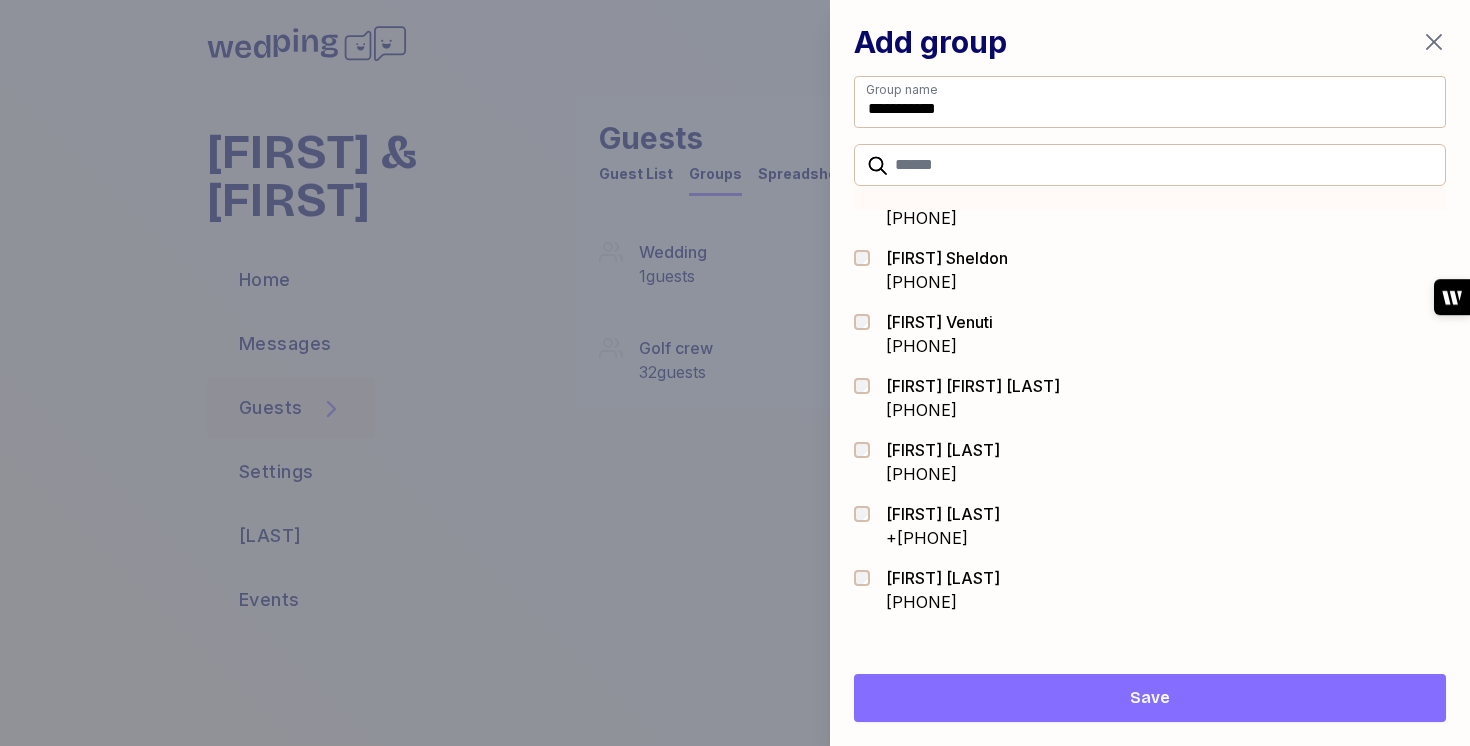 scroll, scrollTop: 3683, scrollLeft: 0, axis: vertical 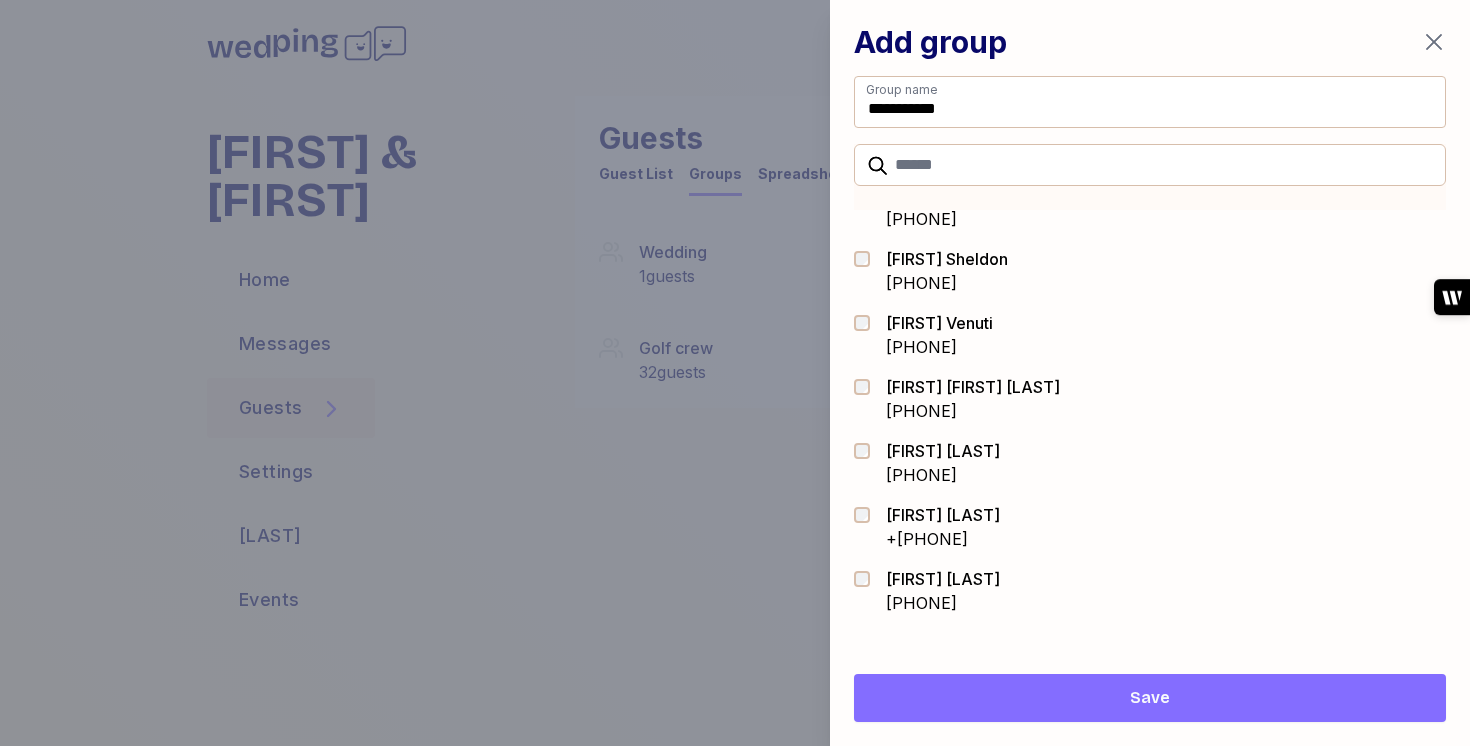 click on "[PHONE]" at bounding box center [939, 347] 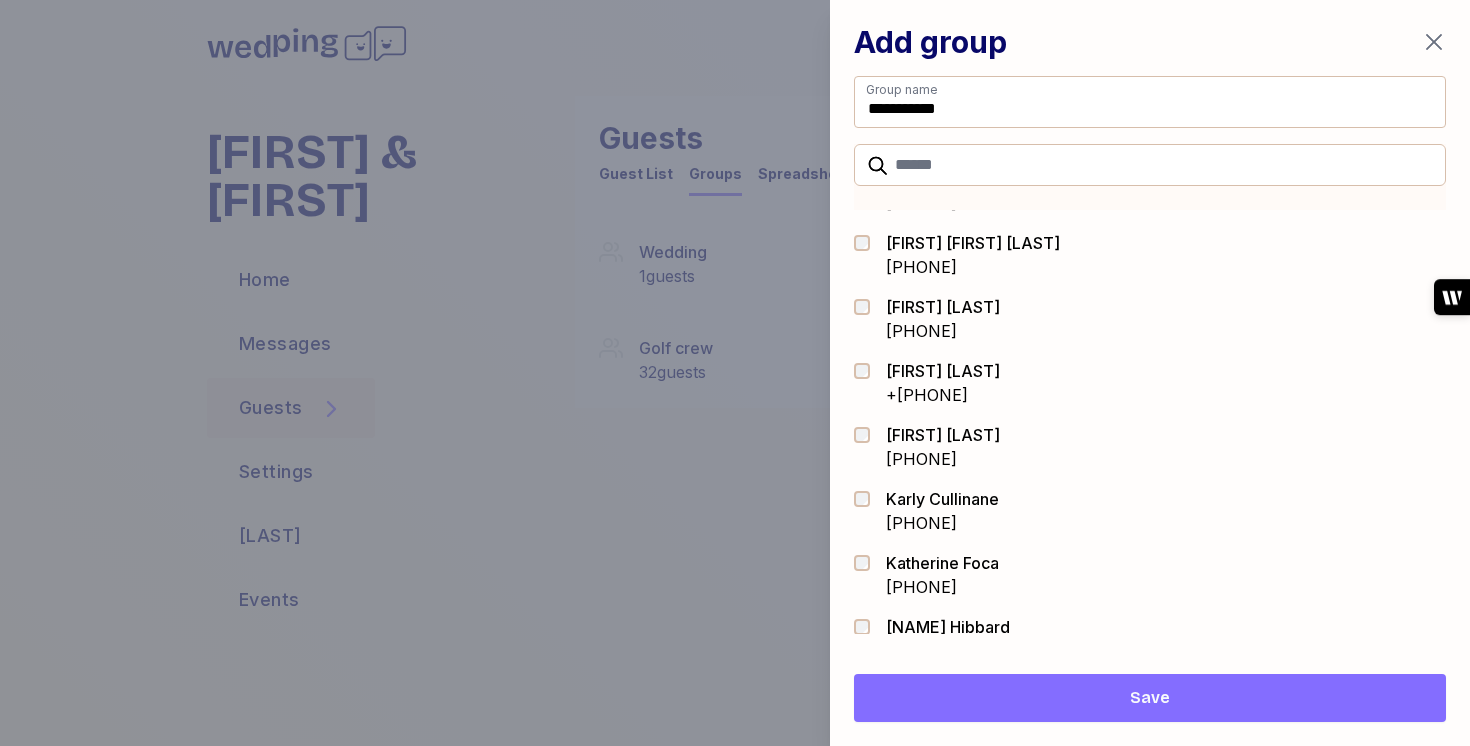 scroll, scrollTop: 3843, scrollLeft: 0, axis: vertical 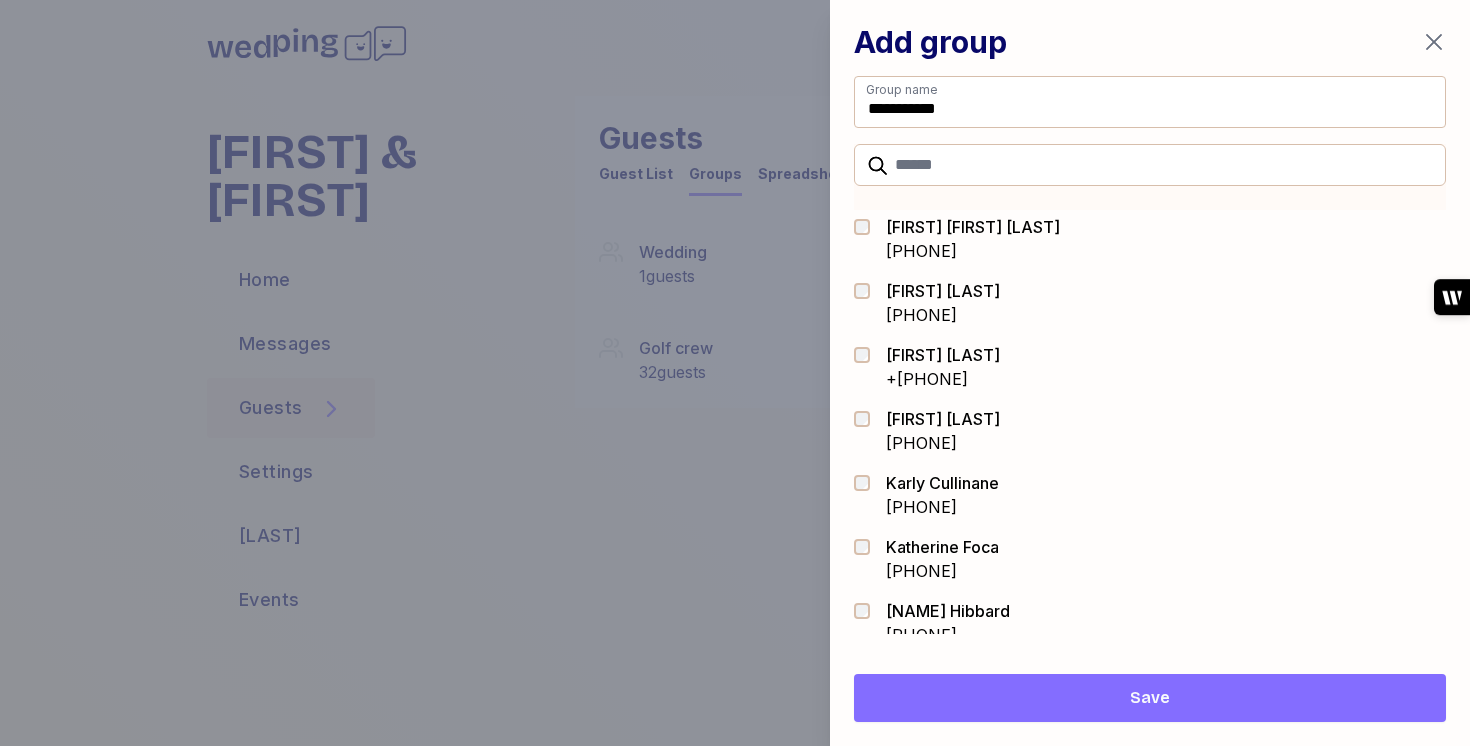 click on "[FIRST]   [LAST]" at bounding box center (943, 419) 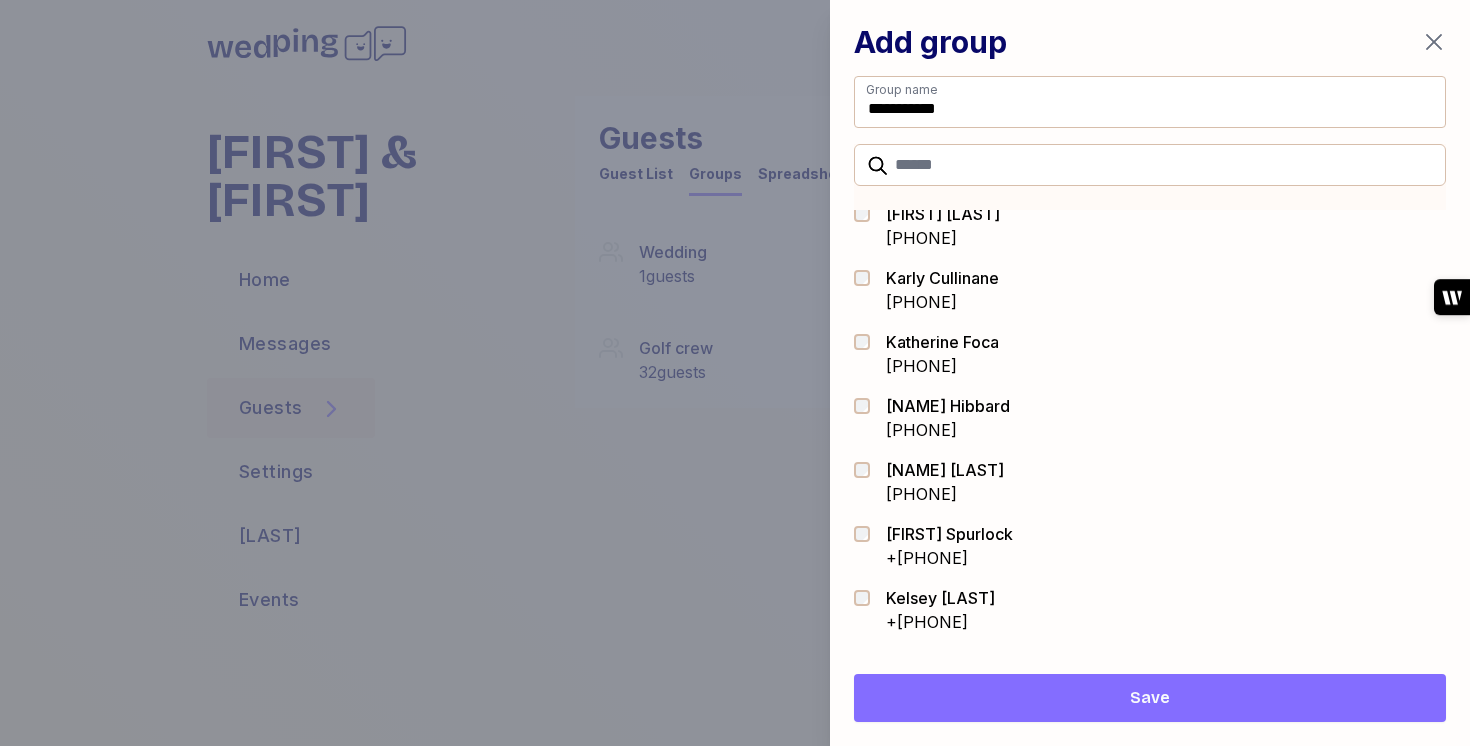 scroll, scrollTop: 4047, scrollLeft: 0, axis: vertical 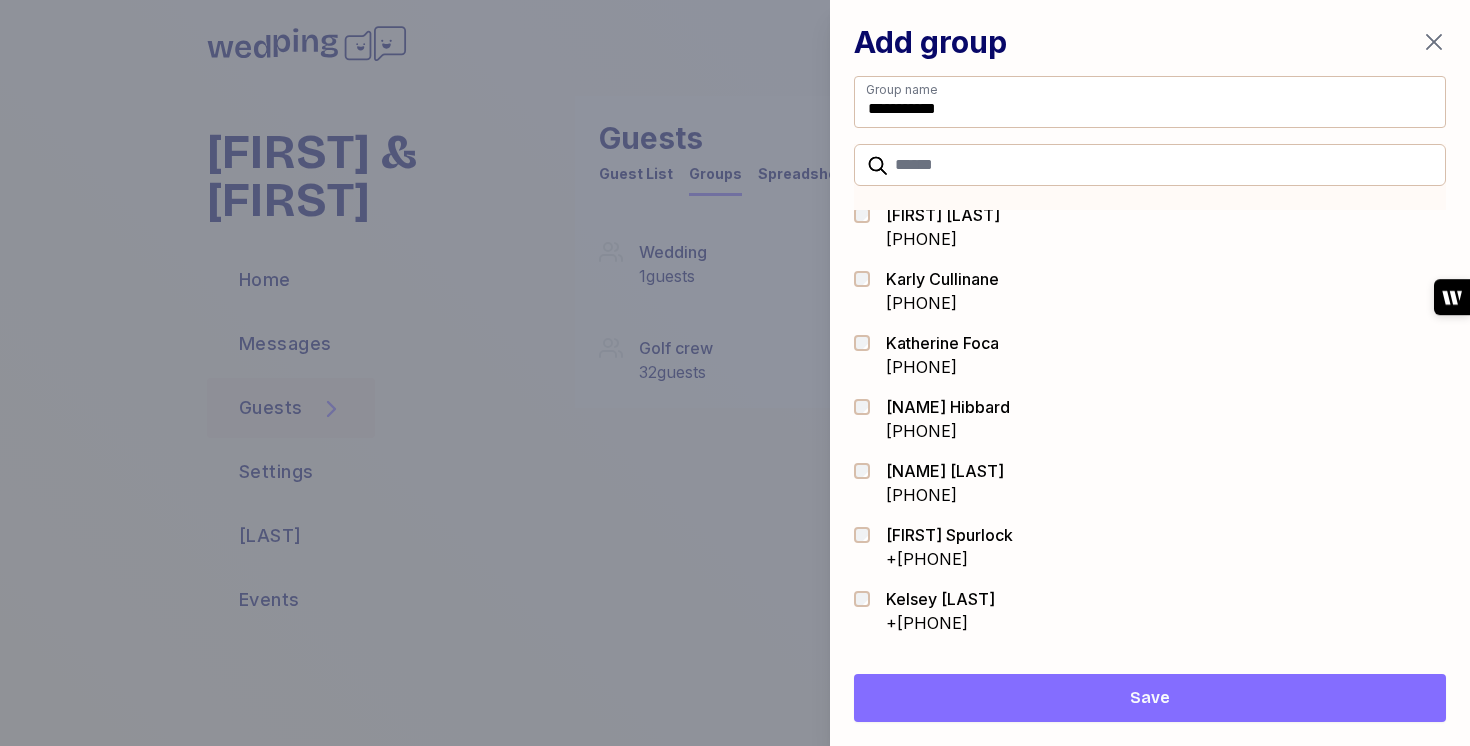 click on "[FIRST]   [LAST]" at bounding box center [948, 407] 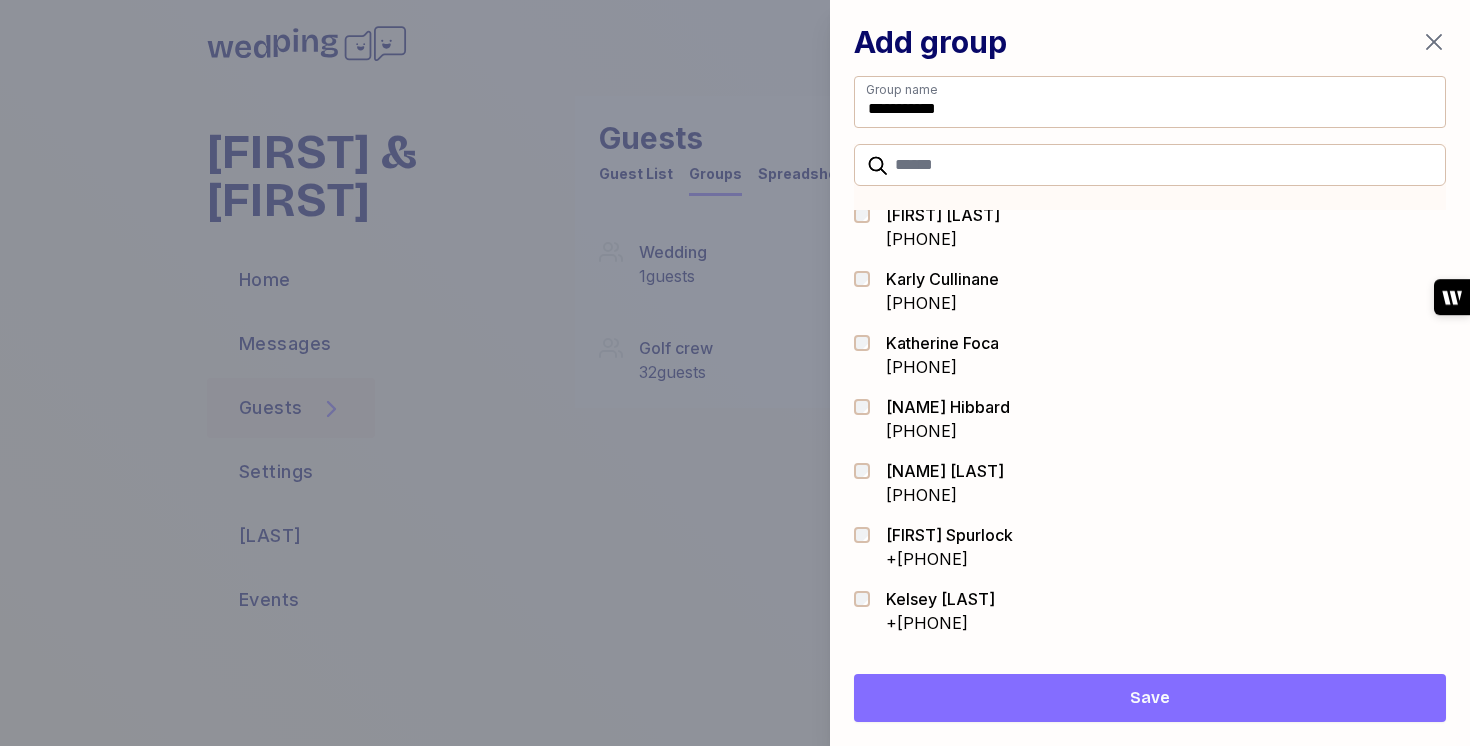 click on "[PHONE]" at bounding box center [945, 495] 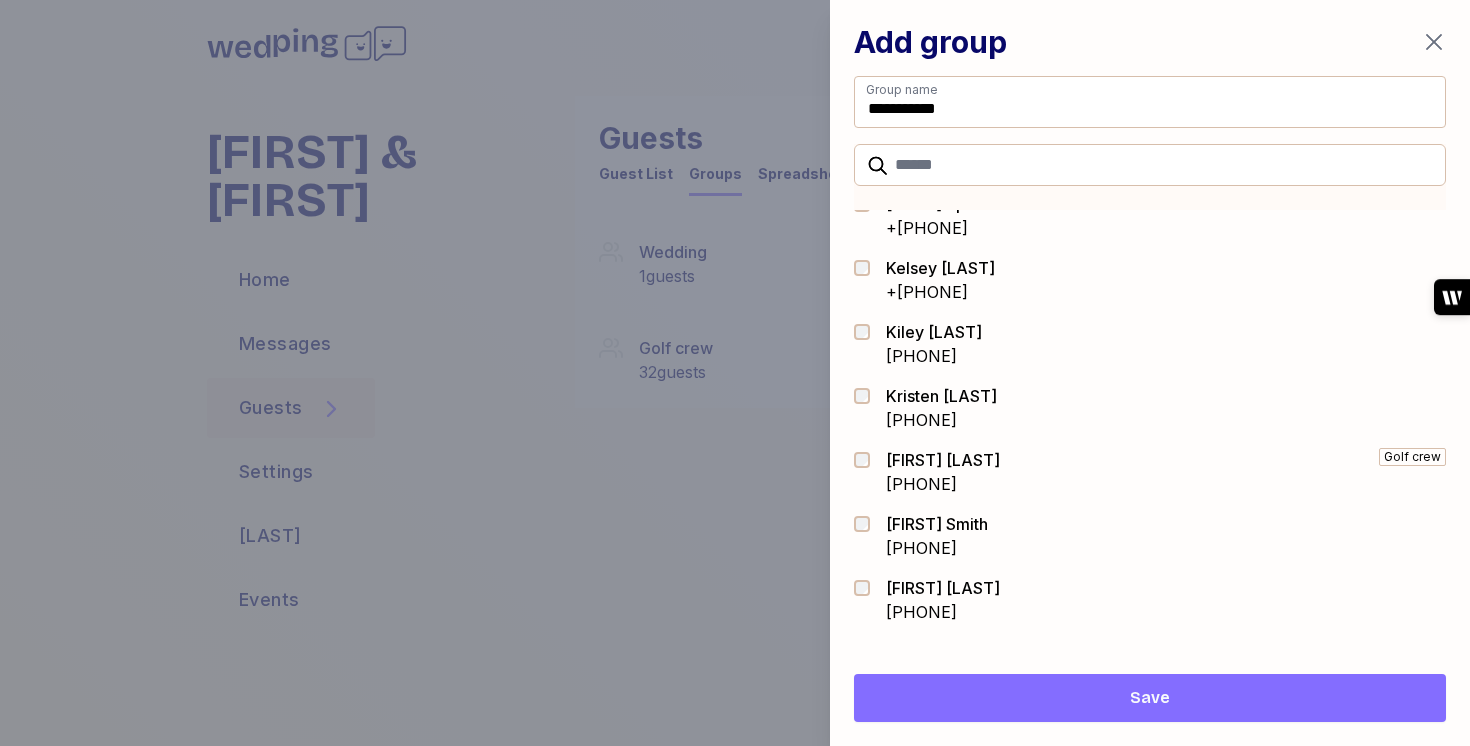 scroll, scrollTop: 4377, scrollLeft: 0, axis: vertical 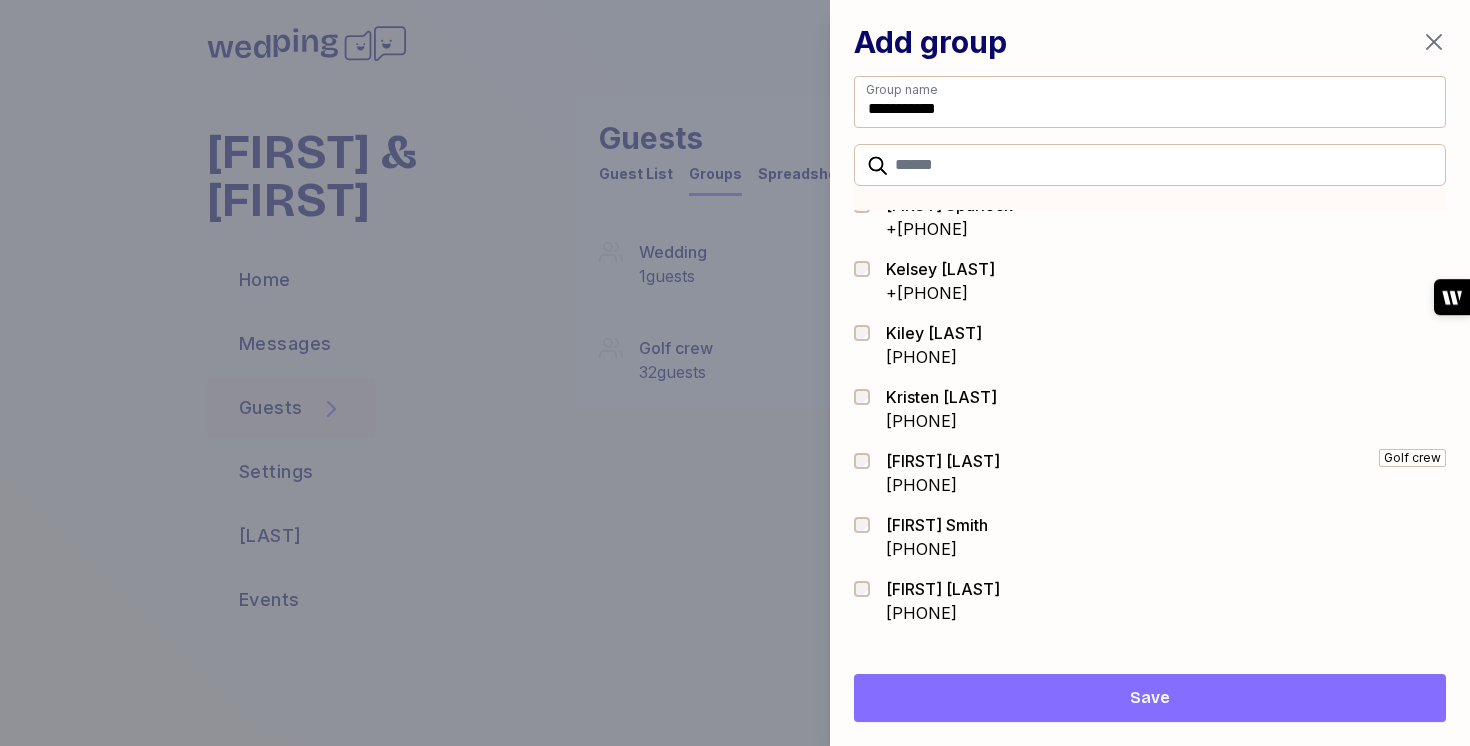click on "[PHONE]" at bounding box center (934, 357) 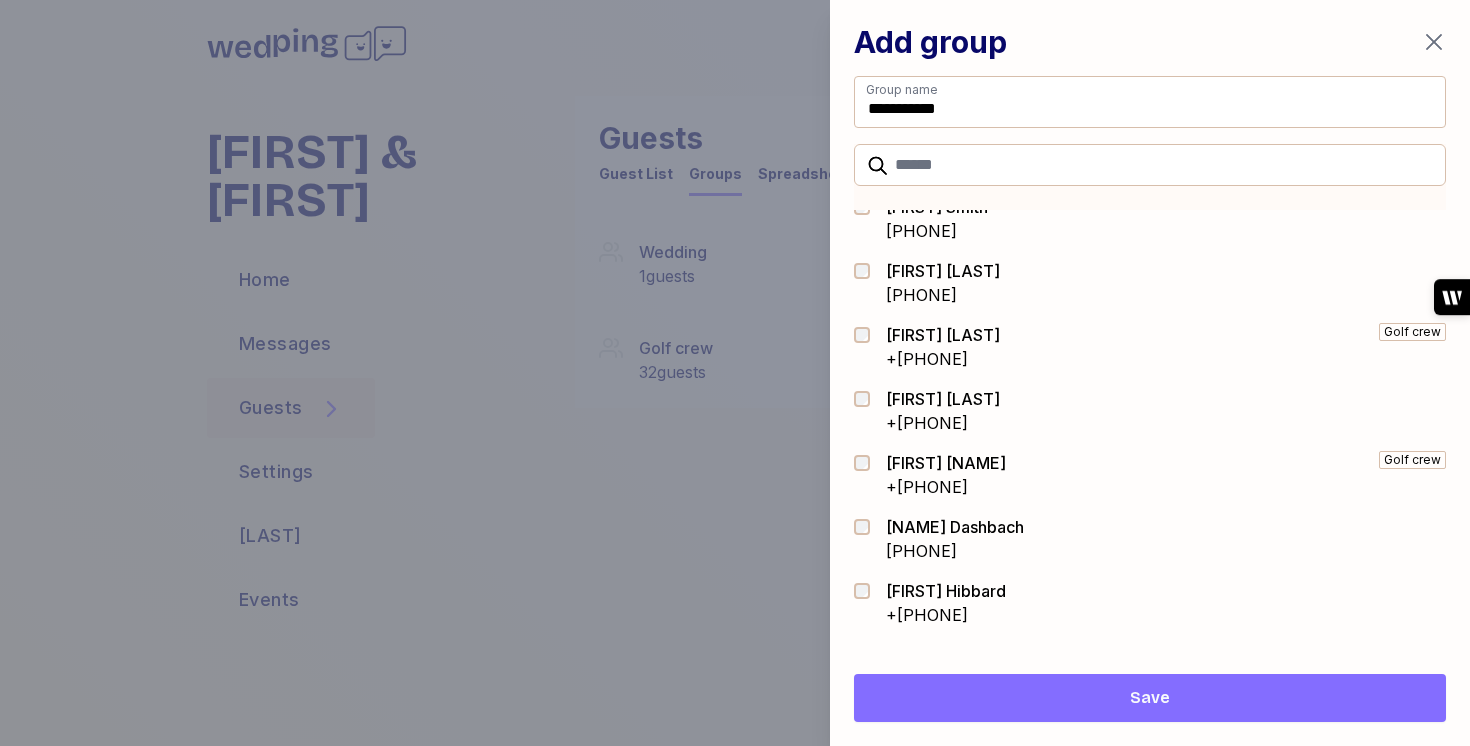 scroll, scrollTop: 4696, scrollLeft: 0, axis: vertical 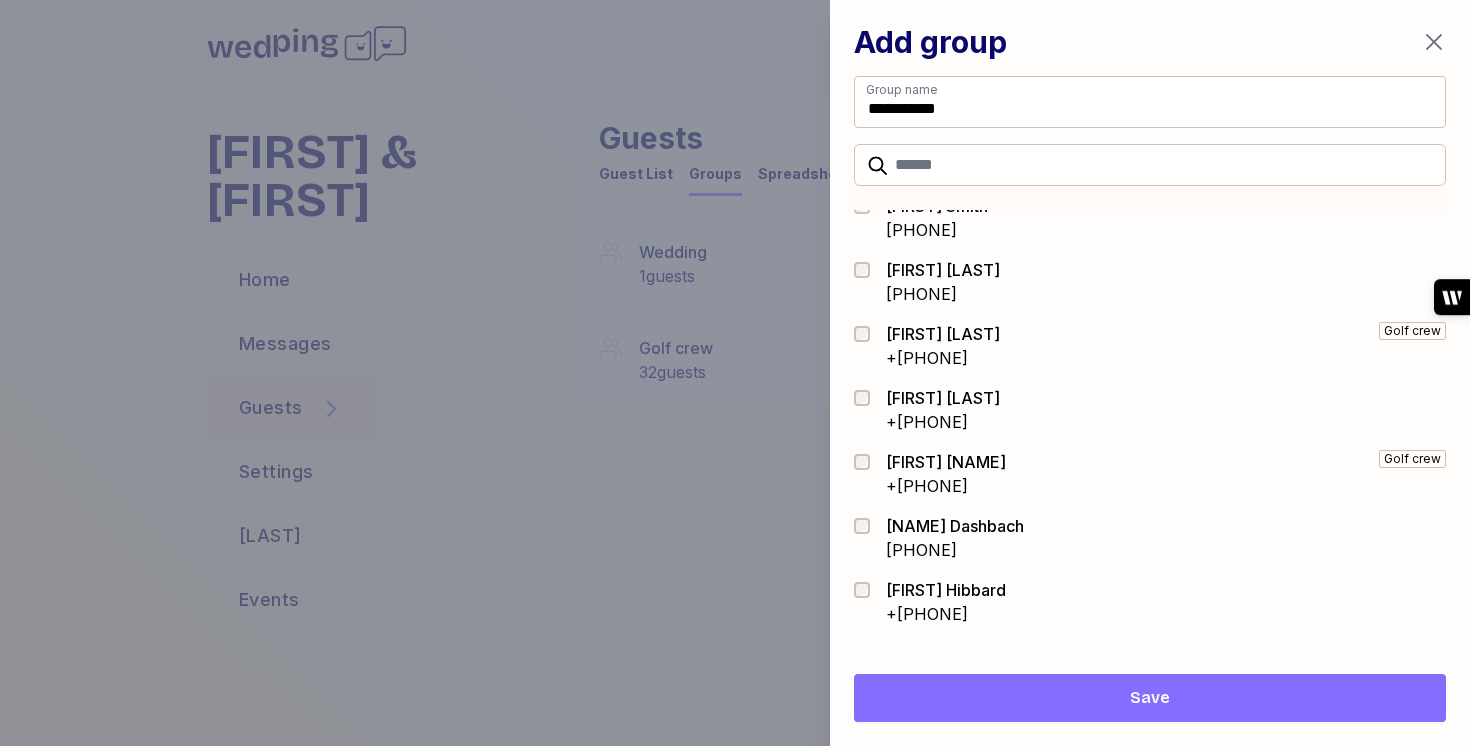 click on "[FIRST]   [LAST] [PHONE]" at bounding box center [1150, 282] 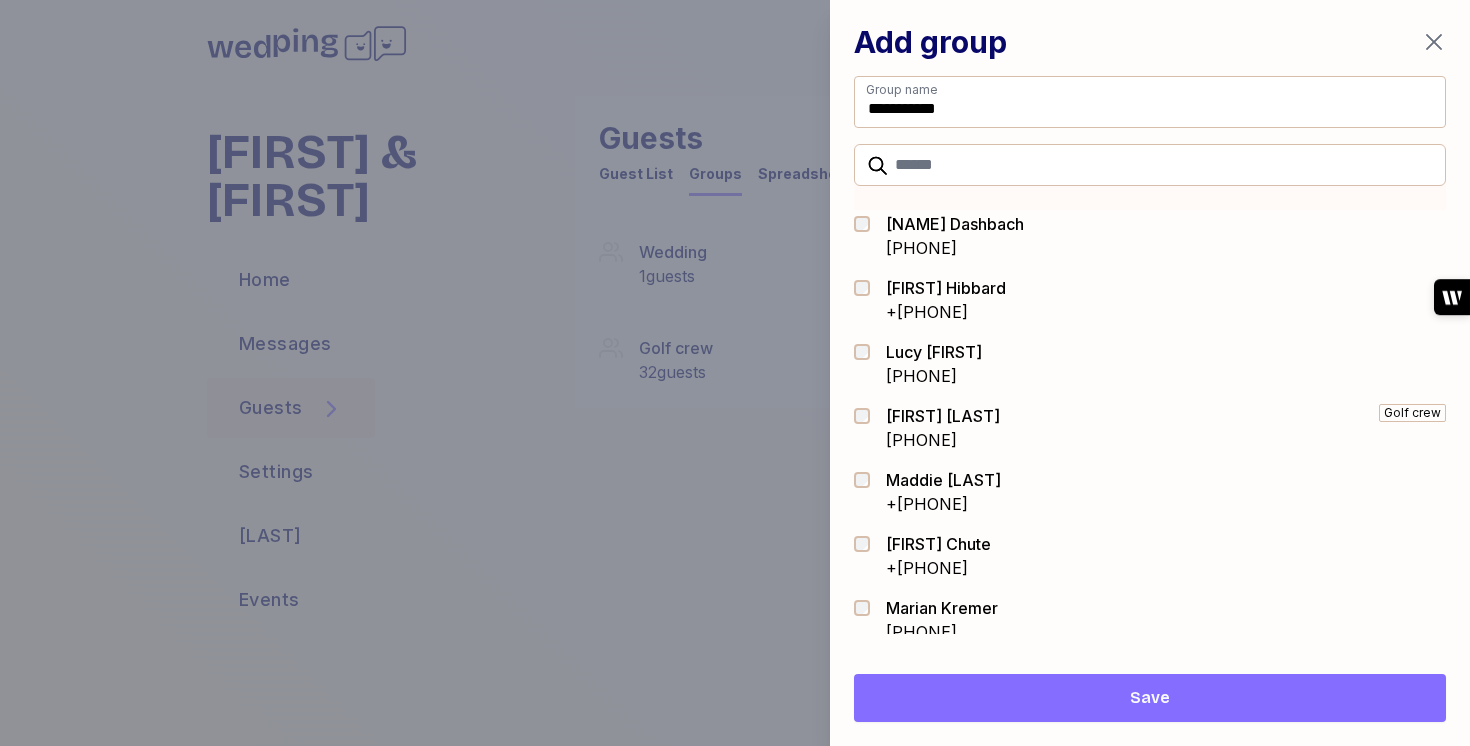 scroll, scrollTop: 5007, scrollLeft: 0, axis: vertical 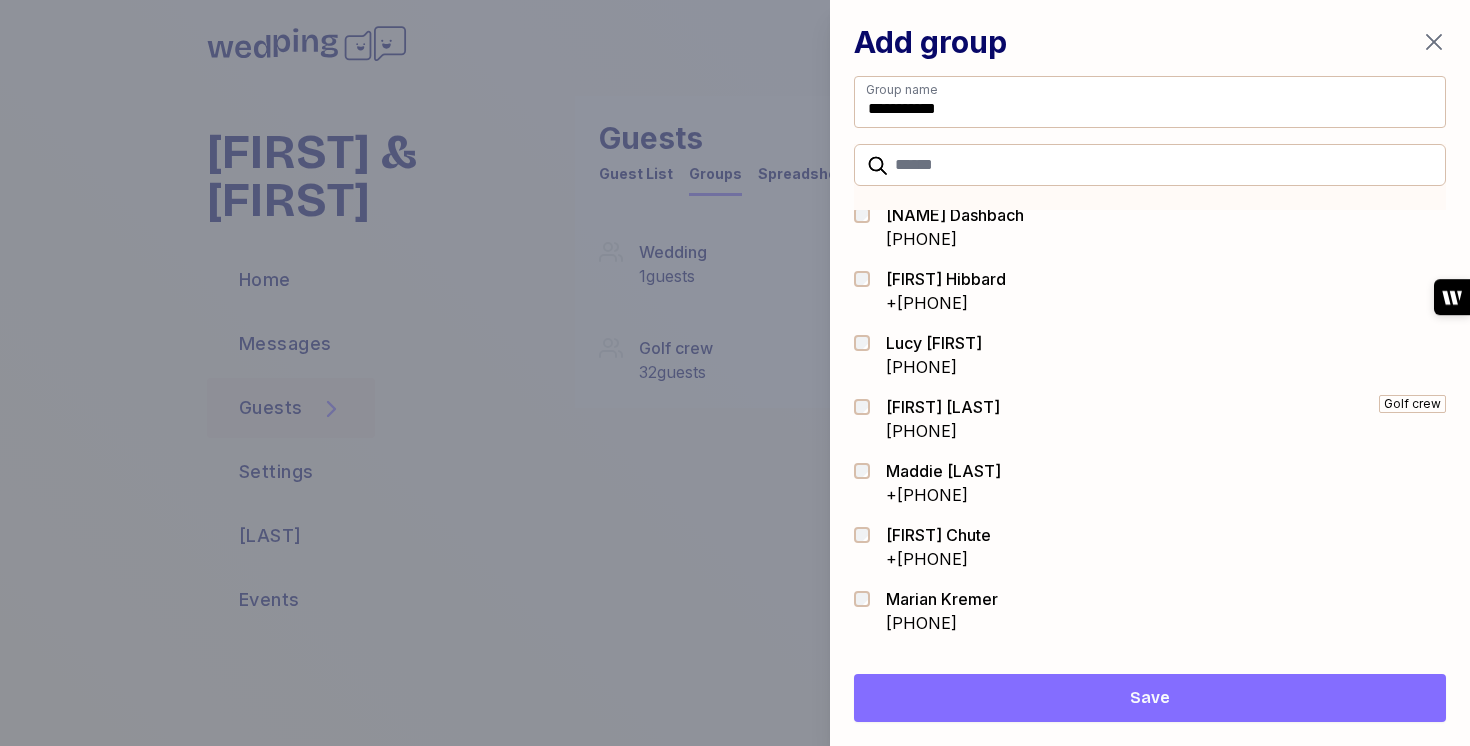 click on "[PHONE]" at bounding box center [934, 367] 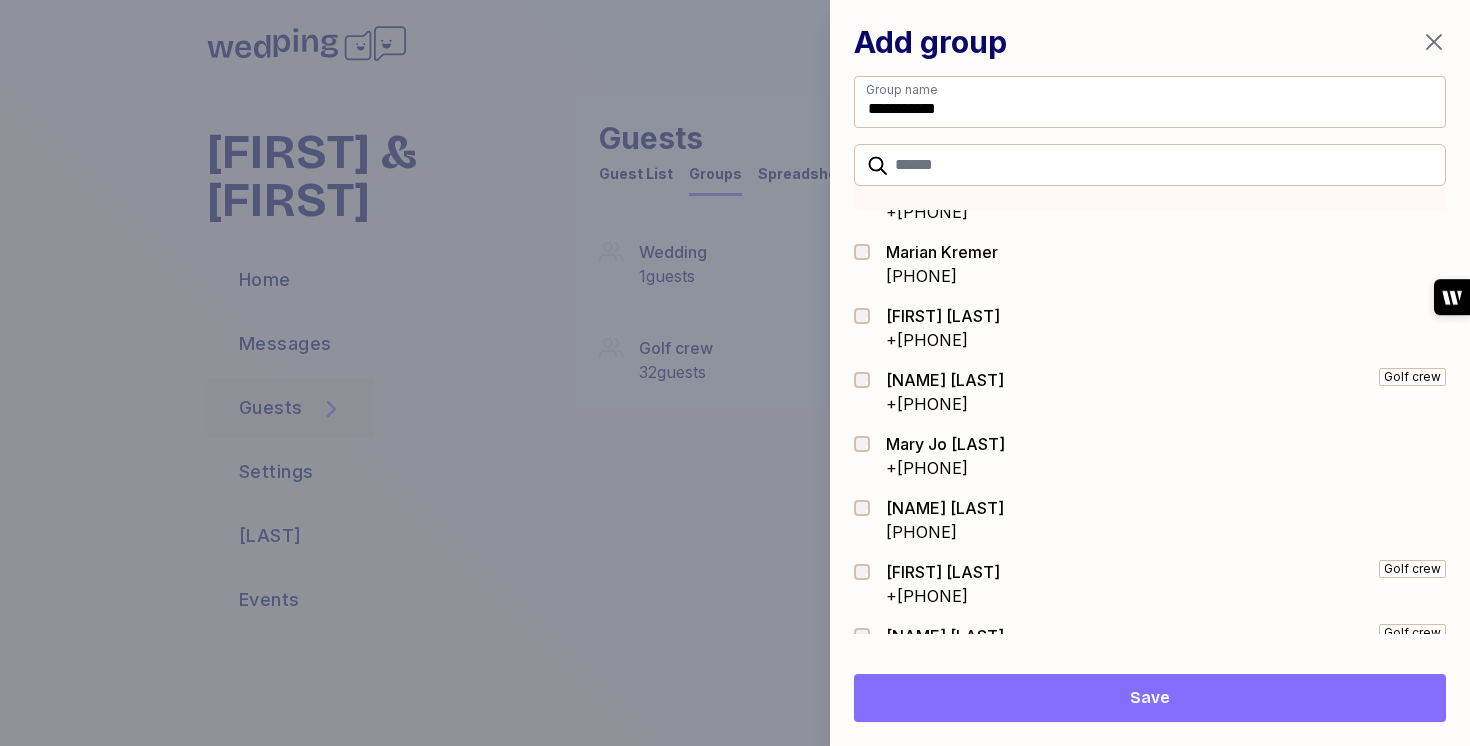 scroll, scrollTop: 5355, scrollLeft: 0, axis: vertical 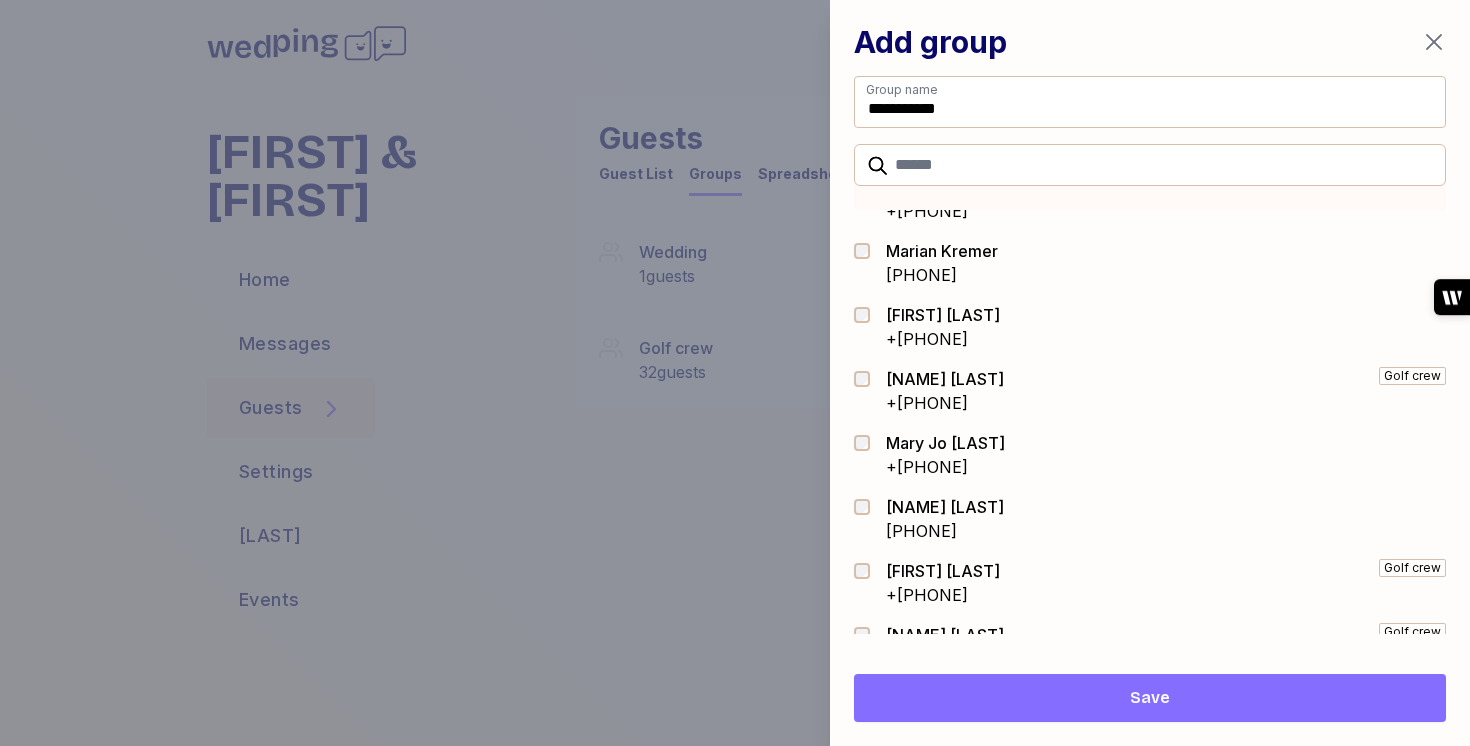 click on "+[PHONE]" at bounding box center (943, 339) 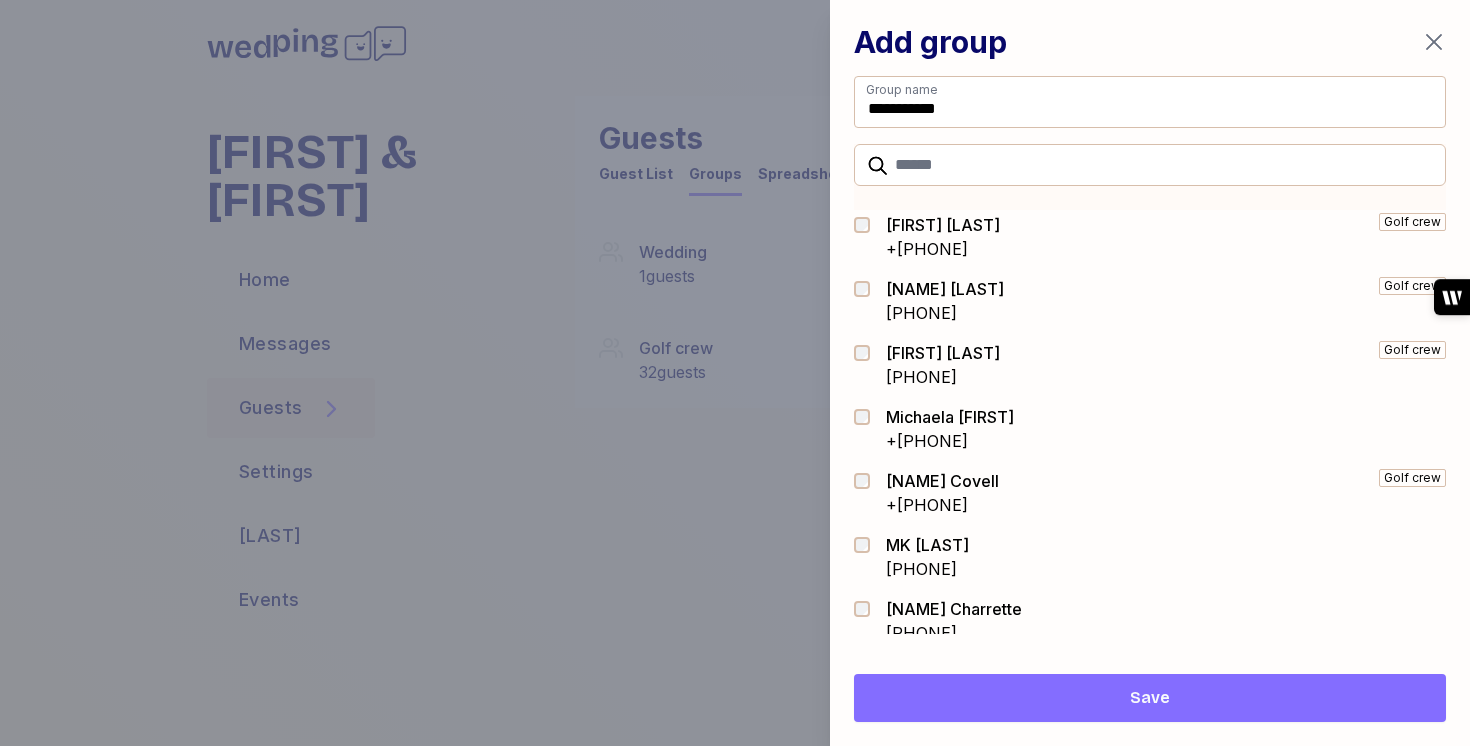 scroll, scrollTop: 5703, scrollLeft: 0, axis: vertical 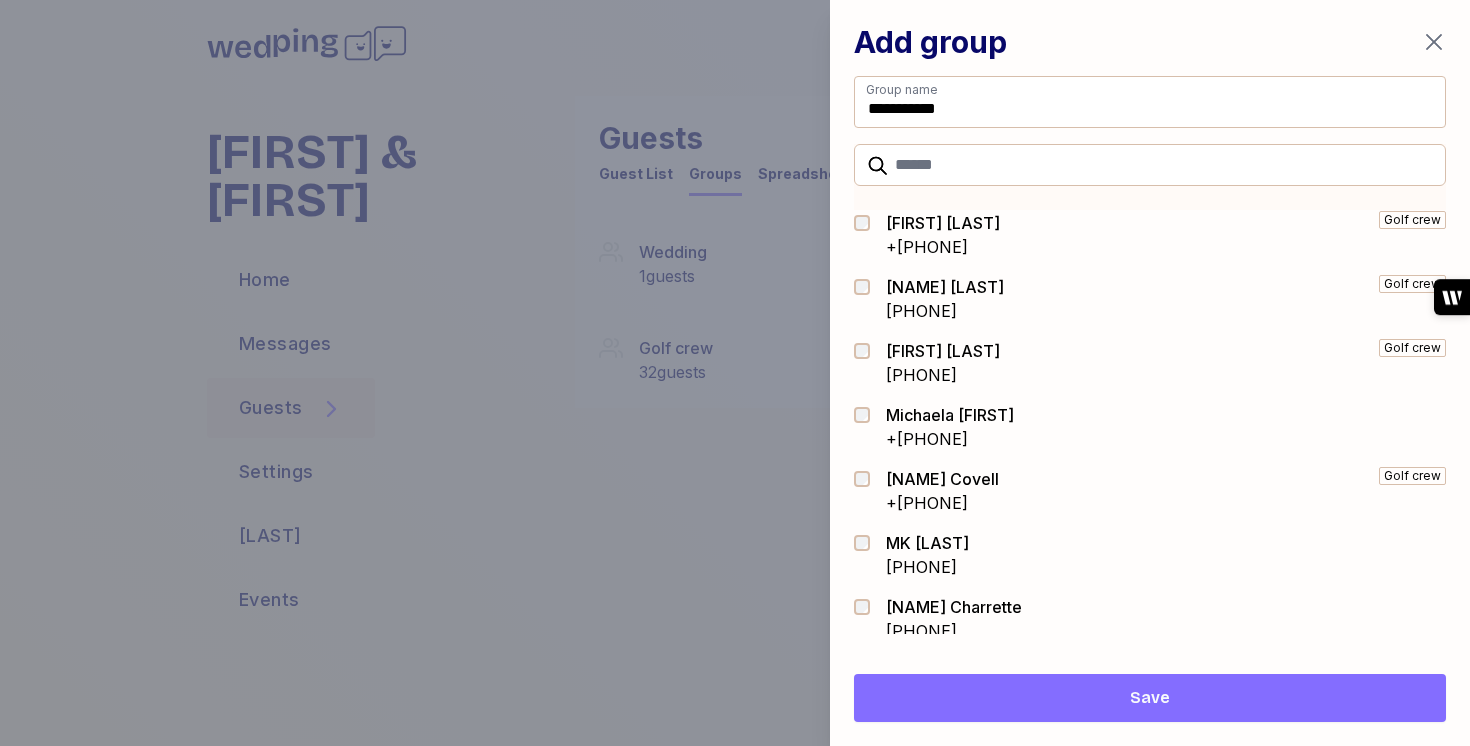 click on "[PHONE]" at bounding box center [945, 311] 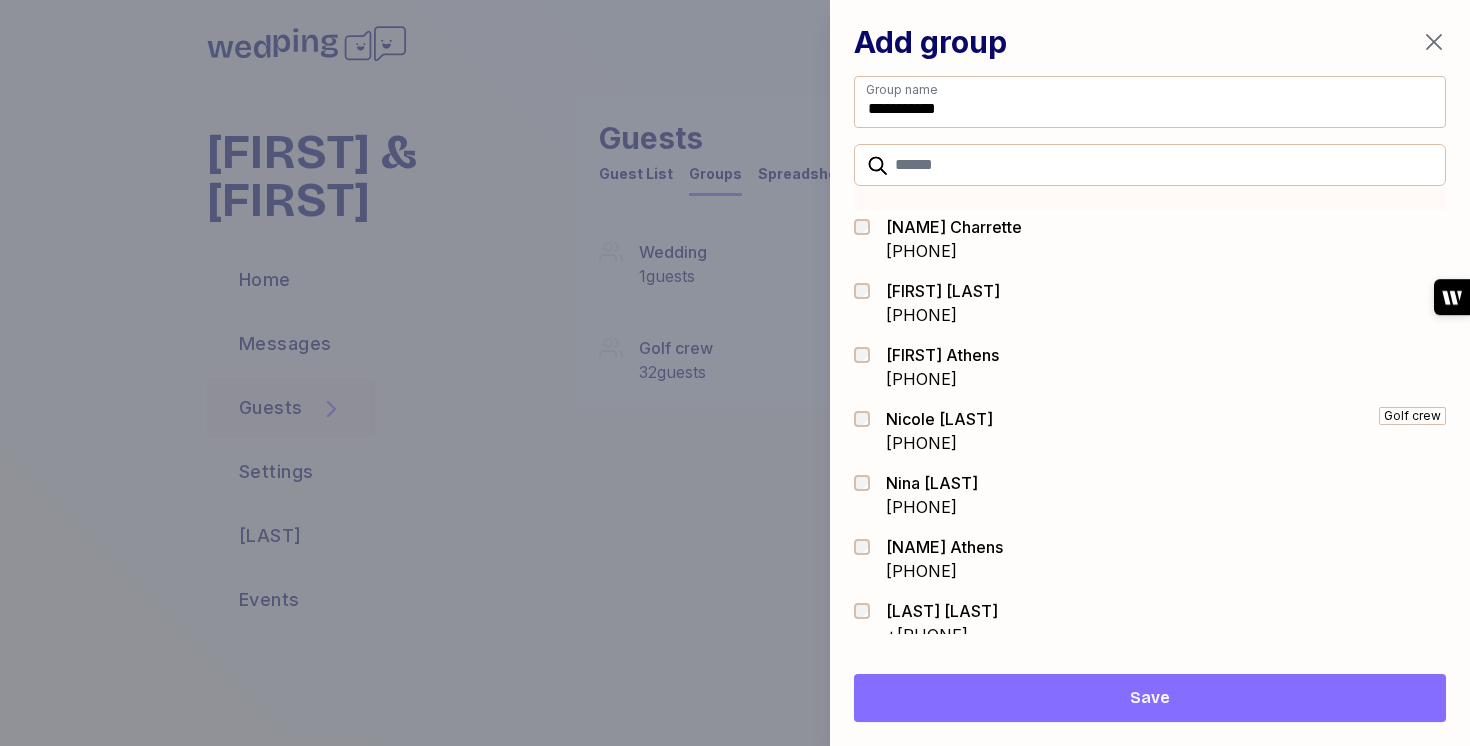 click on "[FIRST]   [LAST] [PHONE]" at bounding box center (1150, 303) 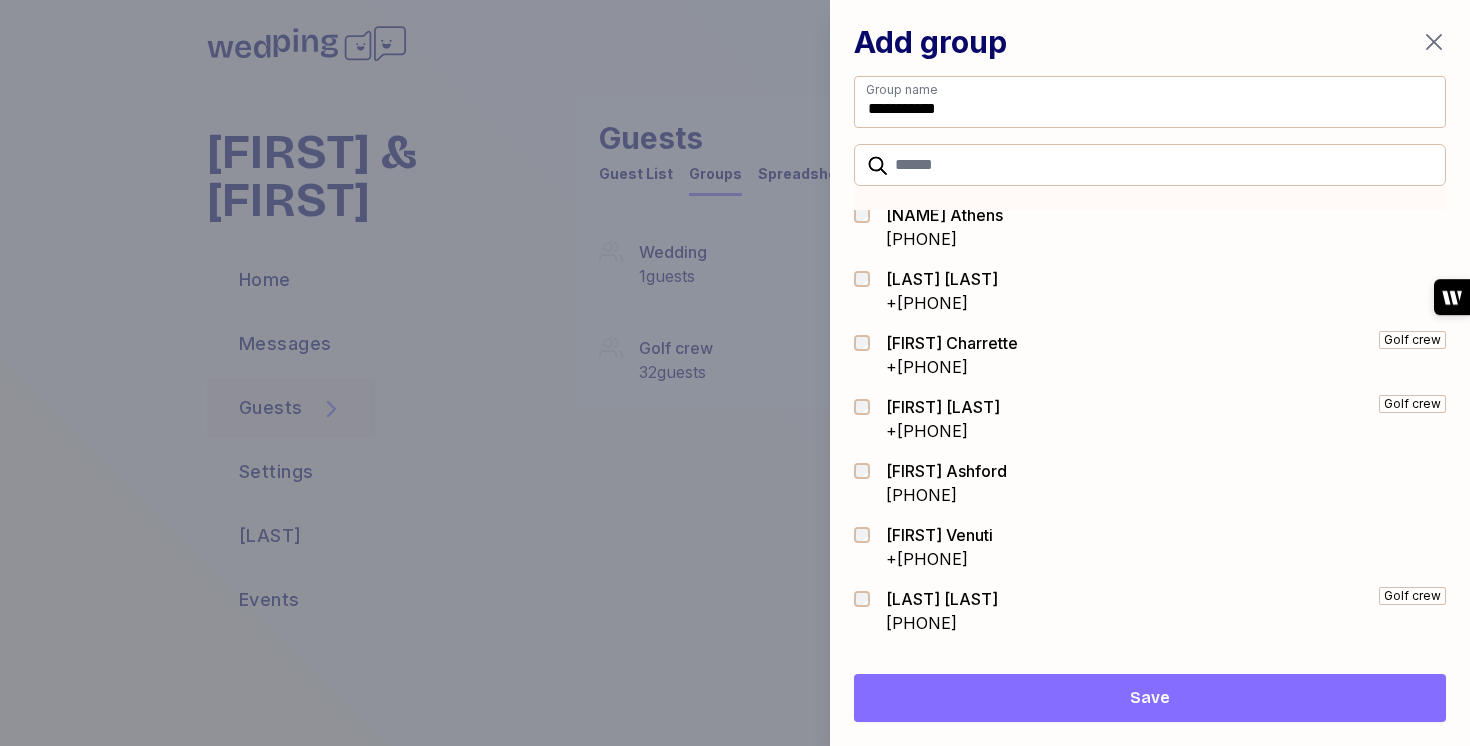 scroll, scrollTop: 6417, scrollLeft: 0, axis: vertical 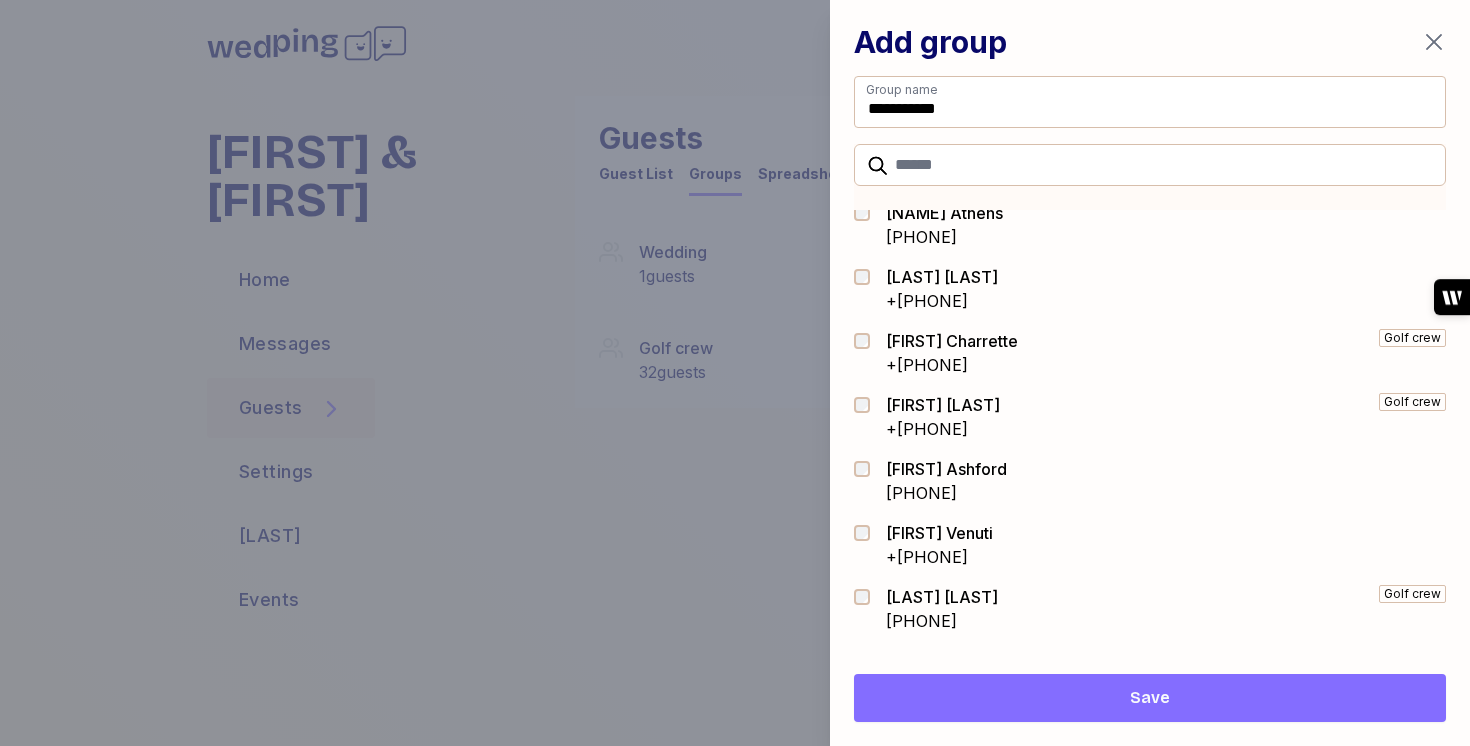 click on "Golf crew" at bounding box center (1234, 353) 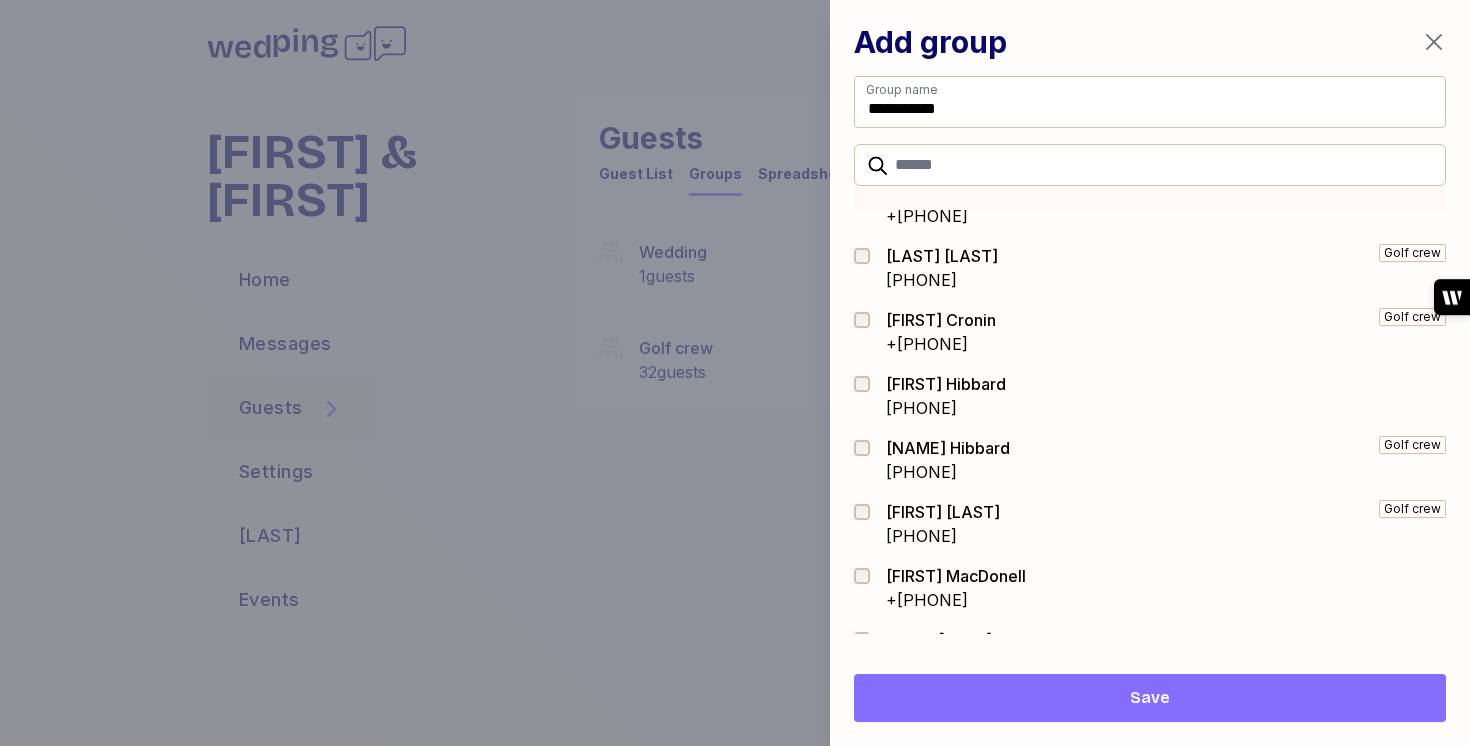 scroll, scrollTop: 6761, scrollLeft: 0, axis: vertical 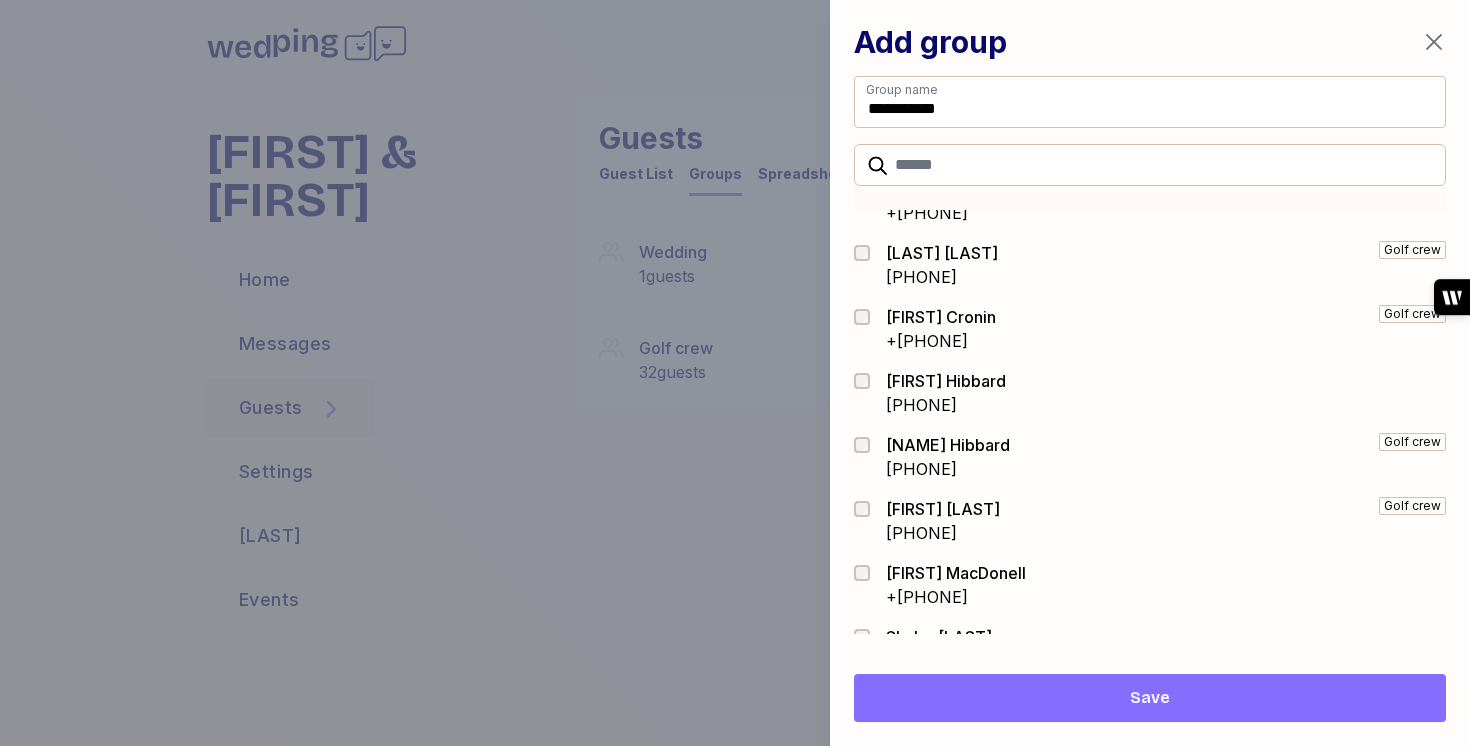 click on "Golf crew" at bounding box center (1223, 329) 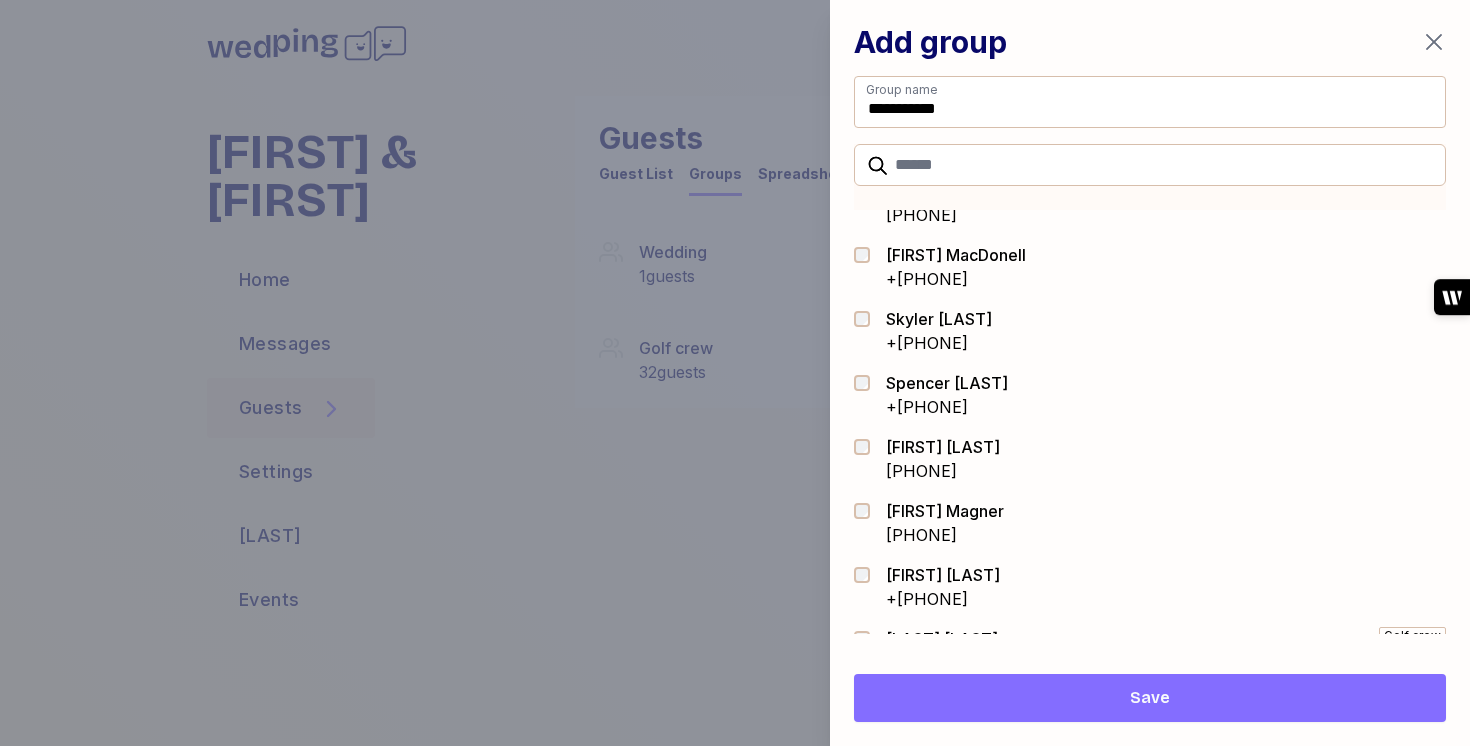 scroll, scrollTop: 7079, scrollLeft: 0, axis: vertical 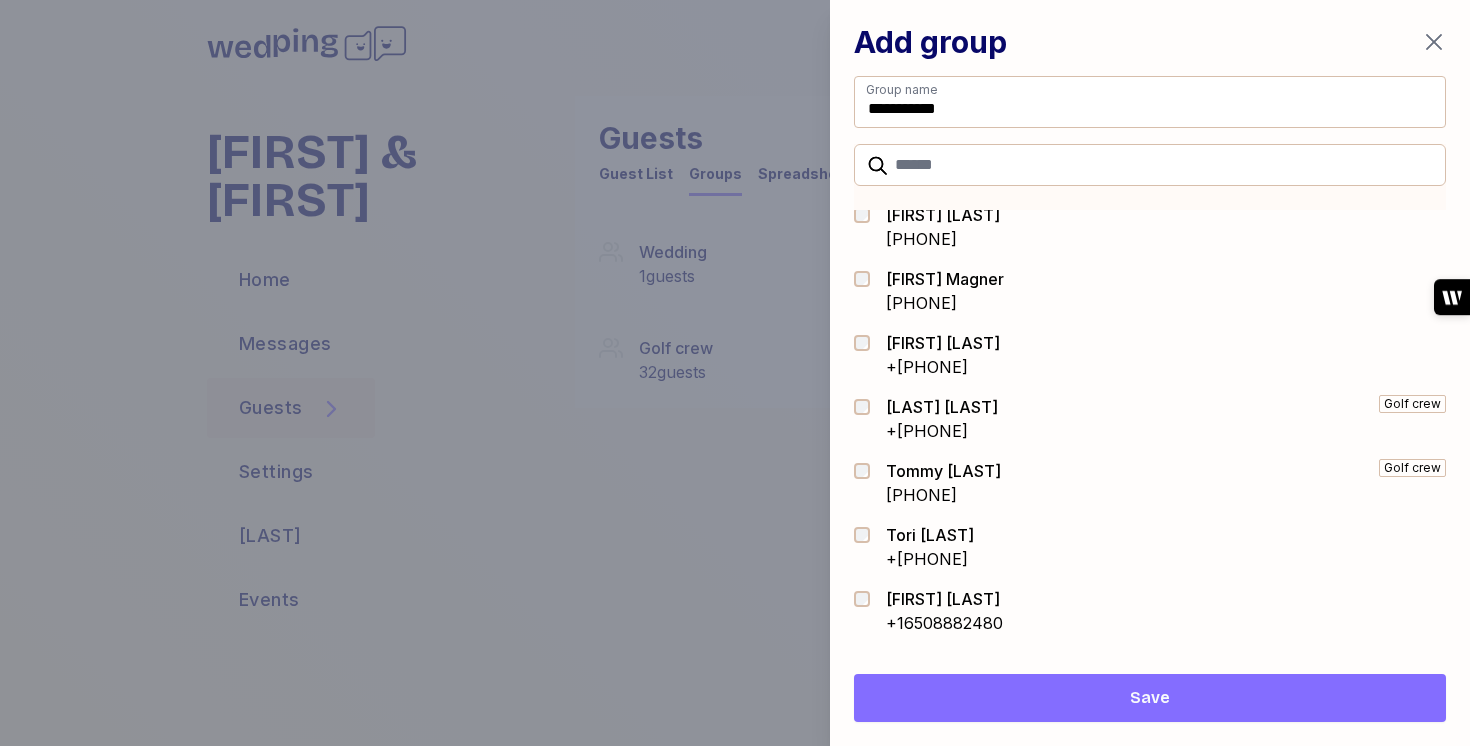 click on "[FIRST]   [LAST] +[PHONE]" at bounding box center [1150, 355] 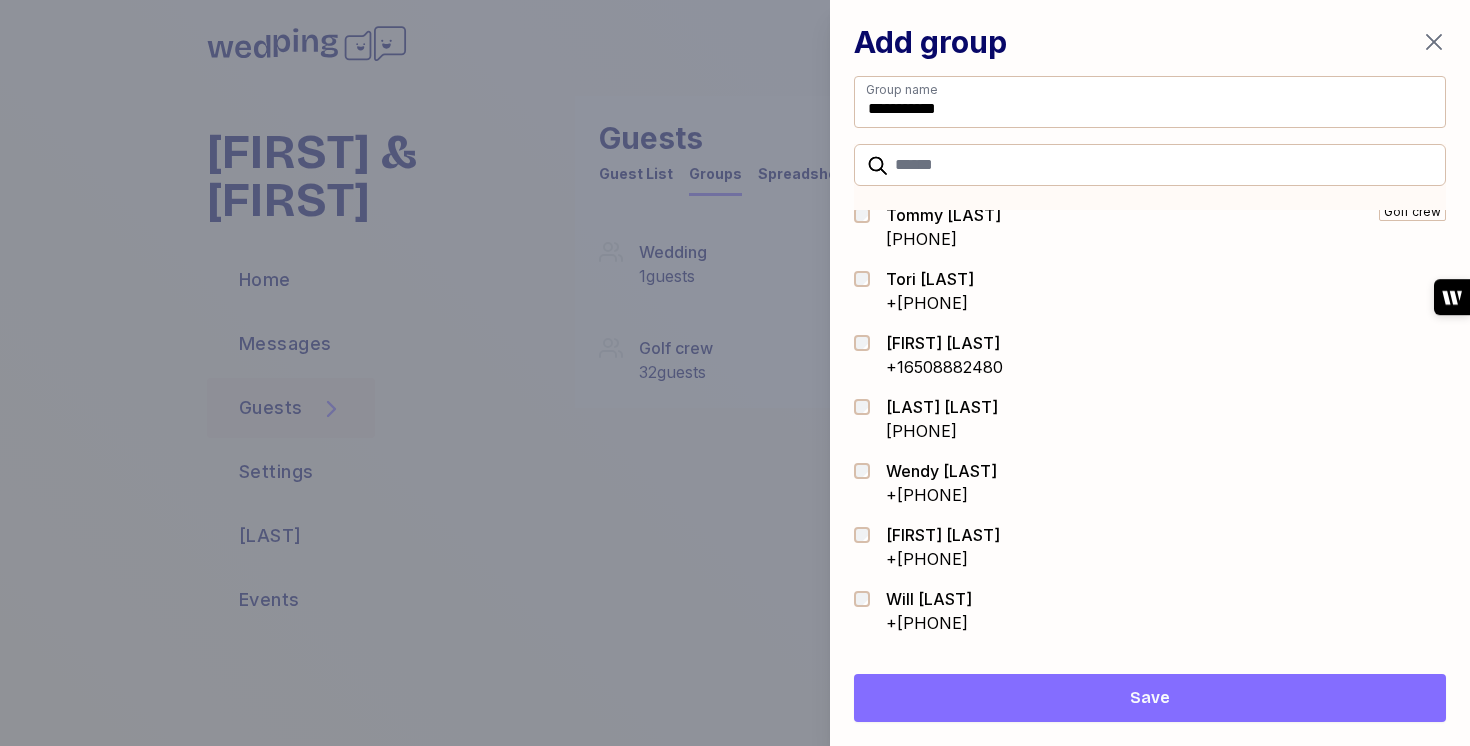 scroll, scrollTop: 7561, scrollLeft: 0, axis: vertical 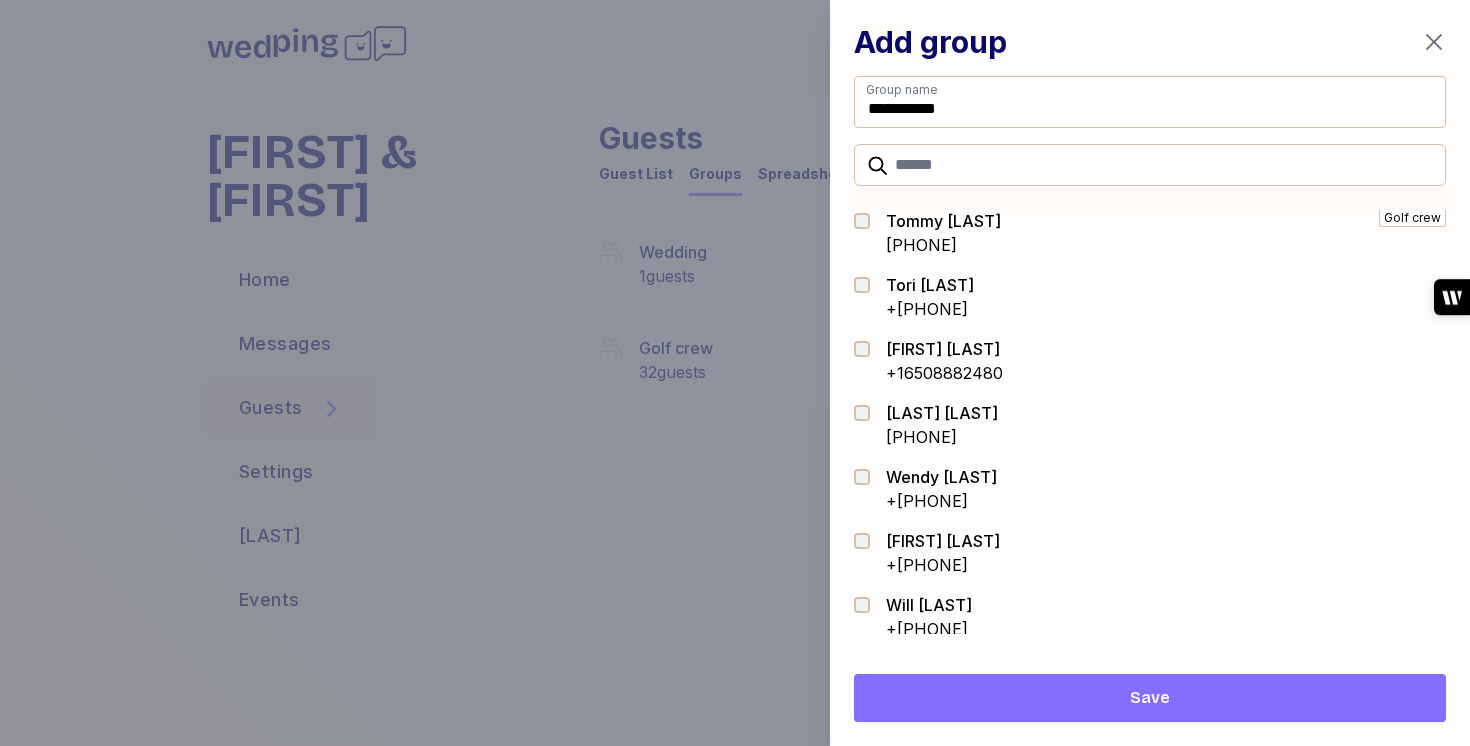 click on "[FIRST]   [LAST] +[PHONE]" at bounding box center (1150, 297) 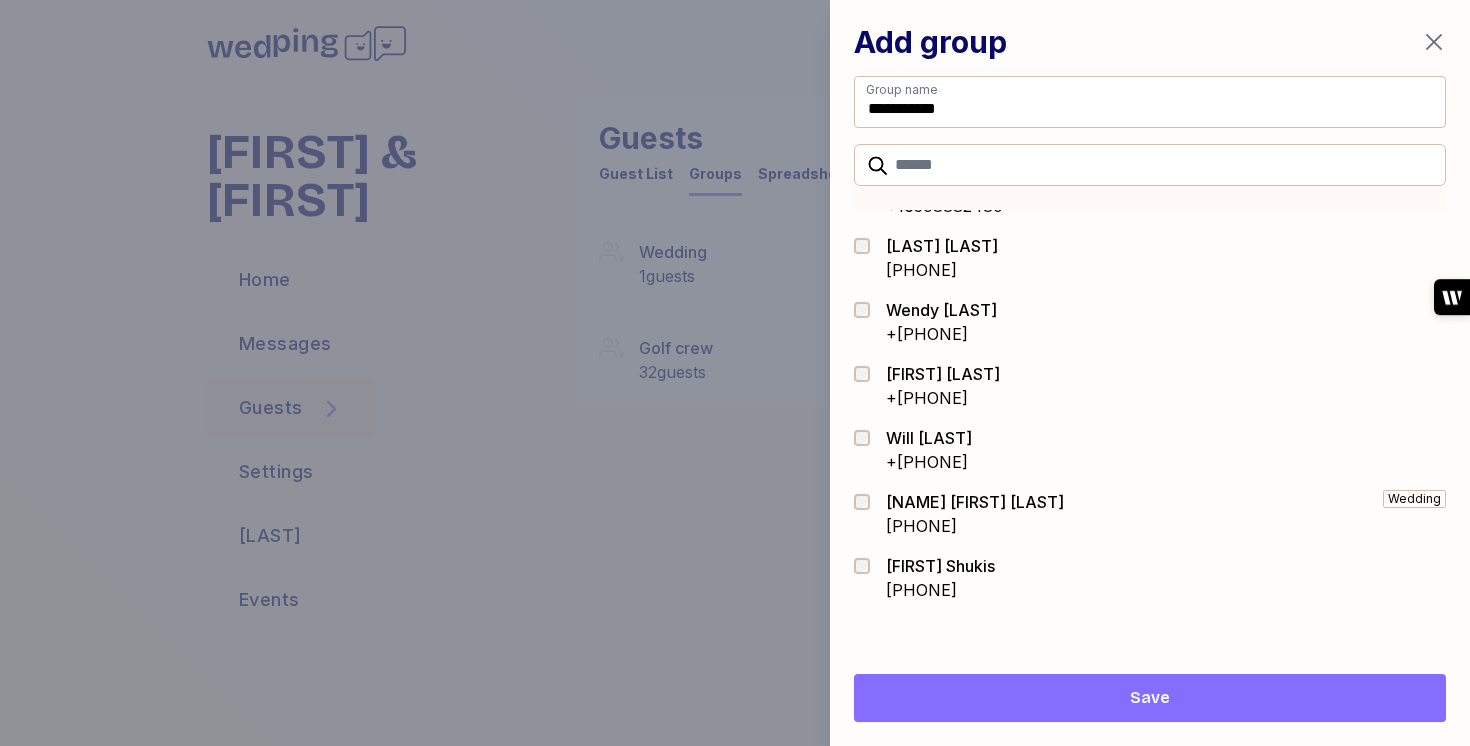 scroll, scrollTop: 7727, scrollLeft: 0, axis: vertical 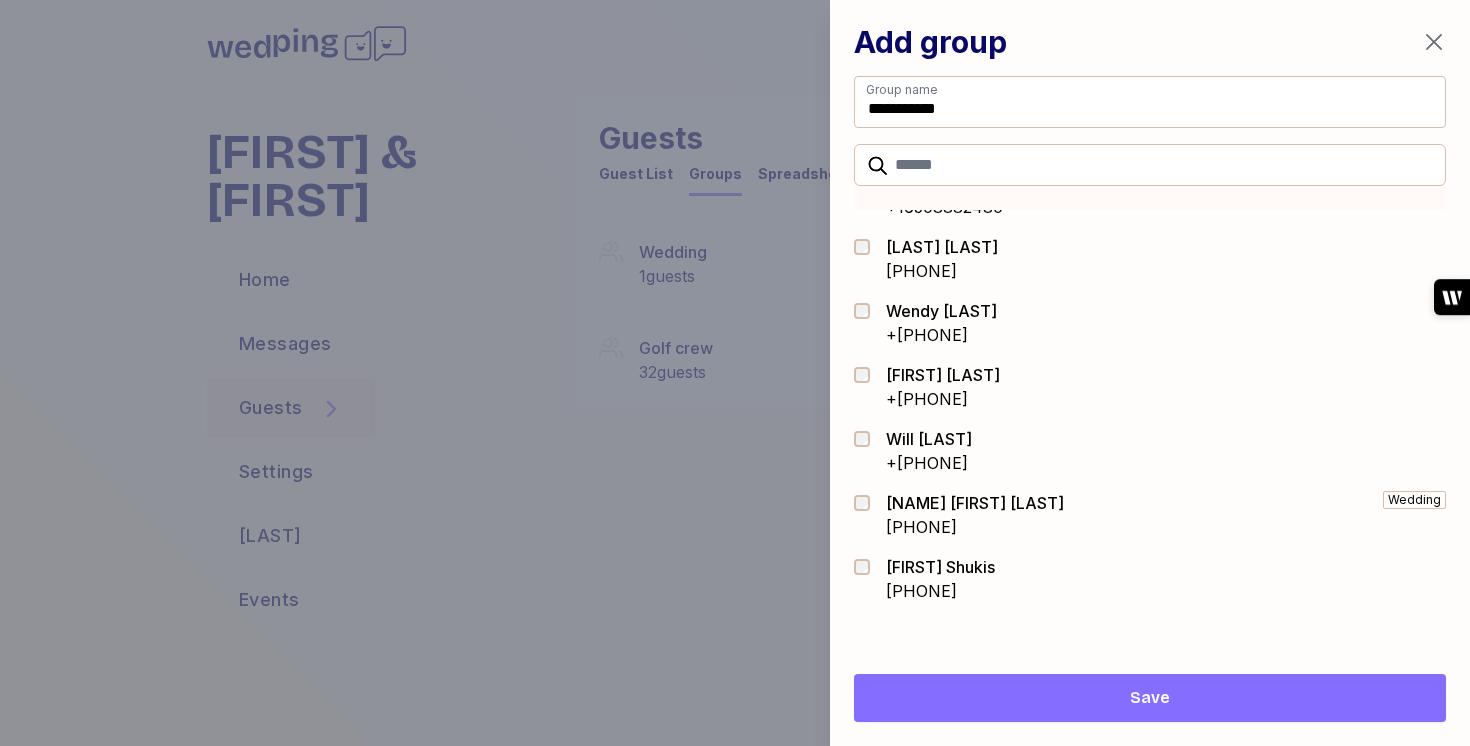click on "[FIRST]   [LAST] +[PHONE]" at bounding box center (1150, 451) 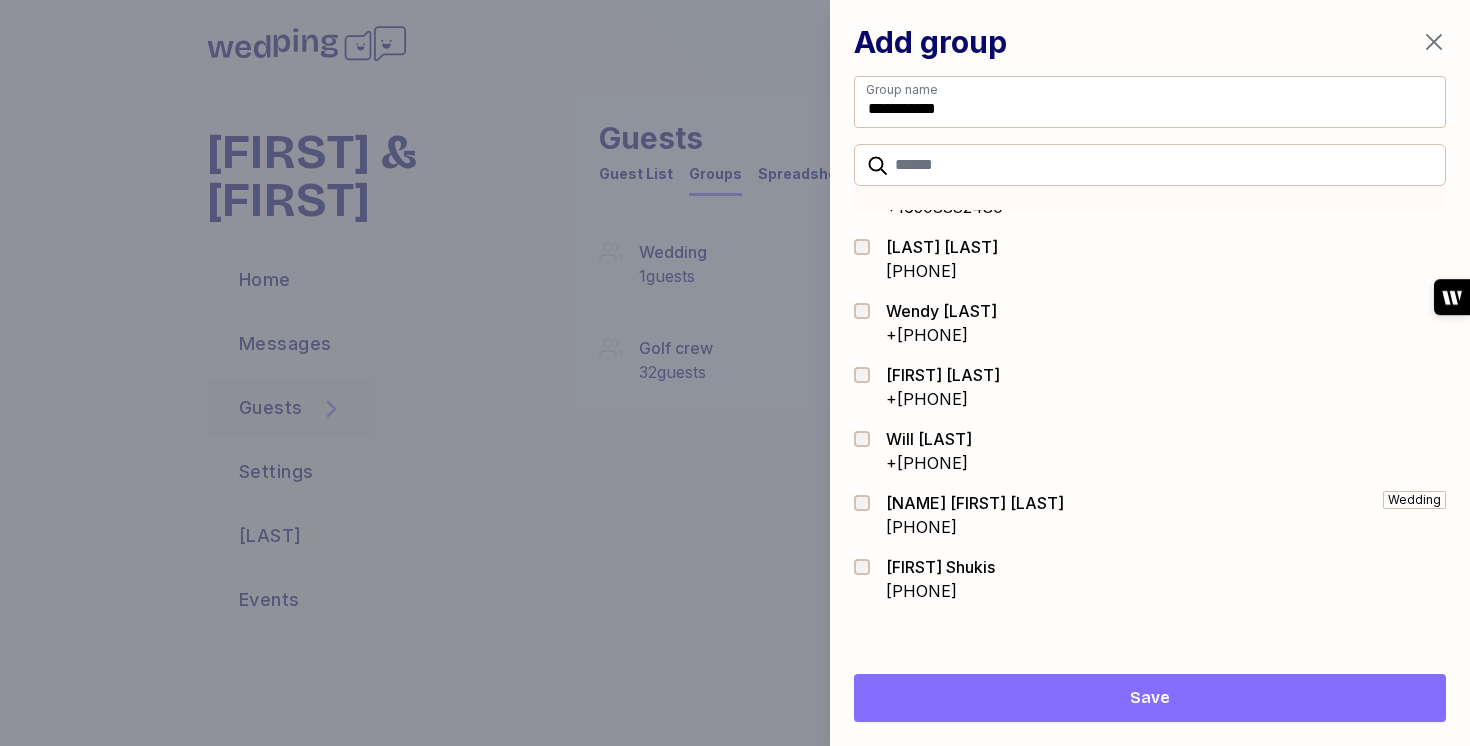 click on "Save" at bounding box center [1150, 698] 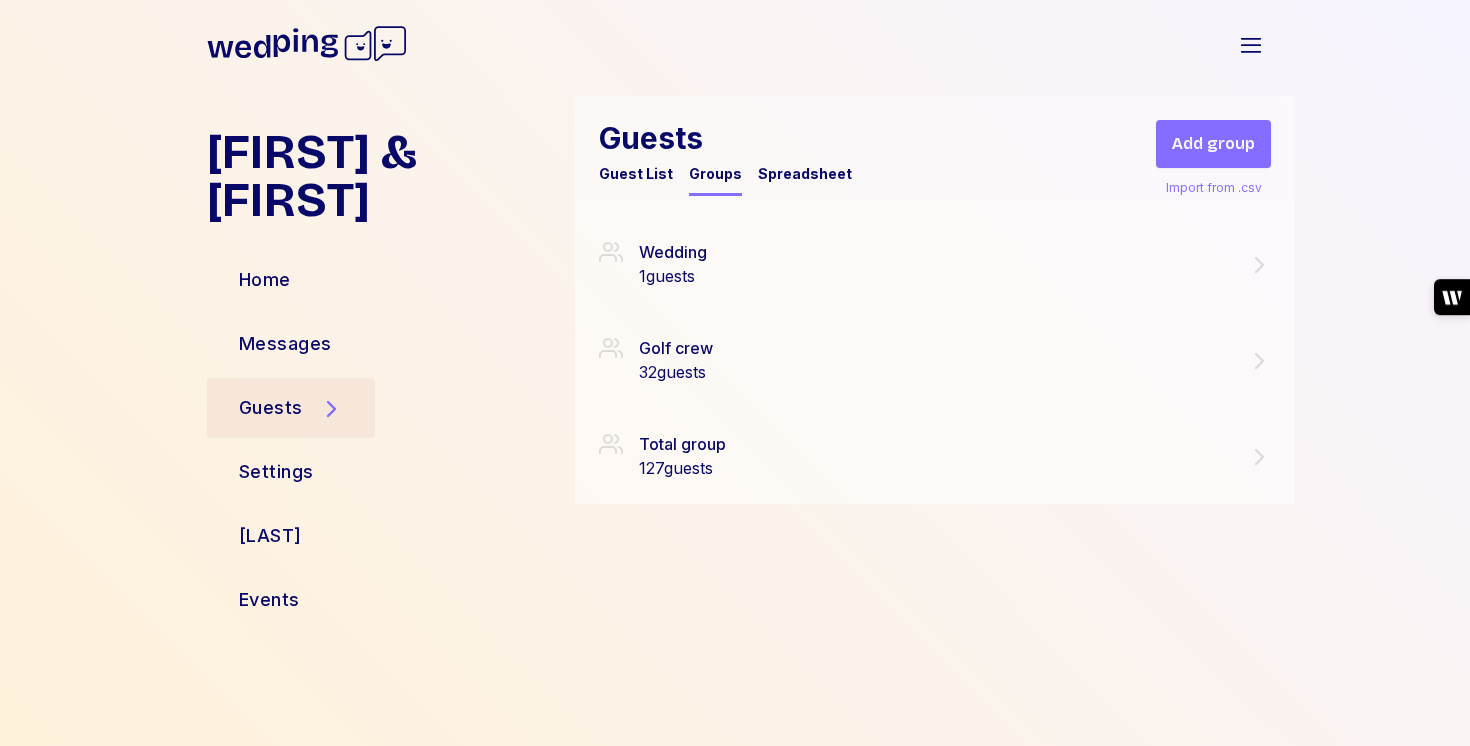 click on "Add group" at bounding box center (1213, 144) 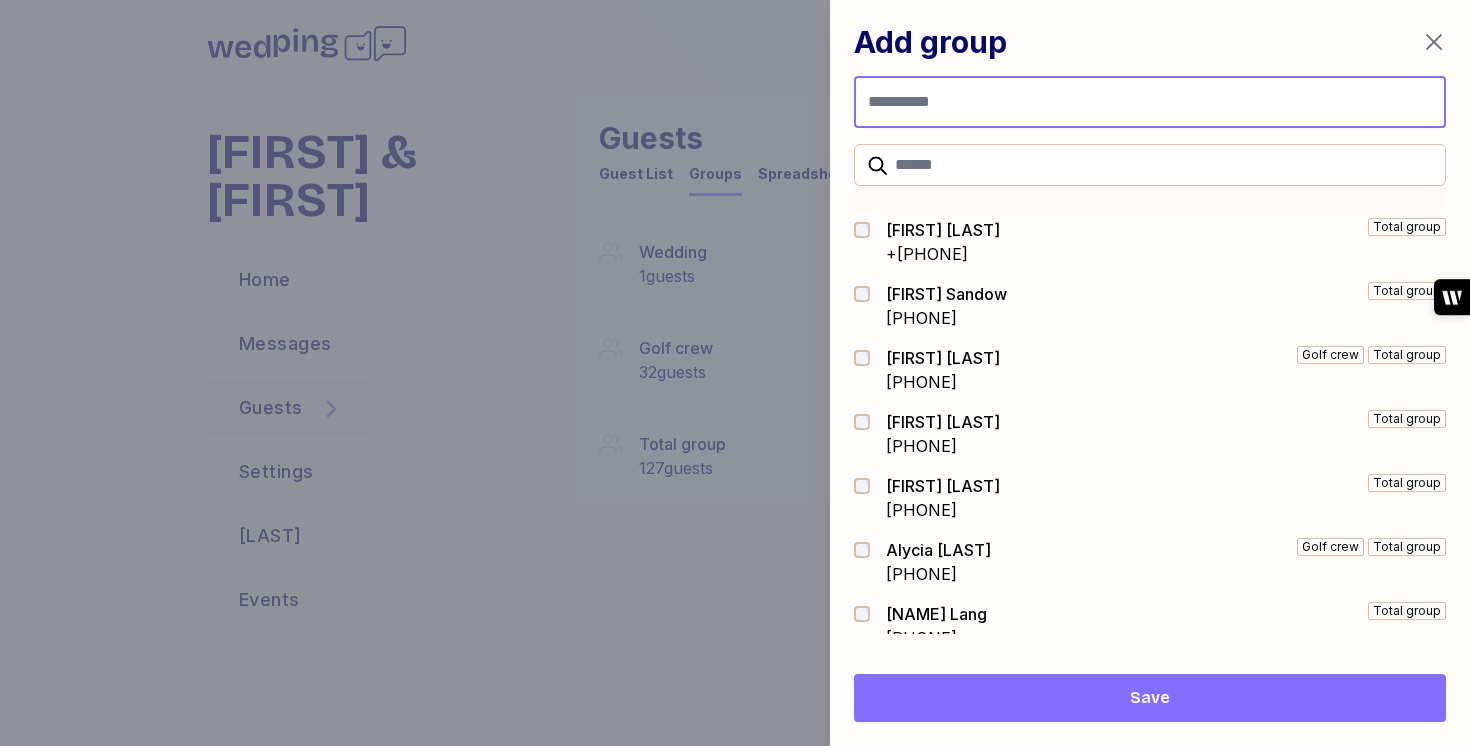 click at bounding box center (1150, 102) 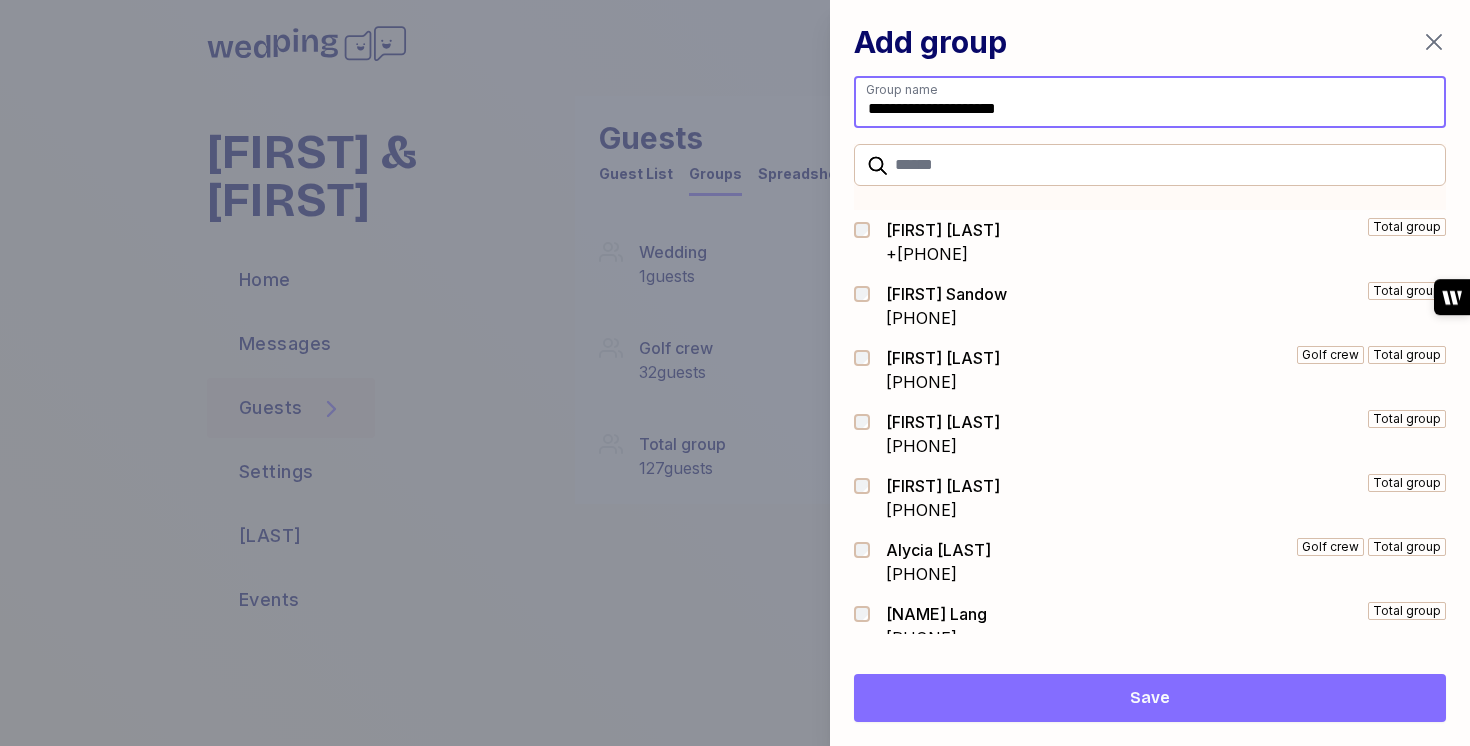 type on "**********" 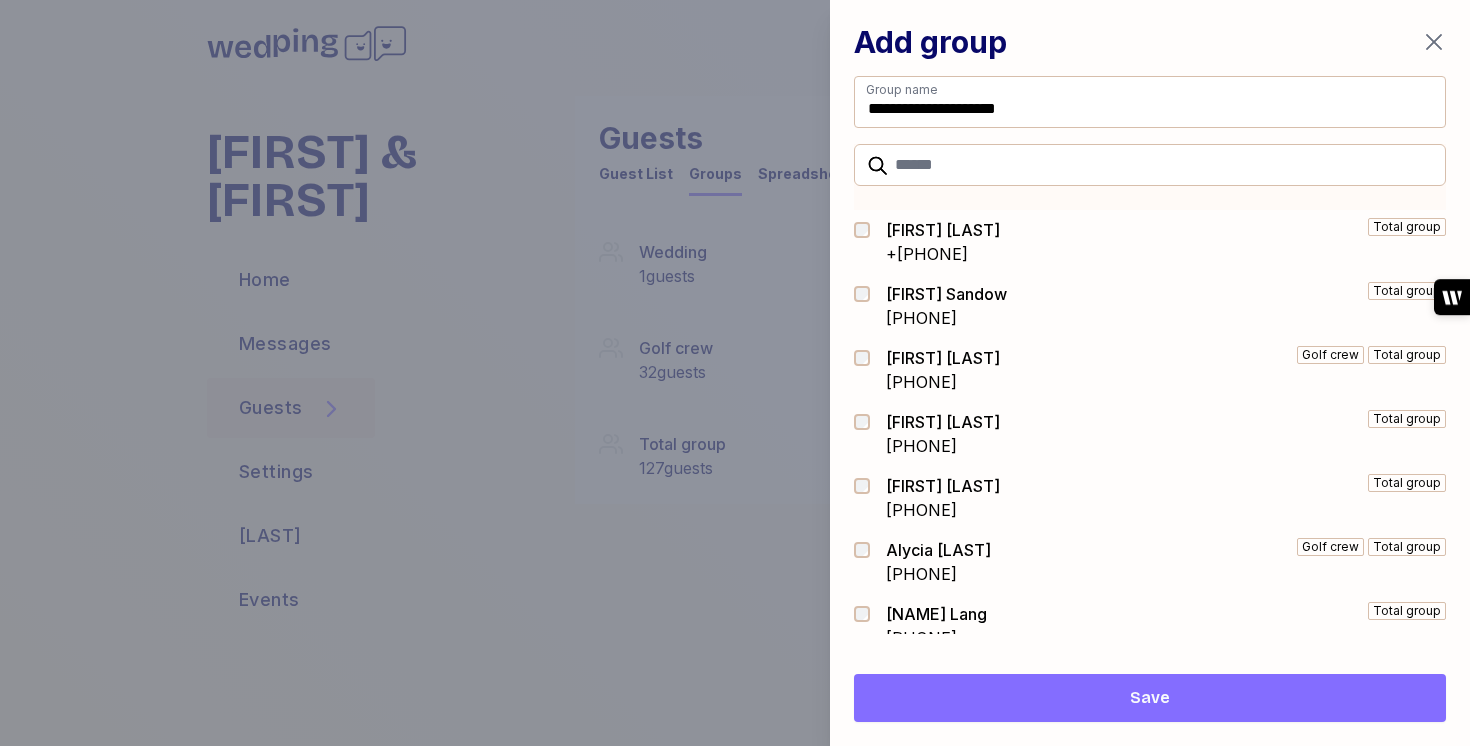 click on "[FIRST]   [LAST] +[PHONE] Total group" at bounding box center (1150, 242) 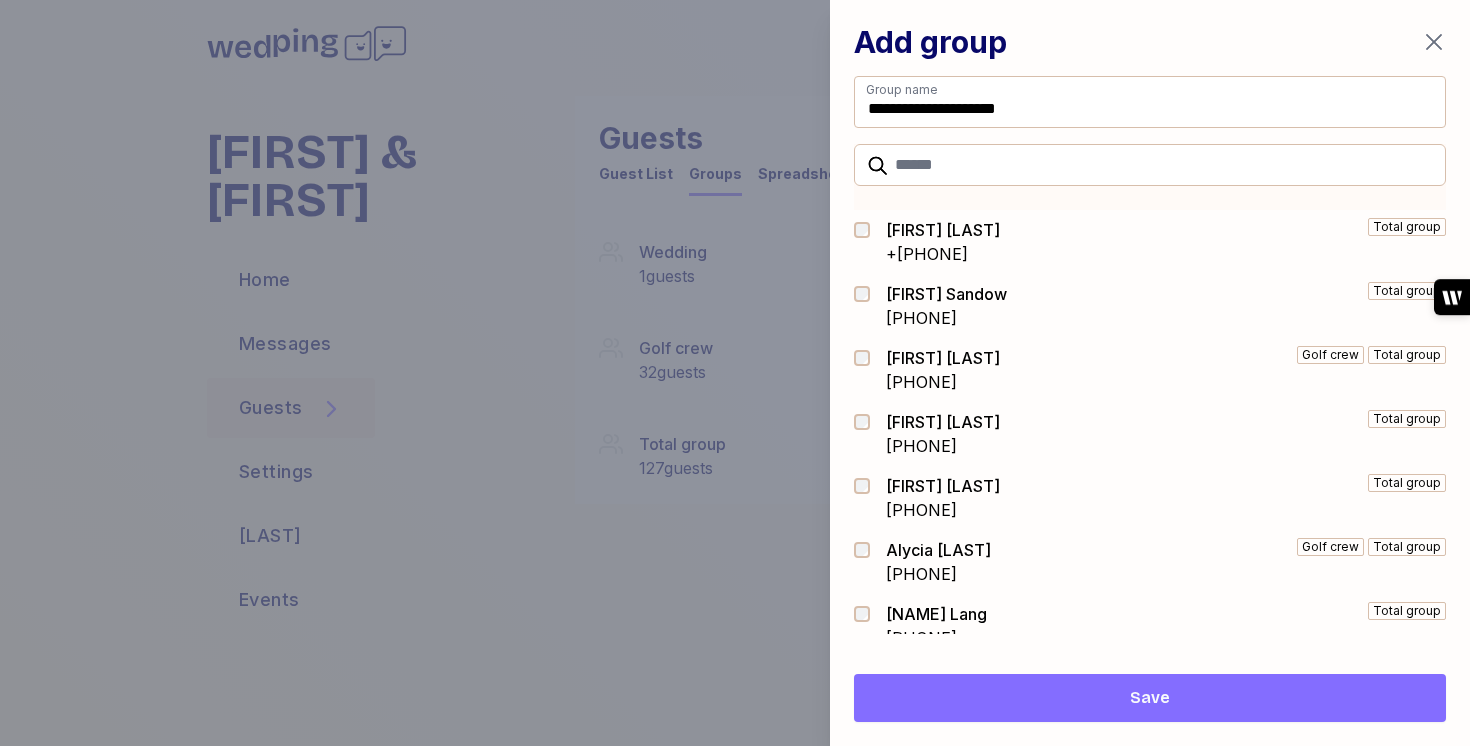 click 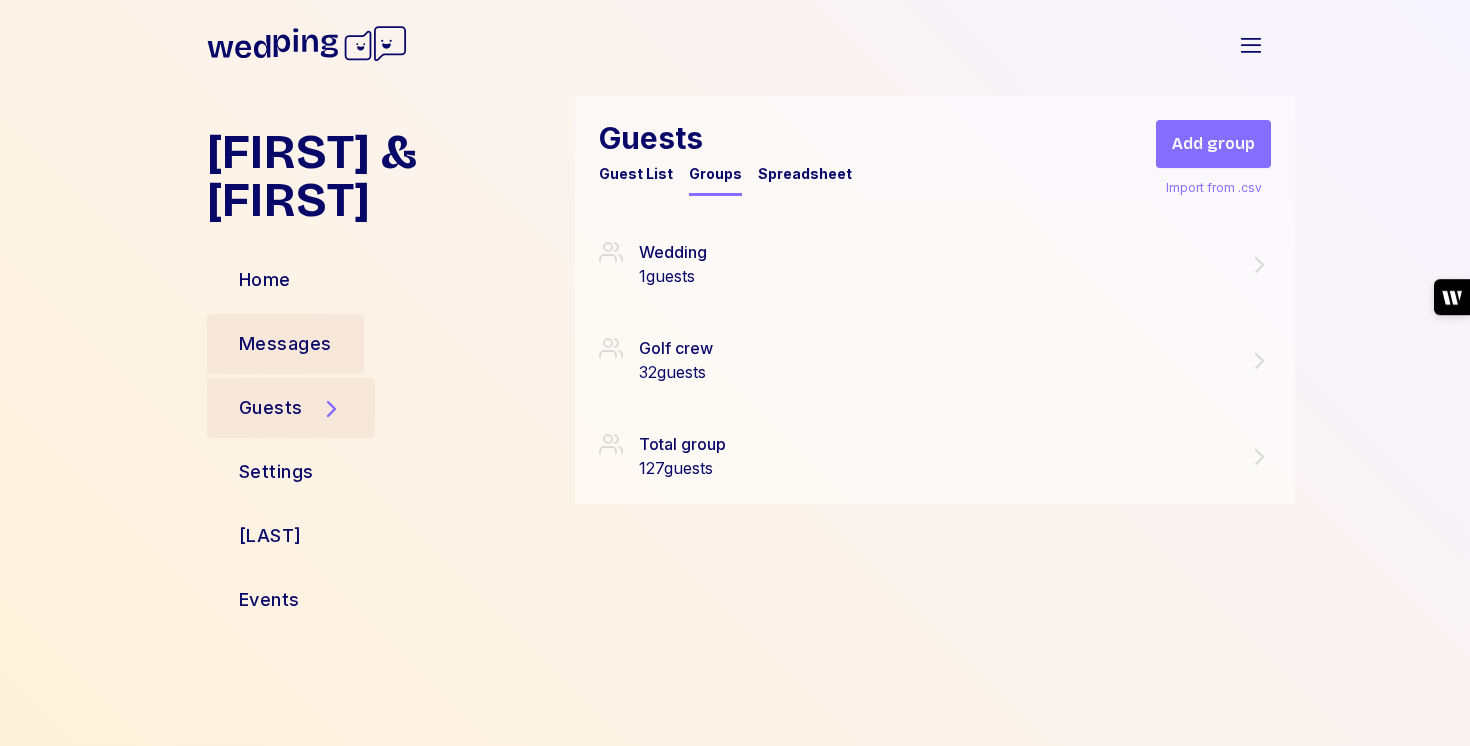 click on "Messages" at bounding box center [285, 344] 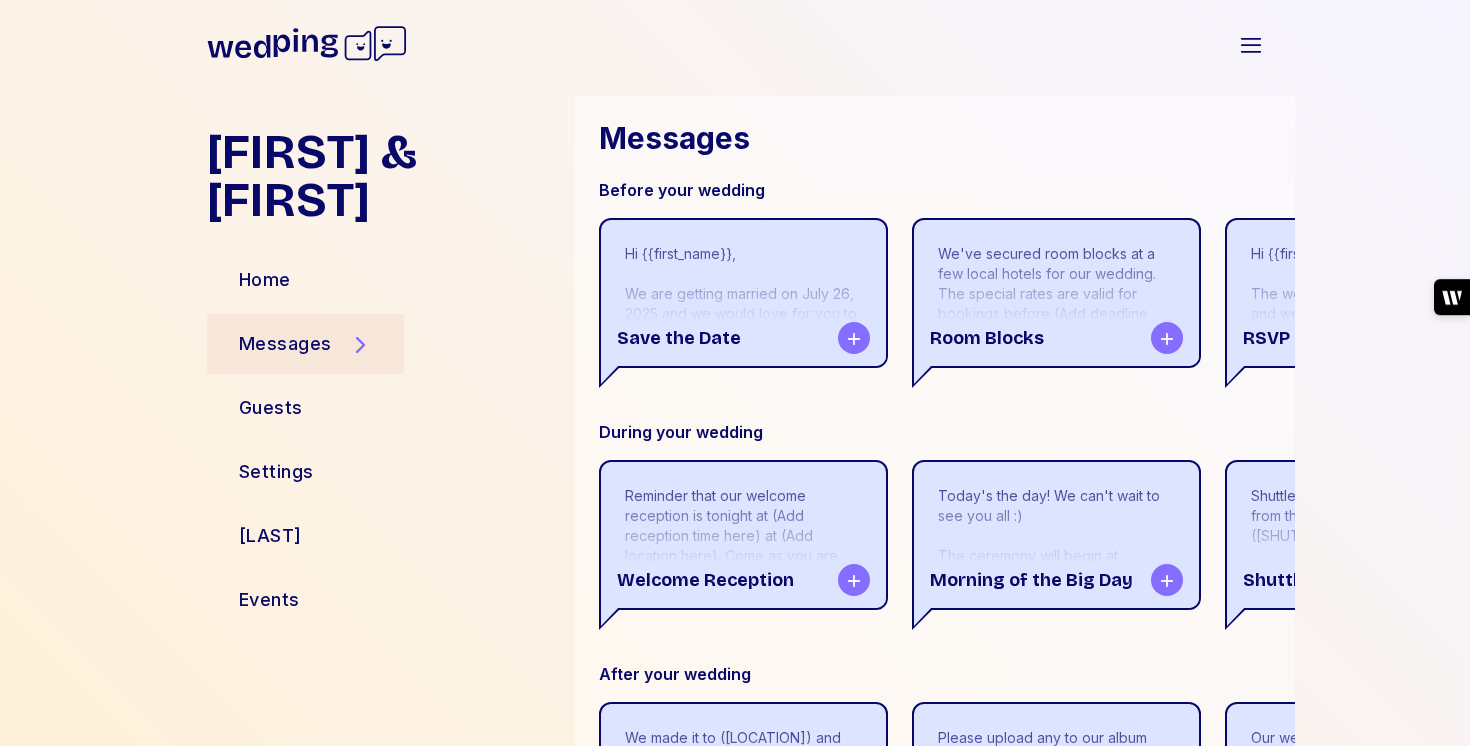 scroll, scrollTop: 416, scrollLeft: 0, axis: vertical 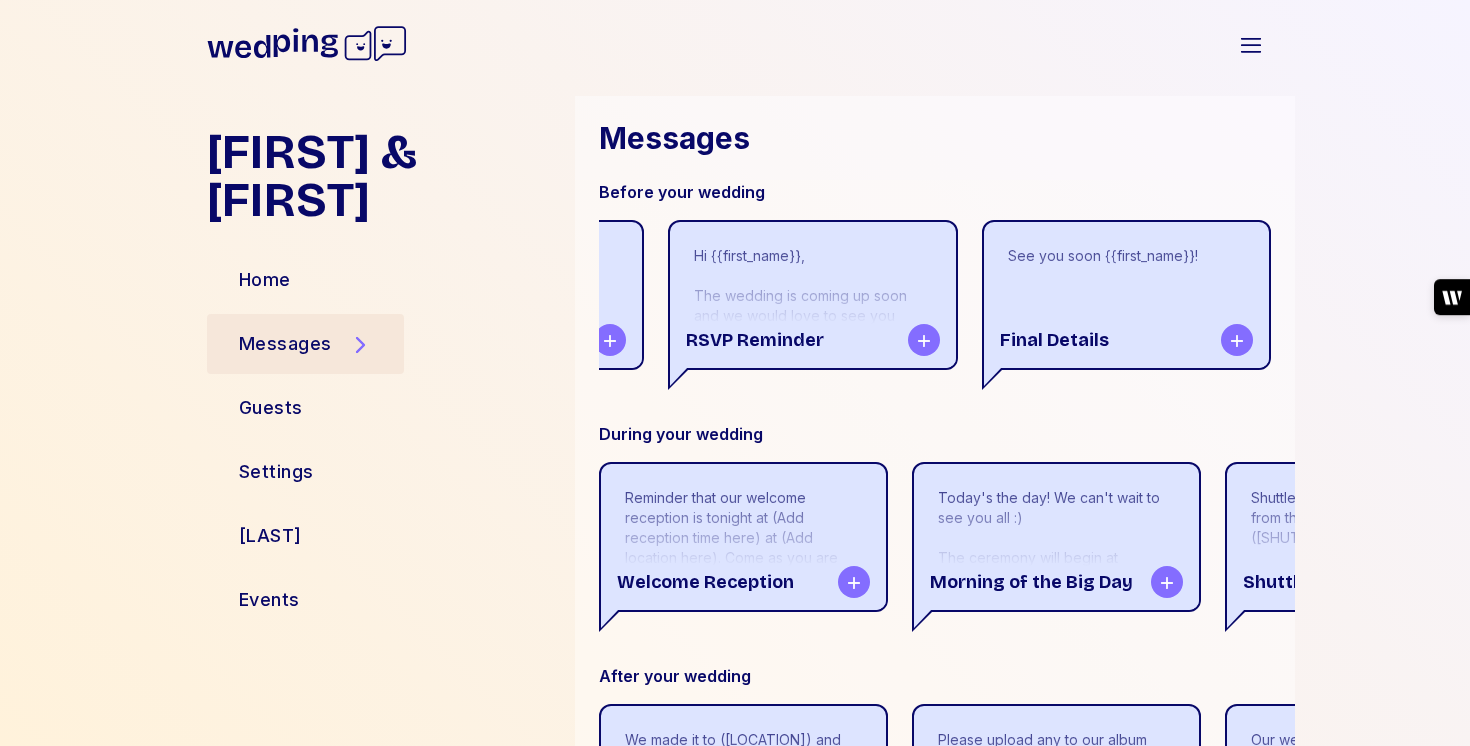 click on "See you soon {{first_name}}!" at bounding box center (1126, 256) 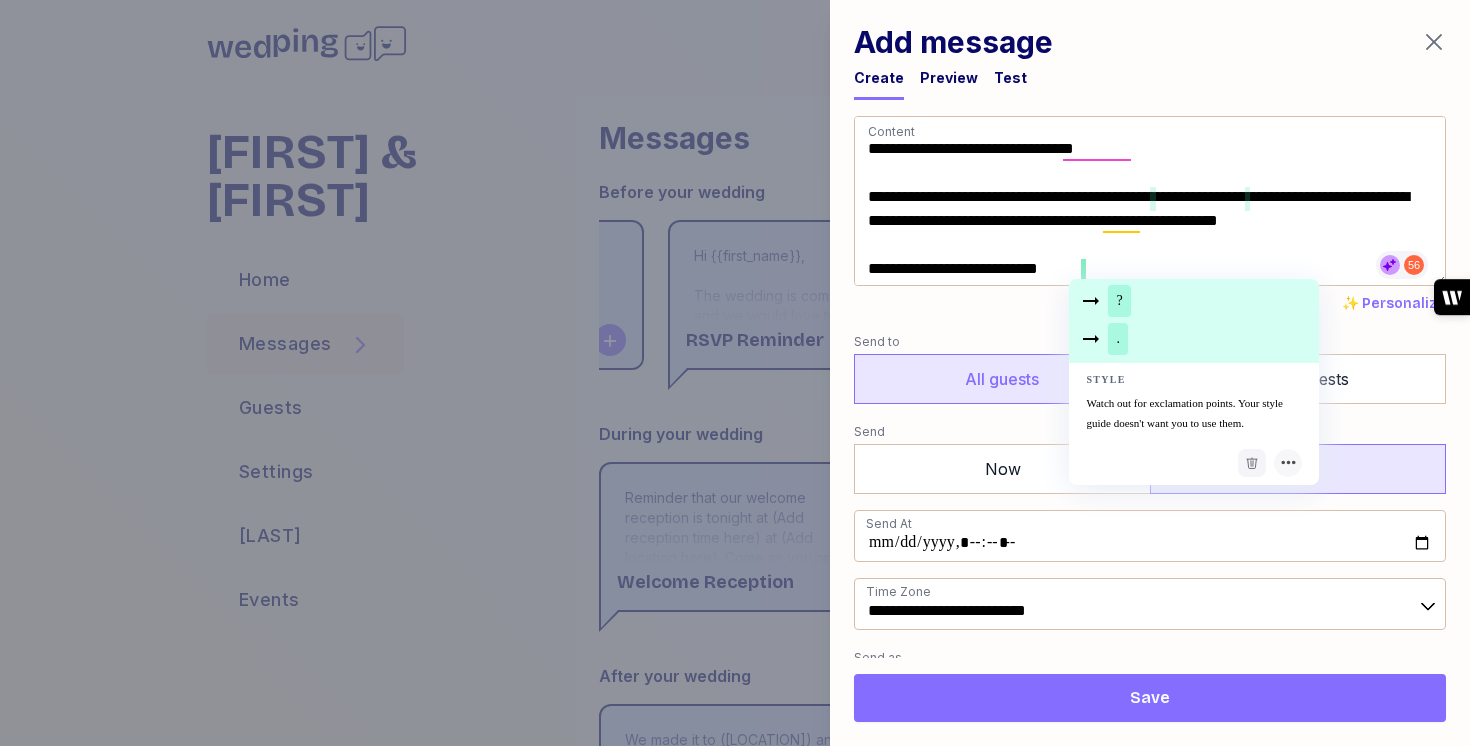 drag, startPoint x: 1083, startPoint y: 271, endPoint x: 978, endPoint y: 272, distance: 105.00476 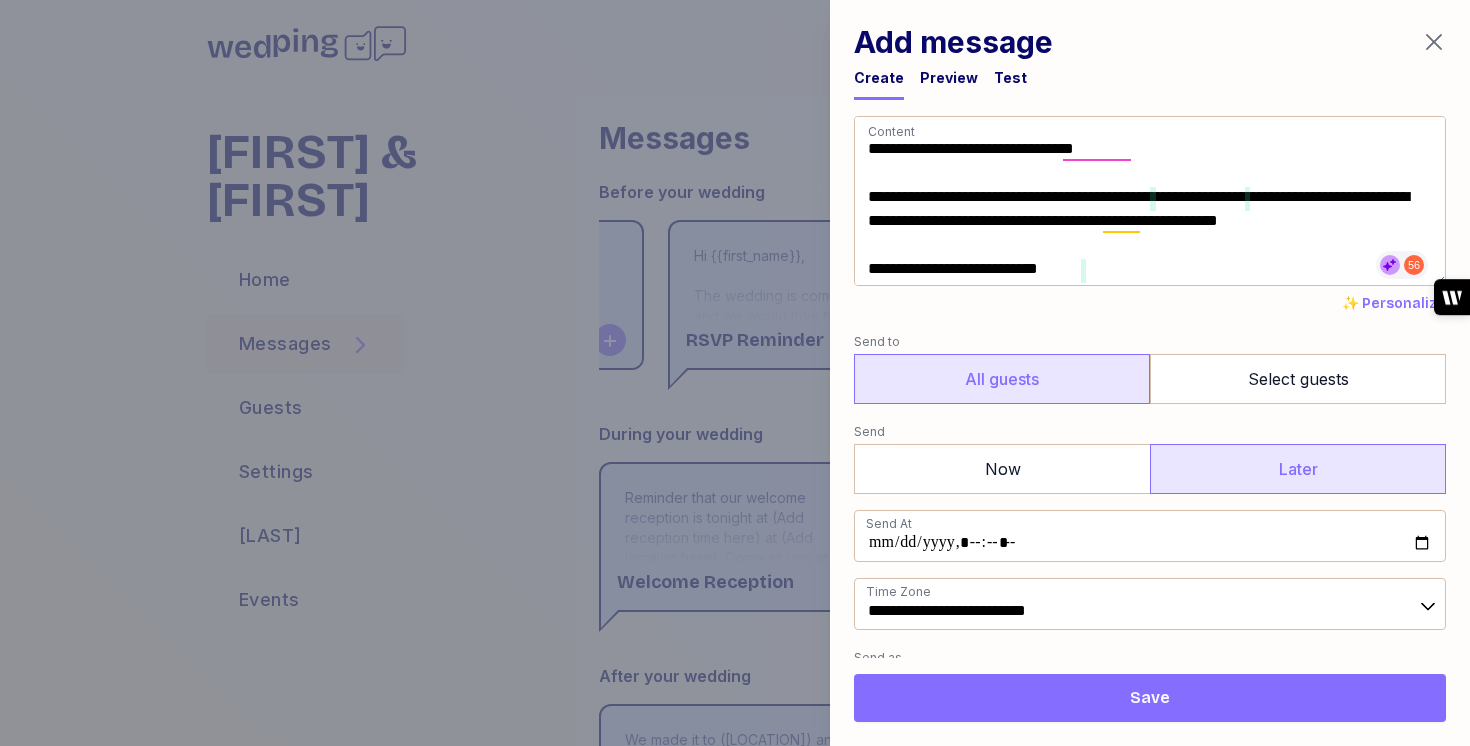 click on "**********" at bounding box center (1150, 201) 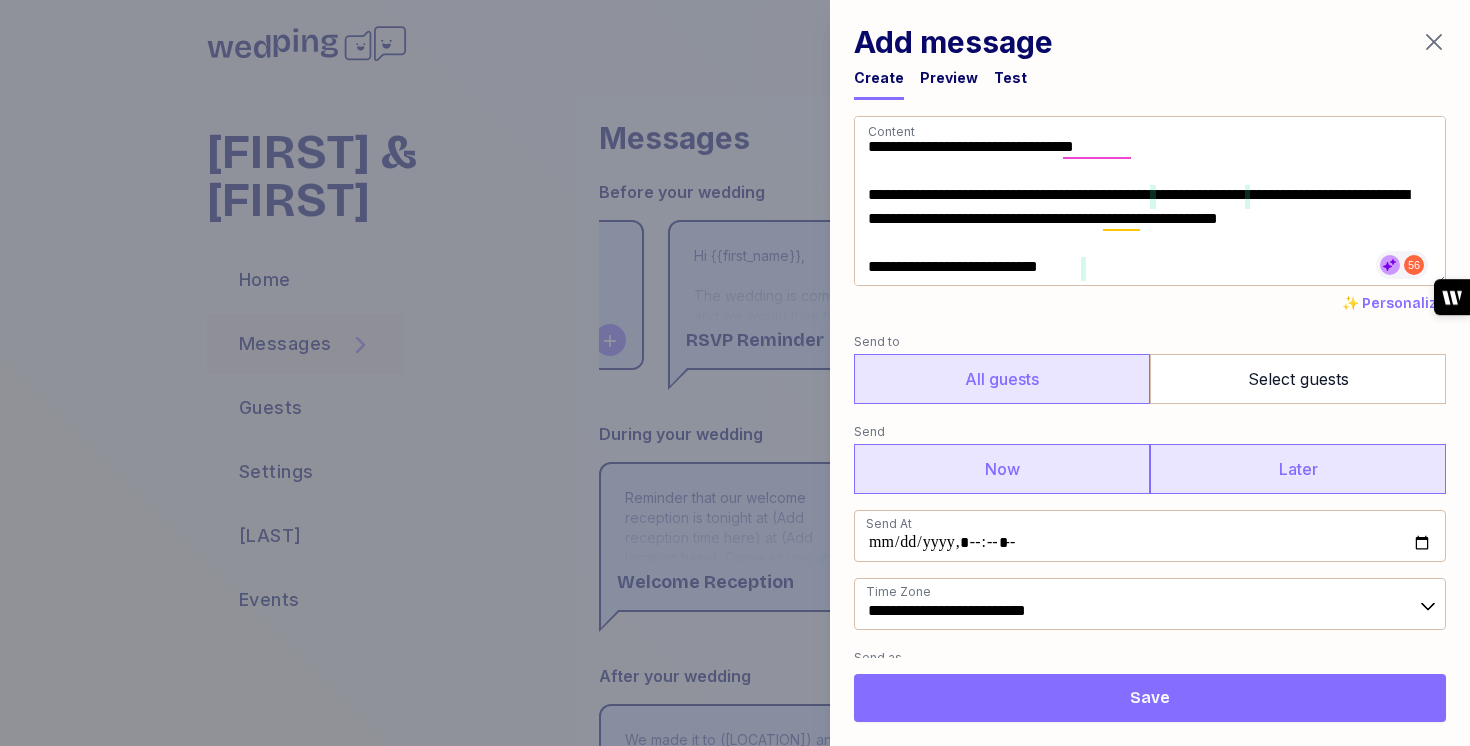 scroll, scrollTop: 1, scrollLeft: 0, axis: vertical 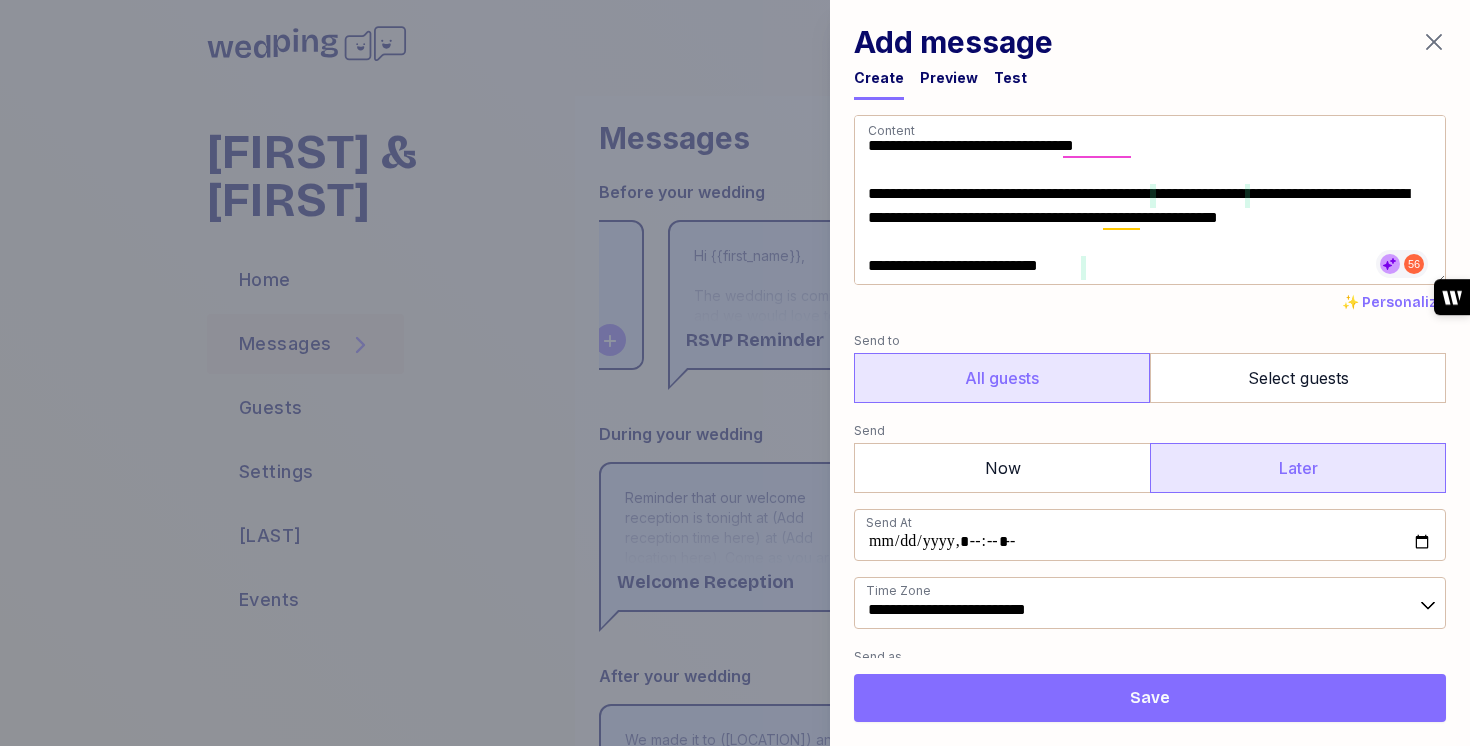 drag, startPoint x: 1248, startPoint y: 220, endPoint x: 1416, endPoint y: 216, distance: 168.0476 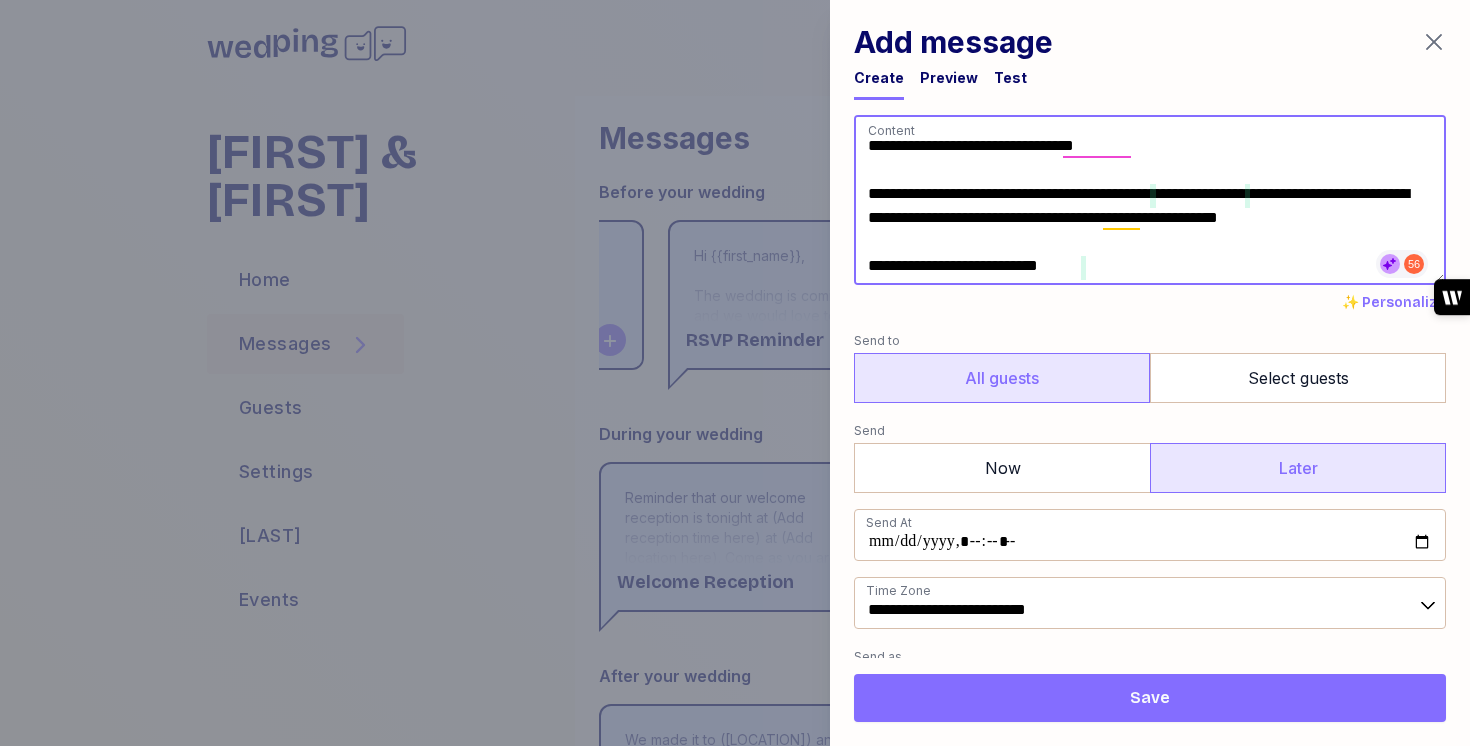 paste on "**********" 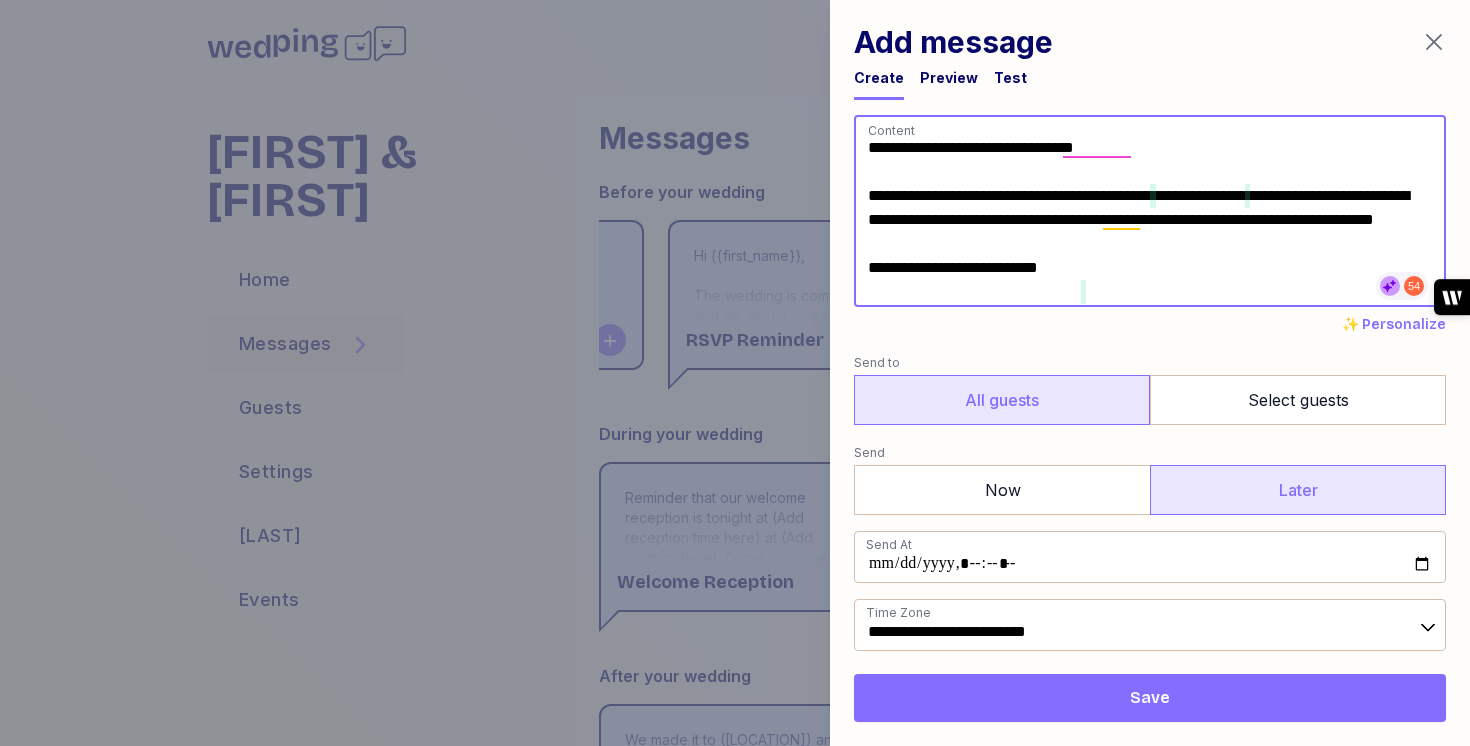 click on "**********" at bounding box center [1150, 211] 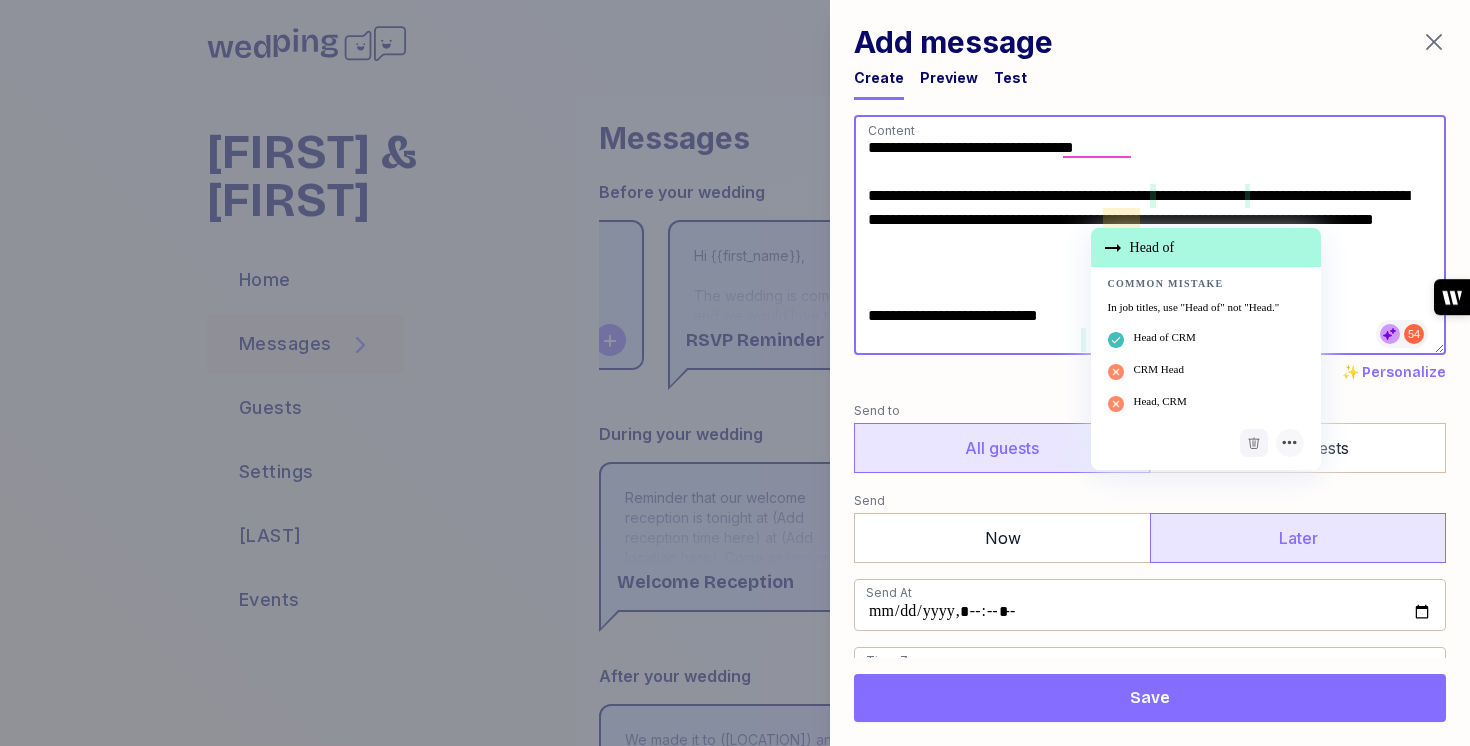 click on "**********" at bounding box center (1150, 235) 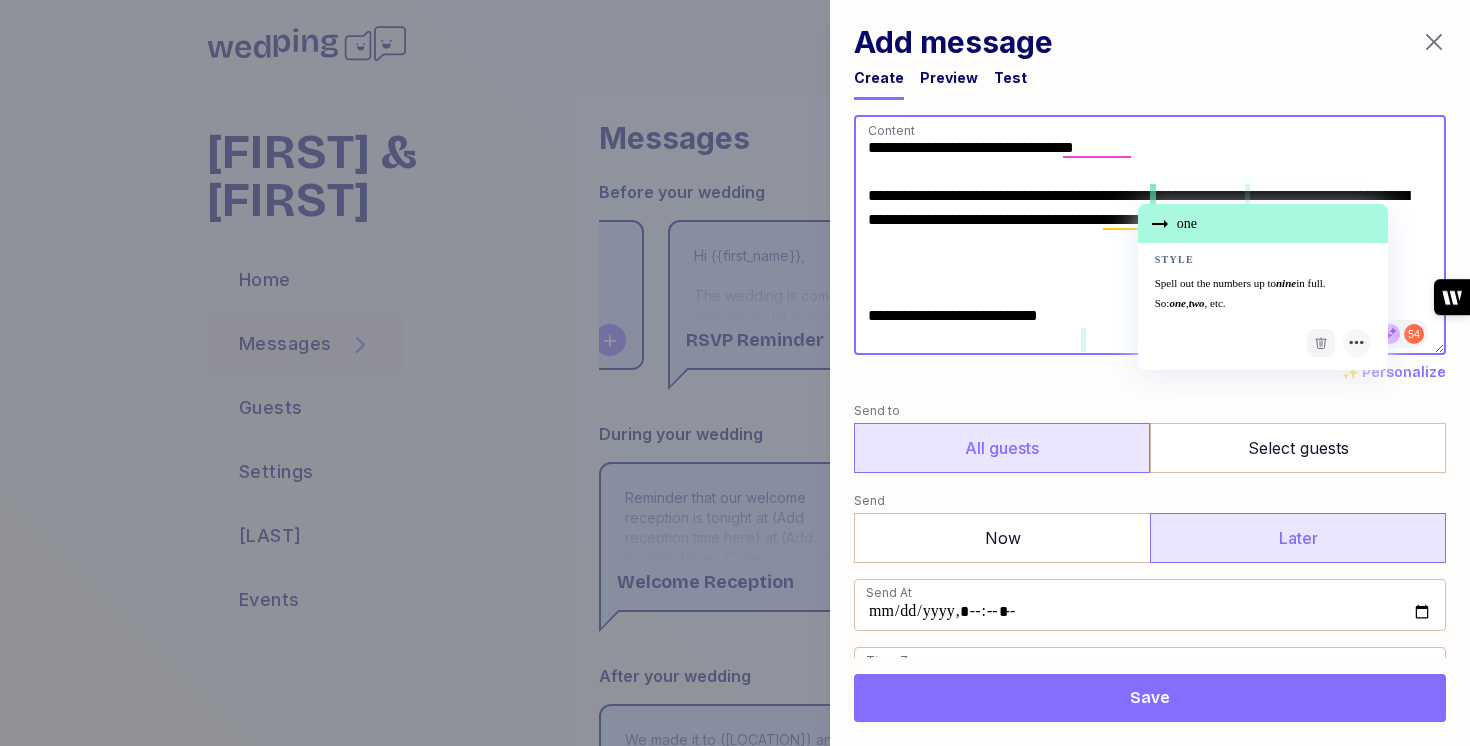 click on "**********" at bounding box center (1150, 235) 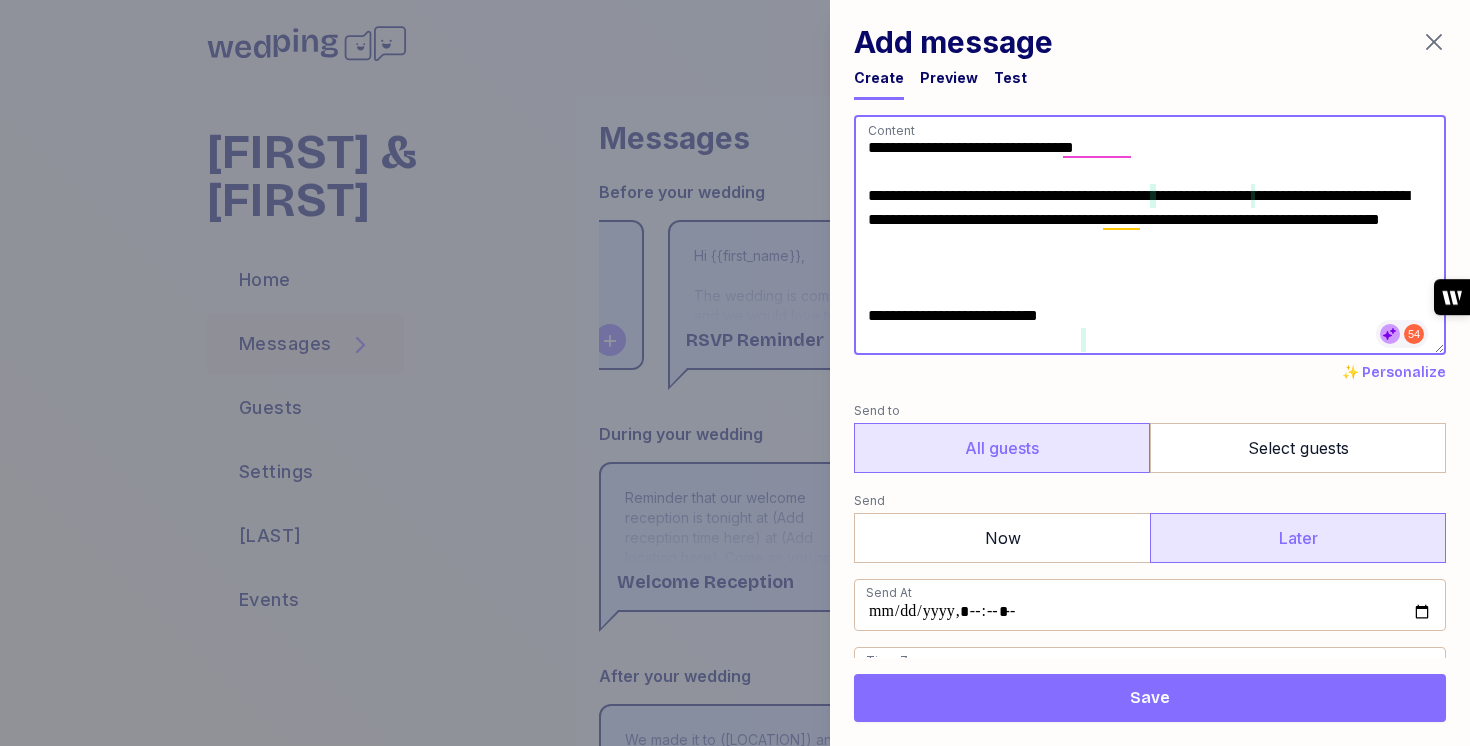 click on "**********" at bounding box center (1150, 235) 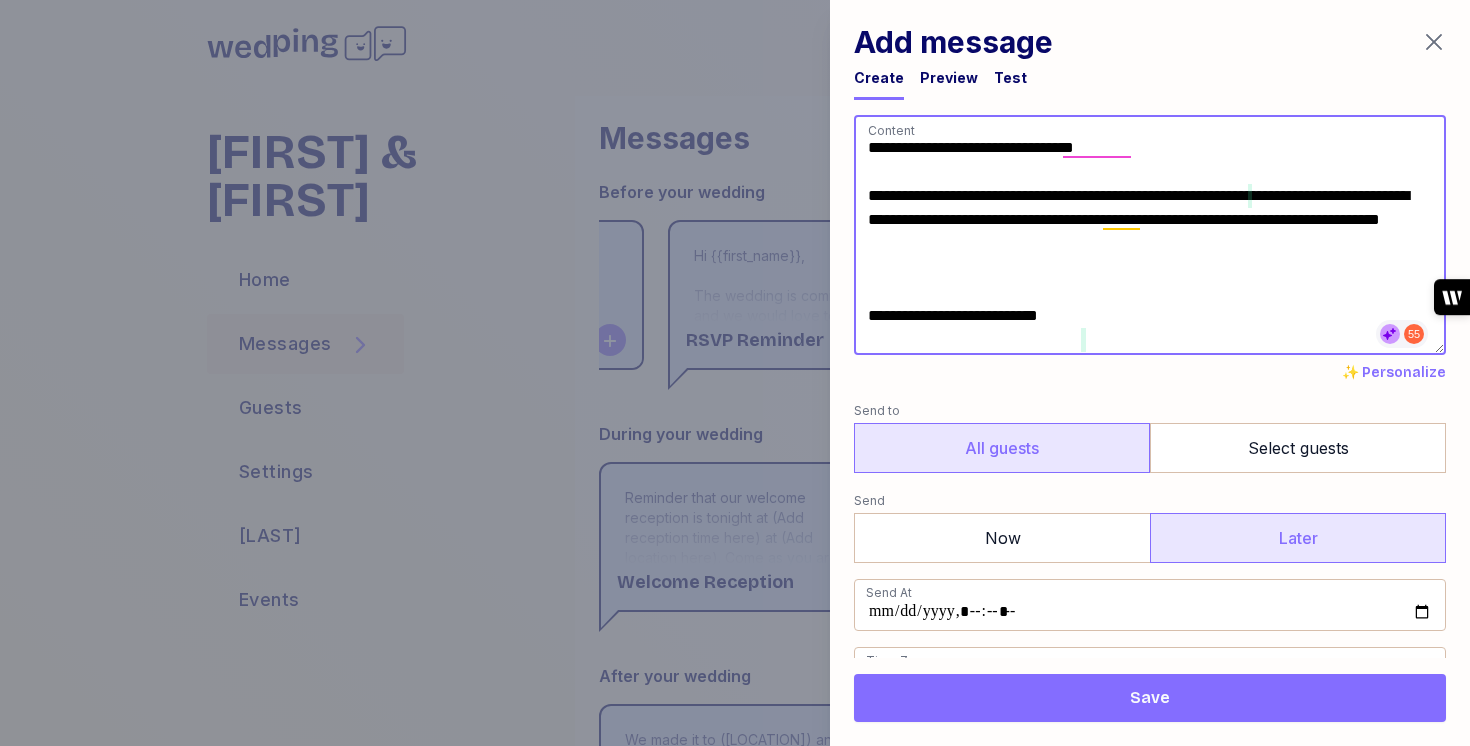 click on "**********" at bounding box center [1150, 235] 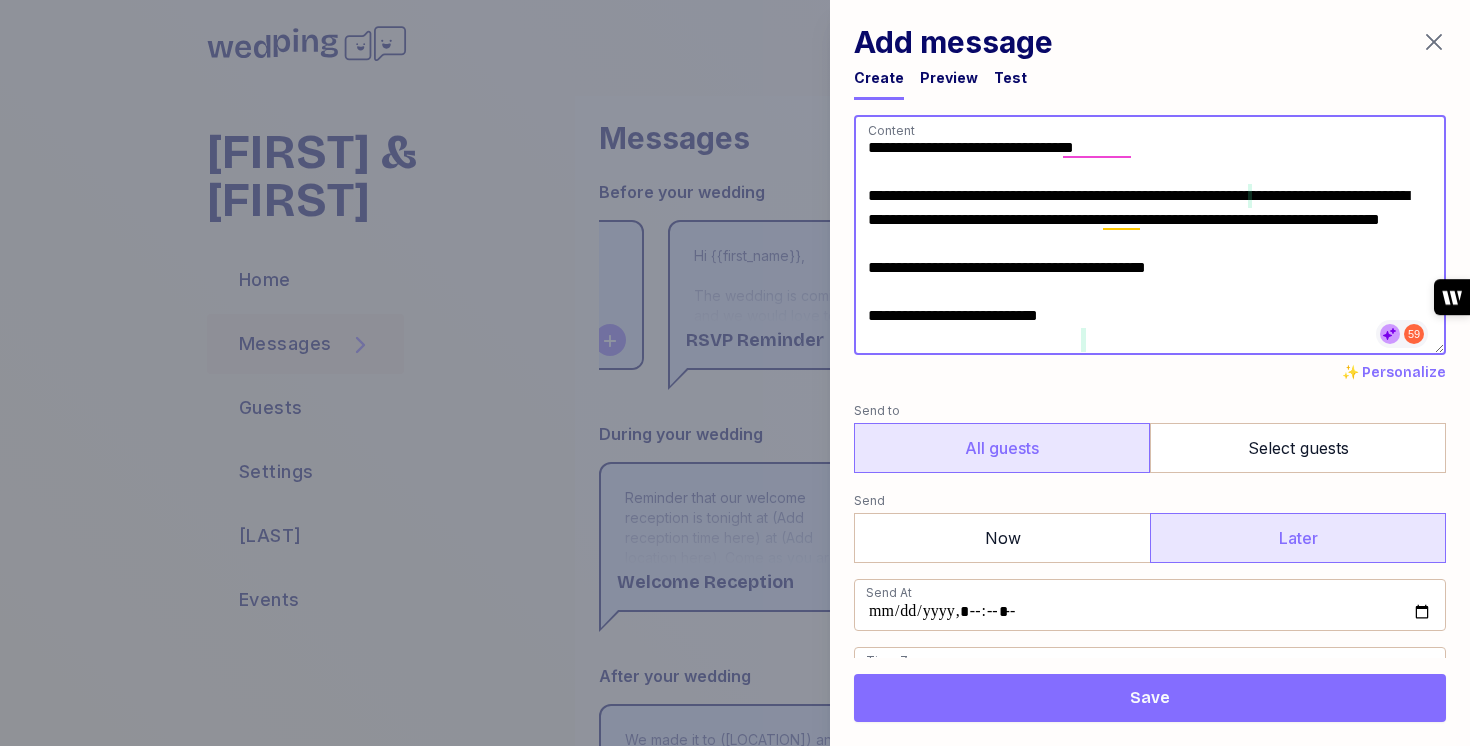 click on "**********" at bounding box center [1150, 235] 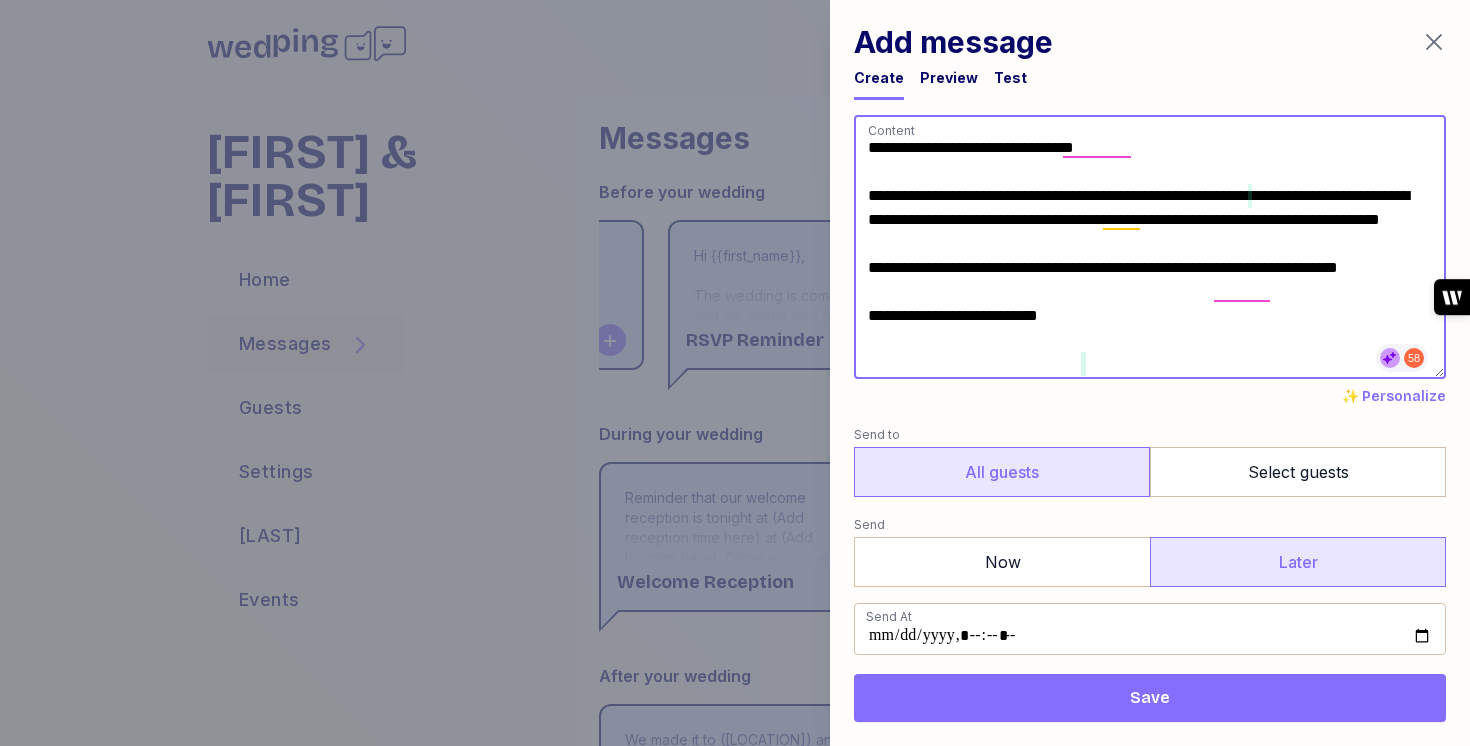 scroll, scrollTop: 0, scrollLeft: 0, axis: both 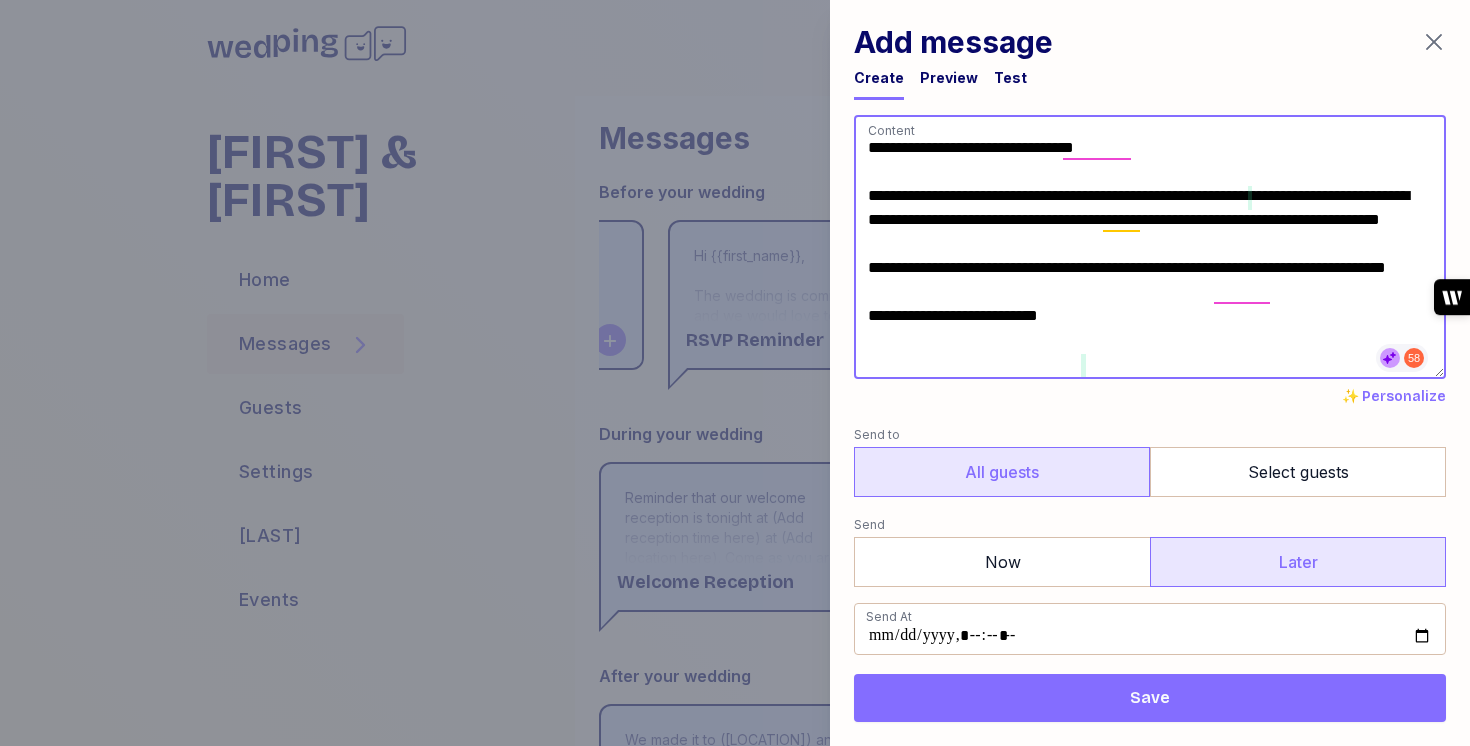 click on "**********" at bounding box center (1150, 247) 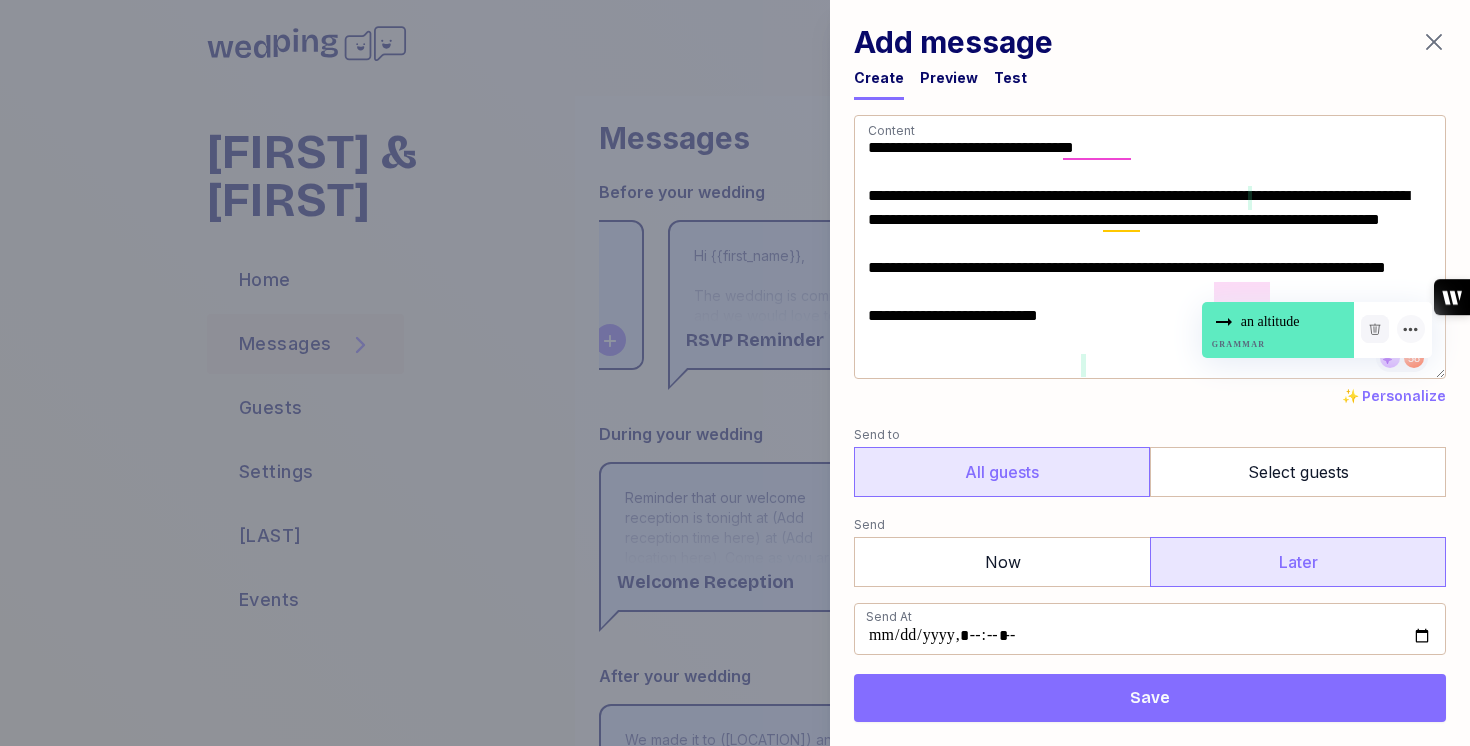 click on "an altitude Grammar" at bounding box center (1278, 330) 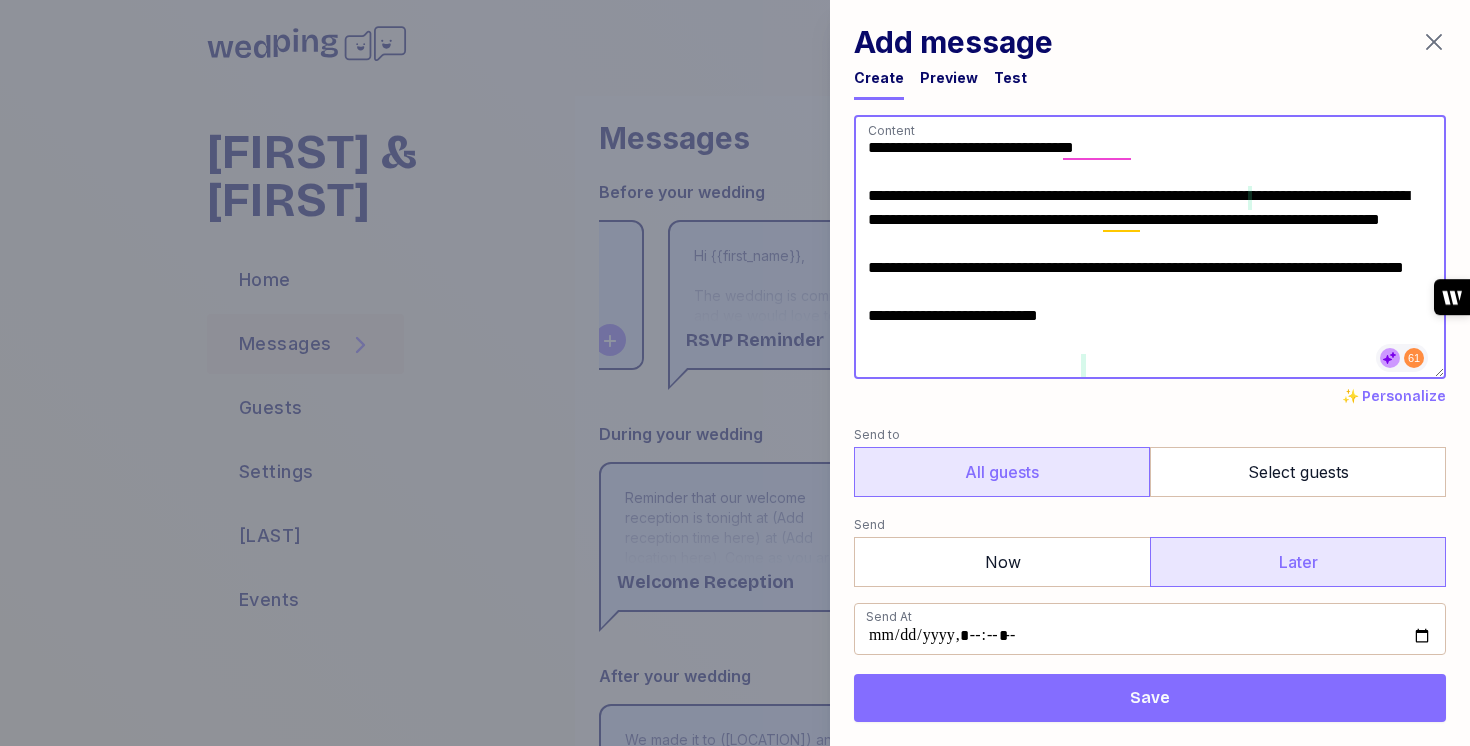 click on "**********" at bounding box center (1150, 247) 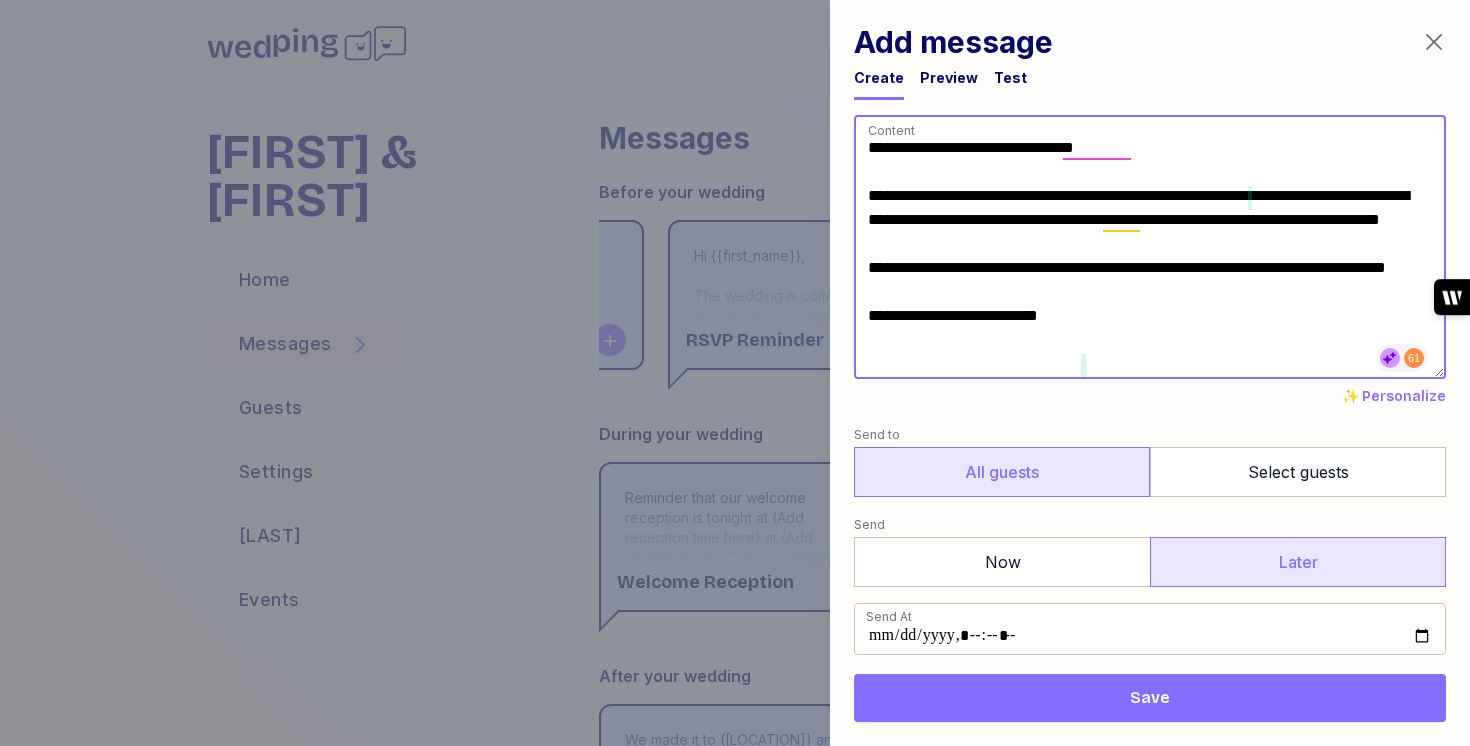 click on "**********" at bounding box center [1150, 247] 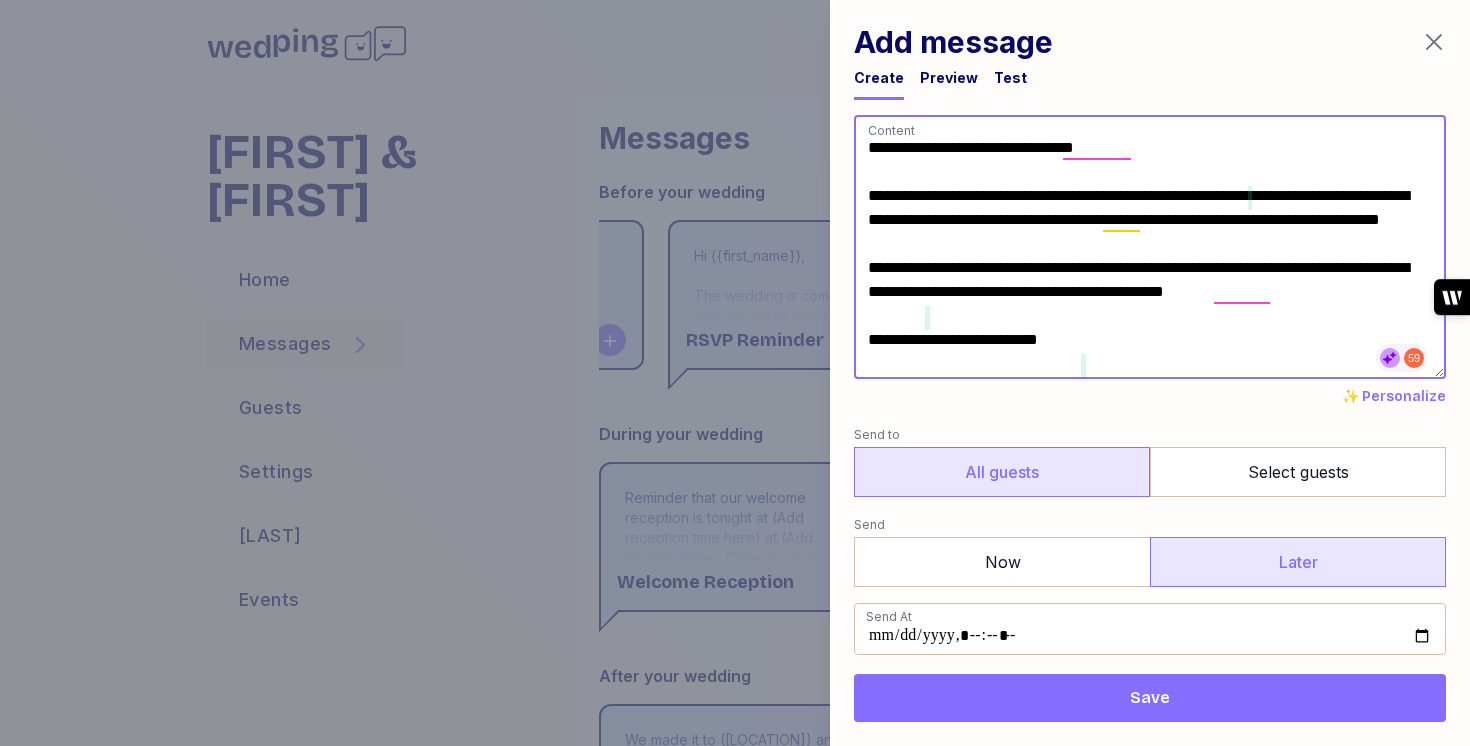 drag, startPoint x: 1369, startPoint y: 288, endPoint x: 1313, endPoint y: 288, distance: 56 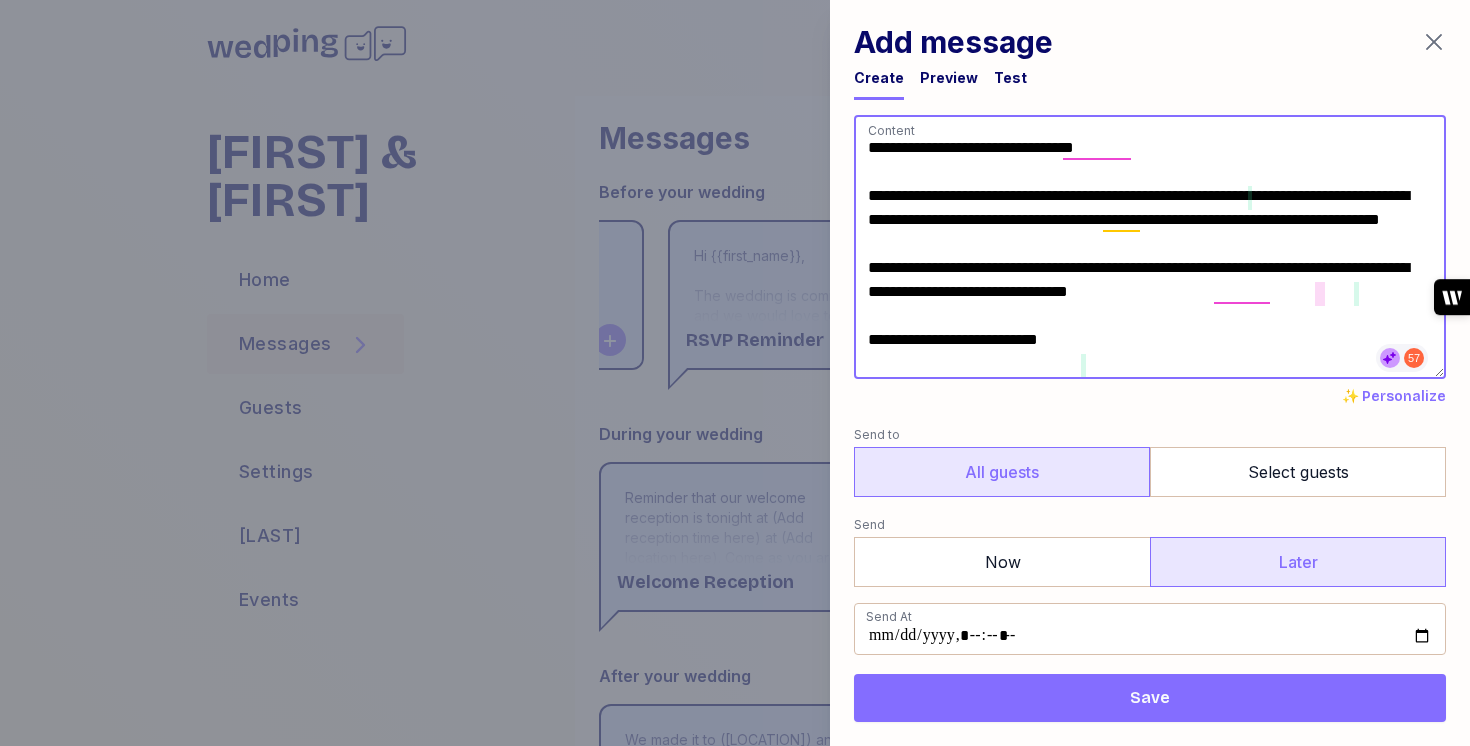 click on "**********" at bounding box center [1150, 247] 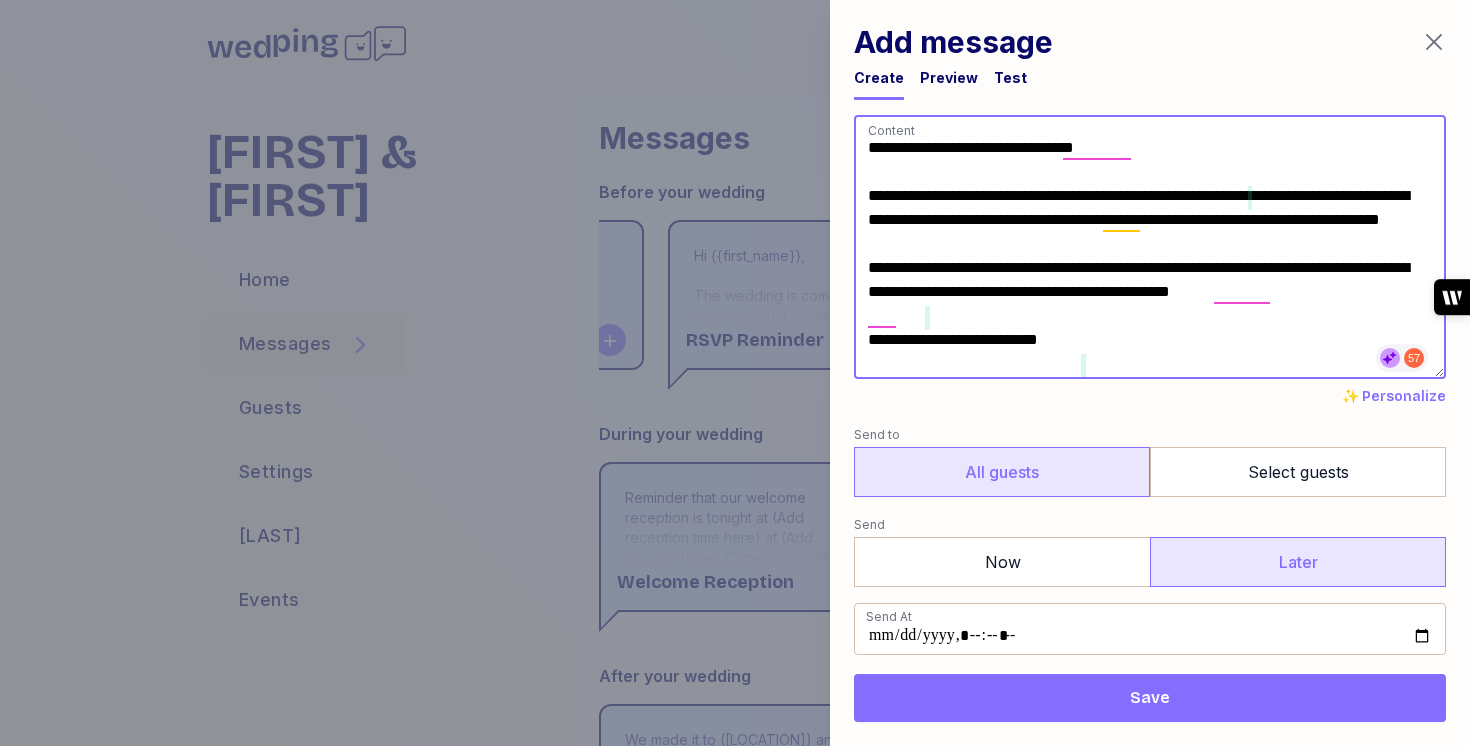 click on "**********" at bounding box center [1150, 247] 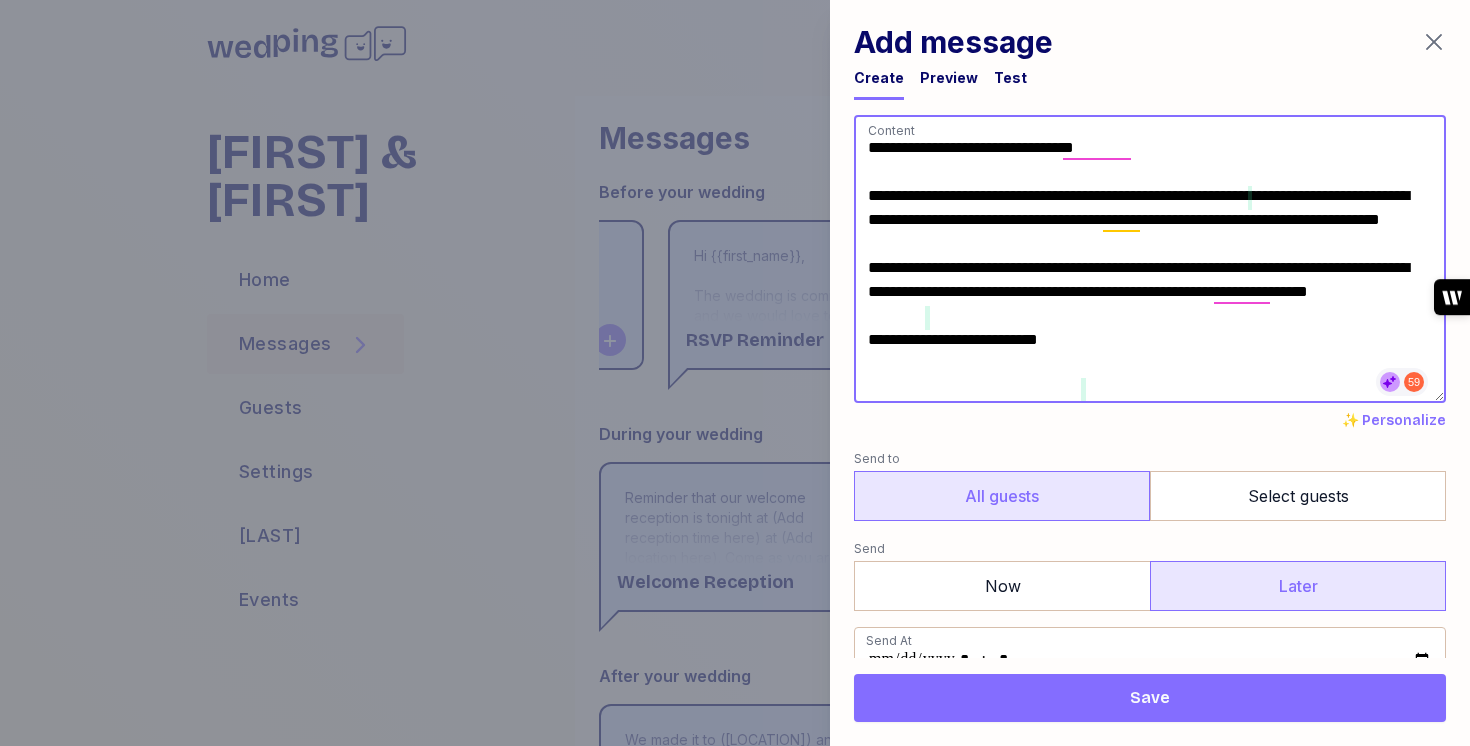 click on "**********" at bounding box center (1150, 259) 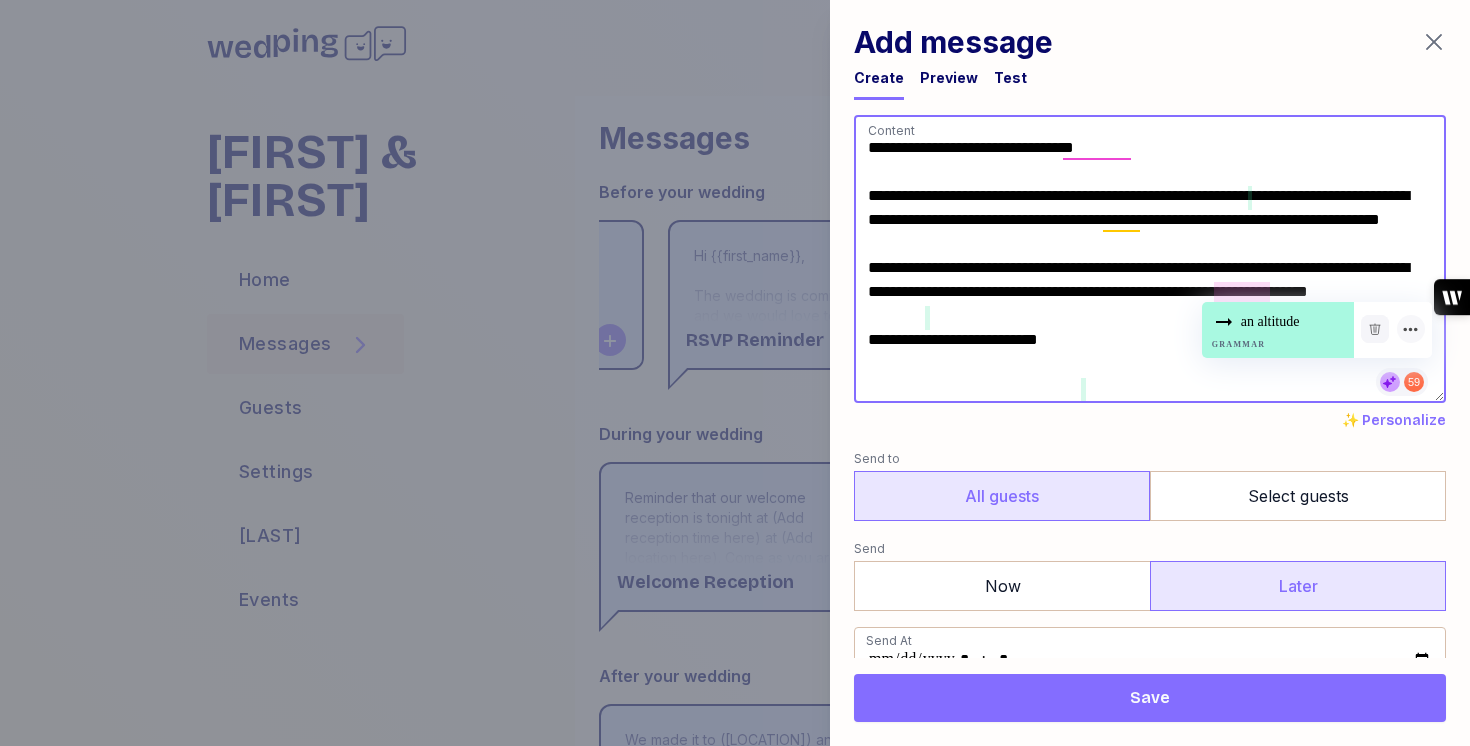 click on "**********" at bounding box center [1150, 259] 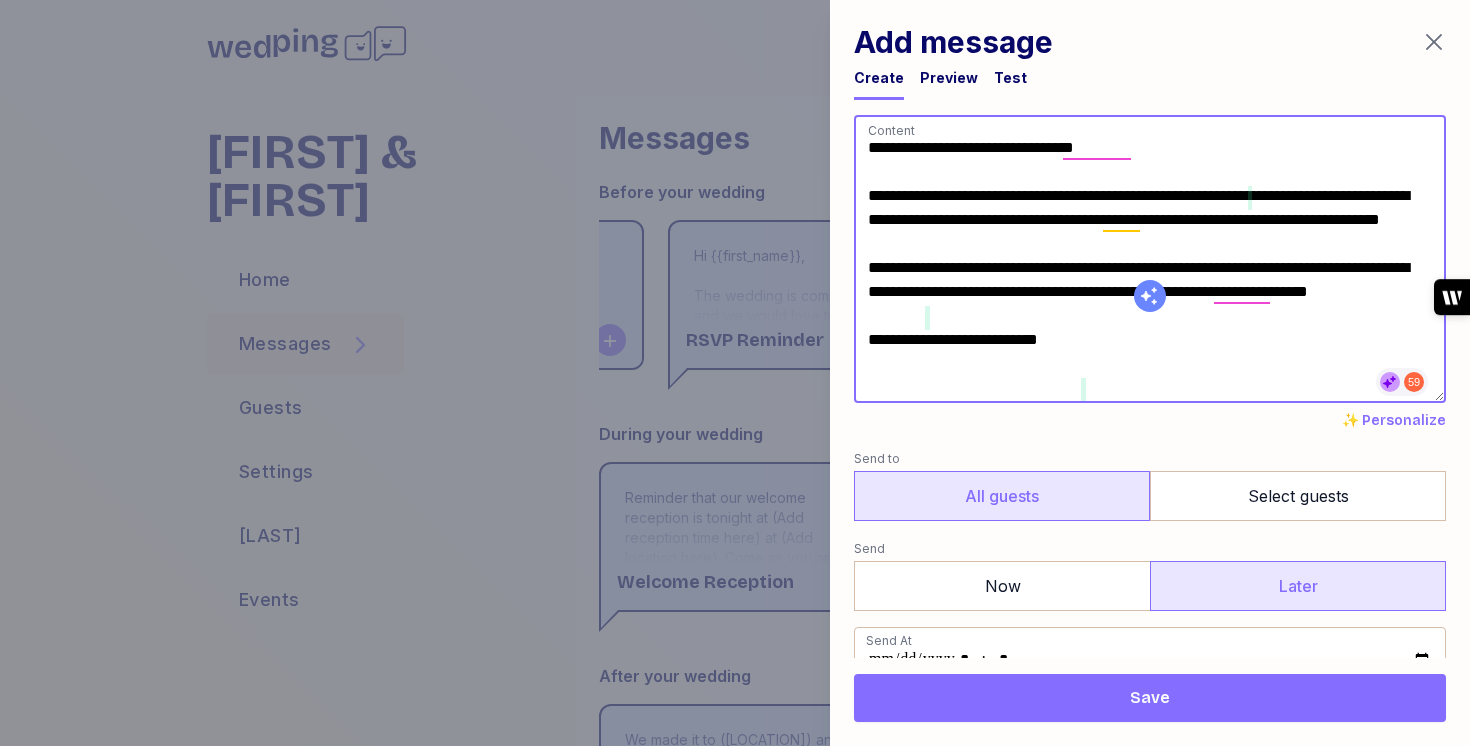 click on "**********" at bounding box center [1150, 259] 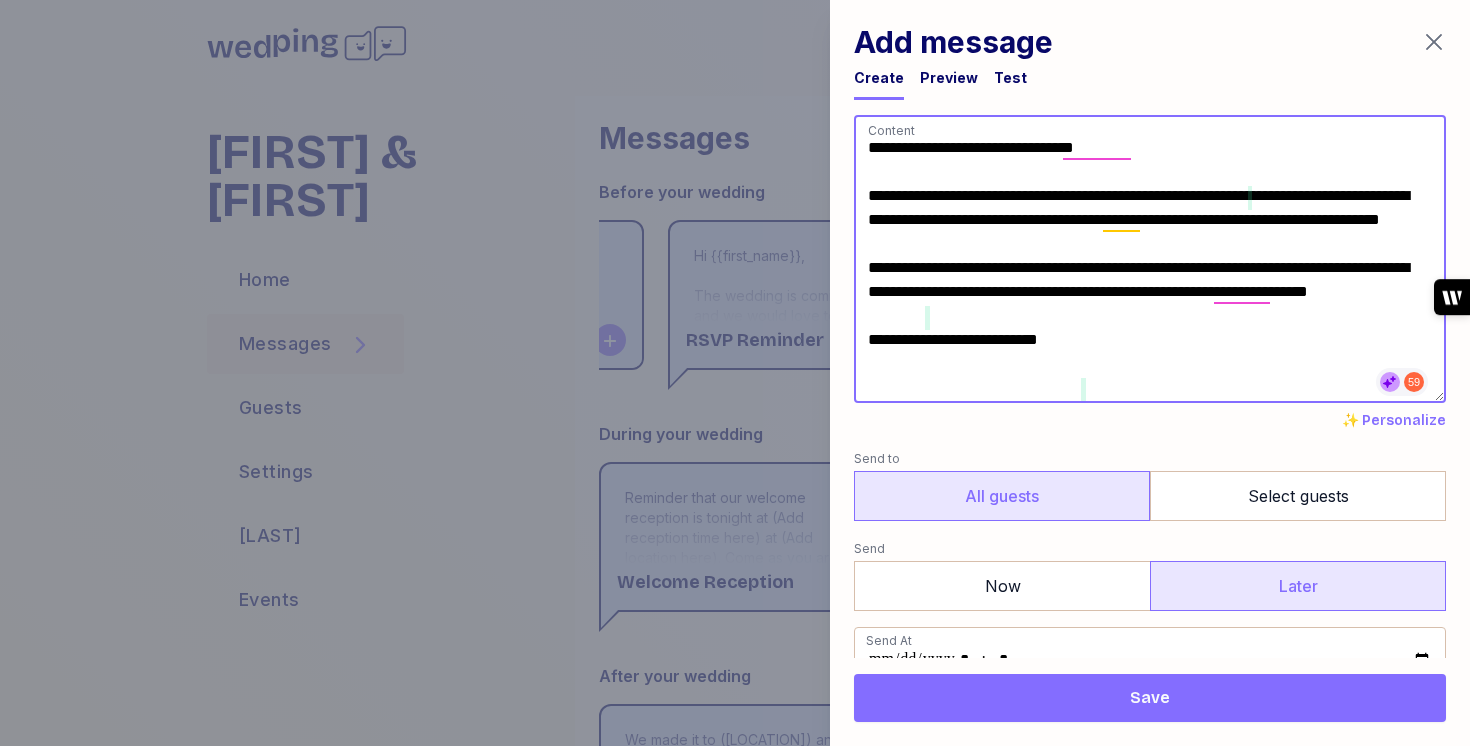 click on "**********" at bounding box center [1150, 259] 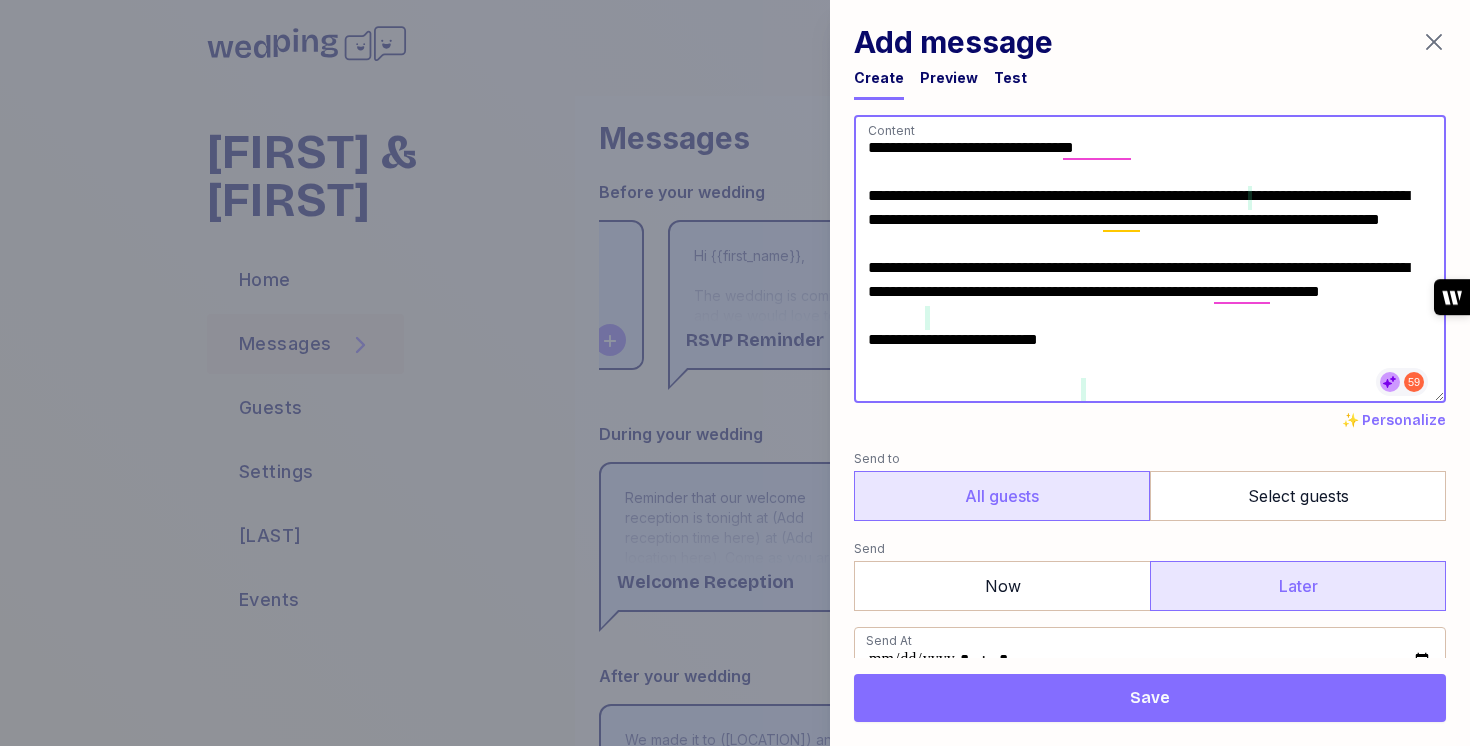 click on "**********" at bounding box center (1150, 259) 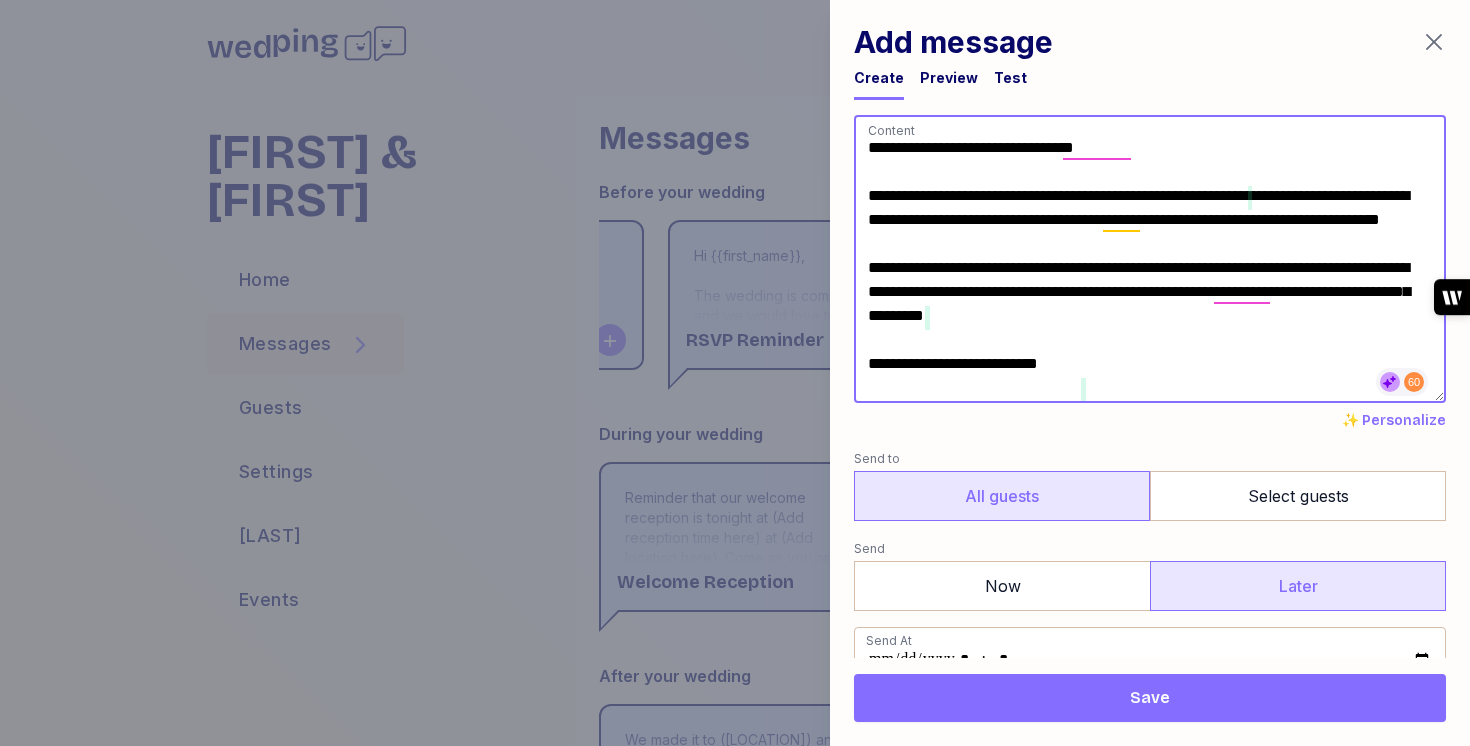 click on "**********" at bounding box center [1150, 259] 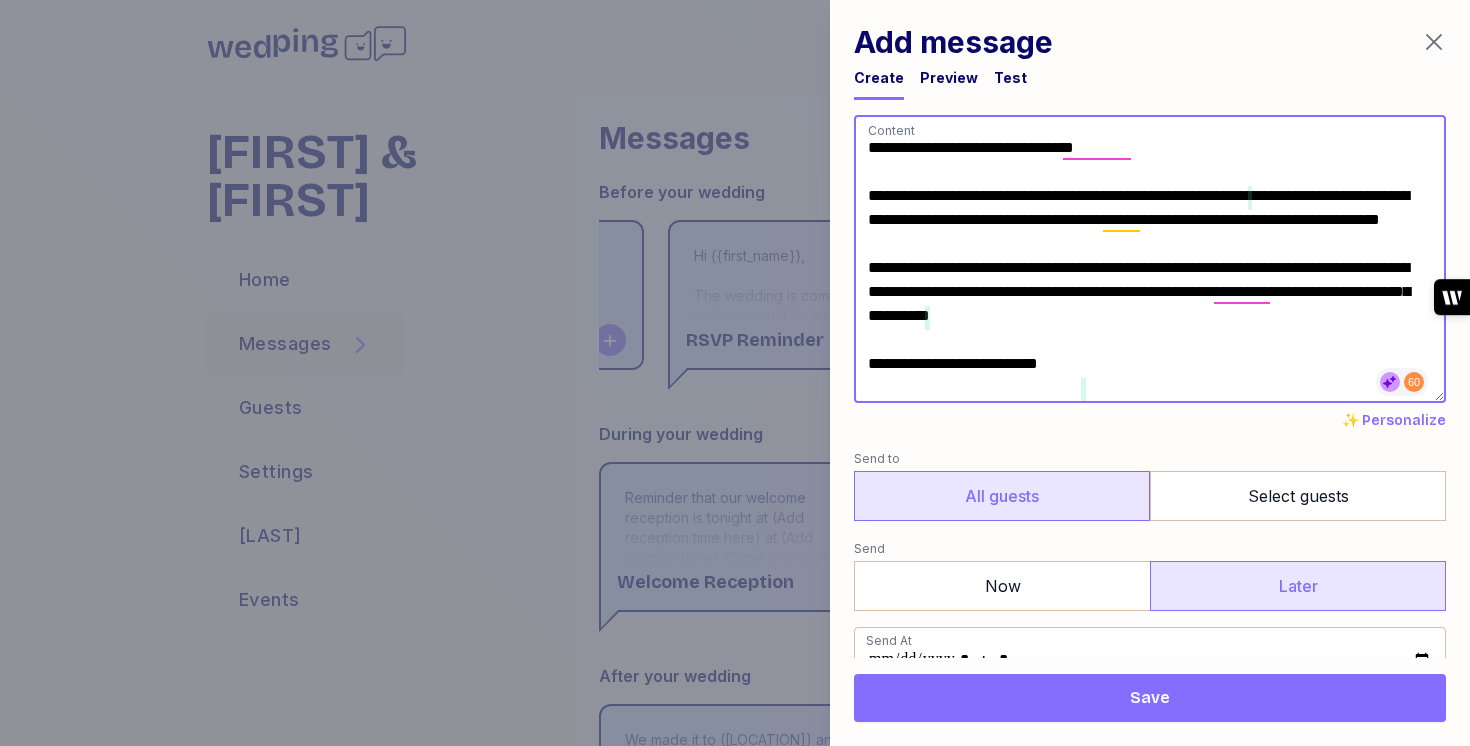 scroll, scrollTop: 4, scrollLeft: 0, axis: vertical 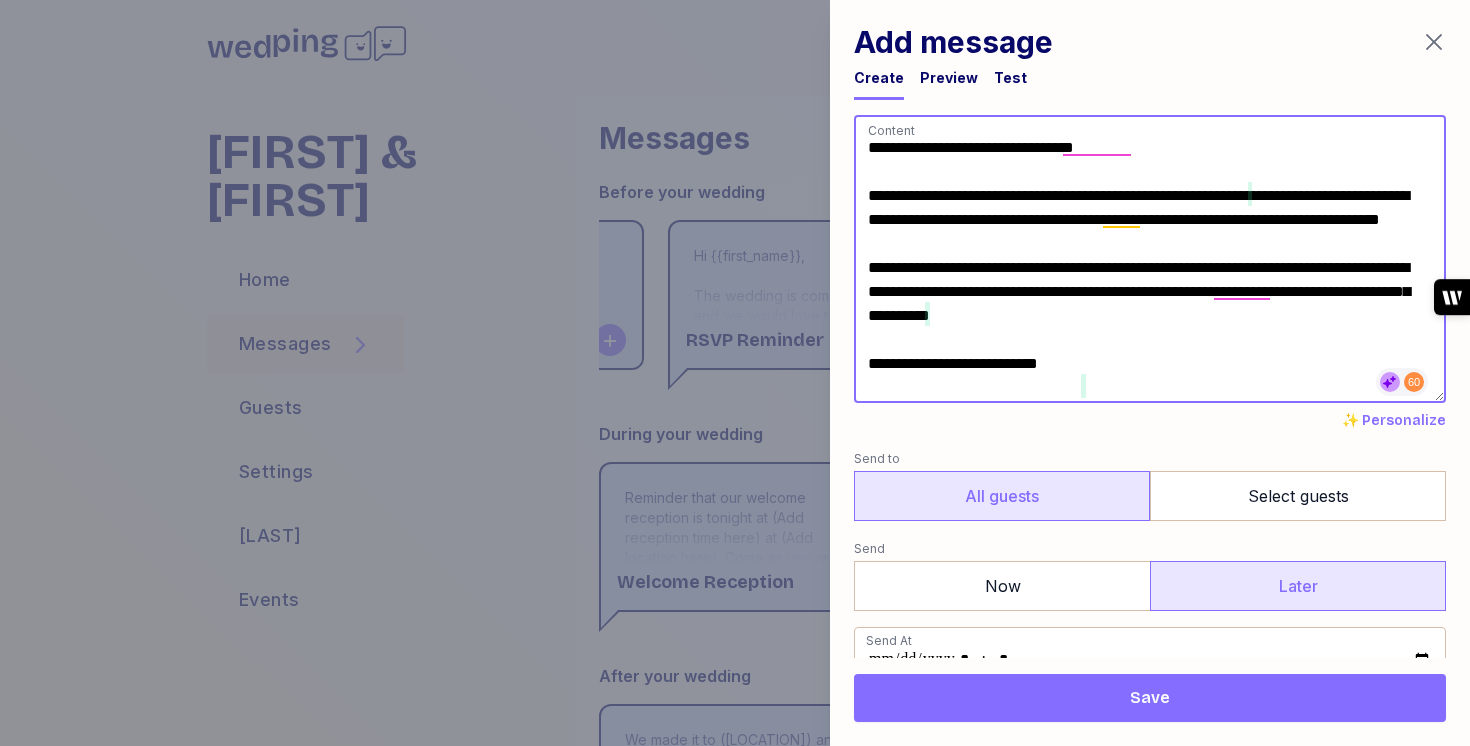 click on "**********" at bounding box center (1150, 259) 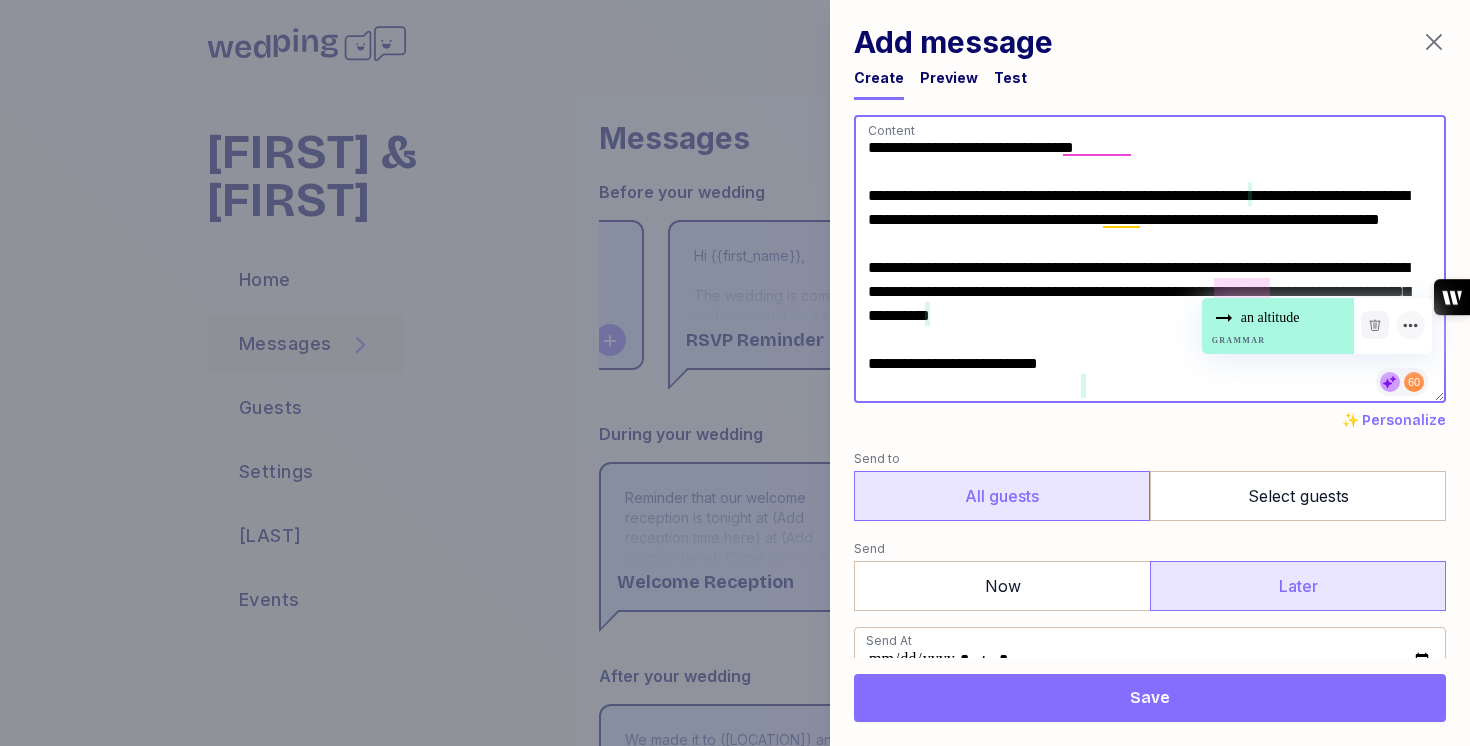 click on "**********" at bounding box center (1150, 259) 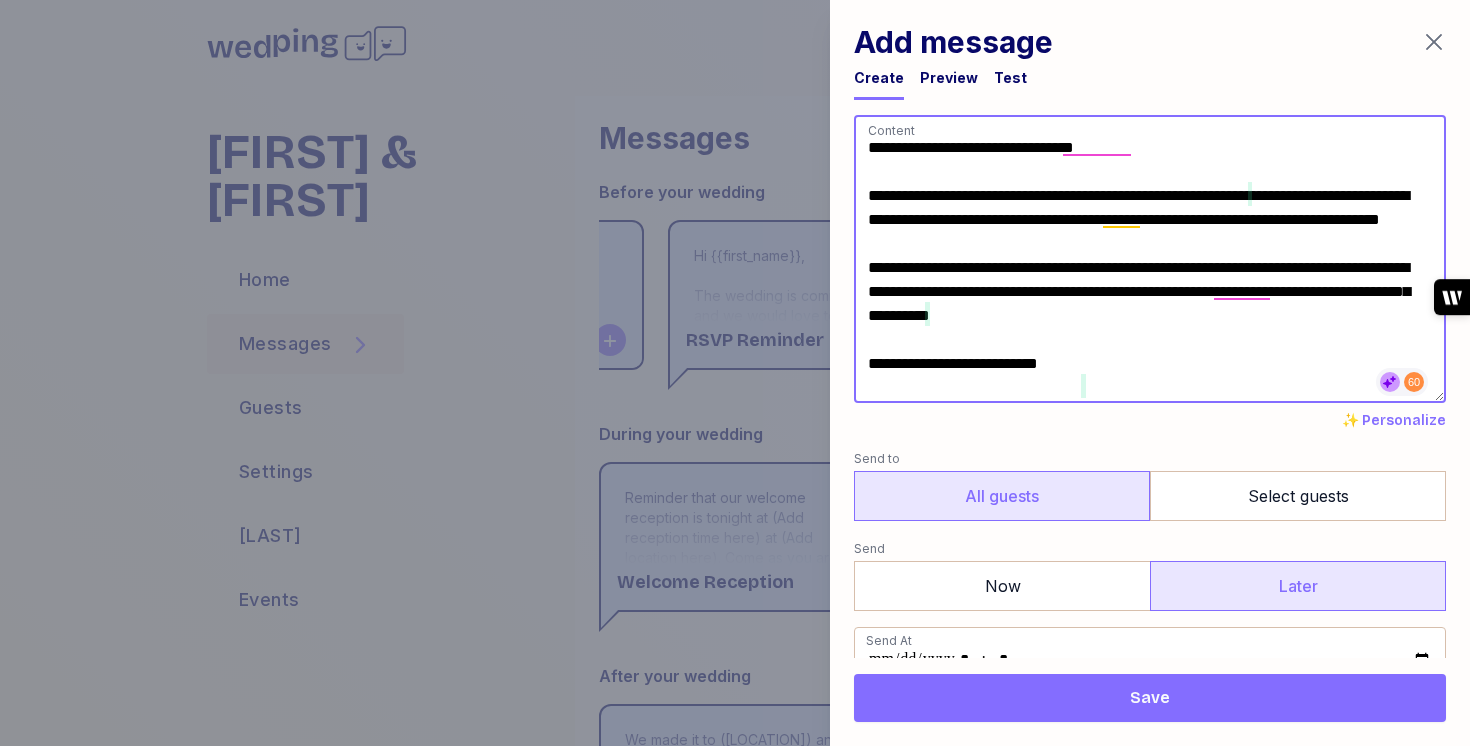 click on "**********" at bounding box center [1150, 259] 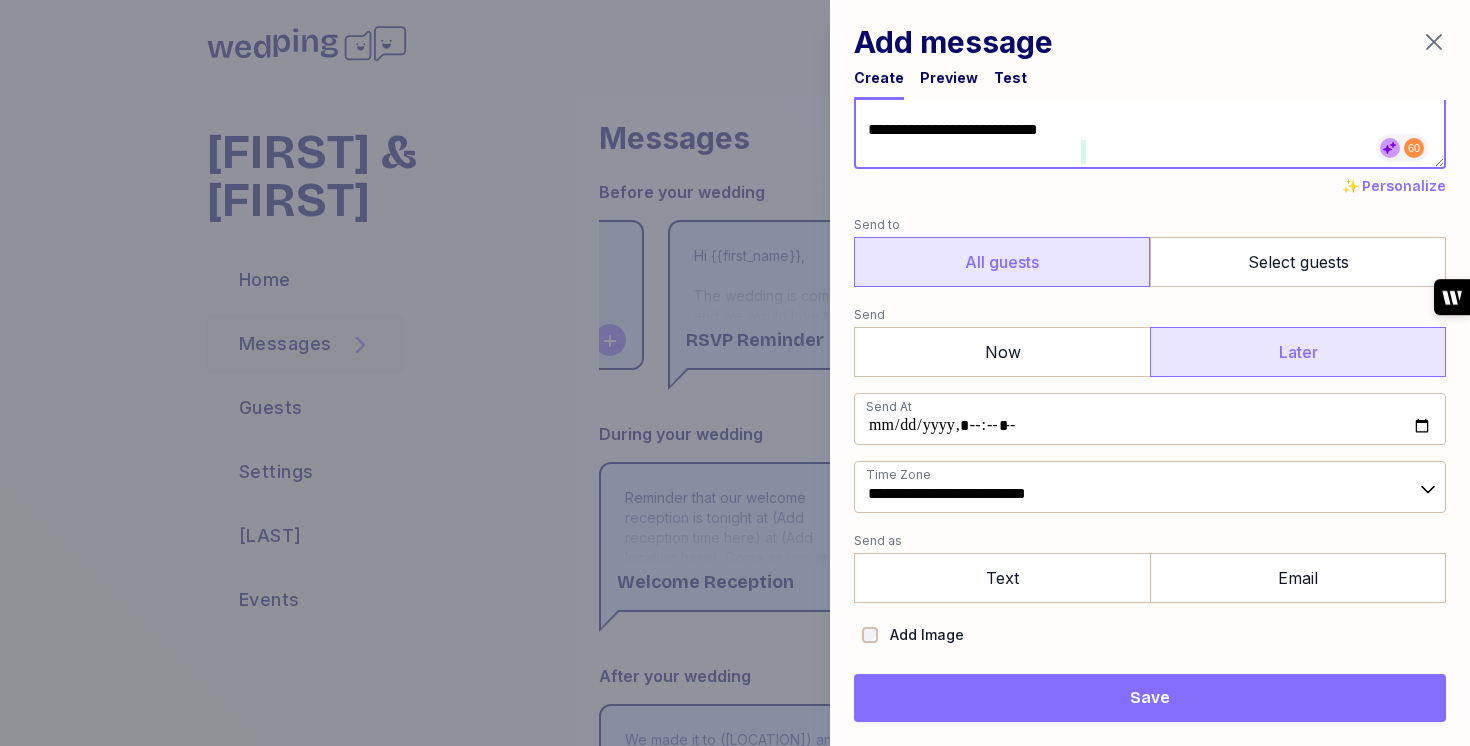 scroll, scrollTop: 246, scrollLeft: 0, axis: vertical 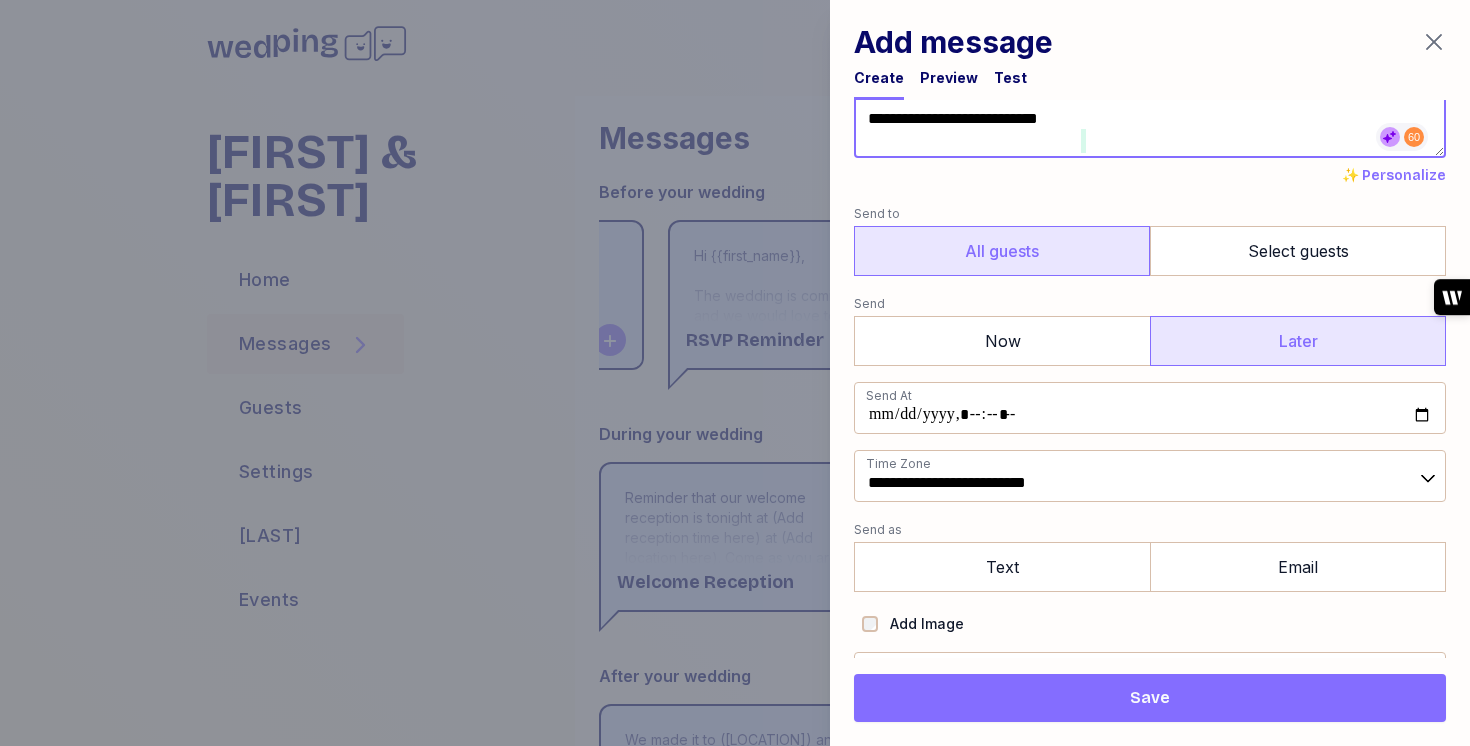 type on "**********" 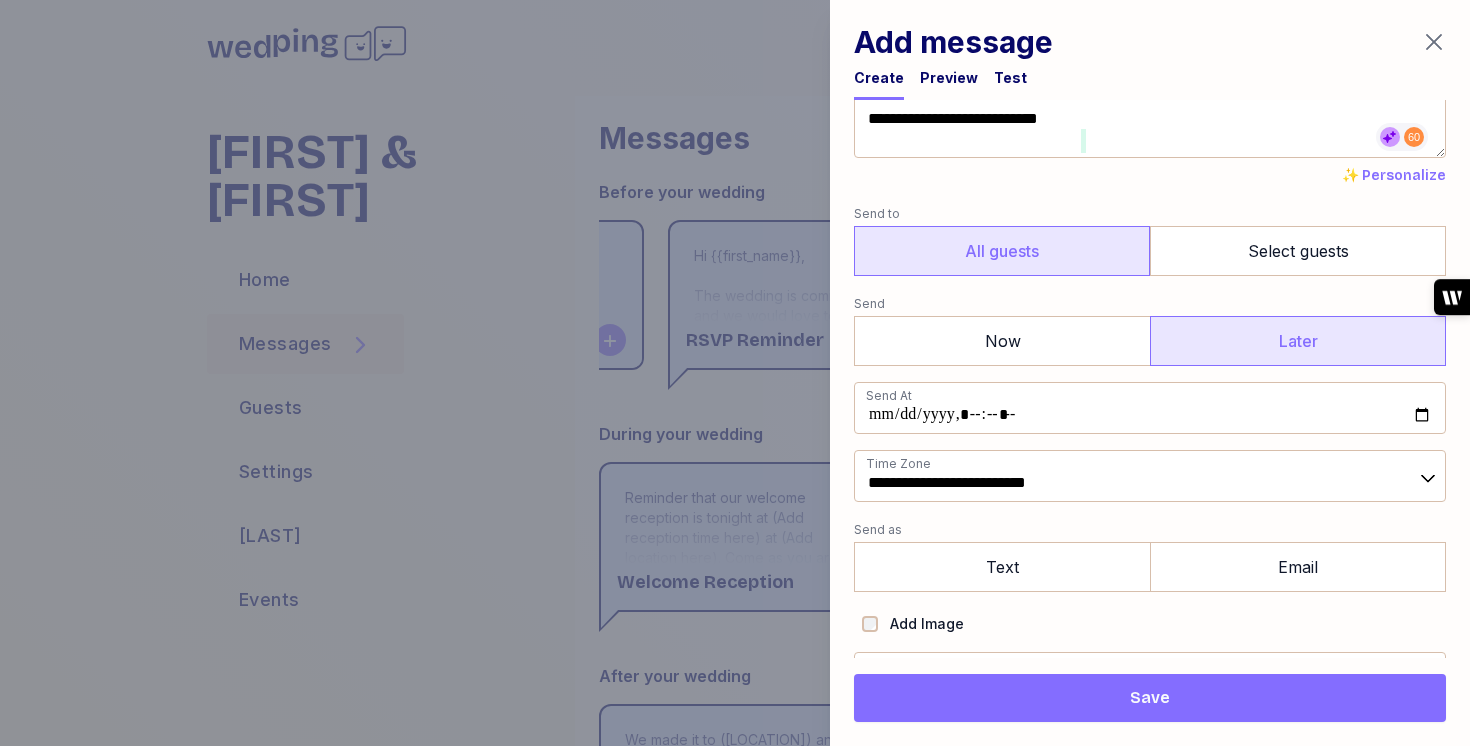 click on "**********" at bounding box center [1150, 373] 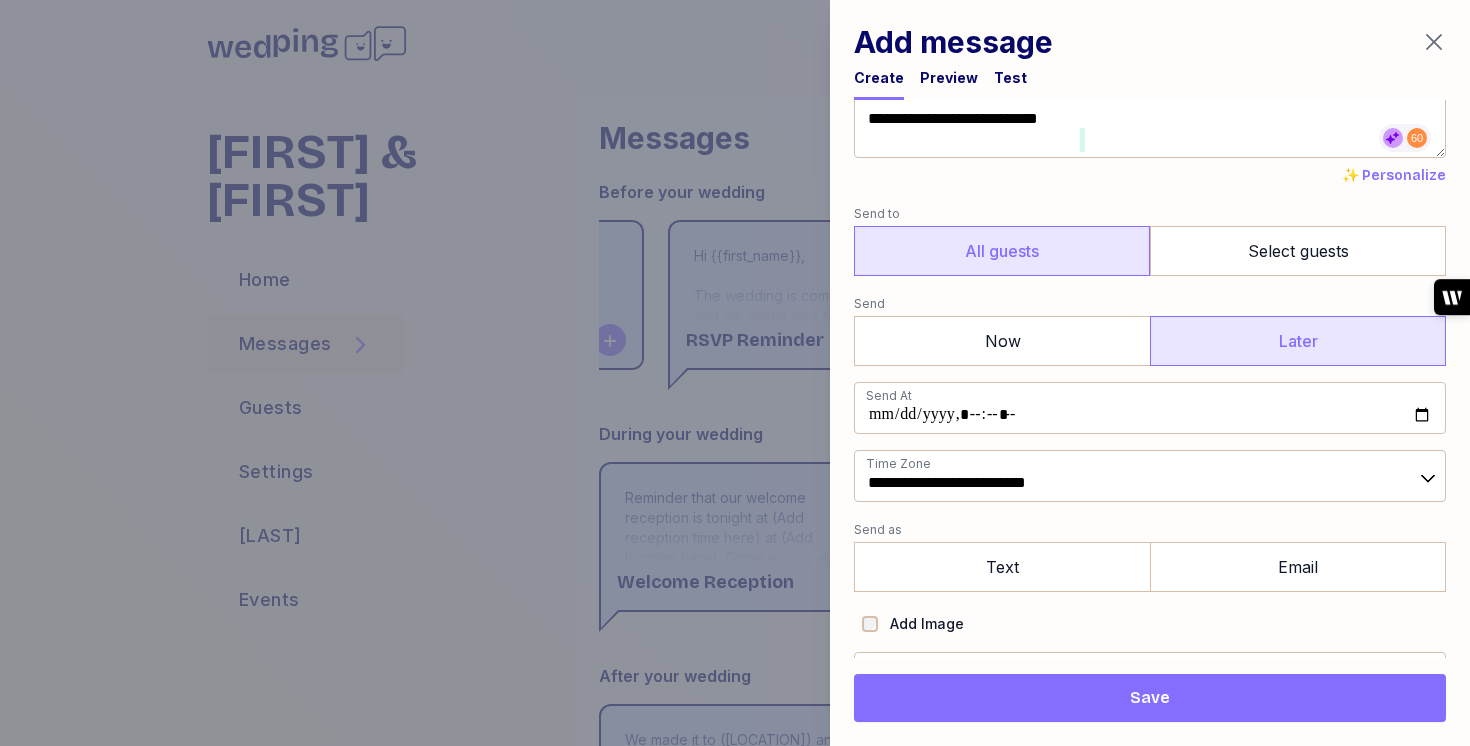 click on "Save" at bounding box center [1150, 698] 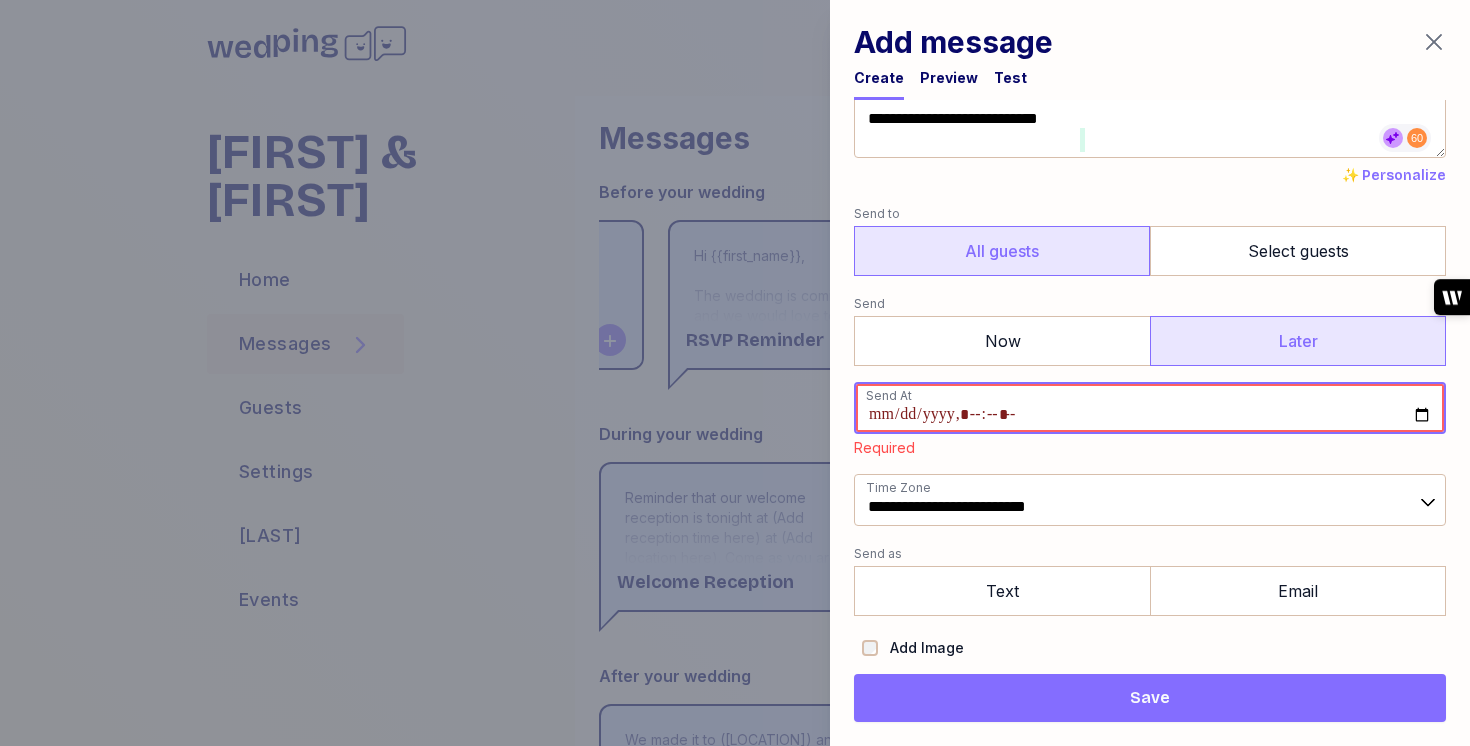 scroll, scrollTop: 0, scrollLeft: 0, axis: both 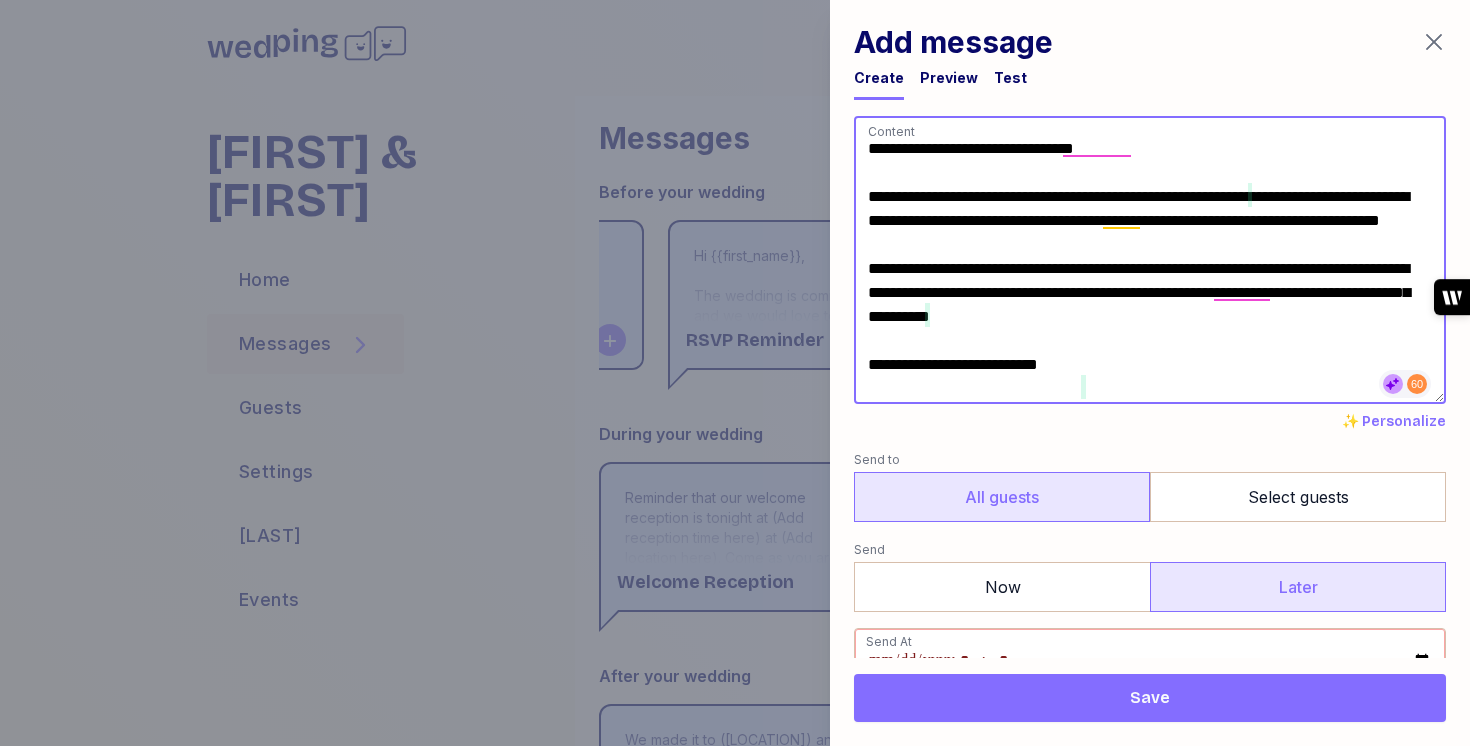 drag, startPoint x: 1100, startPoint y: 382, endPoint x: 862, endPoint y: 142, distance: 338 